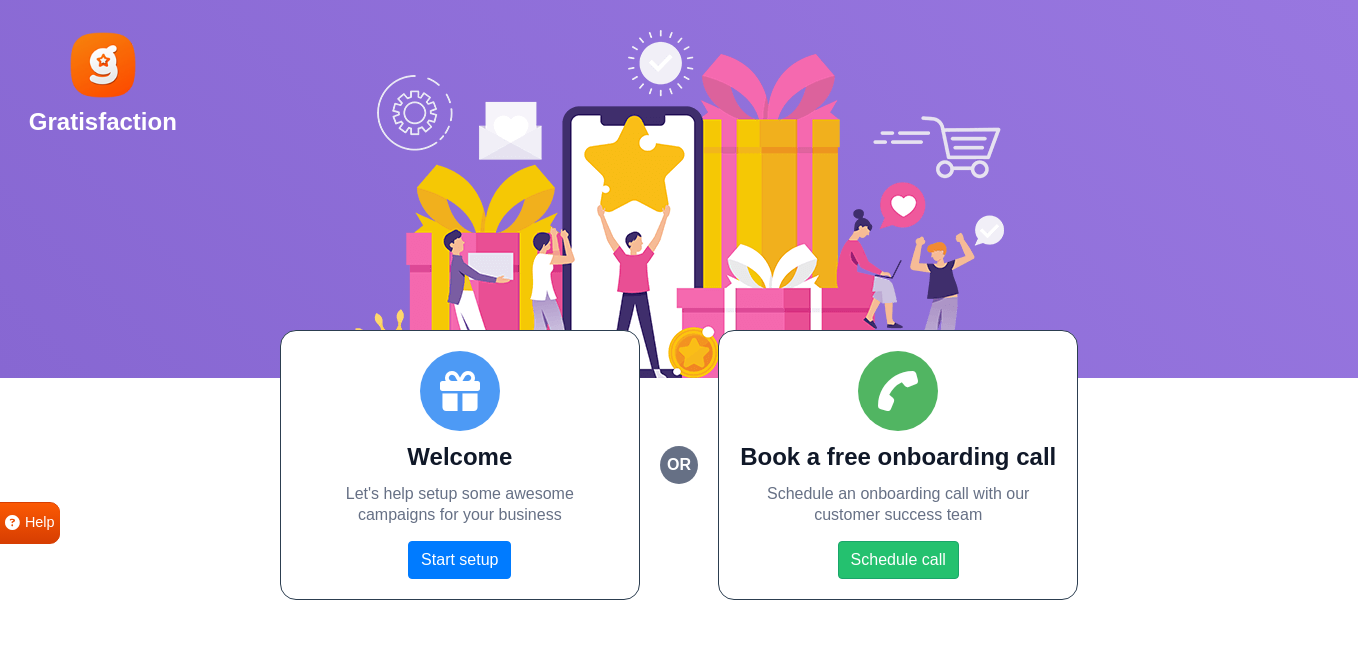 scroll, scrollTop: 0, scrollLeft: 0, axis: both 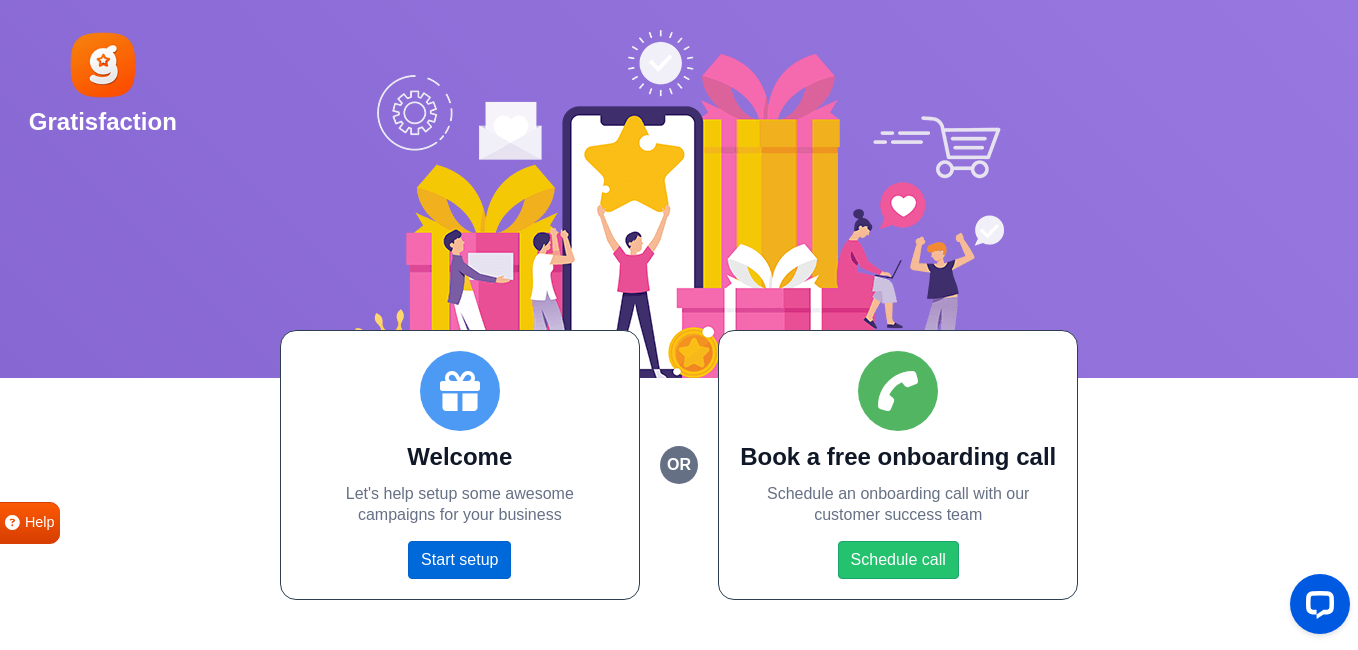 click on "Start setup" at bounding box center (459, 560) 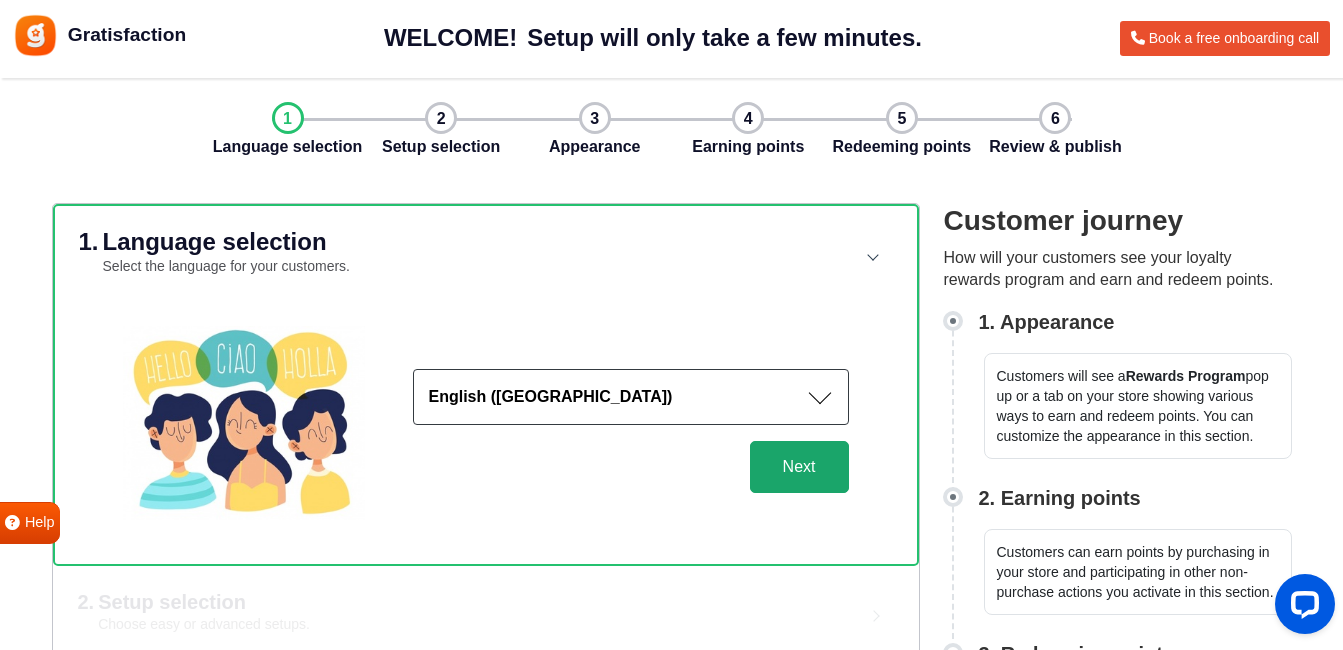 click on "Next" at bounding box center (799, 467) 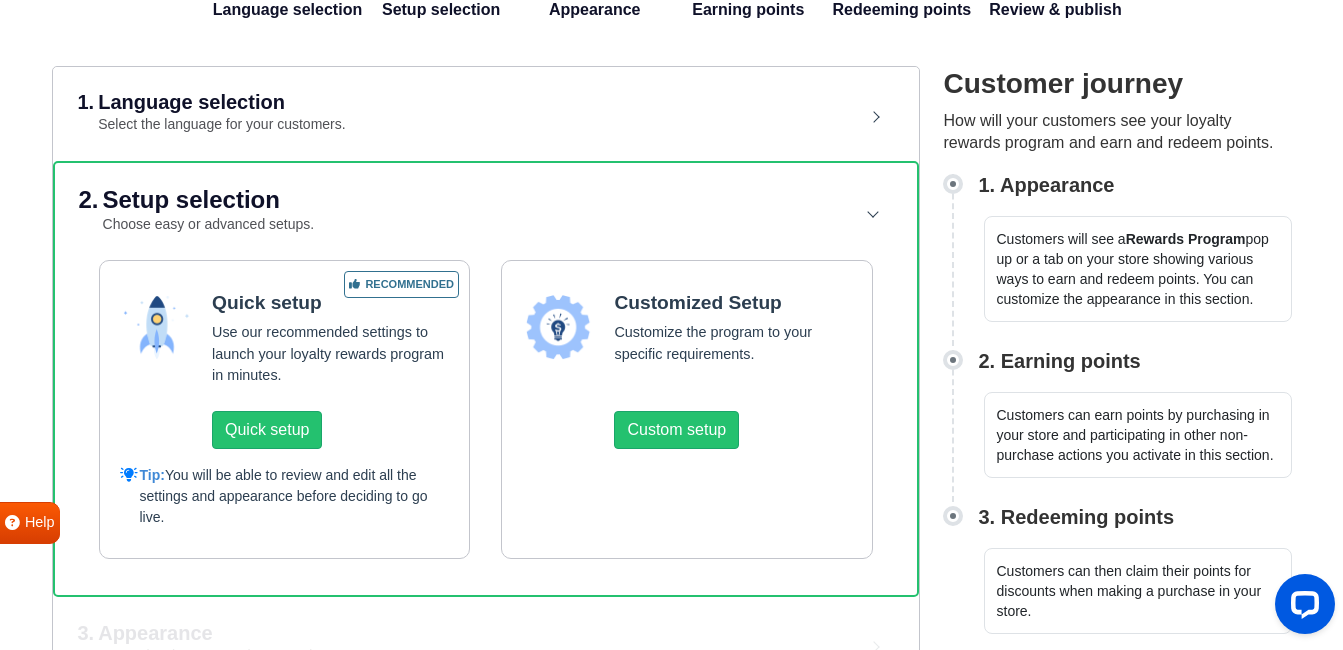 scroll, scrollTop: 280, scrollLeft: 0, axis: vertical 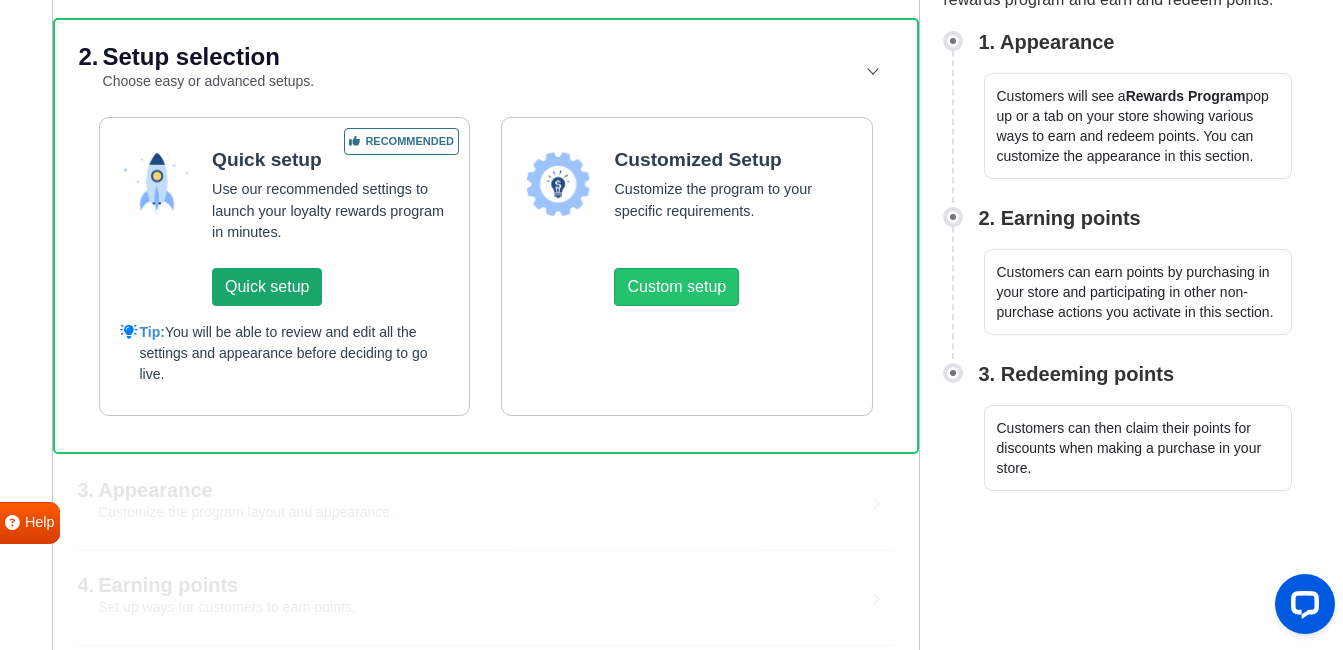 click on "Quick setup" at bounding box center [267, 287] 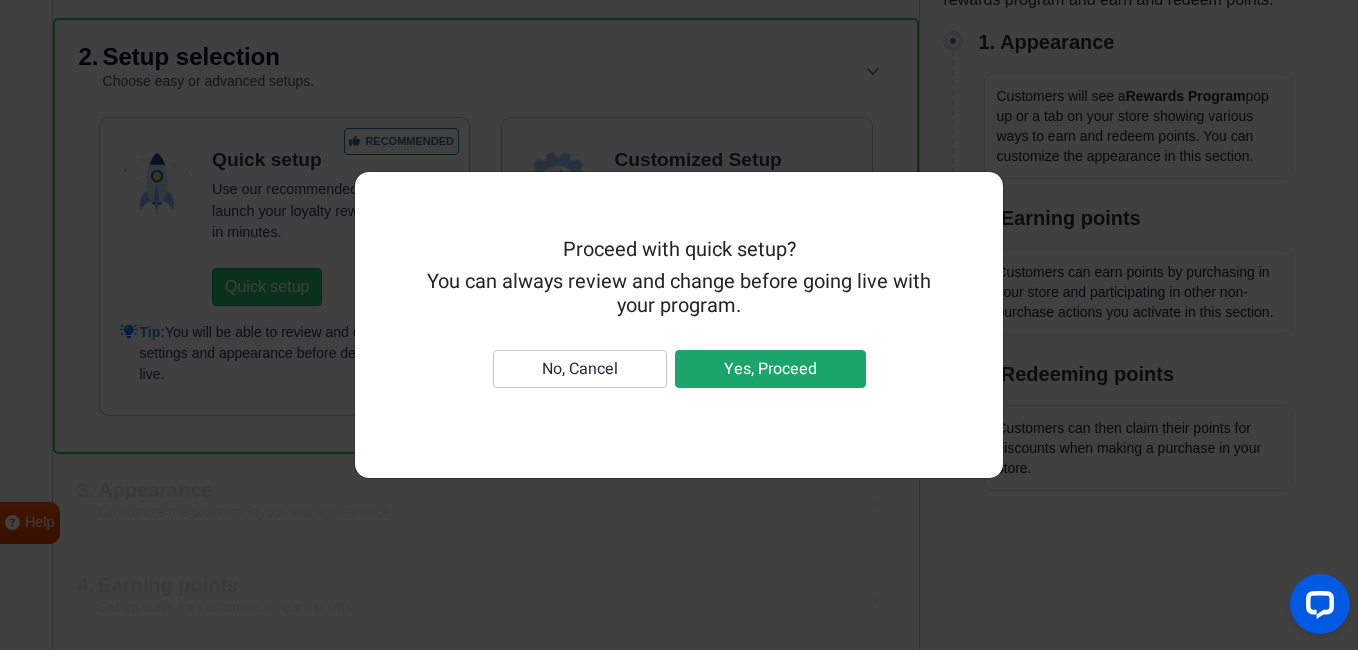 click on "Yes, Proceed" at bounding box center [770, 369] 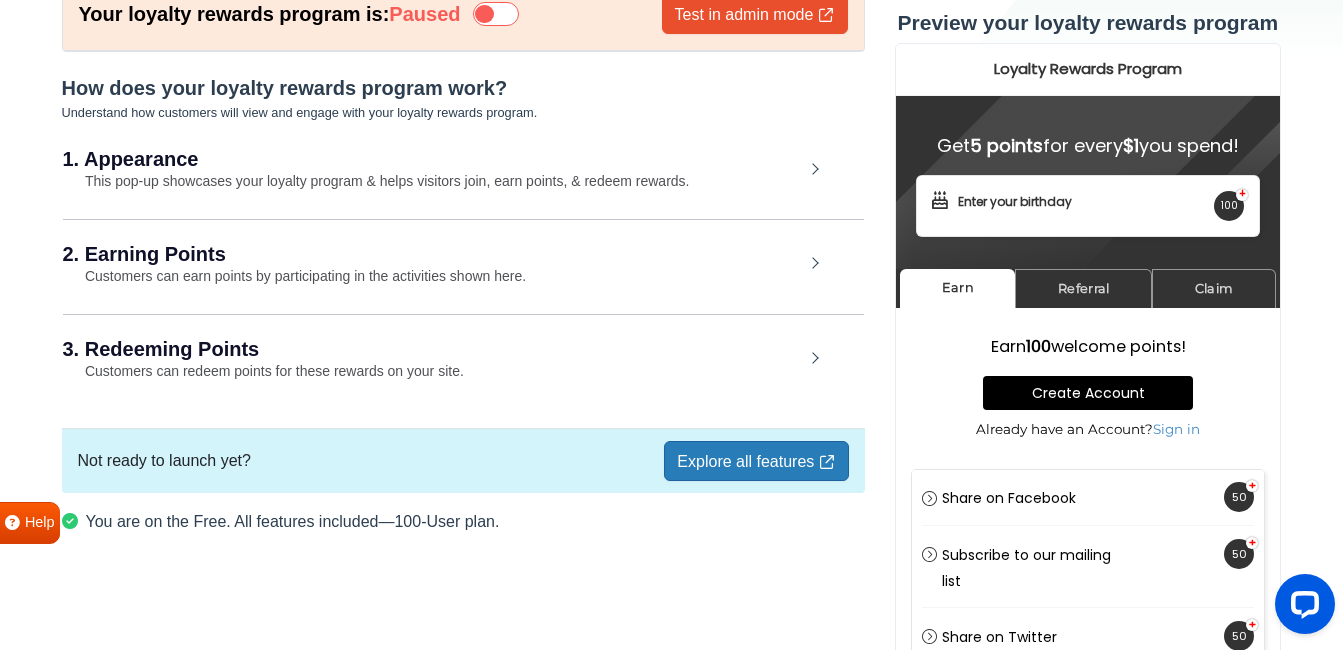 scroll, scrollTop: 0, scrollLeft: 0, axis: both 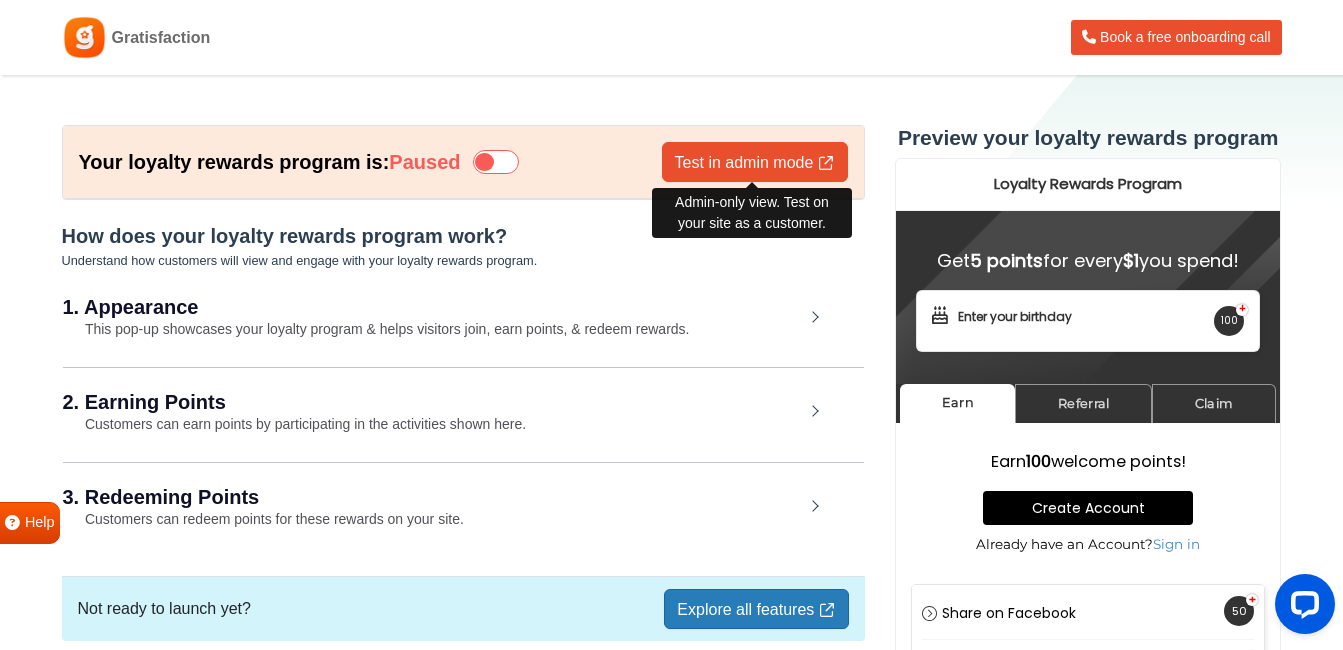 click on "Test in admin mode" at bounding box center (755, 162) 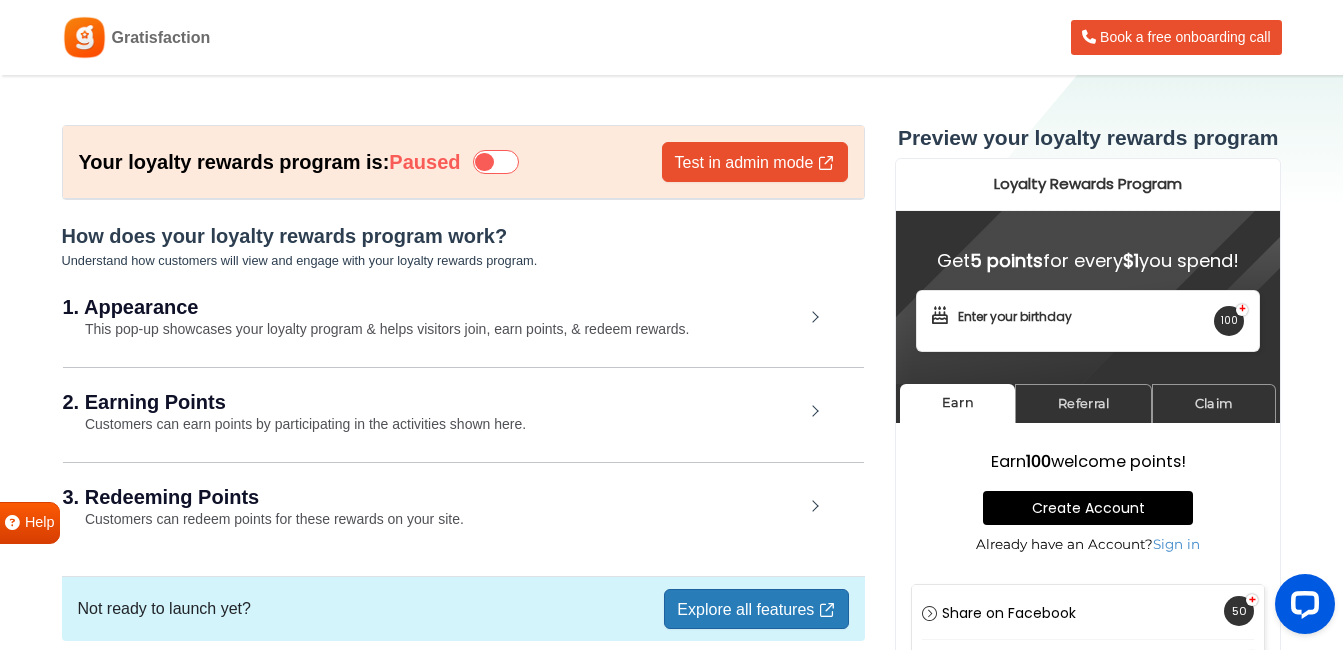 click on "1. Appearance This pop-up showcases your loyalty program & helps visitors join, earn points, & redeem rewards." at bounding box center [463, 319] 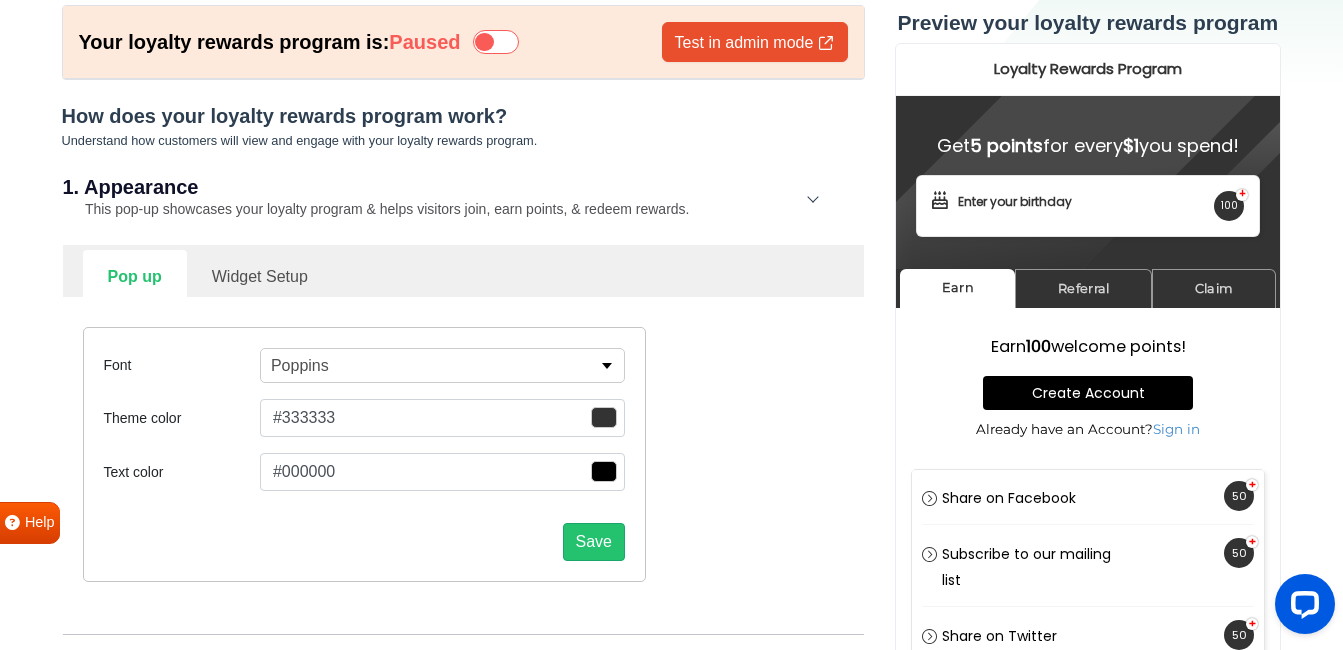 scroll, scrollTop: 160, scrollLeft: 0, axis: vertical 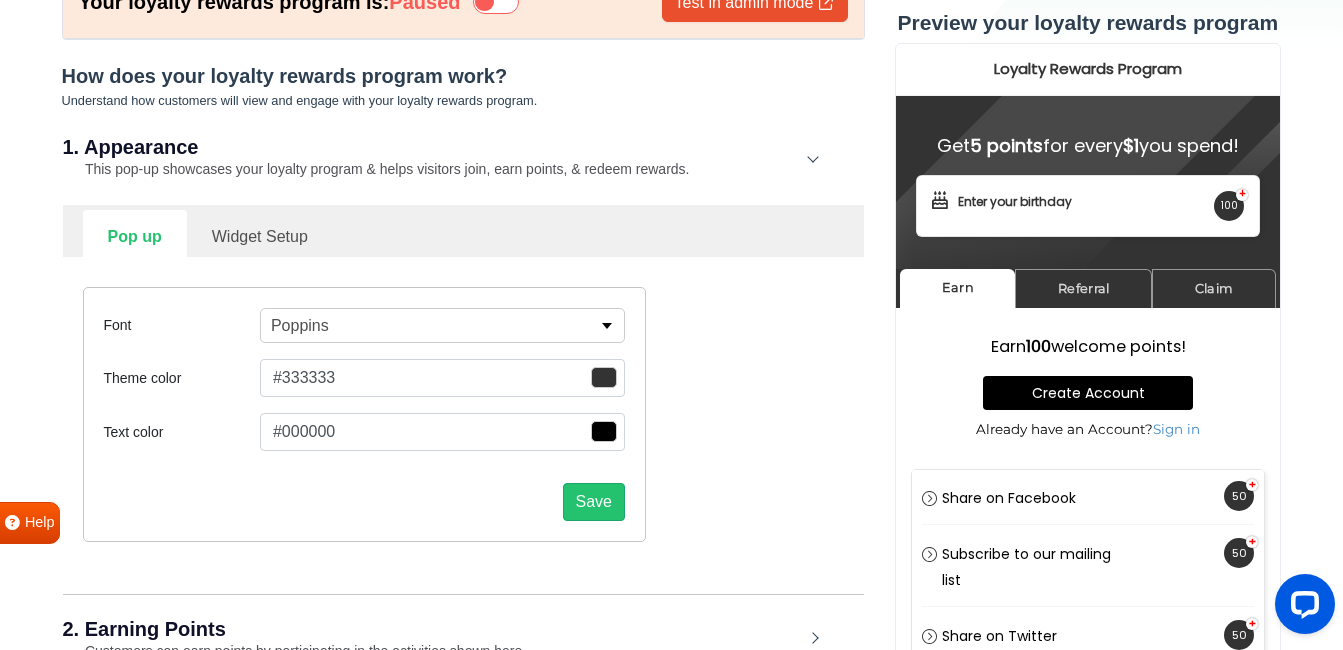 click on "Widget Setup" at bounding box center [260, 234] 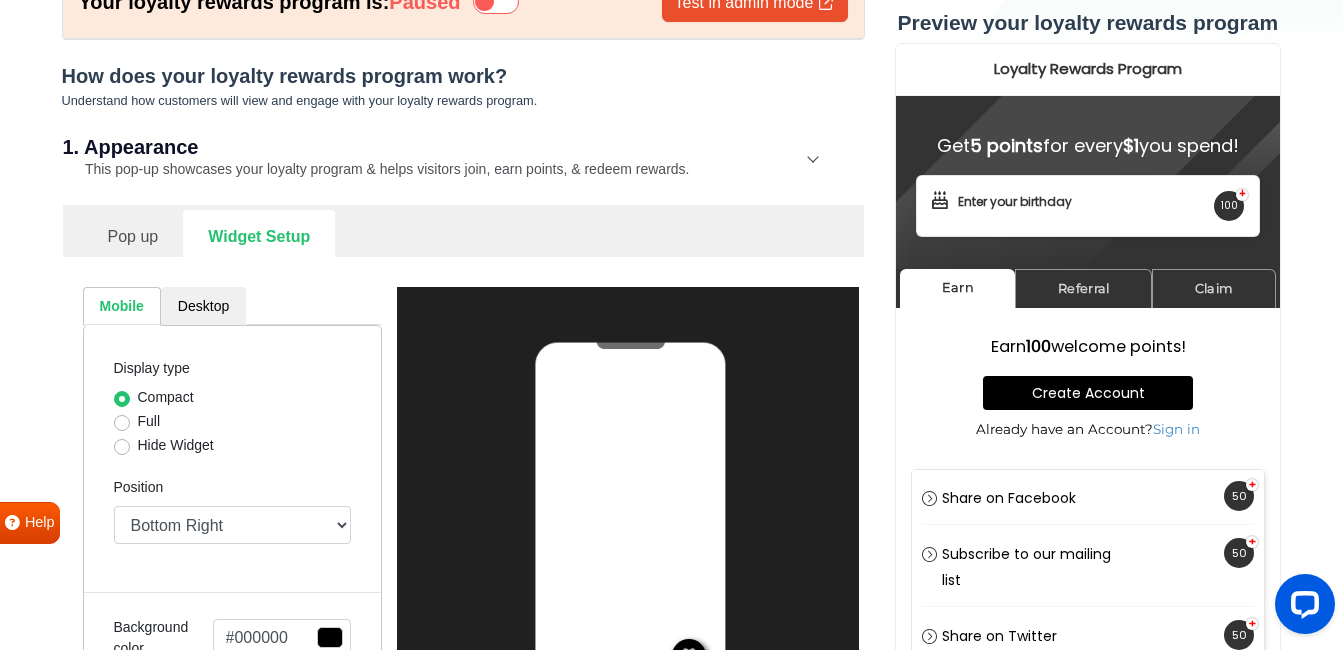 click on "Your loyalty rewards program is:  Paused  Test in admin mode   How does your loyalty rewards program work?   Understand how customers will view and engage with your loyalty rewards program.  1. Appearance This pop-up showcases your loyalty program & helps visitors join, earn points, & redeem rewards. Pop up Widget Setup Mobile Desktop Display type Compact Full Hide Widget Position Top Right Top Left Top Center Bottom Right Bottom Left Bottom Center Background color #000000 Close Icon 0 hex #000000 Submit Icon Icon  Next  REWARDS Sample view 2. Earning Points Customers can earn points by participating in the activities shown here. Reward points for purchases Reward customers for shopping on your site.  5 points for every $1 spend.   Edit  Sign up reward For creating an account on your site. 100 points.  Edit  Referral program Reward customers for referring their friends.  Referrer earns 500 points for friend’s first purchase.   Friends get 10% off first purchase.   Edit  Share on Facebook  50 points." at bounding box center (463, 627) 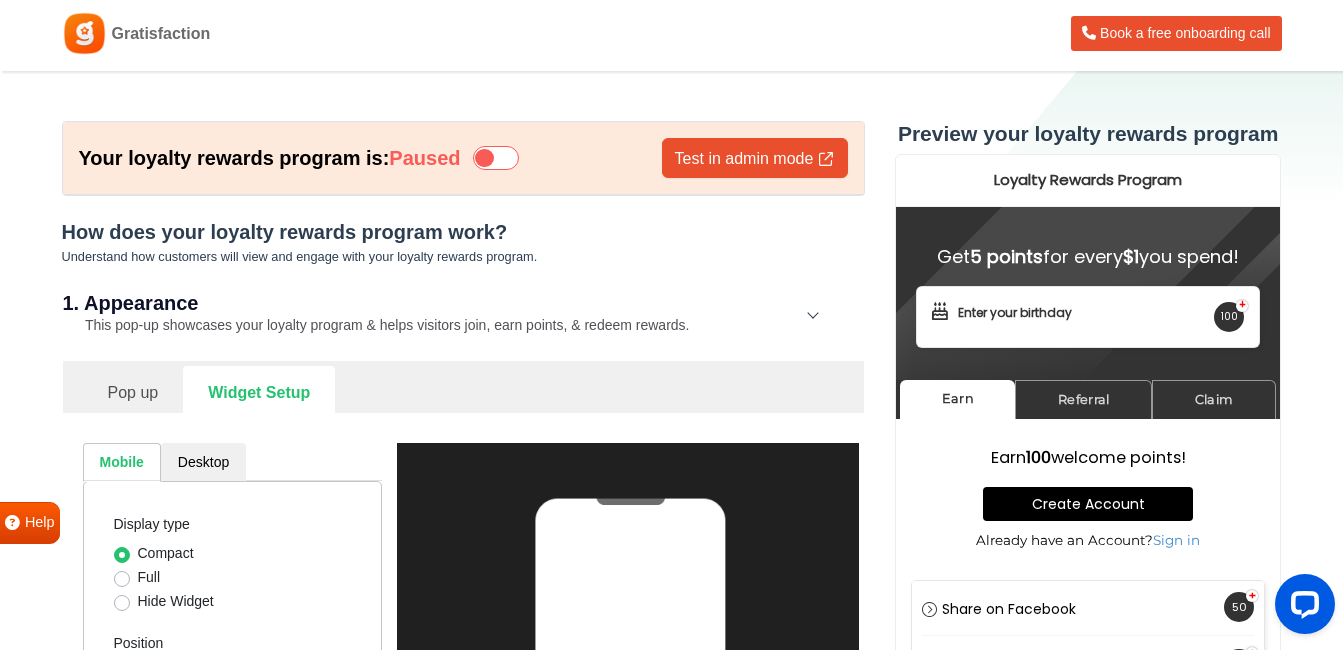 scroll, scrollTop: 0, scrollLeft: 0, axis: both 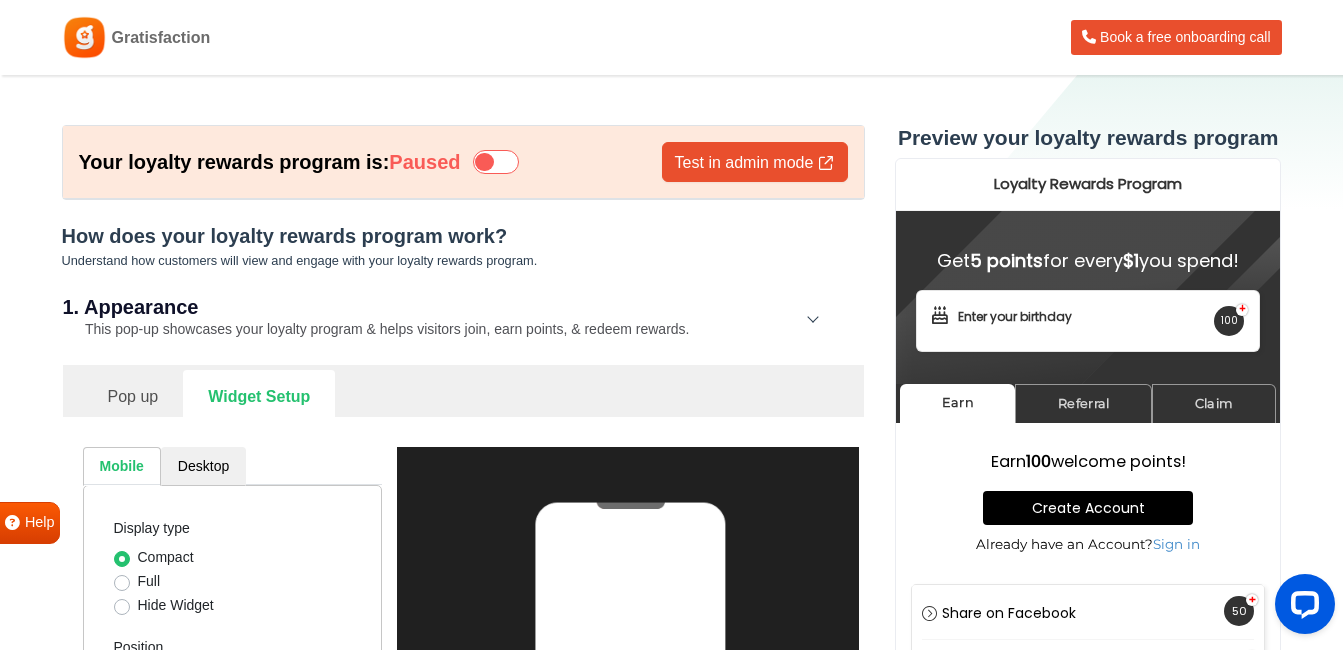click on "Pop up" at bounding box center [133, 394] 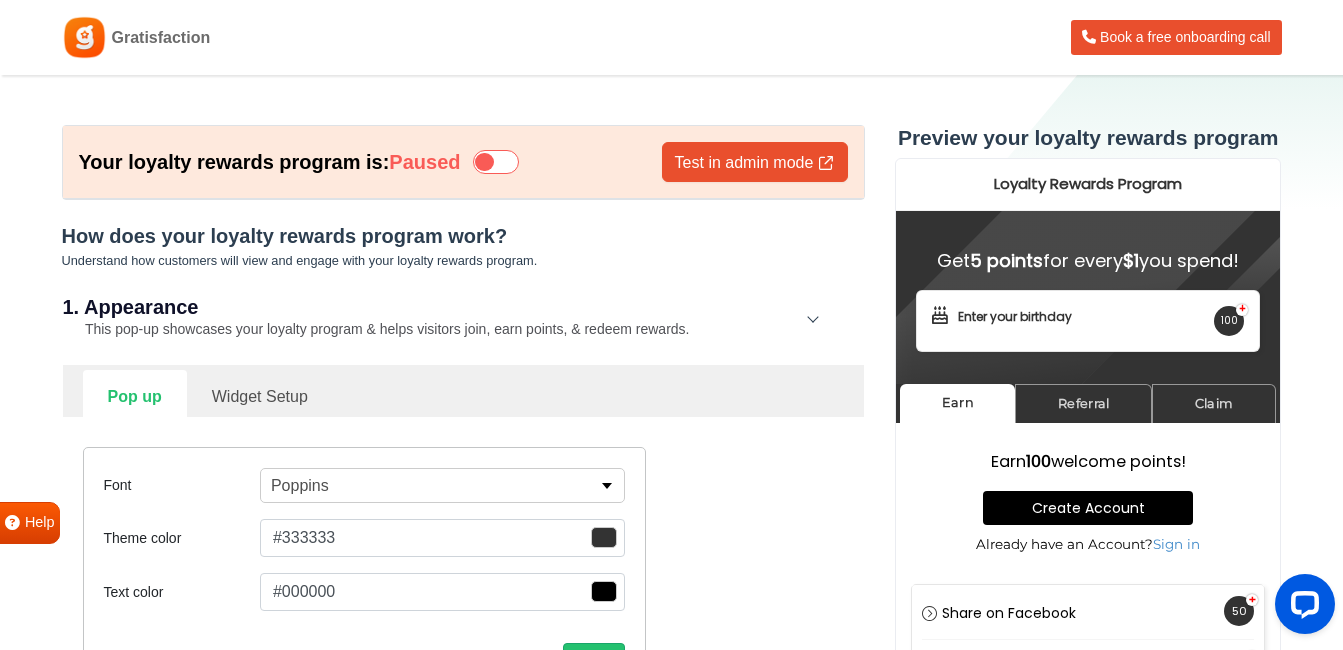 select on "right" 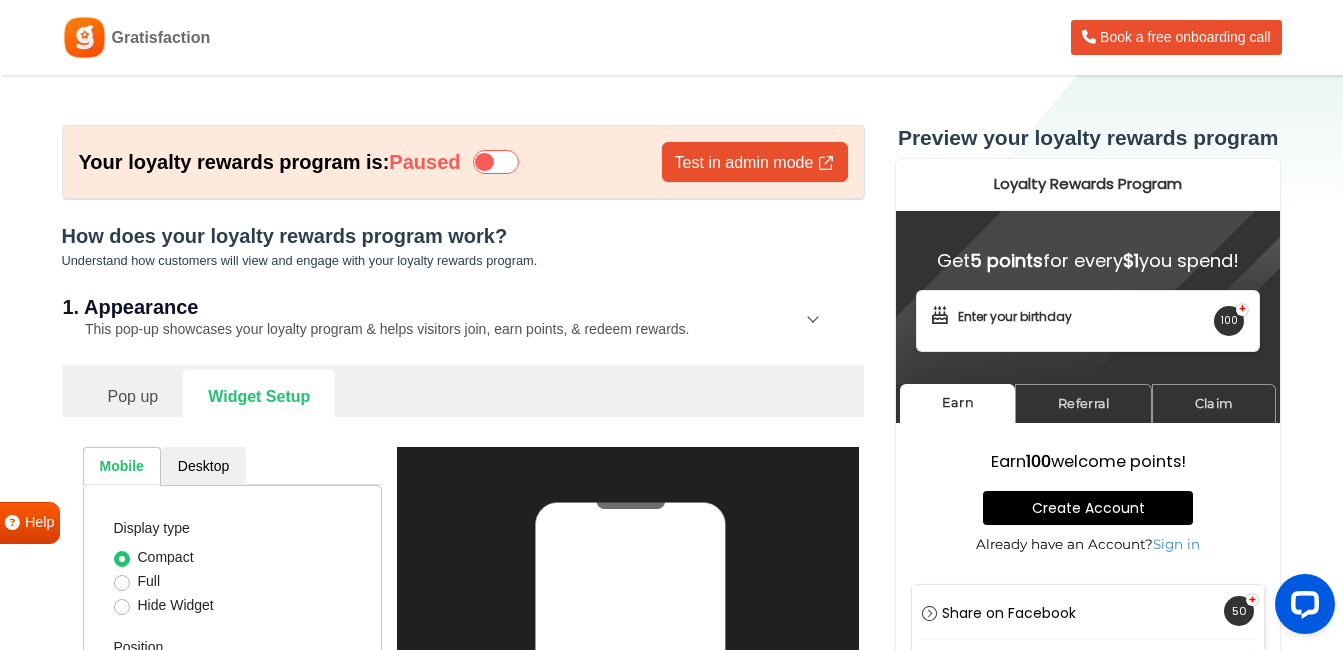 click on "Preview your loyalty rewards program Generating preview" at bounding box center [1088, 787] 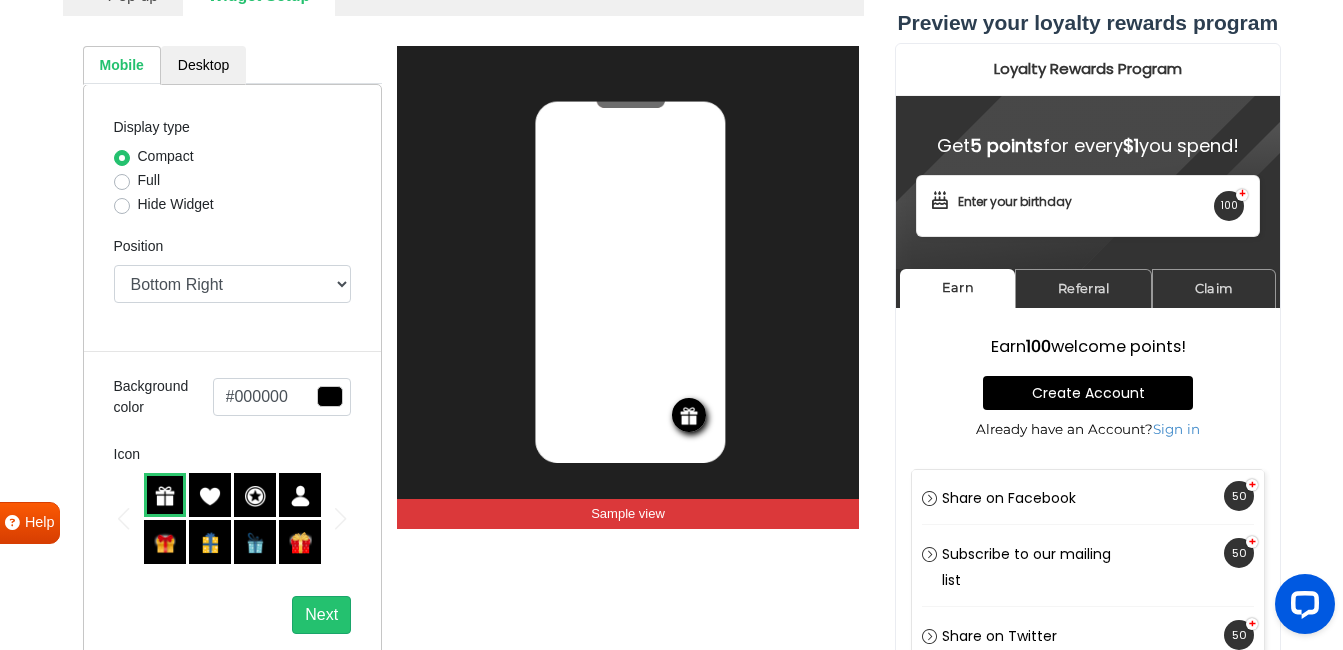 scroll, scrollTop: 520, scrollLeft: 0, axis: vertical 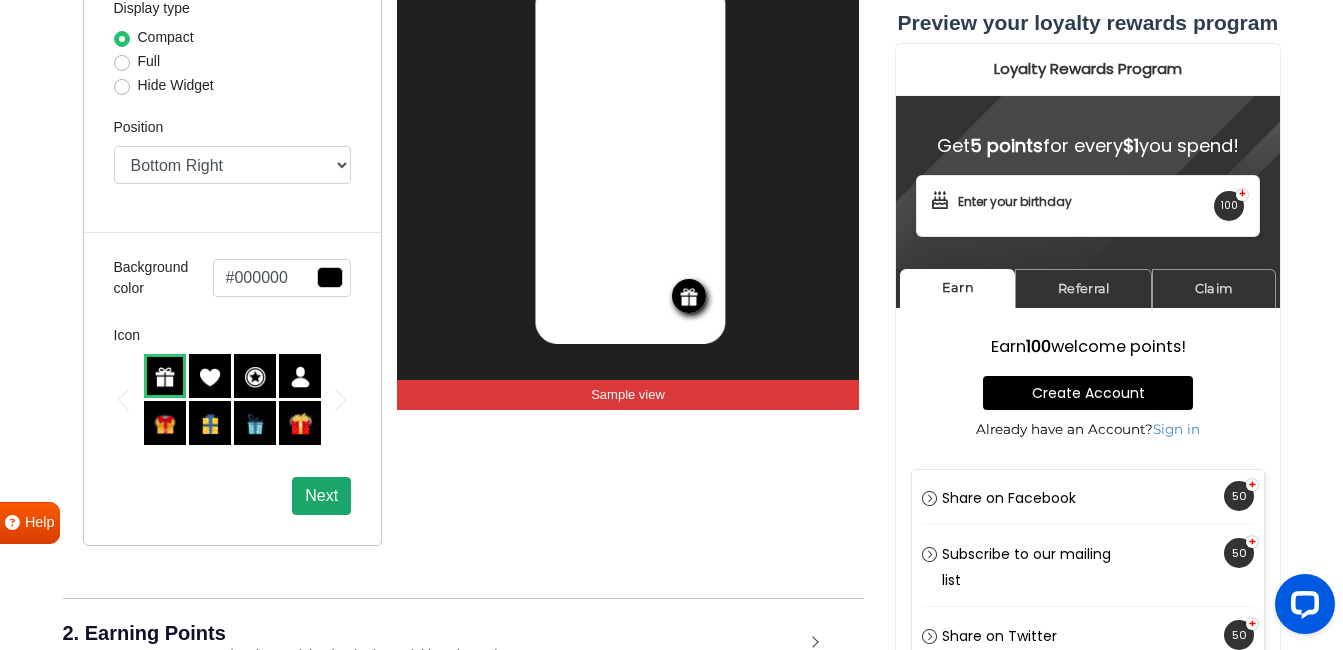 click on "Next" at bounding box center (321, 496) 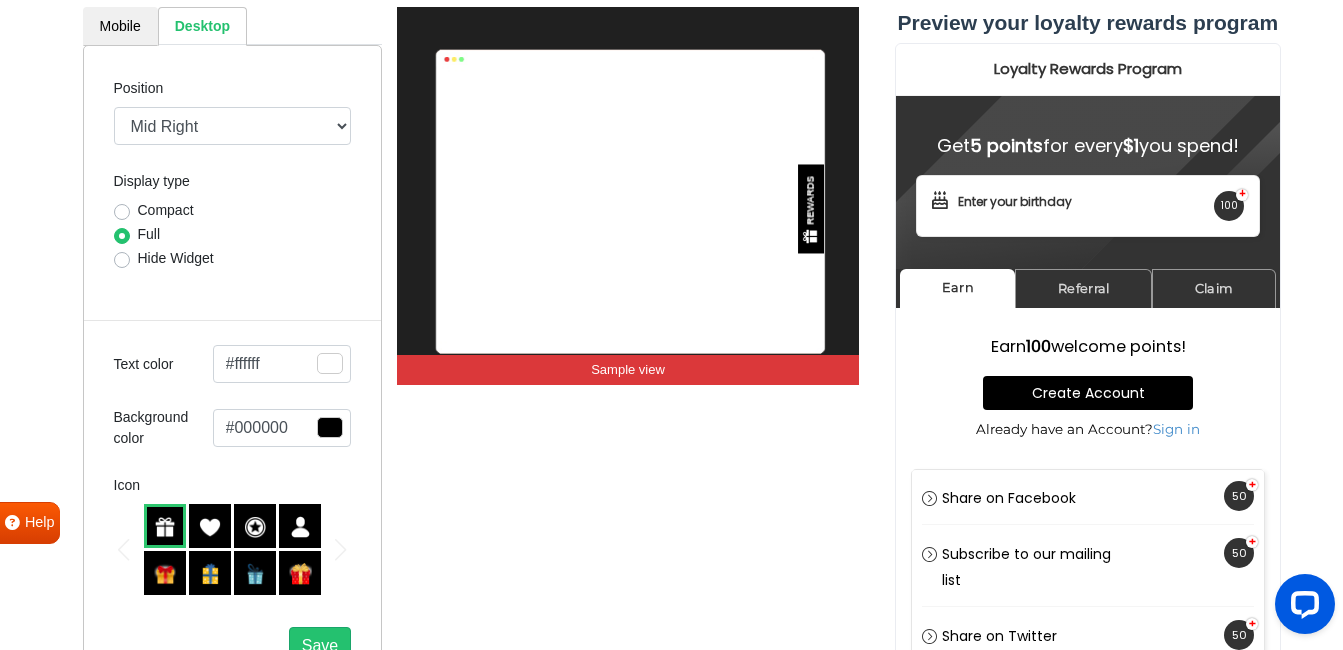 scroll, scrollTop: 480, scrollLeft: 0, axis: vertical 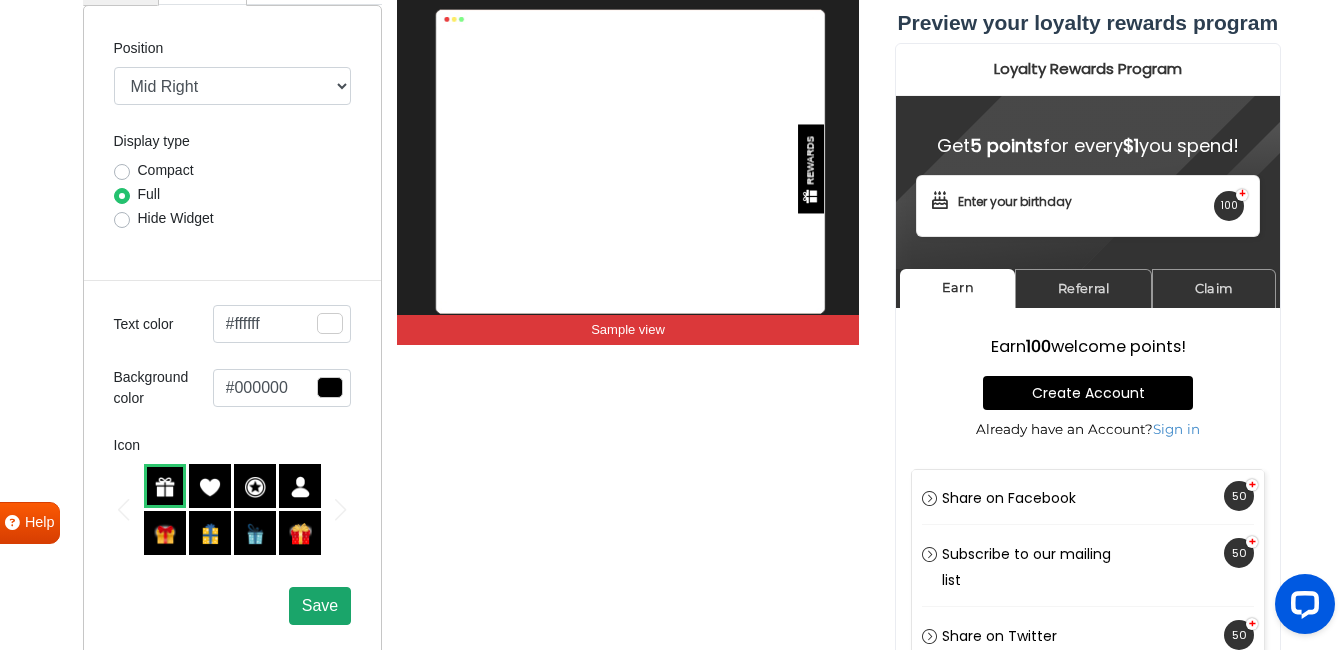 click on "Save" at bounding box center (320, 605) 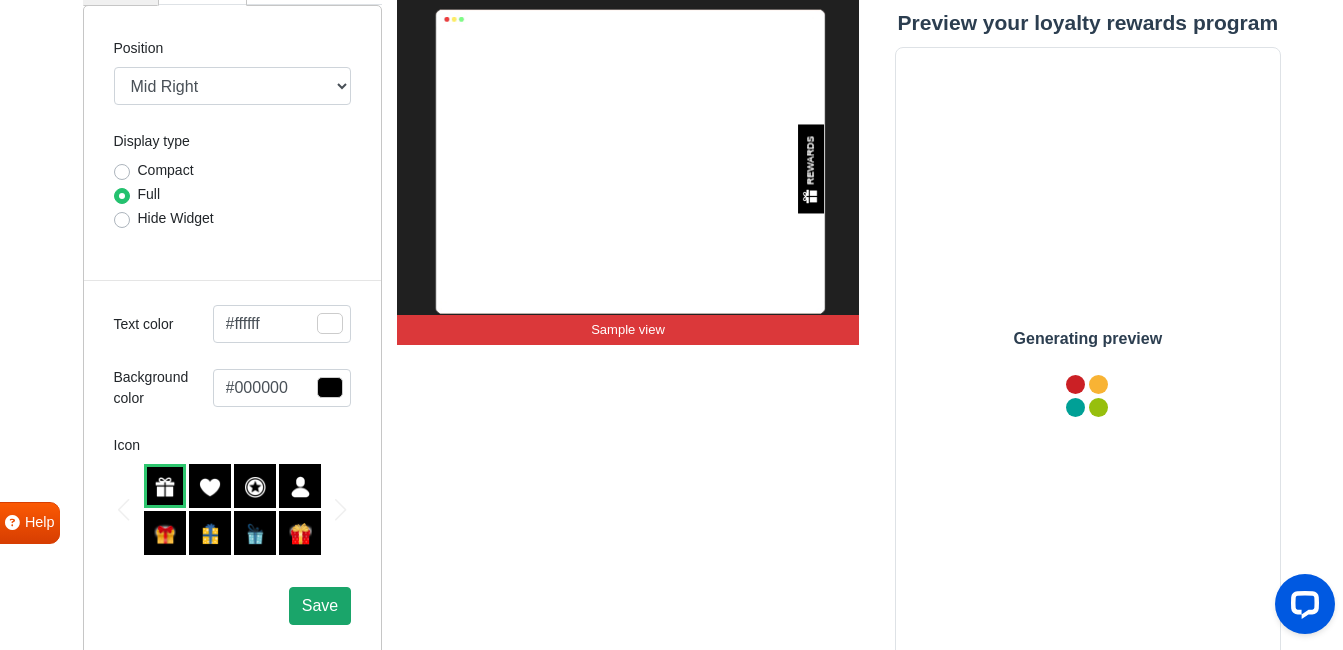 scroll, scrollTop: 0, scrollLeft: 0, axis: both 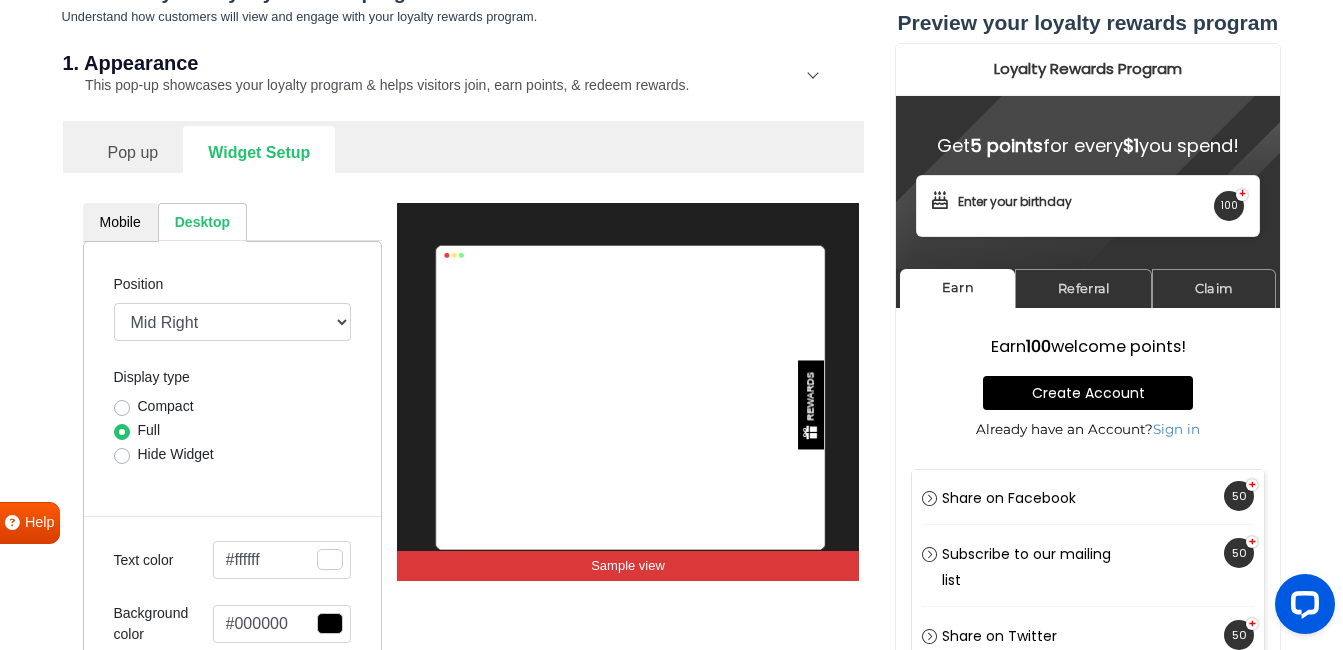 click on "Pop up" at bounding box center [133, 150] 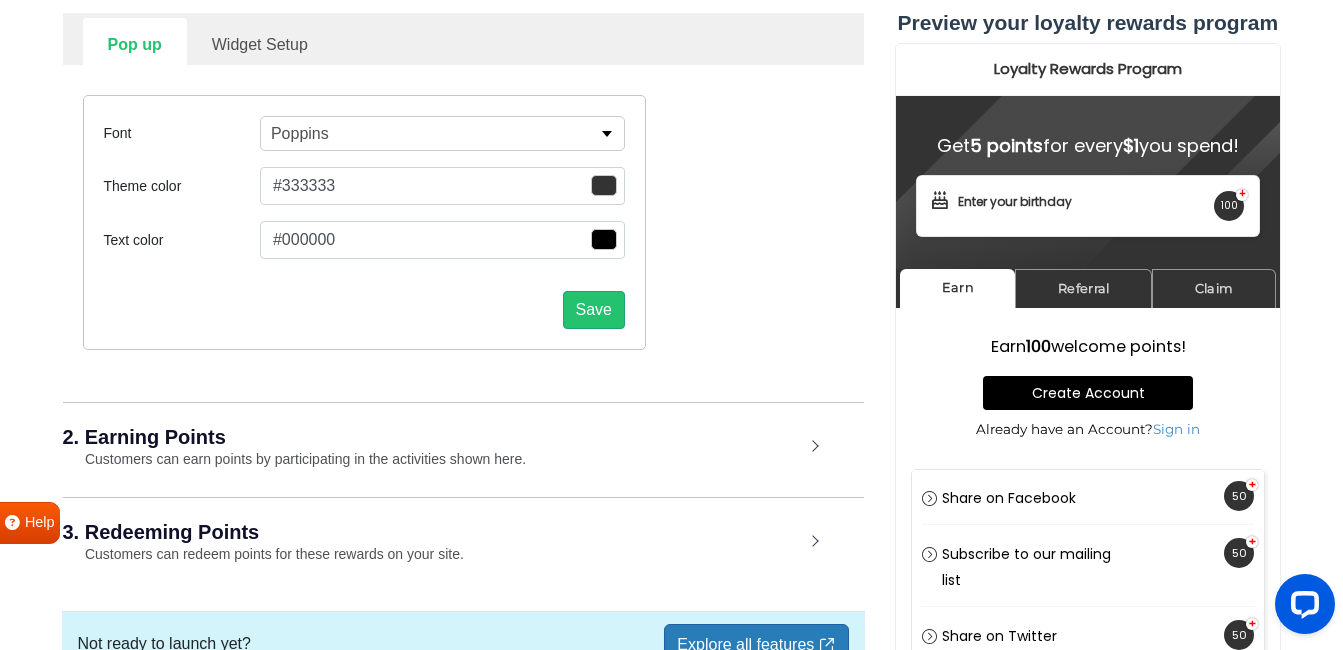 scroll, scrollTop: 393, scrollLeft: 0, axis: vertical 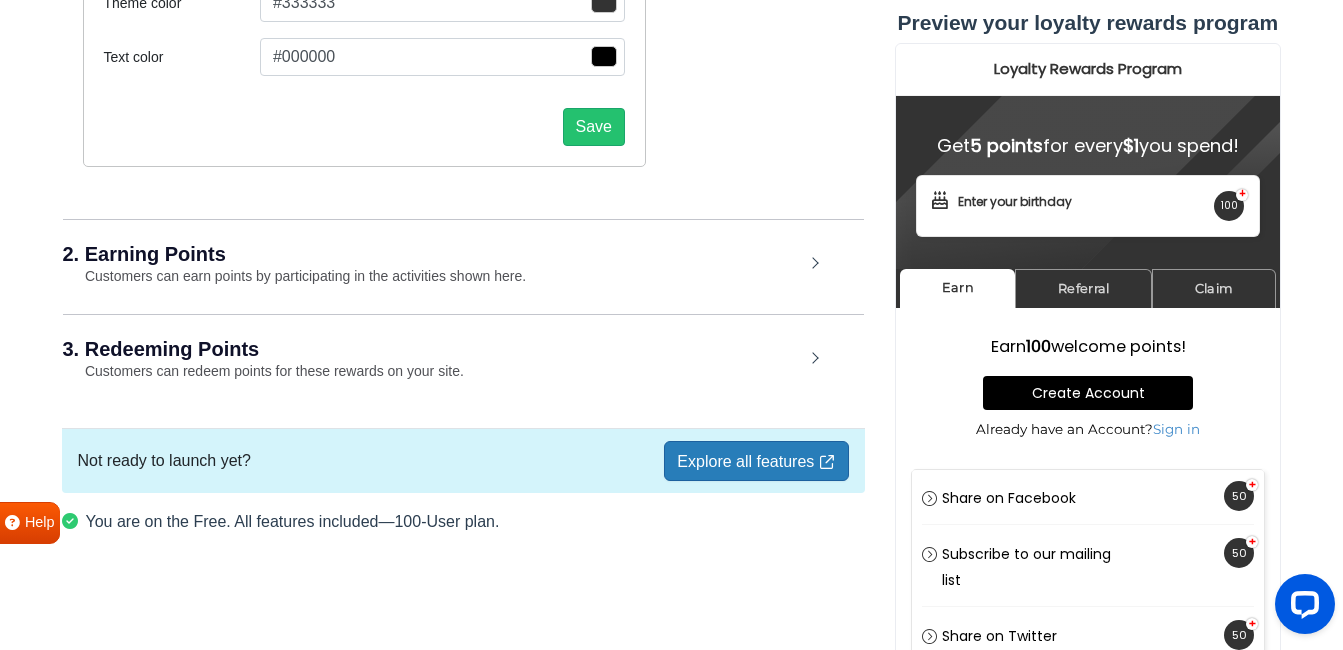 click at bounding box center [604, 2] 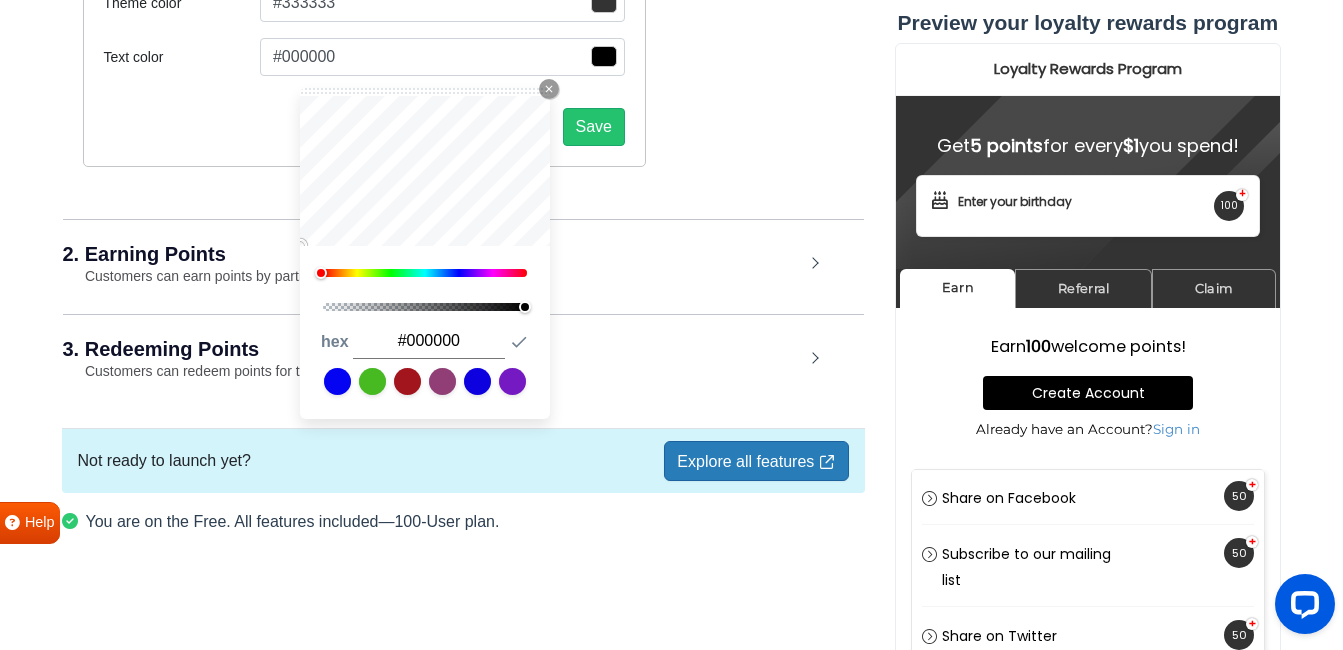 click at bounding box center (512, 381) 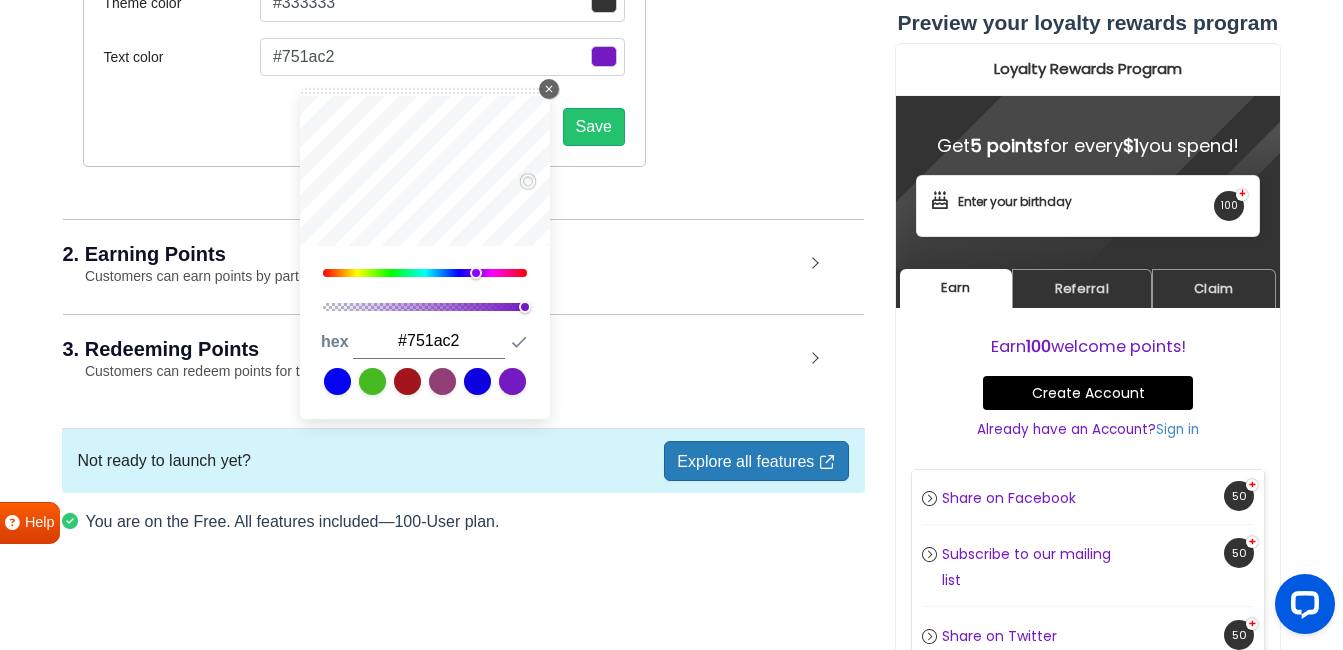 click on "Close Icon" 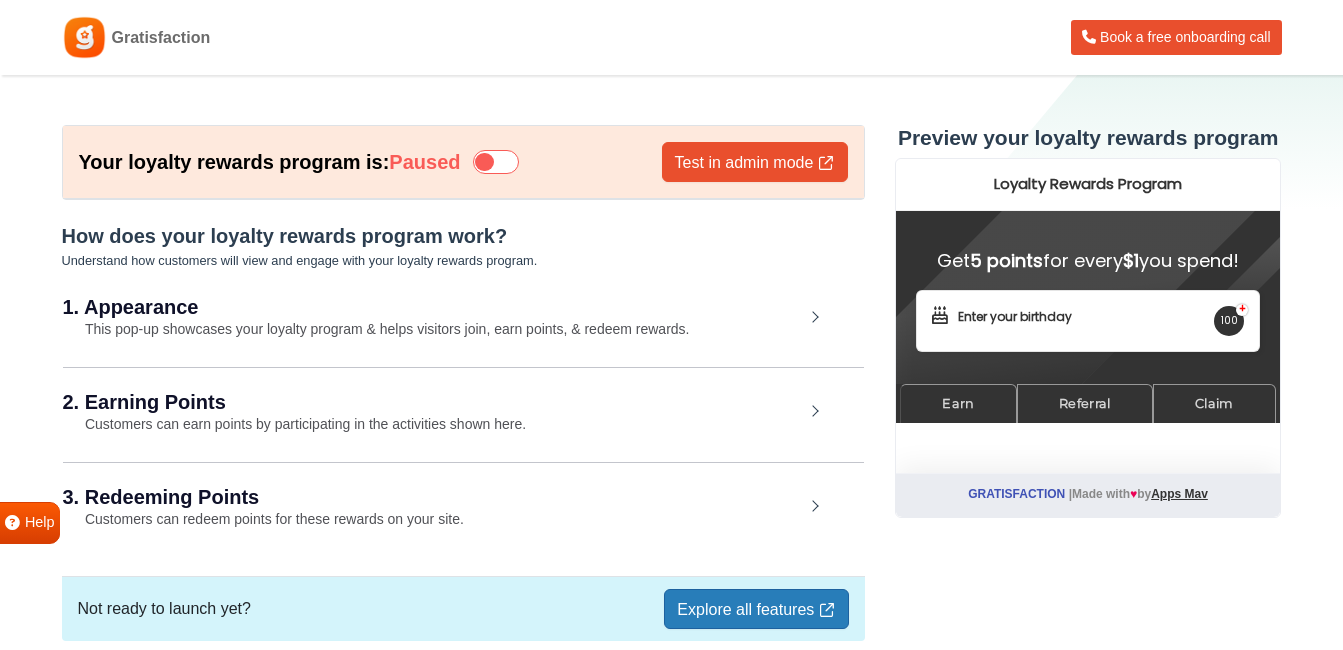 scroll, scrollTop: 0, scrollLeft: 0, axis: both 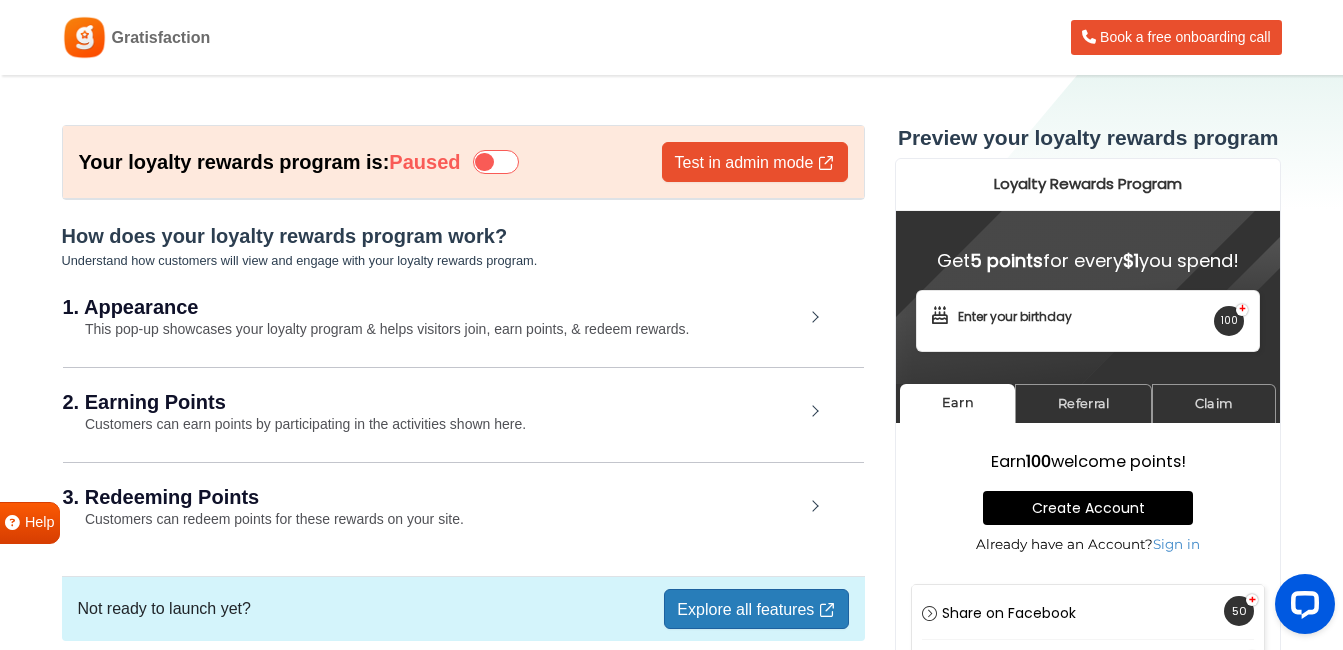 click on "1. Appearance This pop-up showcases your loyalty program & helps visitors join, earn points, & redeem rewards." at bounding box center (463, 319) 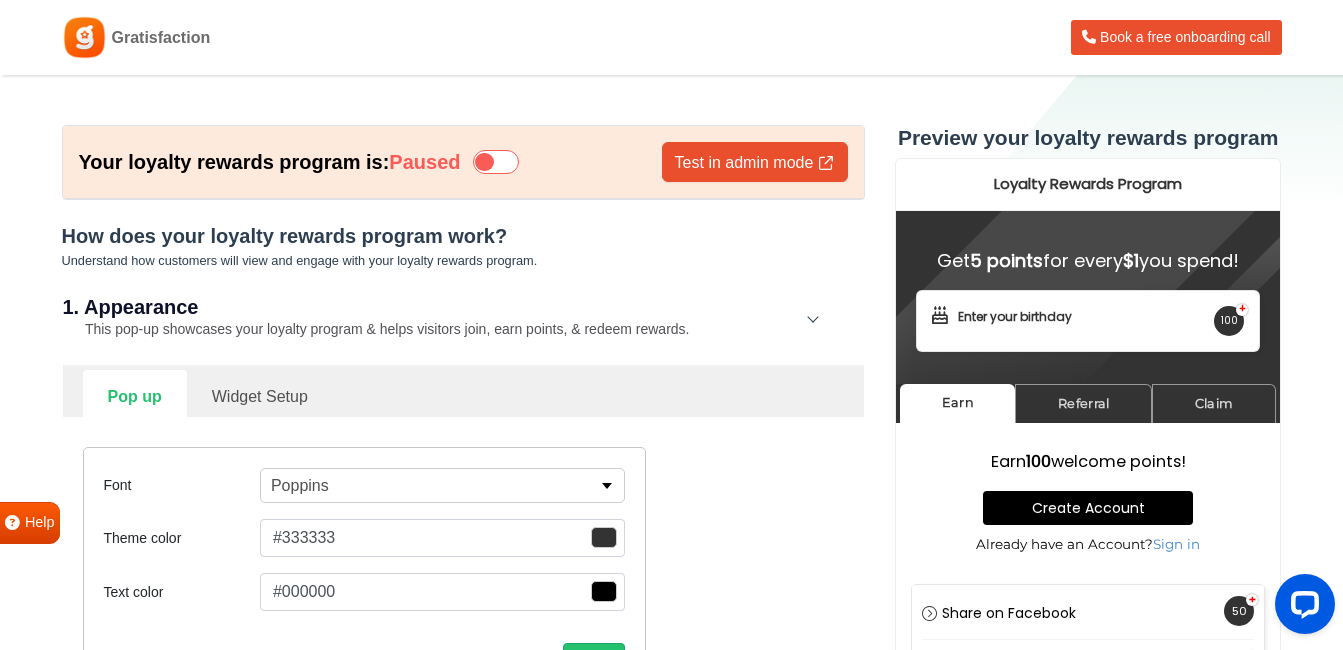 click at bounding box center [604, 537] 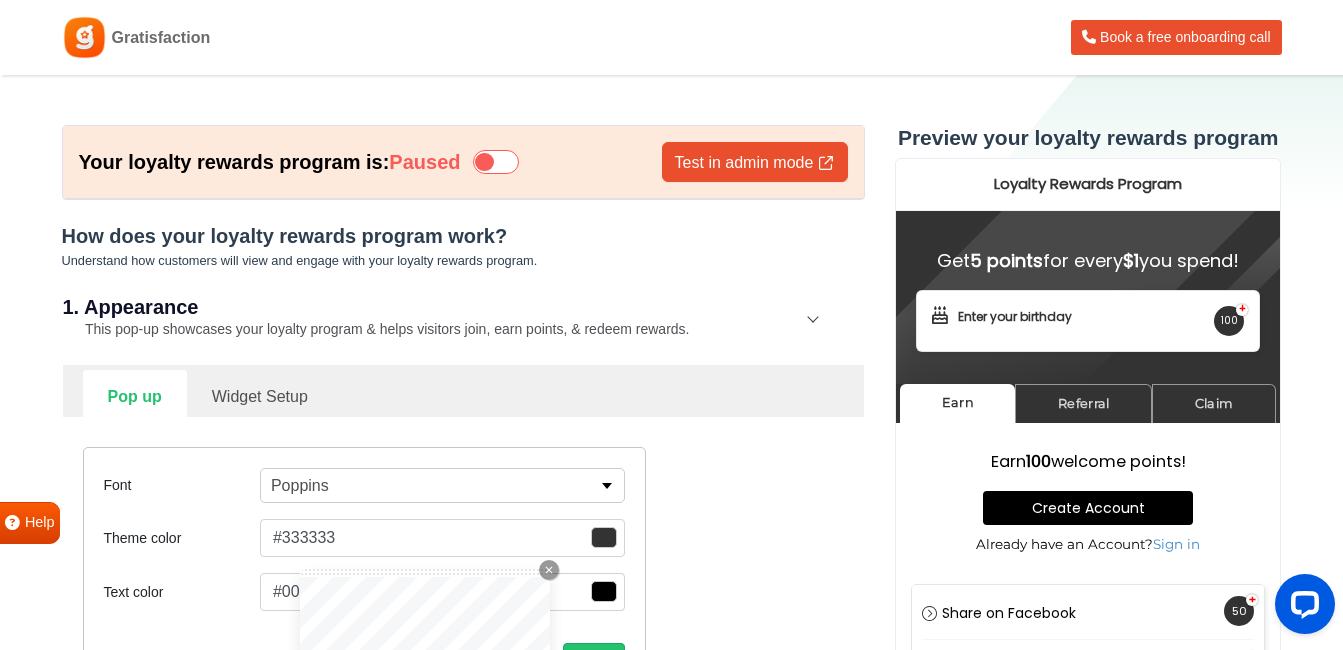 type 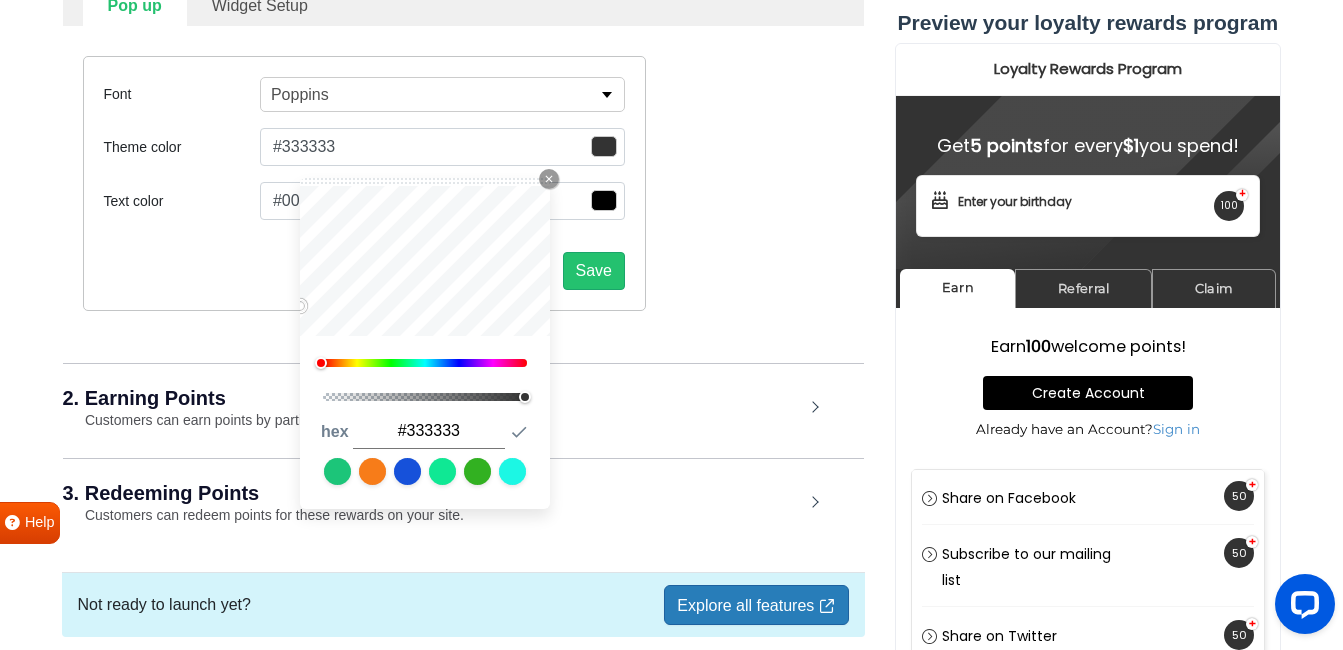 scroll, scrollTop: 520, scrollLeft: 0, axis: vertical 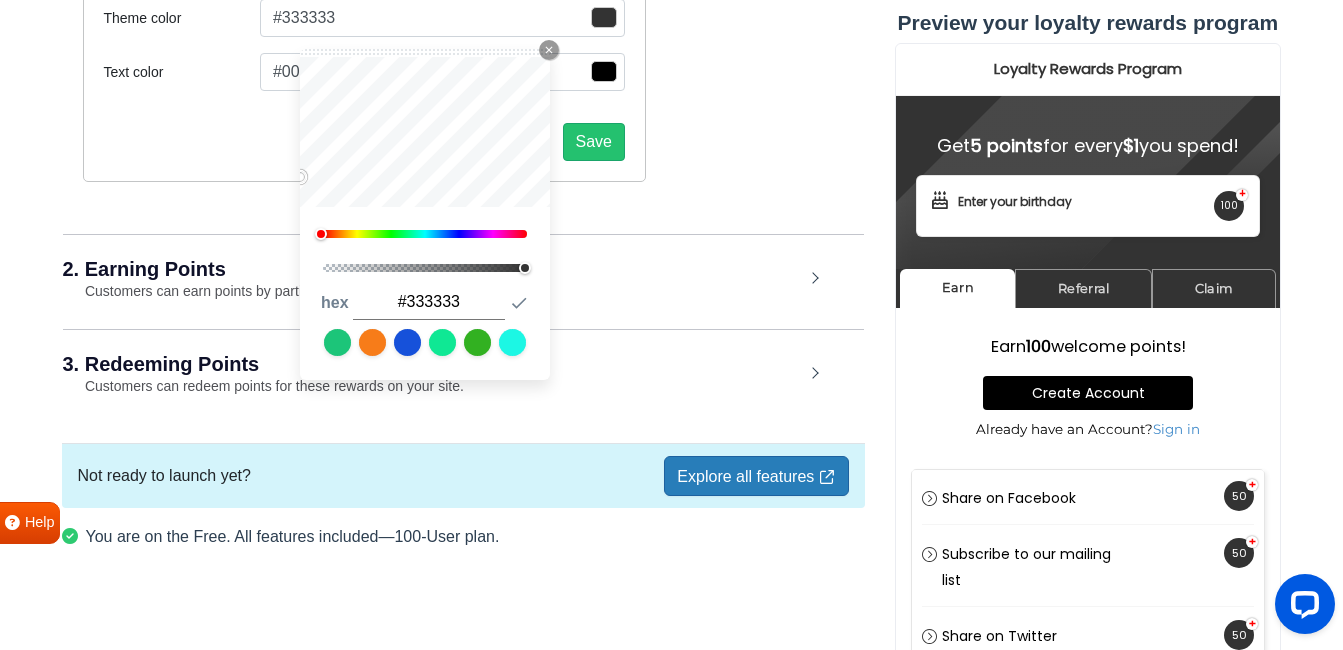 click at bounding box center [425, 234] 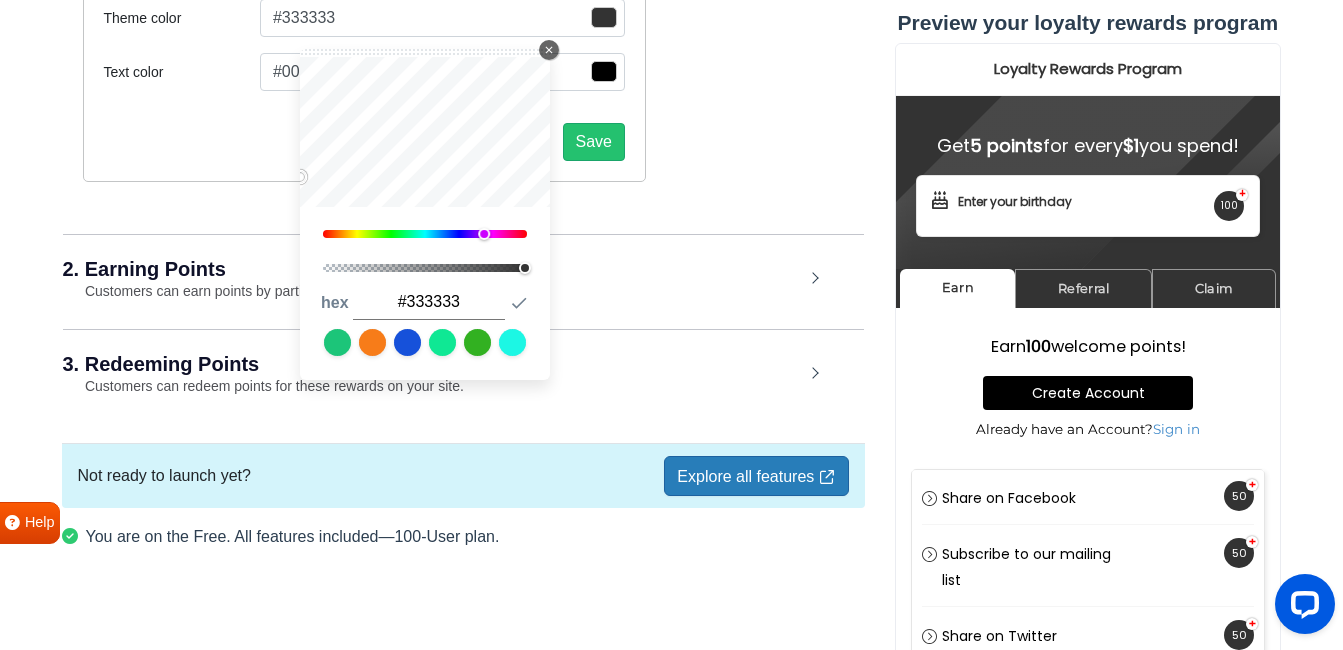 click 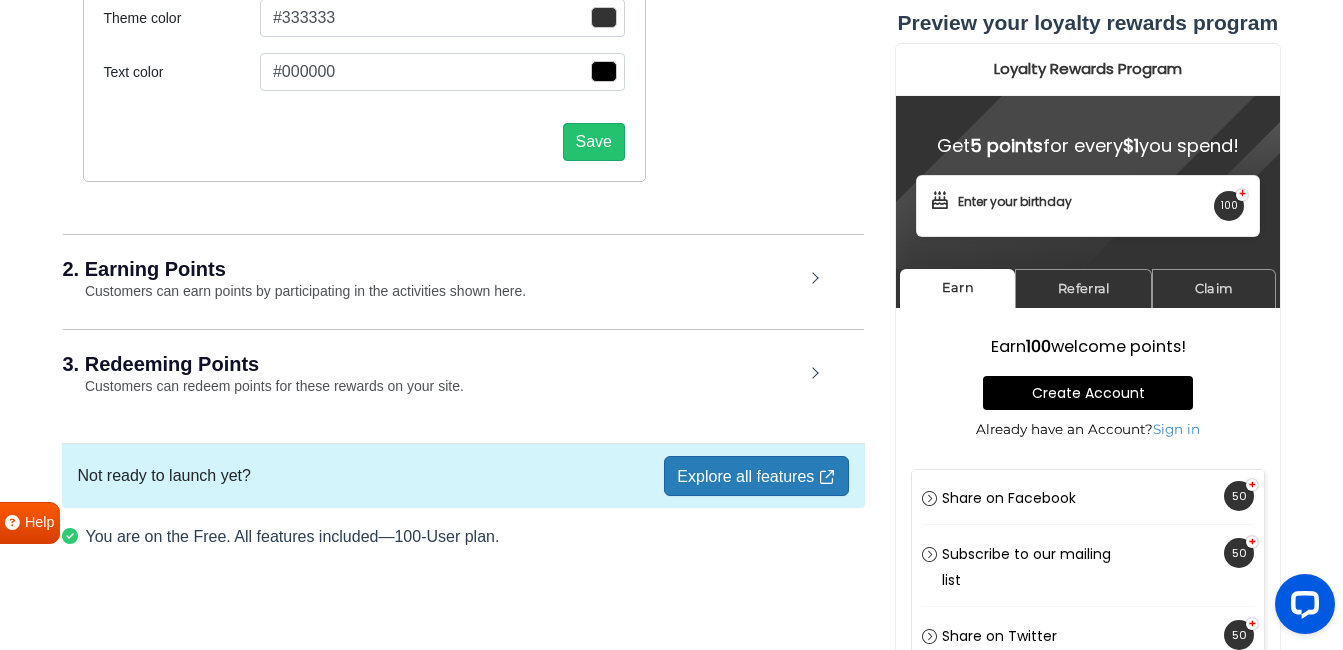 click at bounding box center (604, 17) 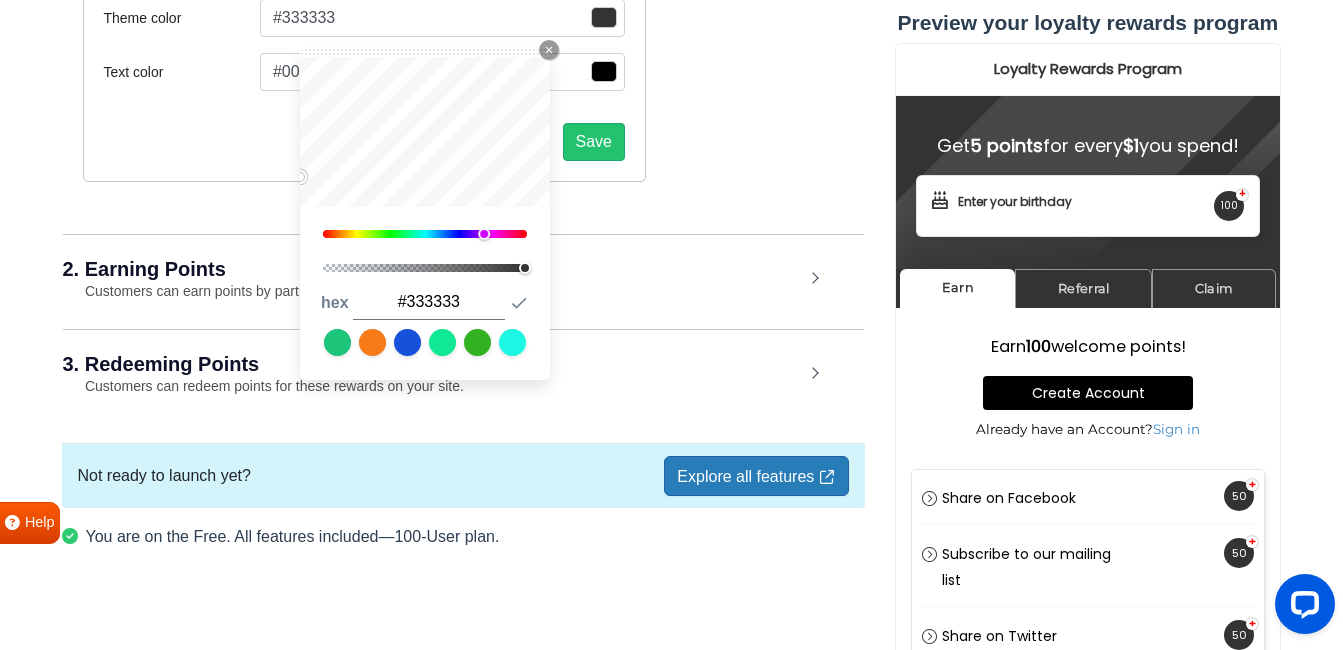 type on "#f521ff" 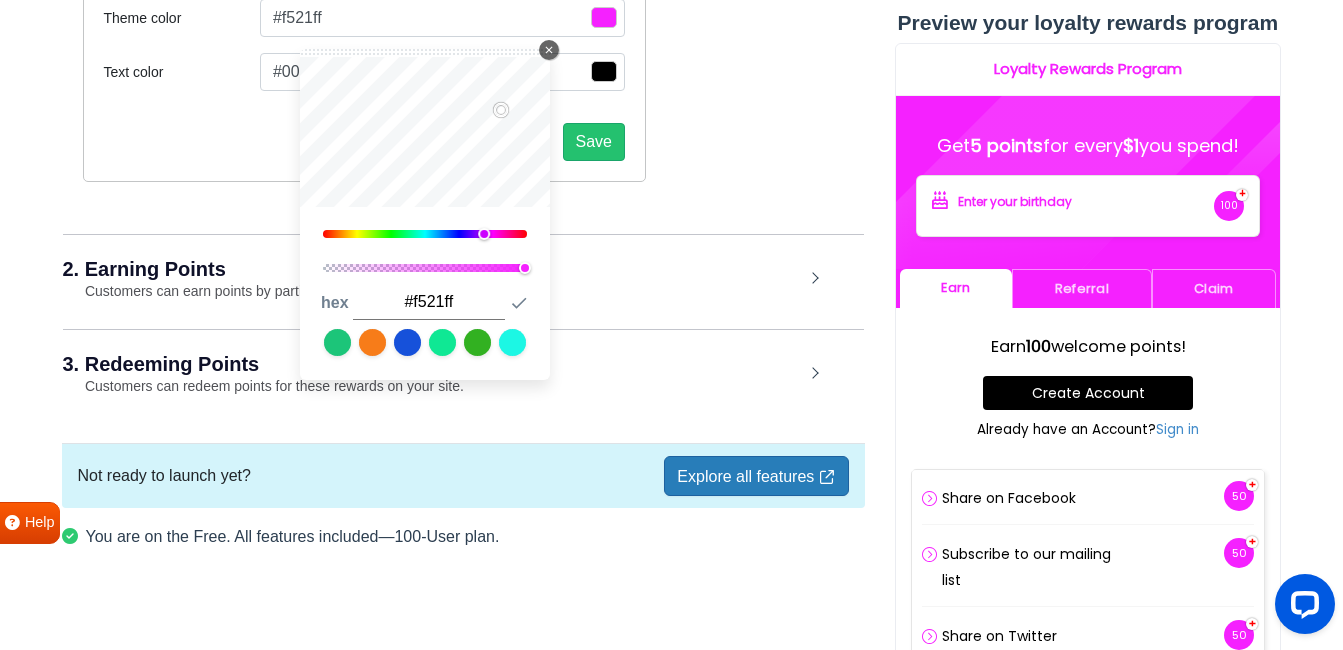 click on "Close Icon" 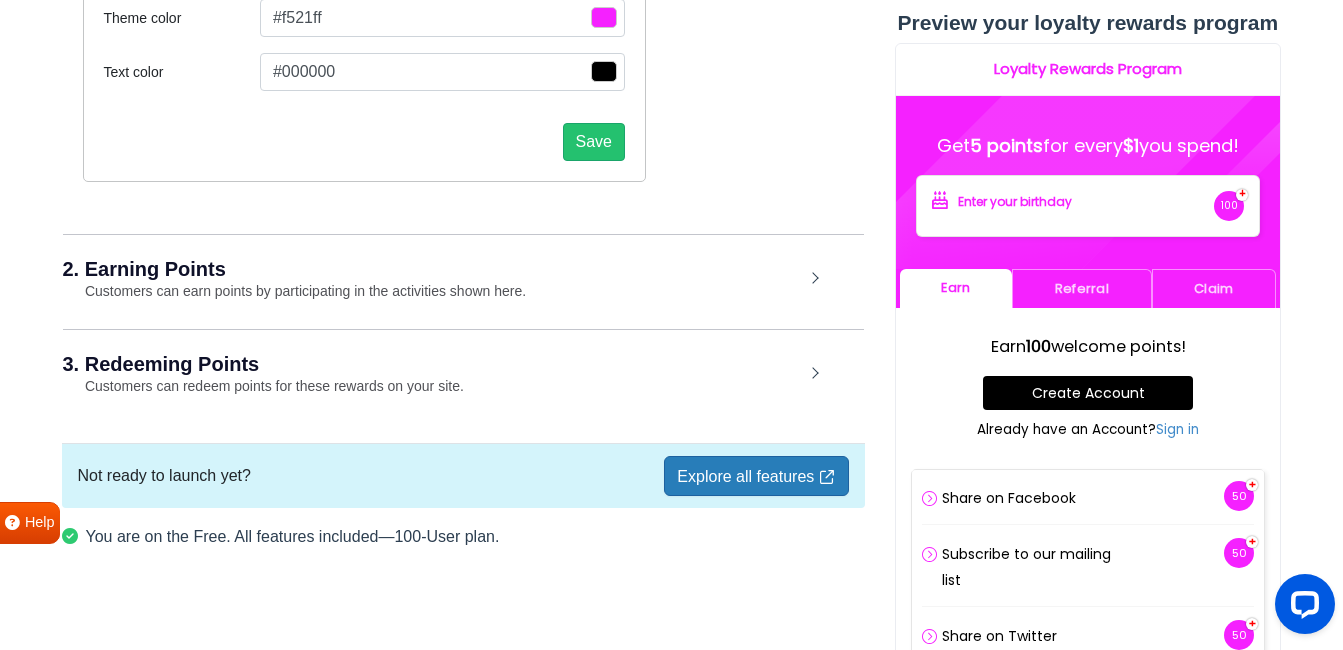 click at bounding box center (604, 17) 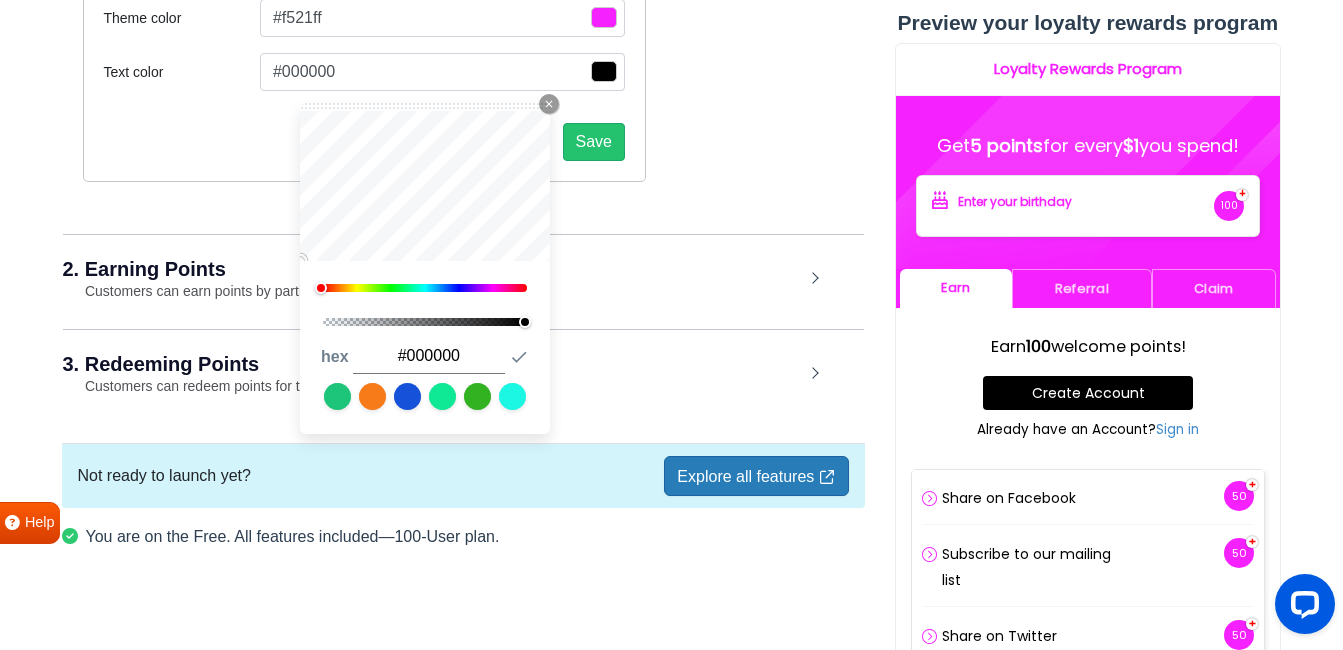 click at bounding box center (425, 322) 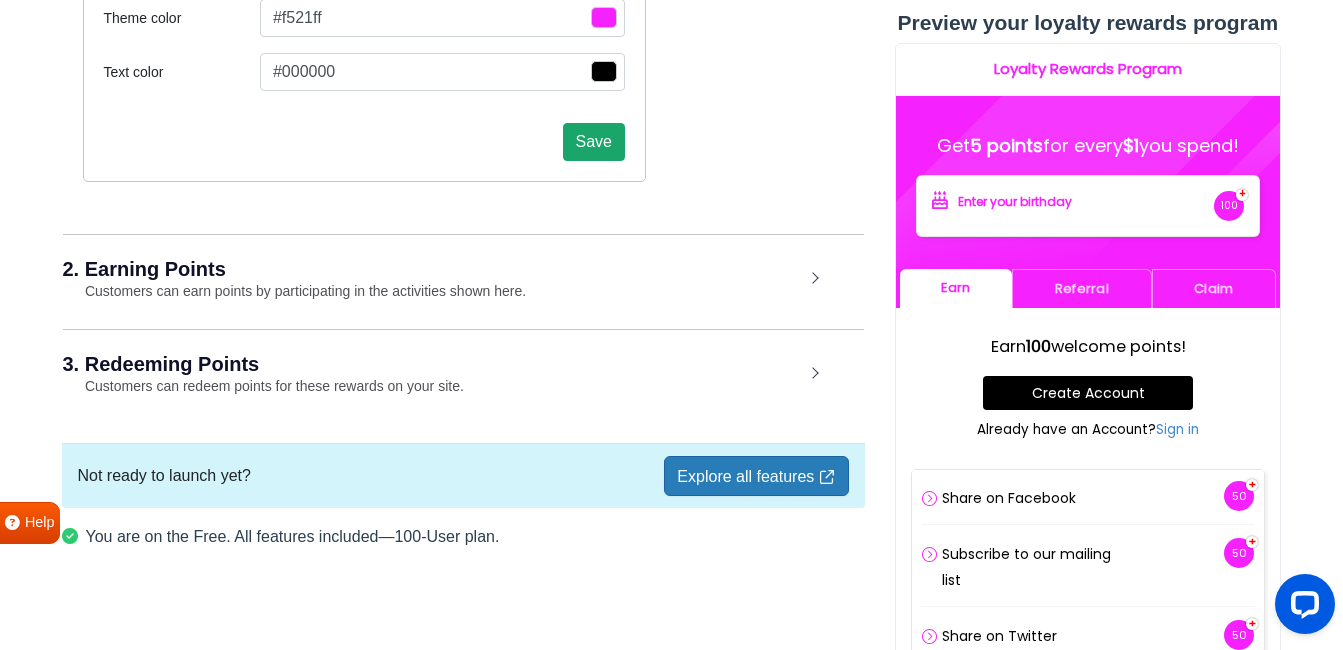 click on "Save" at bounding box center [594, 142] 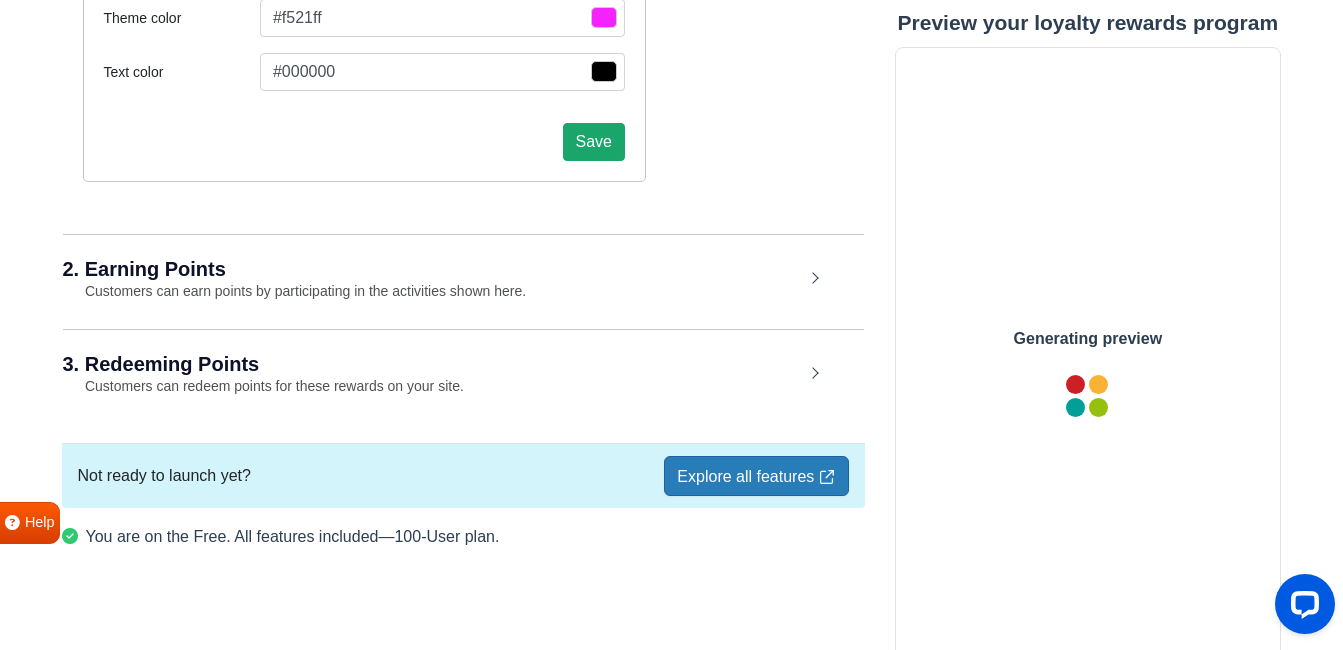 scroll, scrollTop: 0, scrollLeft: 0, axis: both 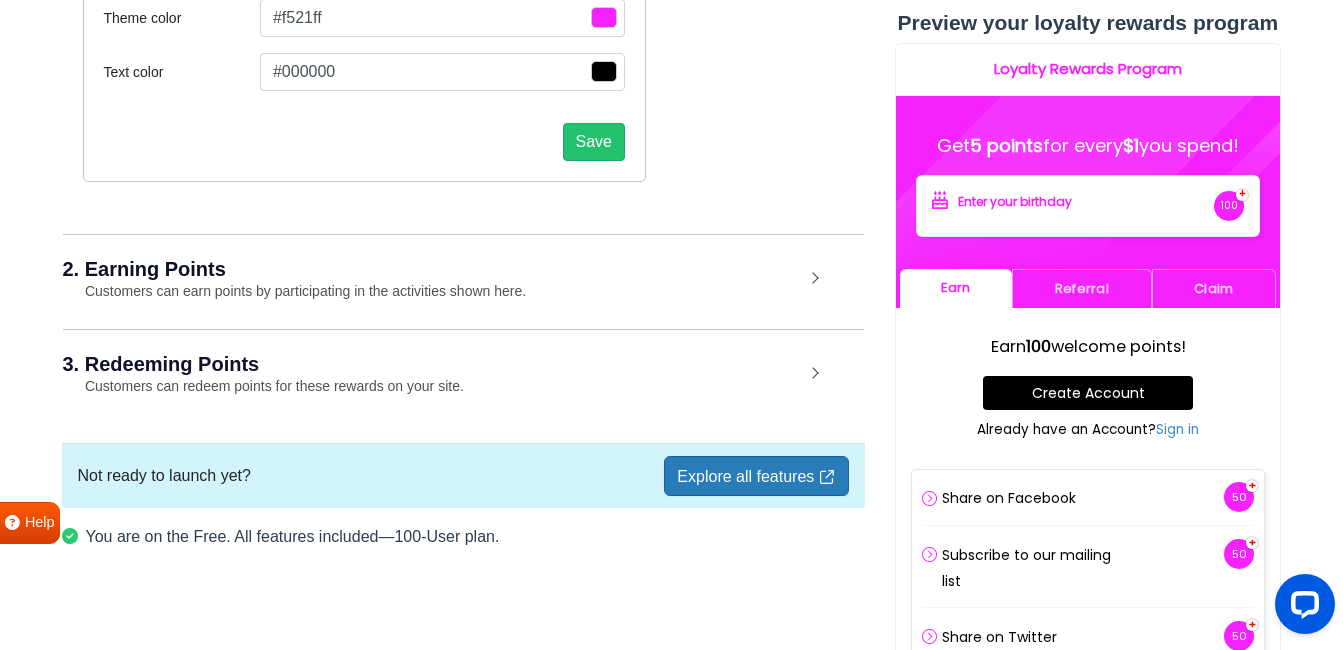 click at bounding box center [604, 17] 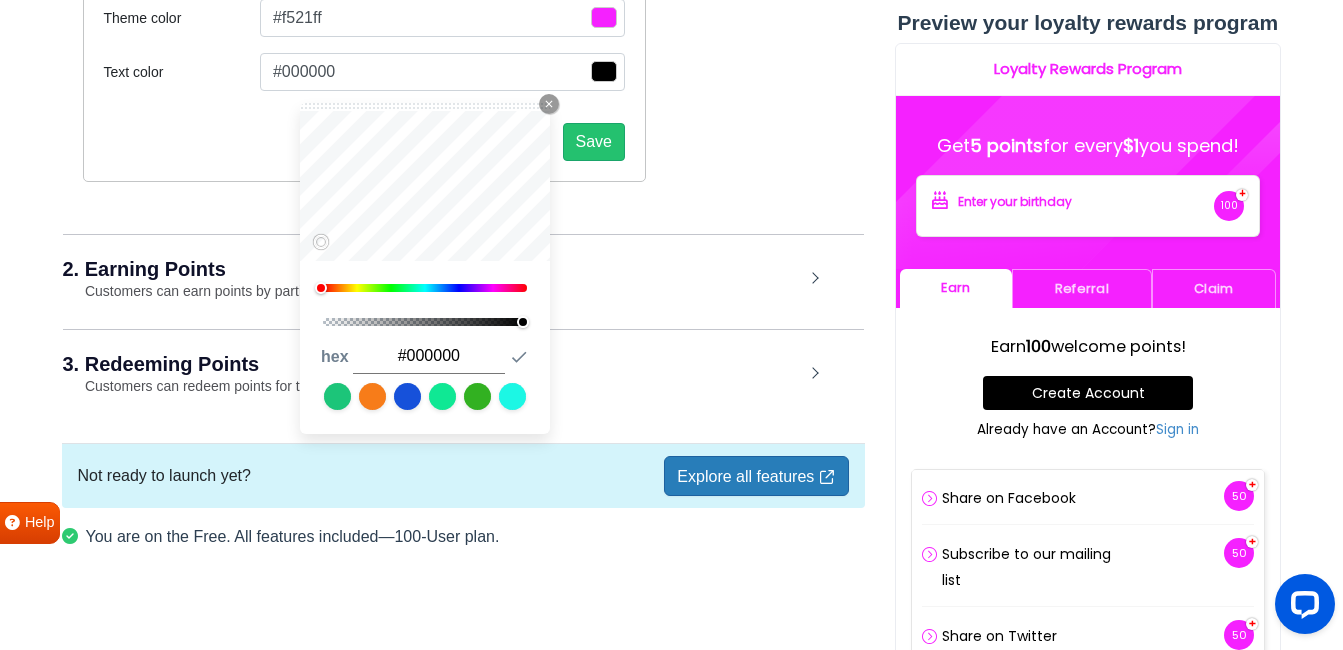 drag, startPoint x: 504, startPoint y: 322, endPoint x: 525, endPoint y: 322, distance: 21 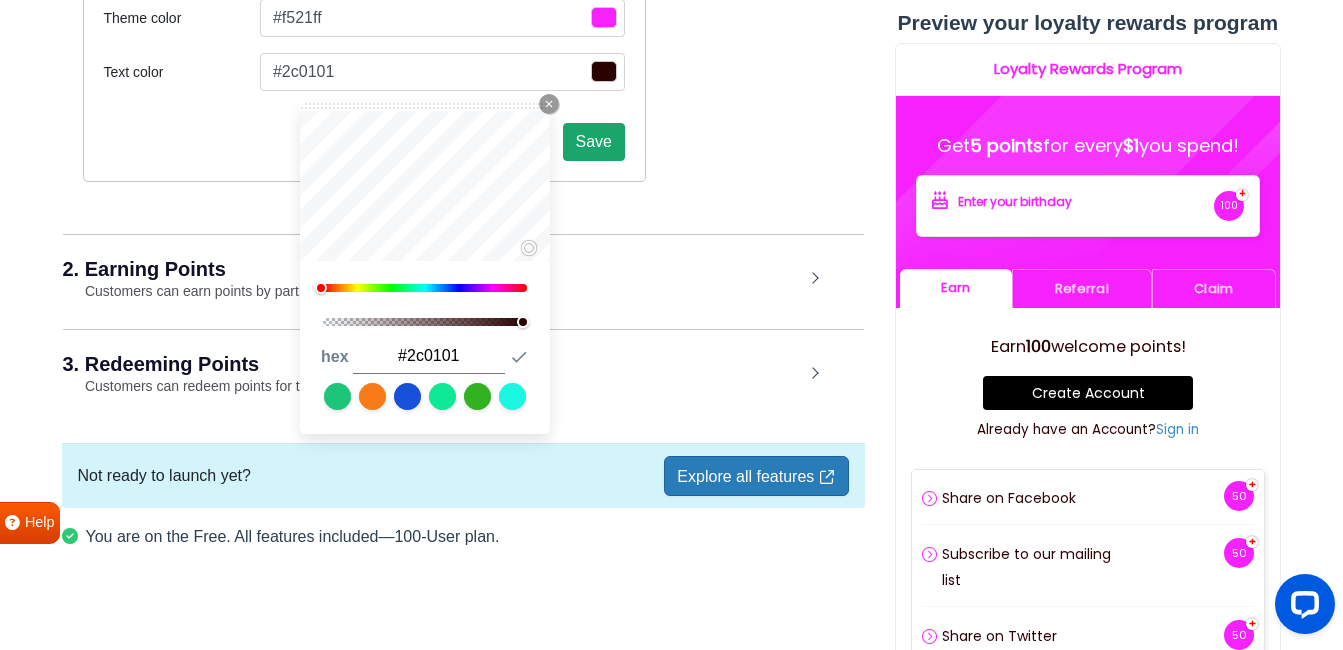 click on "Save" at bounding box center [594, 142] 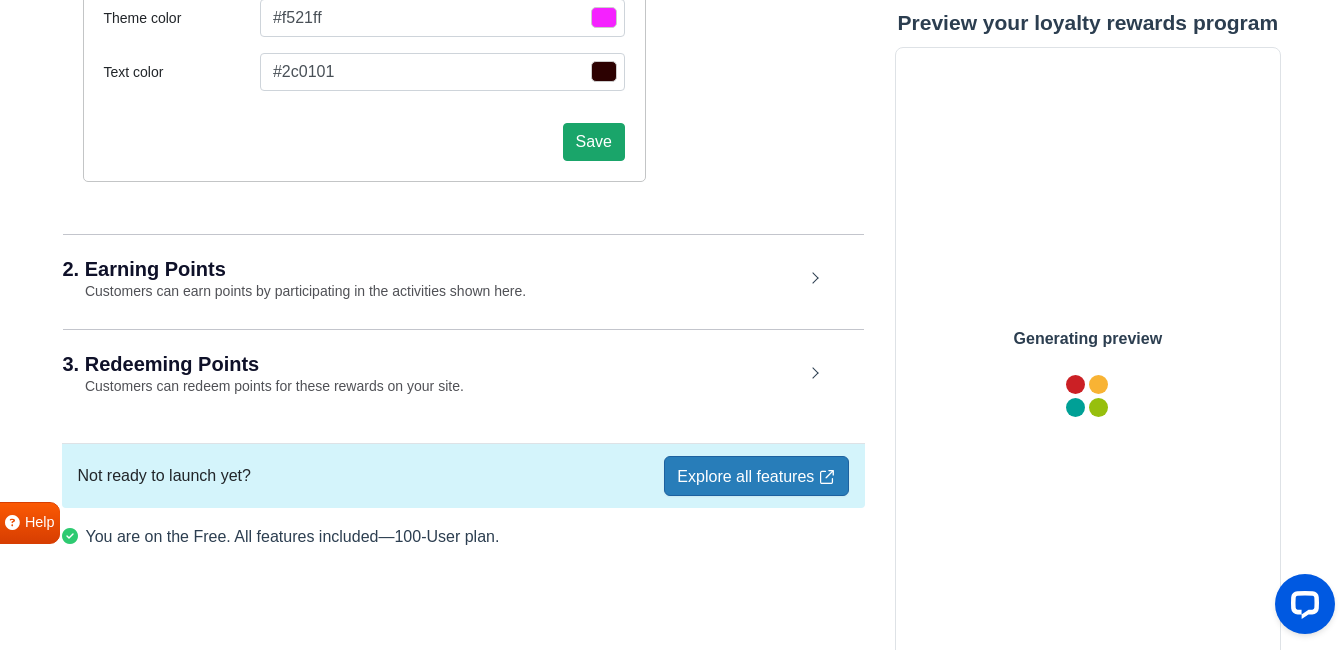 scroll, scrollTop: 0, scrollLeft: 0, axis: both 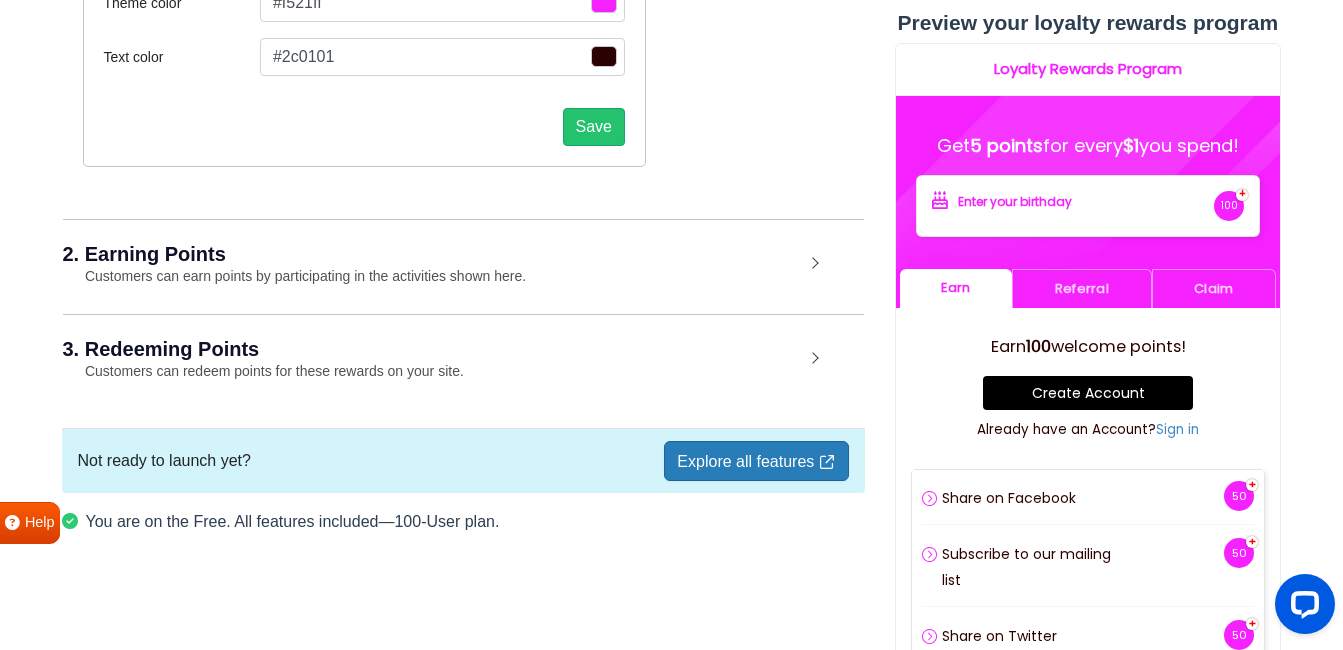 click on "Your loyalty rewards program is:  Paused  Test in admin mode   How does your loyalty rewards program work?   Understand how customers will view and engage with your loyalty rewards program.  1. Appearance This pop-up showcases your loyalty program & helps visitors join, earn points, & redeem rewards. Pop up Widget Setup Font Poppins     Abel Alfa Slab One Anton Archivo Archivo Black Arimo Arvo Assistant Barlow Barlow Condensed Bebas Neue Bitter Bungee Cabin Cairo Caveat Comfortaa Crimson Text Dancing Script DM Sans Dosis EB Garamond Exo 2 Figtree Fira Sans Fjalla One Heebo Hind Hind Siliguri IBM Plex Sans IBM Plex Serif Inconsolata Inter Josefin Sans Jost Kanit Karla Lato Lexend Libre Baskerville Libre Franklin Lobster Lora M PLUS Rounded 1c Manrope Material Icons Material Icons Outlined Material Icons Round Material Symbols Outlined Material Symbols Rounded Merriweather Michroma Montserrat Mukta Mulish Nanum Gothic Noto Color Emoji Noto Sans Noto Sans JP Noto Sans KR Noto Sans SC Noto Sans TC Noto Serif 288" at bounding box center (671, 95) 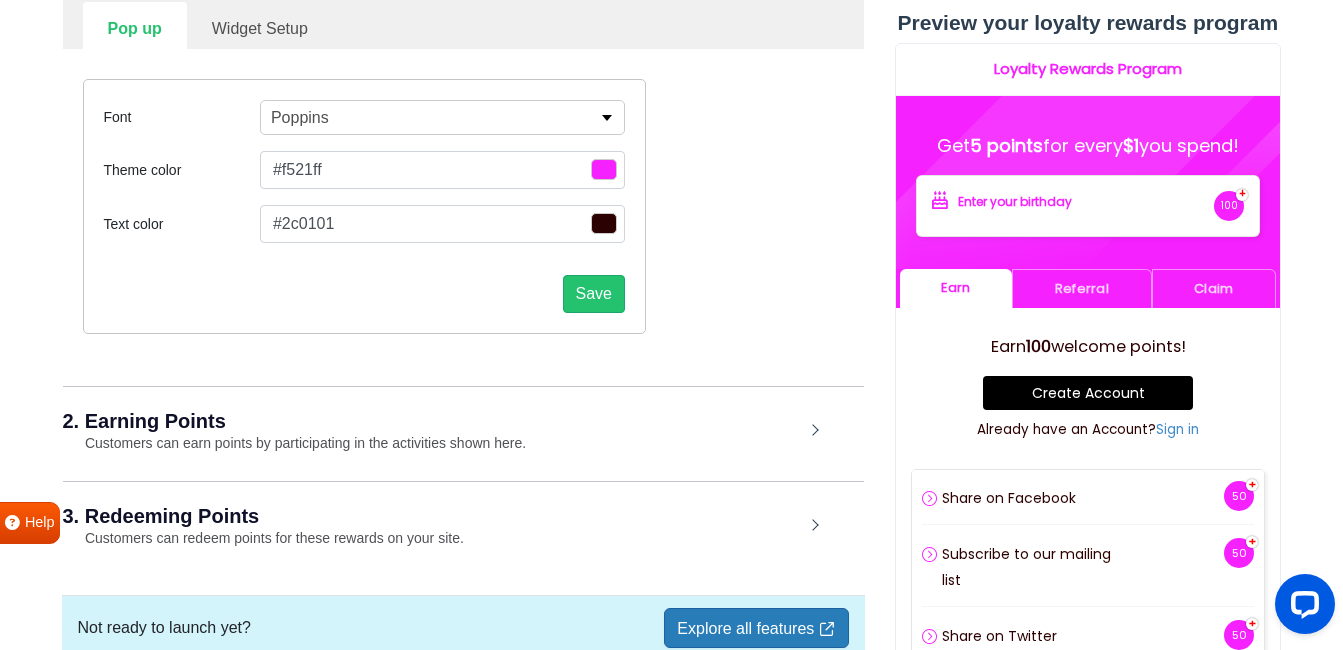 scroll, scrollTop: 366, scrollLeft: 0, axis: vertical 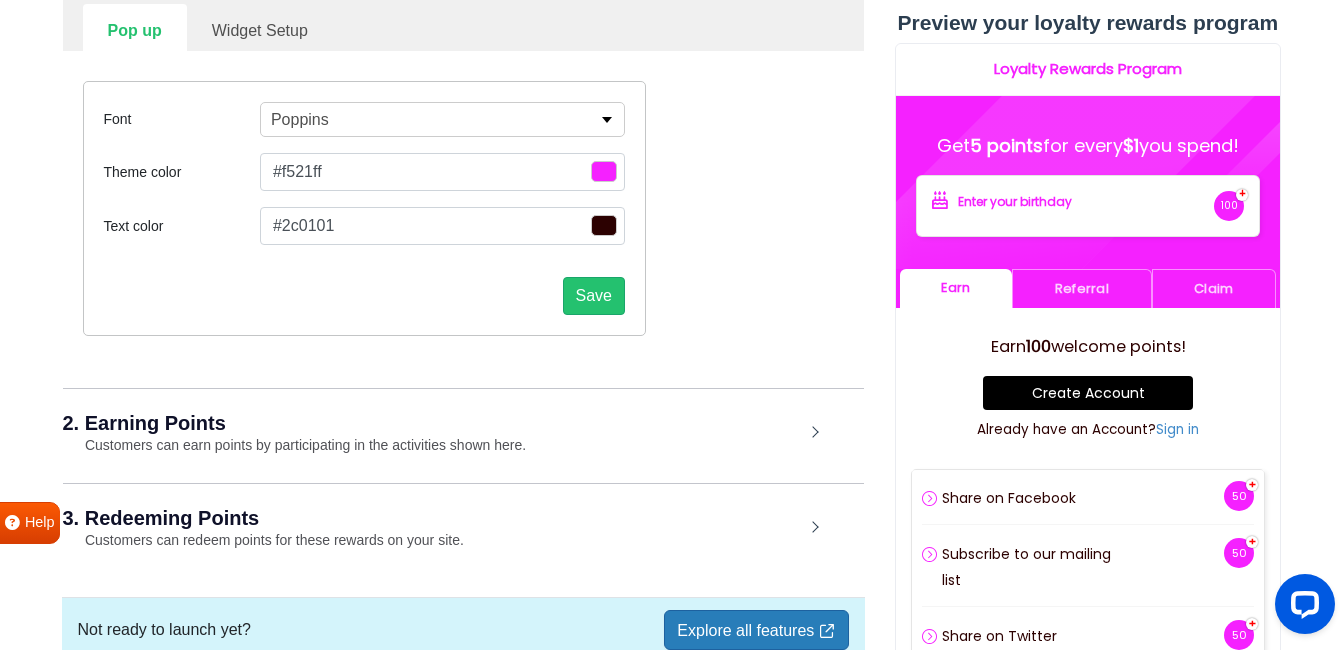 click on "#f521ff" at bounding box center [442, 172] 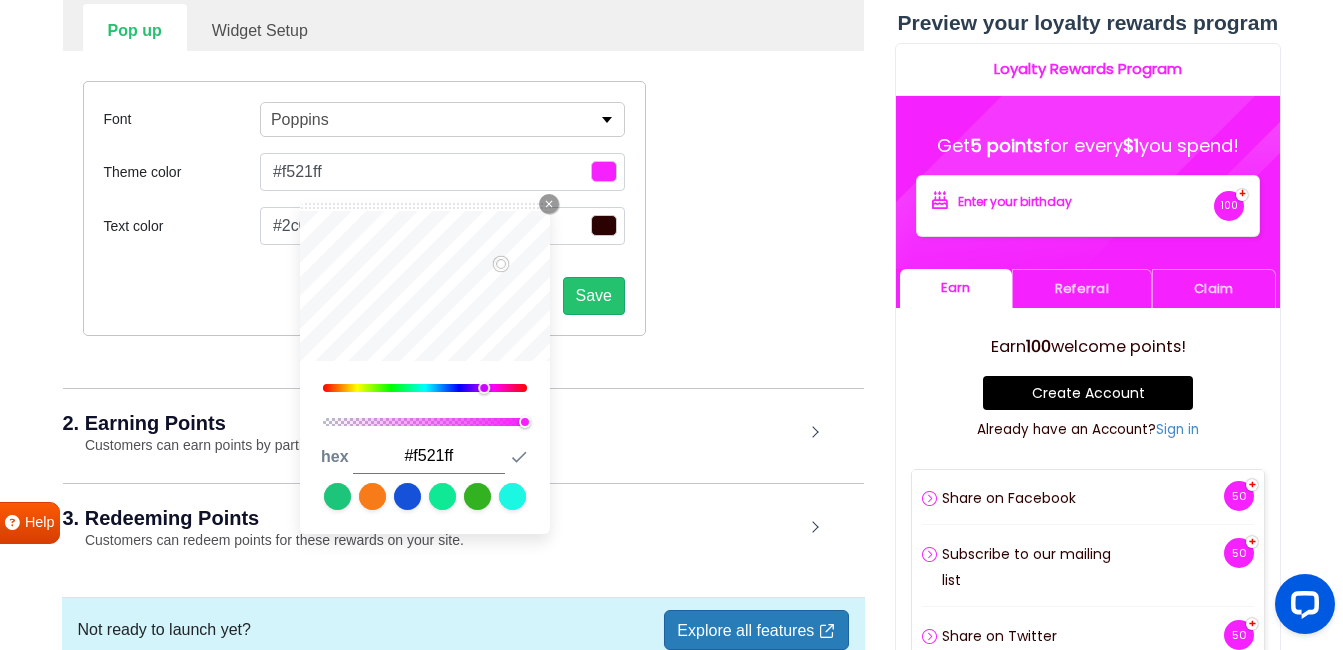 type on "#fa1fff" 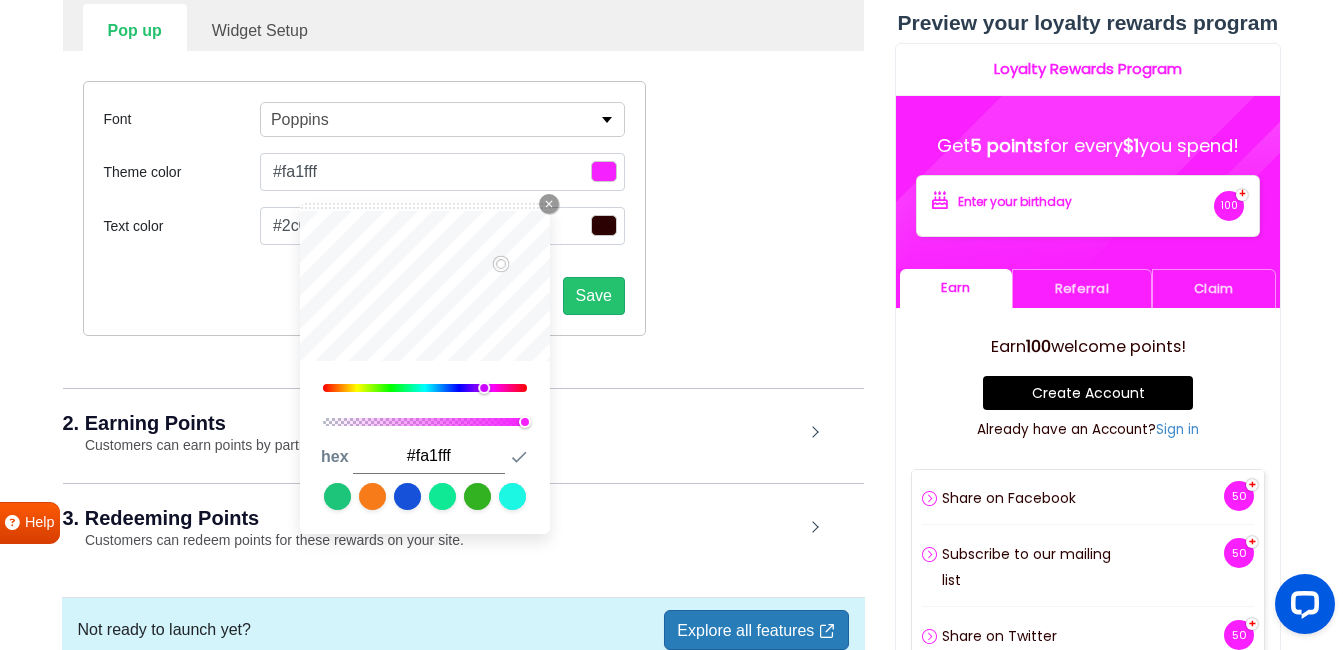type on "#d00dff" 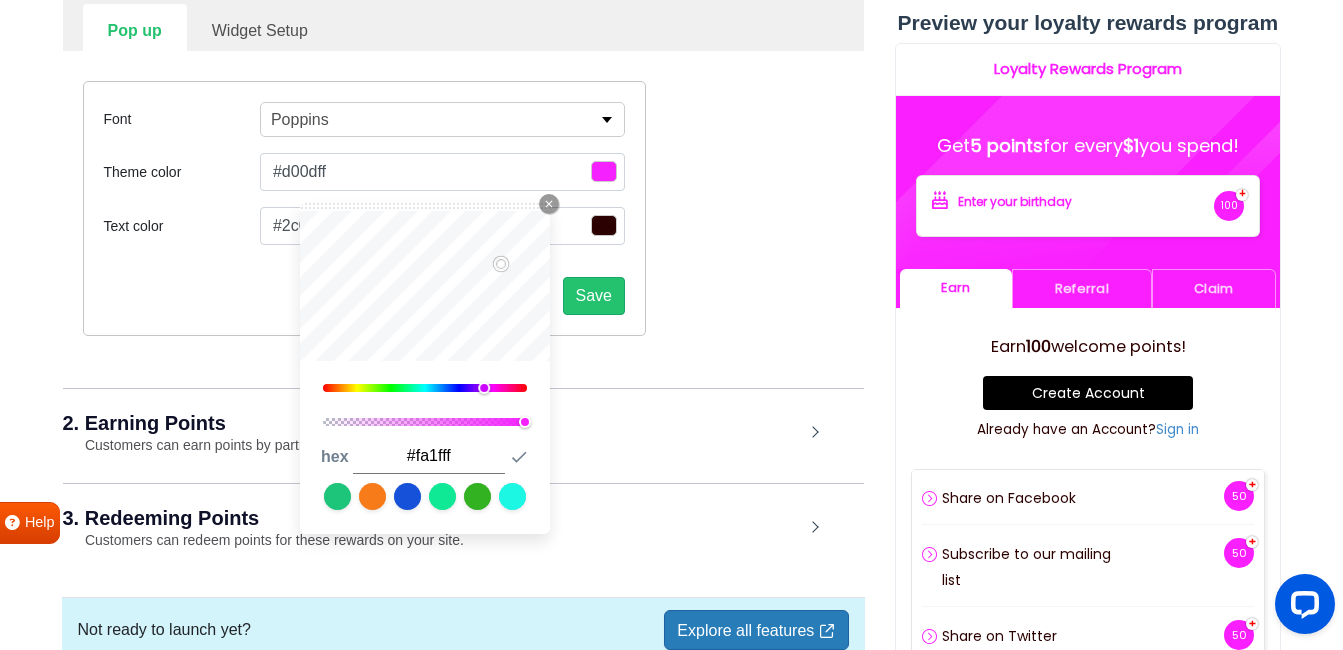 type on "#d00dff" 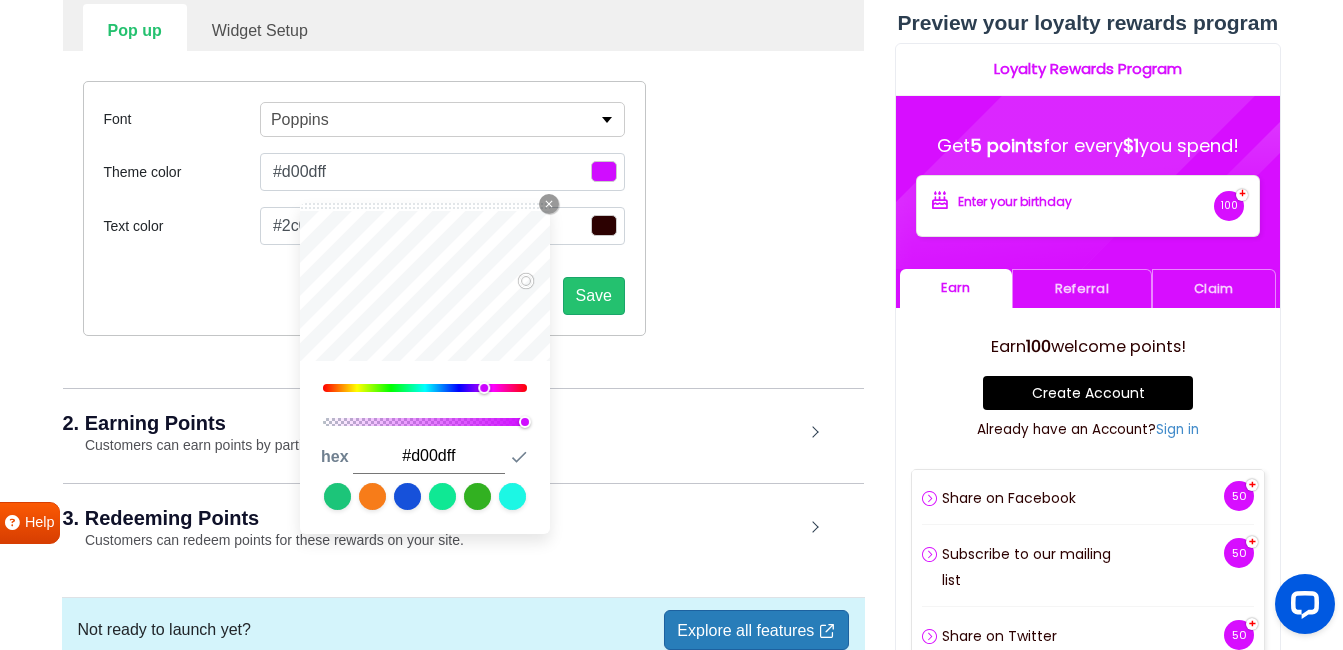 type on "#d00cff" 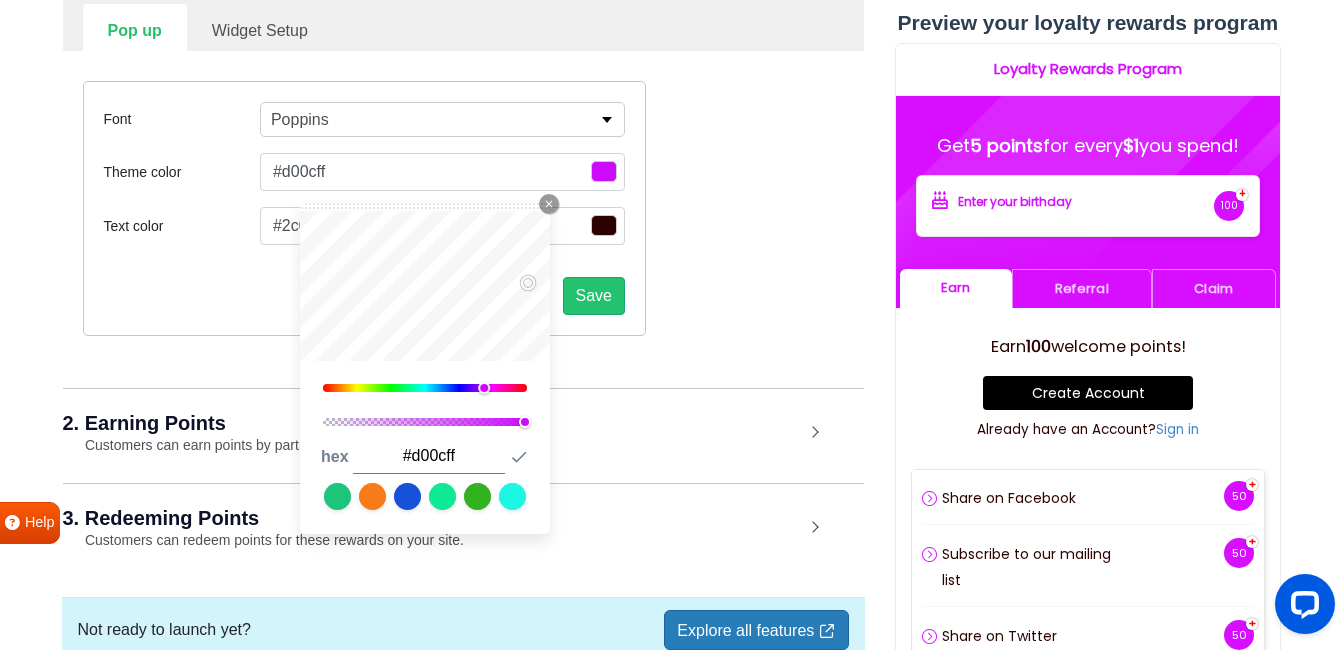 type on "#cc0bfd" 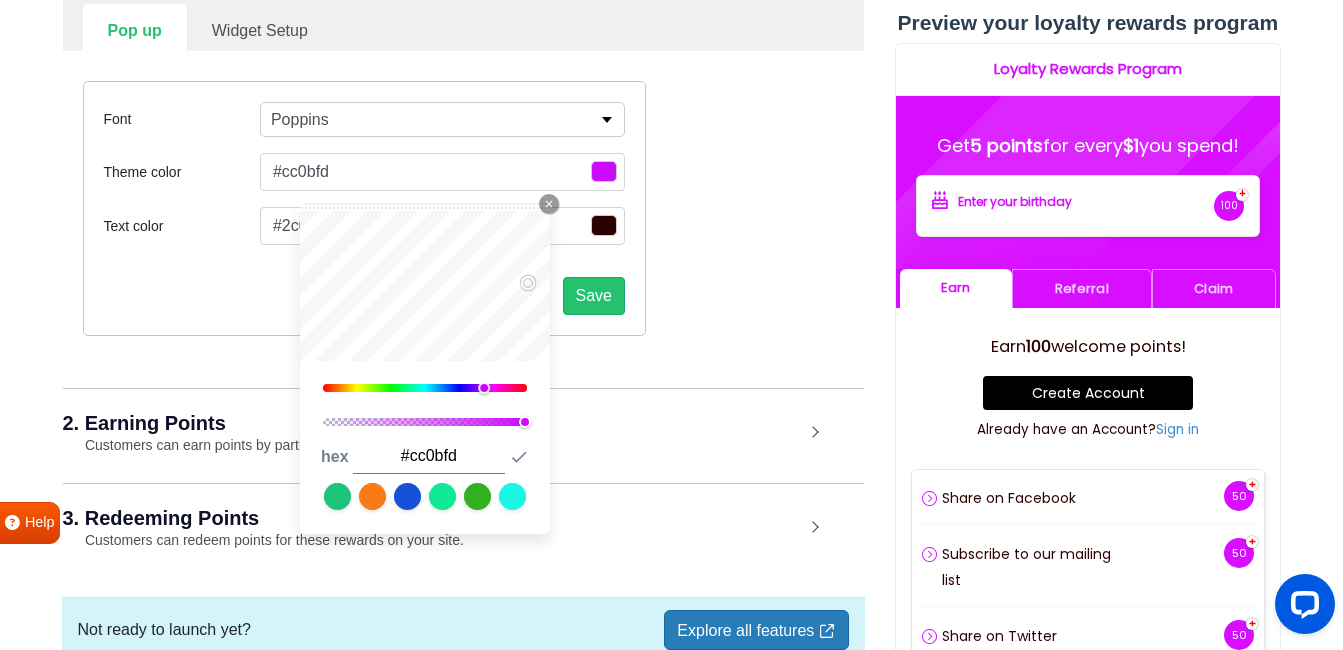 type on "#c90af9" 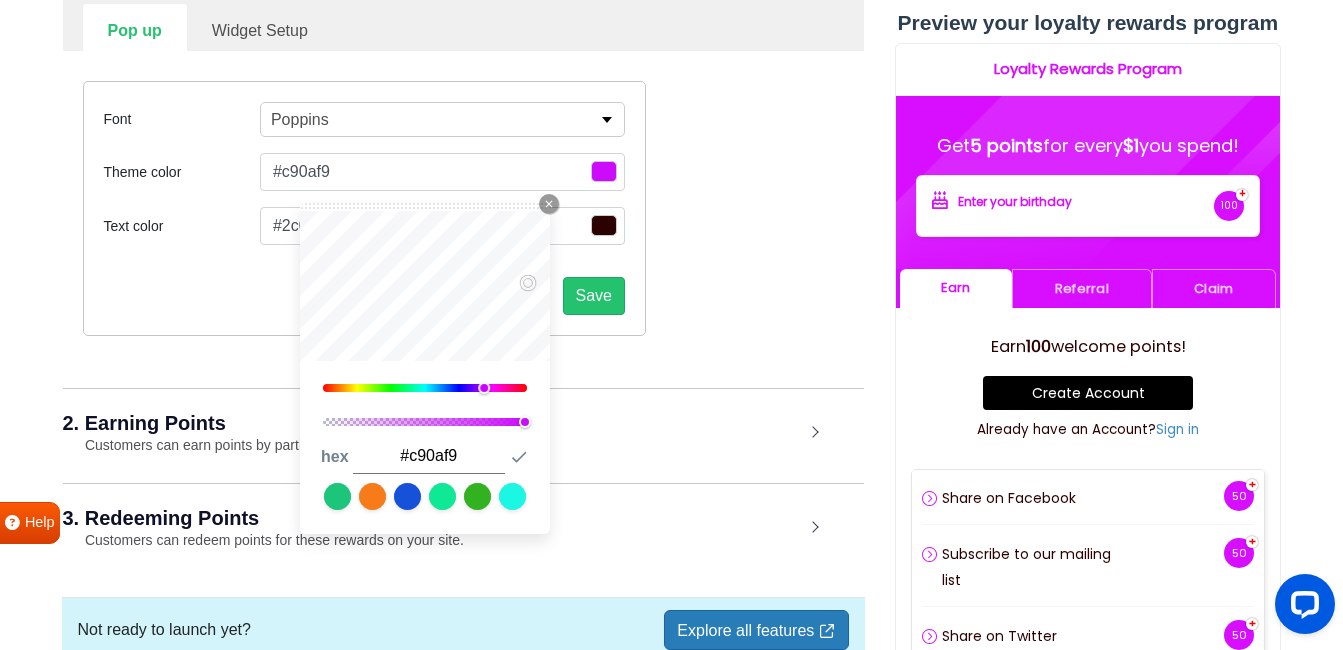 type on "#c109ef" 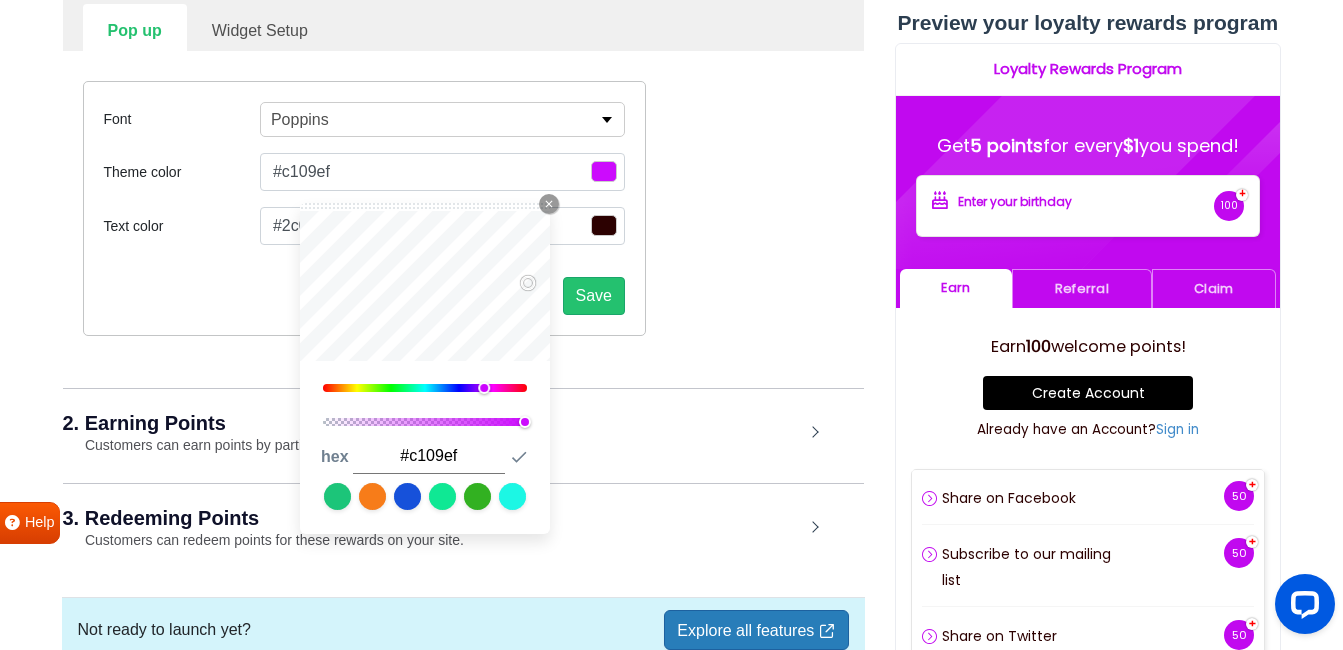 type on "#b209dc" 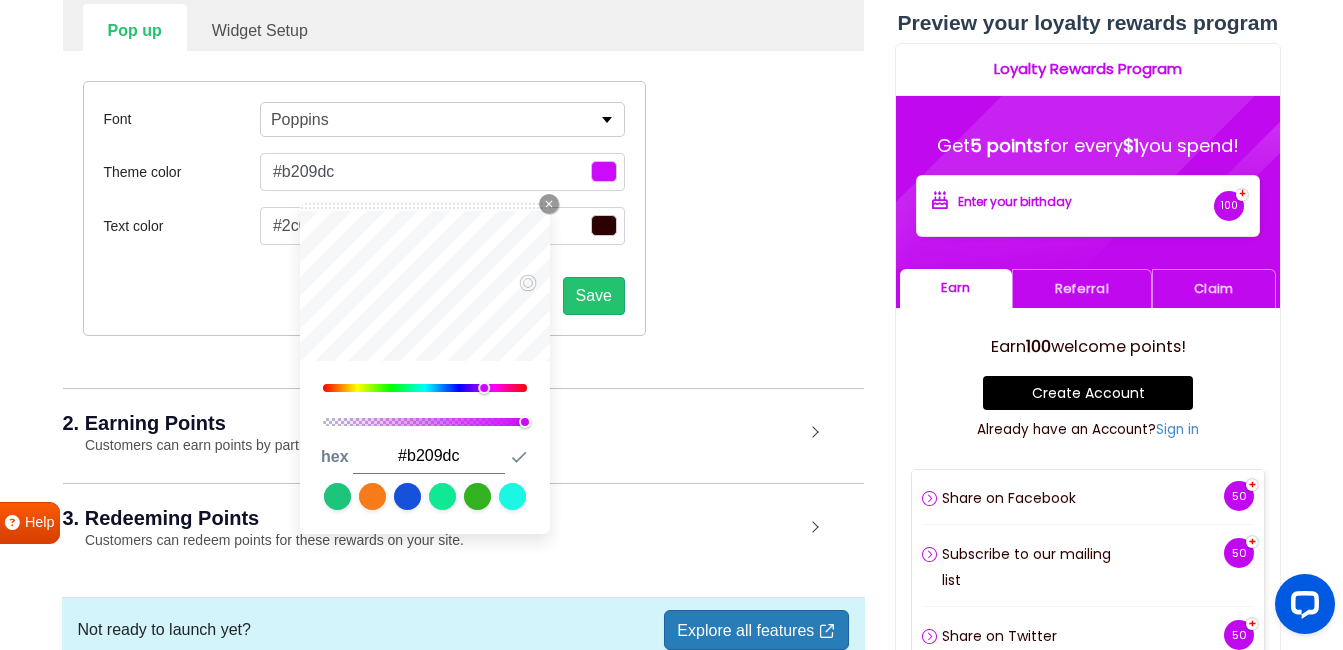 type on "#a608cd" 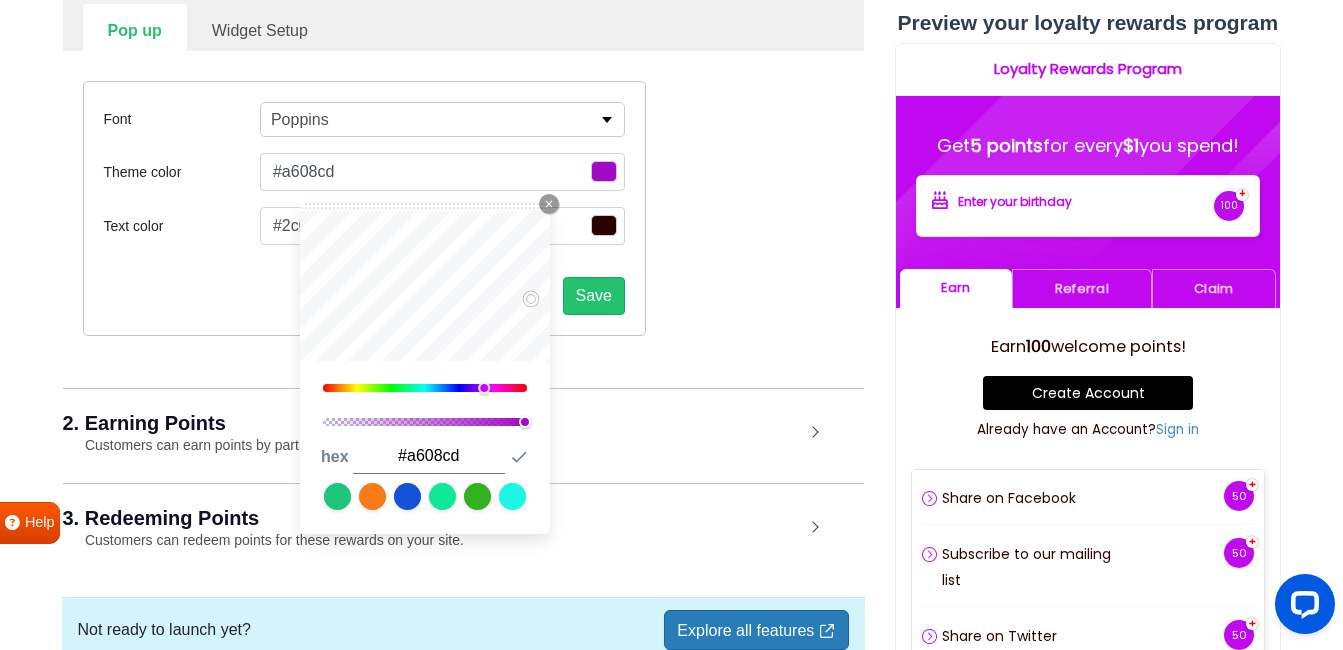 type on "#a208c8" 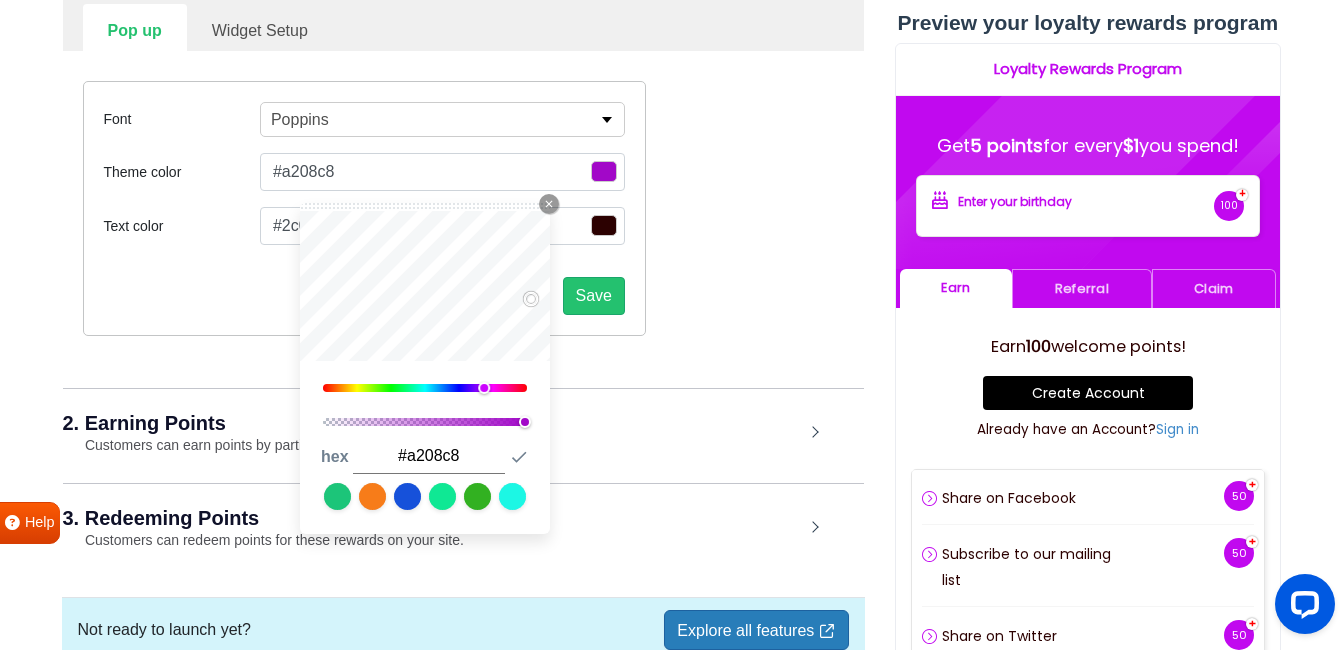 type on "#a207c9" 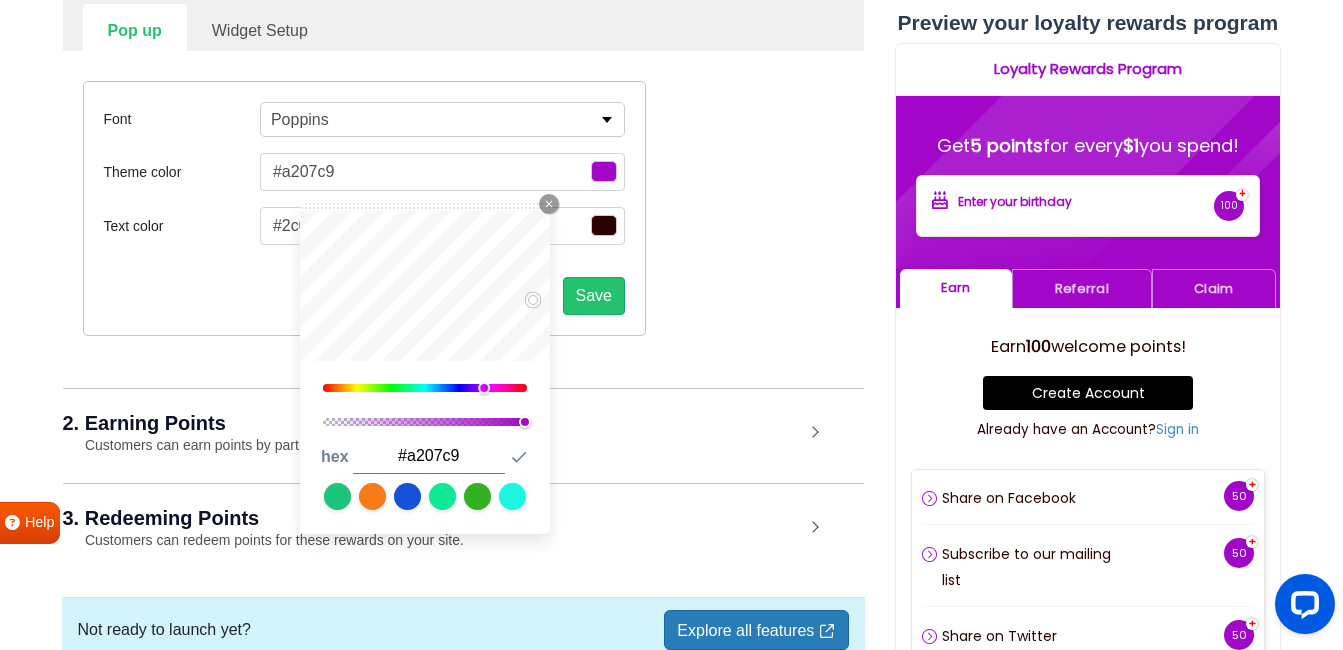 type on "#9f06c5" 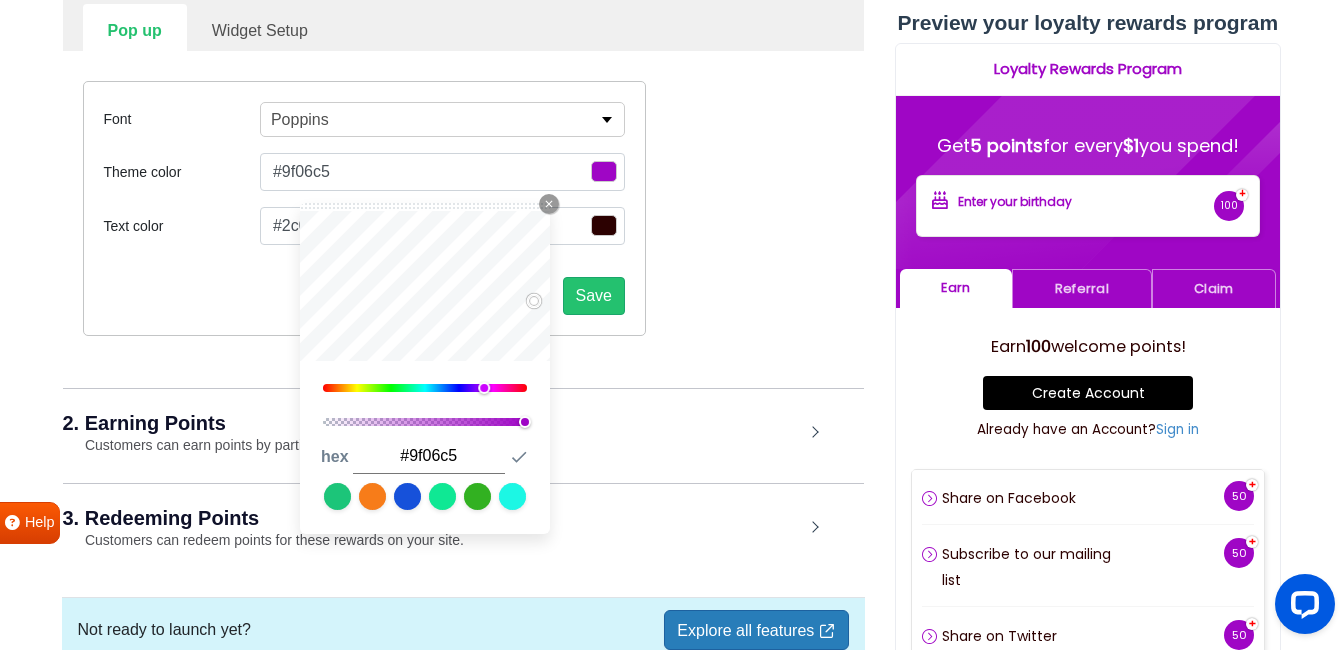 type on "#9b05c0" 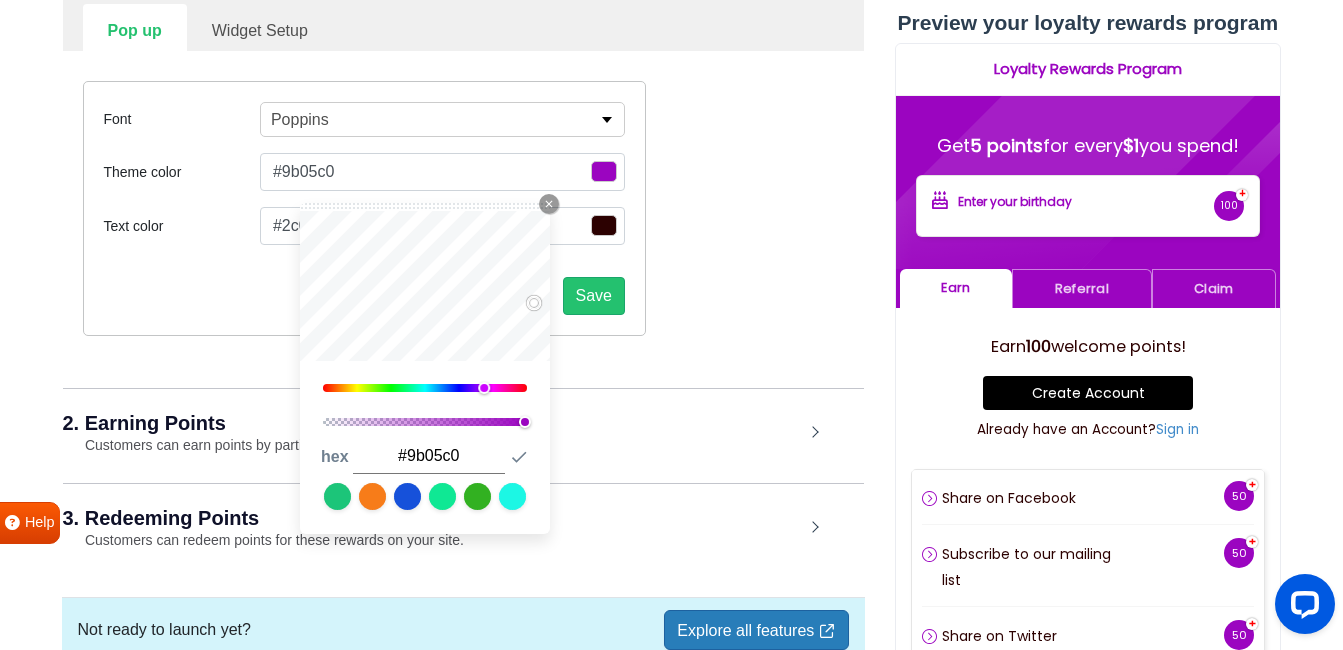 type on "#9705bb" 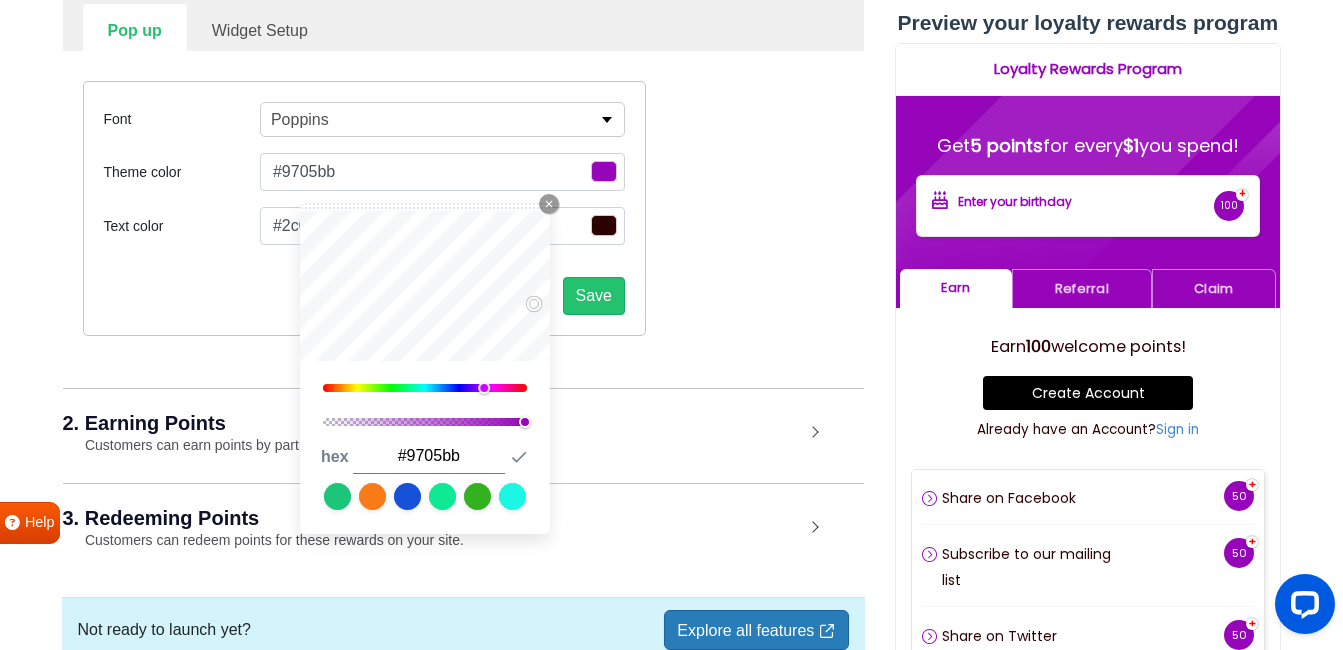 click at bounding box center (604, 171) 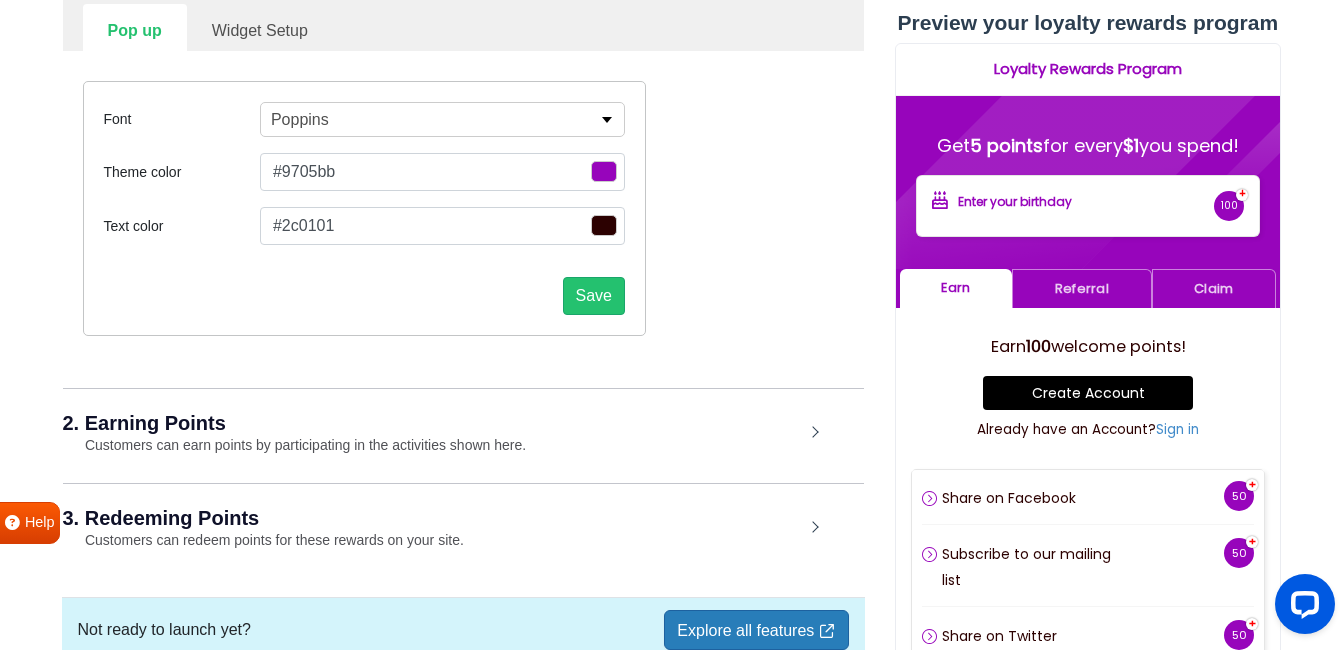 click on "#2c0101" at bounding box center [442, 172] 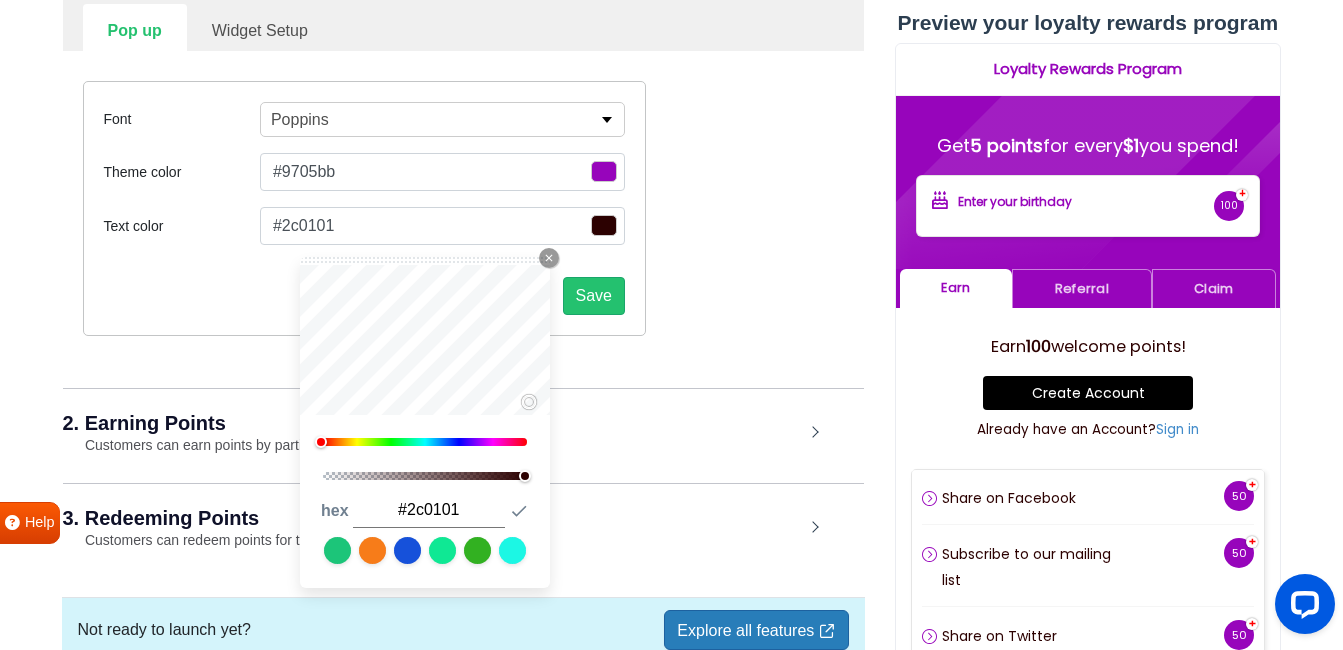 click at bounding box center [525, 476] 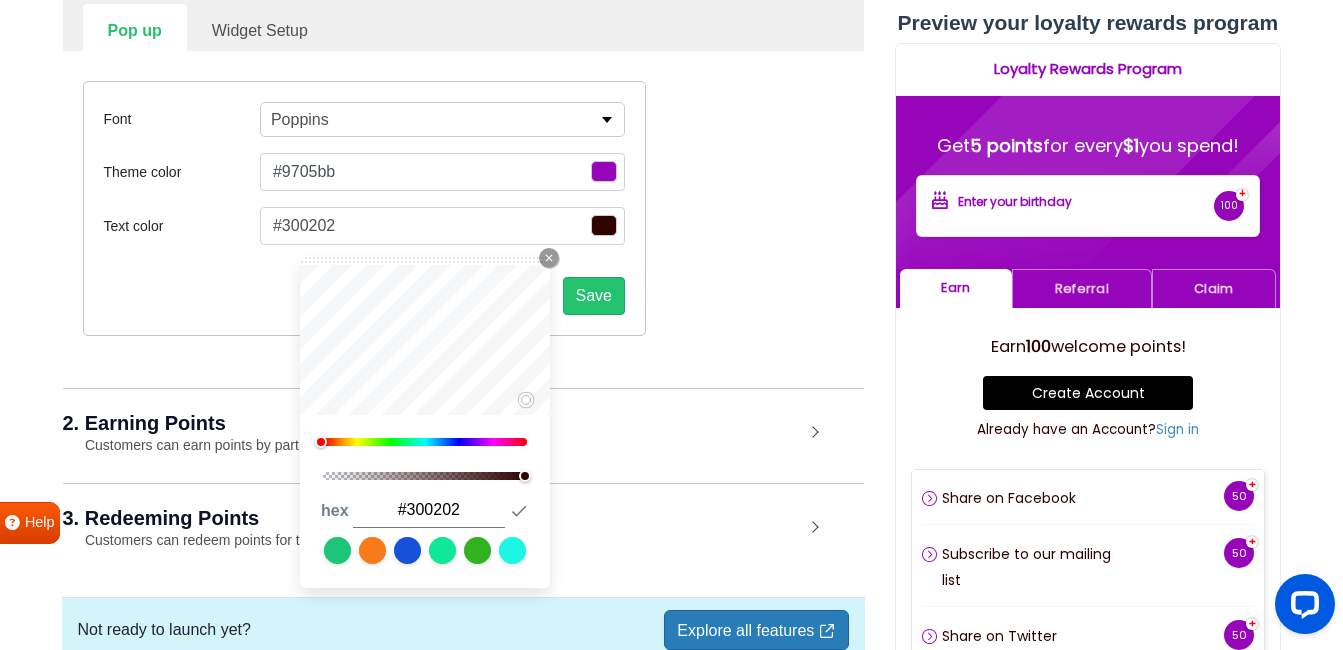 type on "#2b0202" 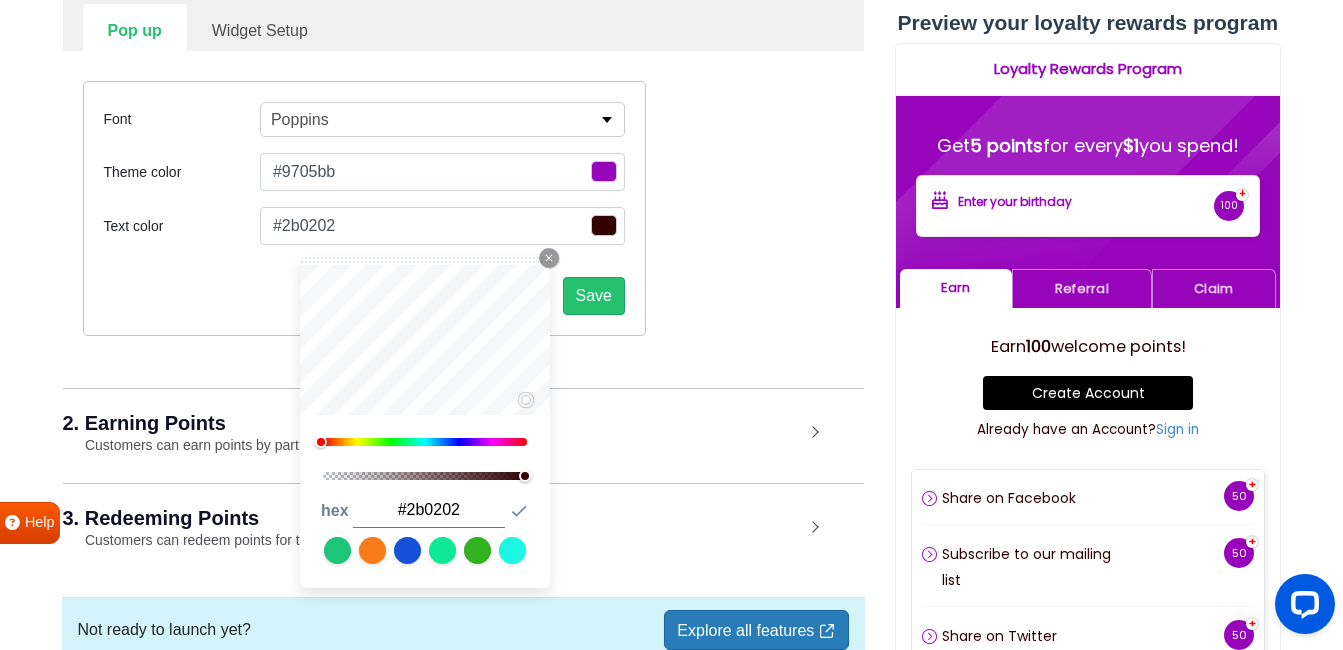 type on "#2a0303" 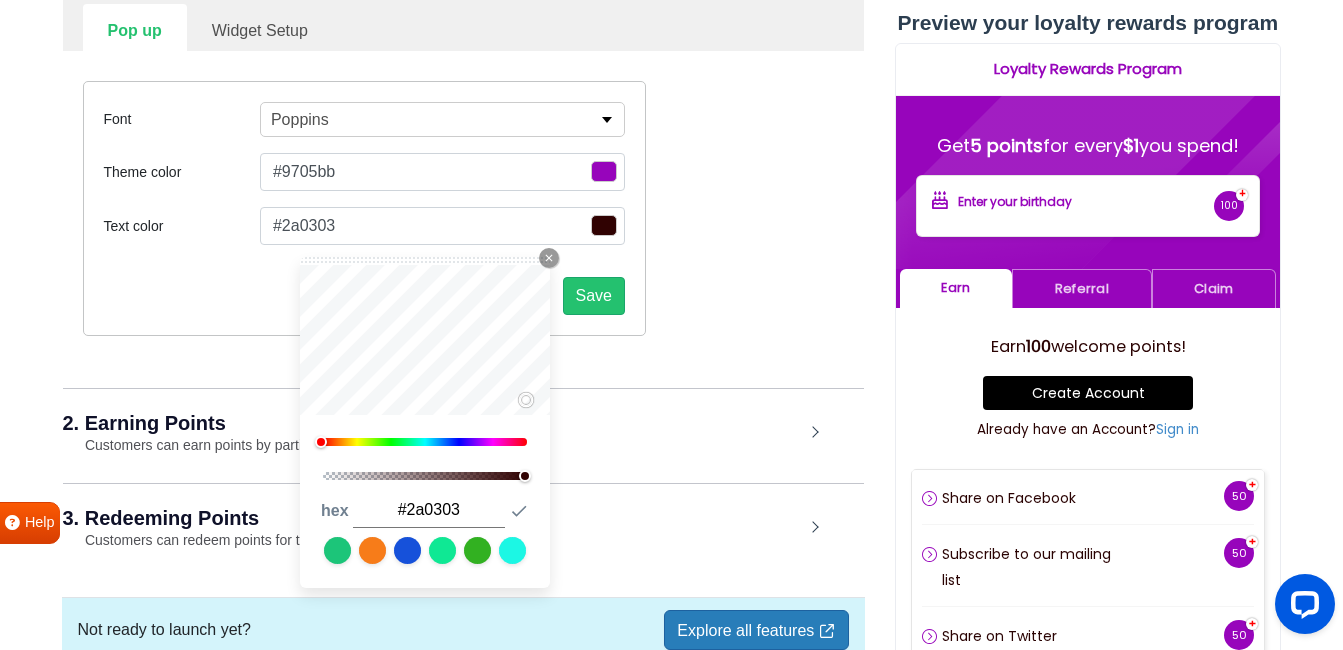 type on "#2b1111" 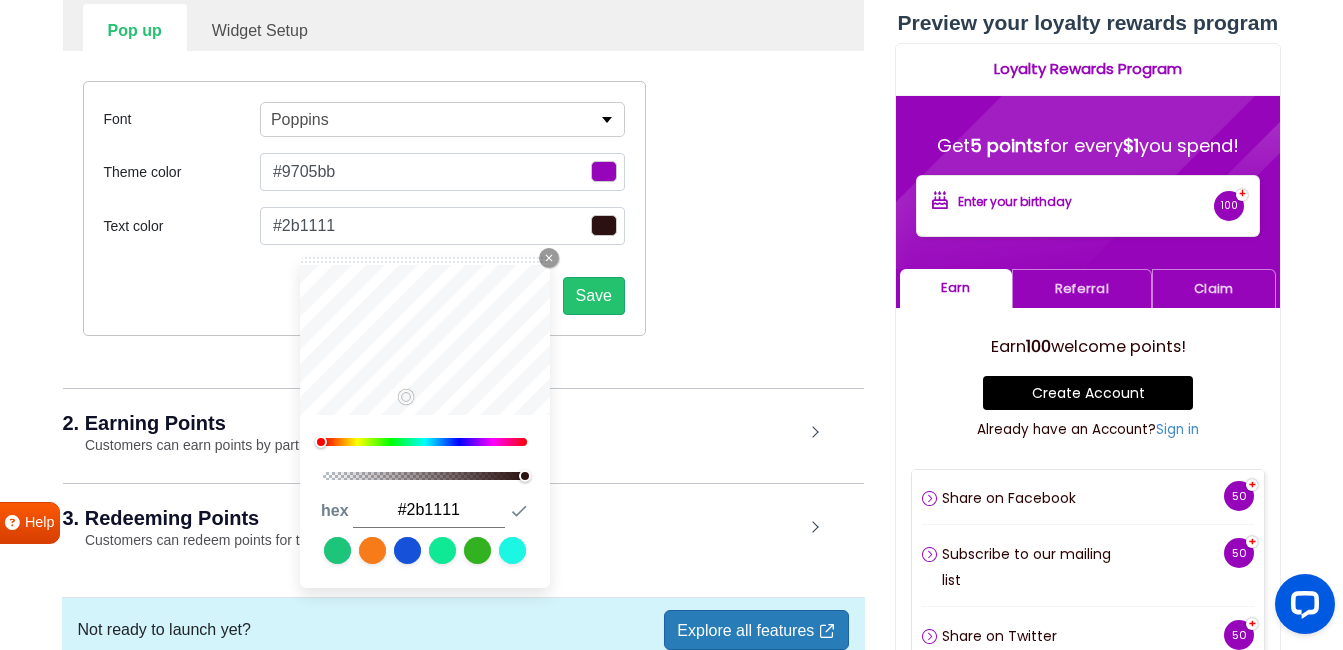 type on "#170b0b" 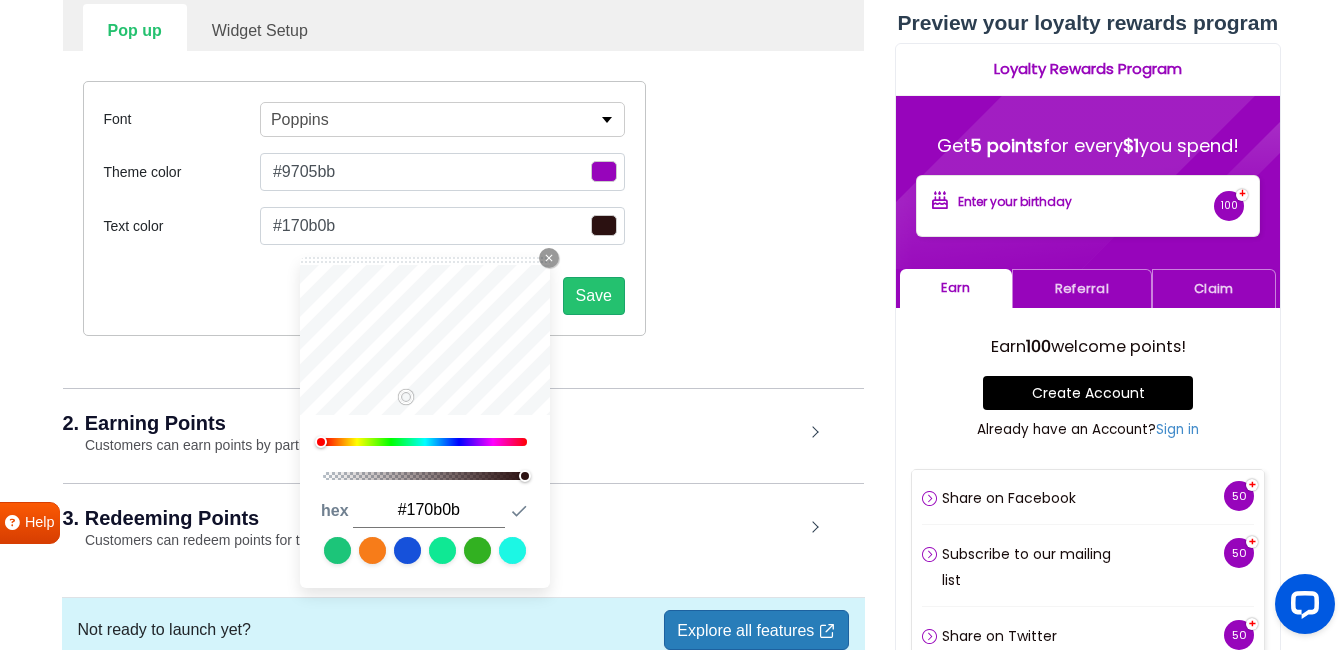 type on "#060303" 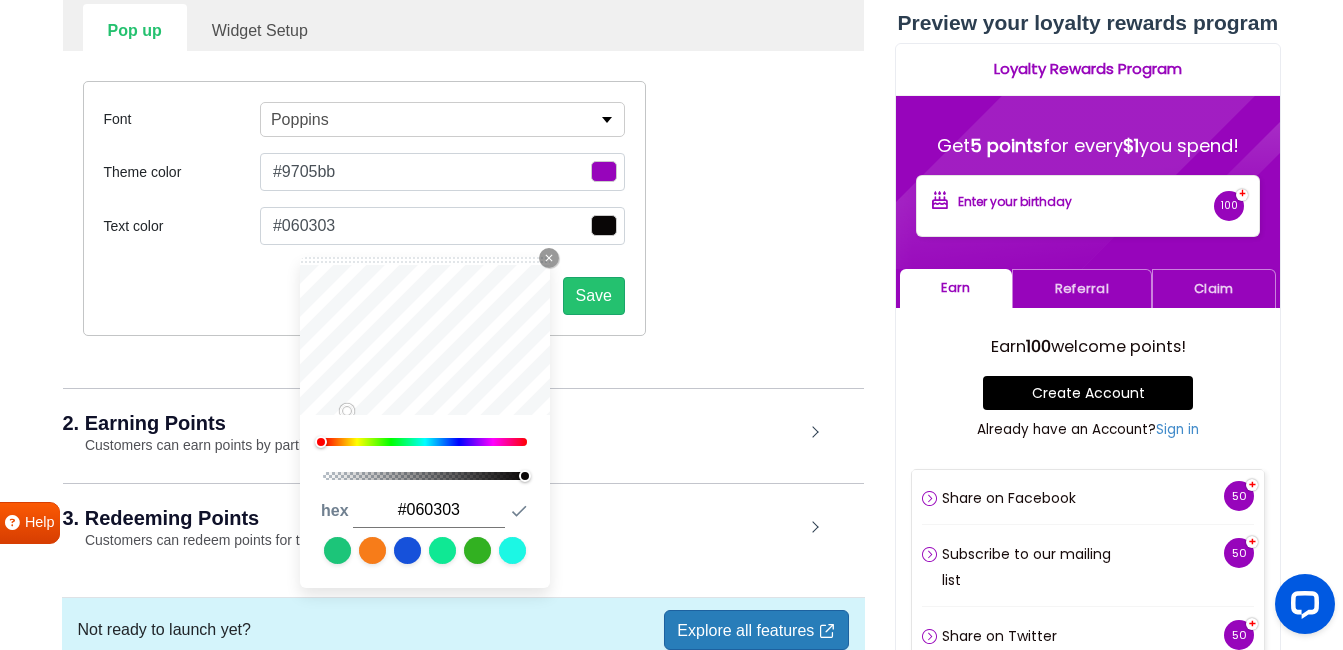 type on "#090606" 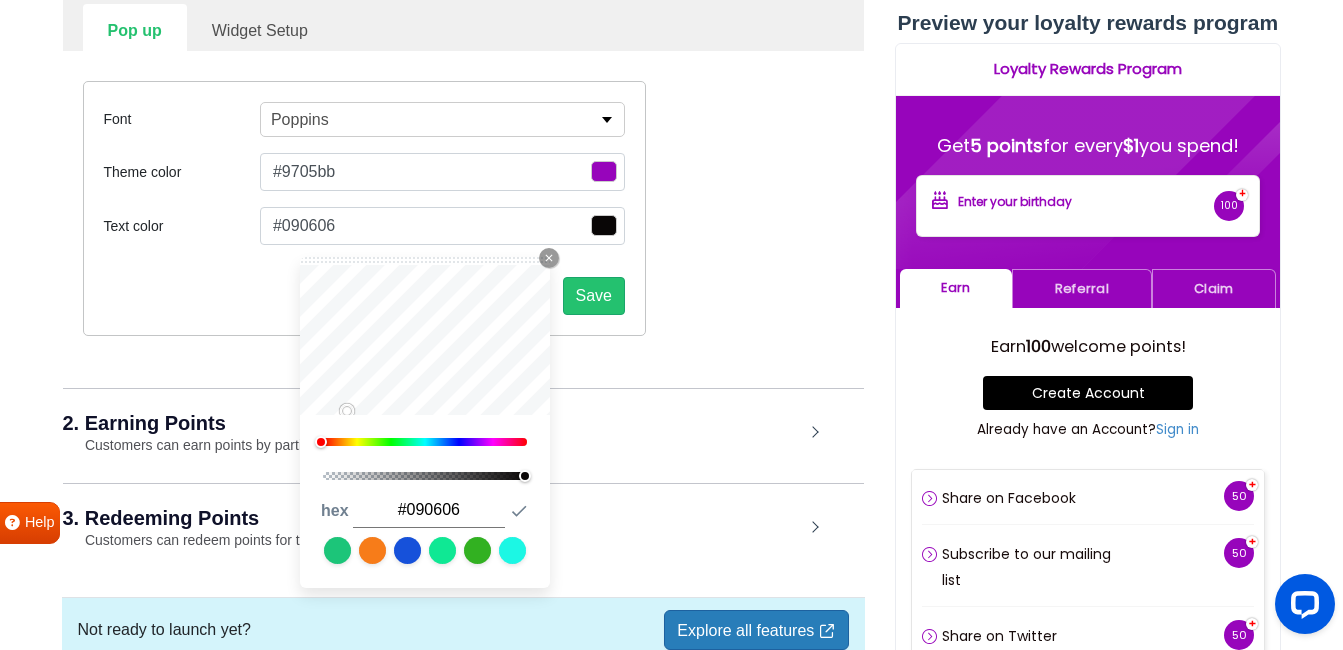type on "#060404" 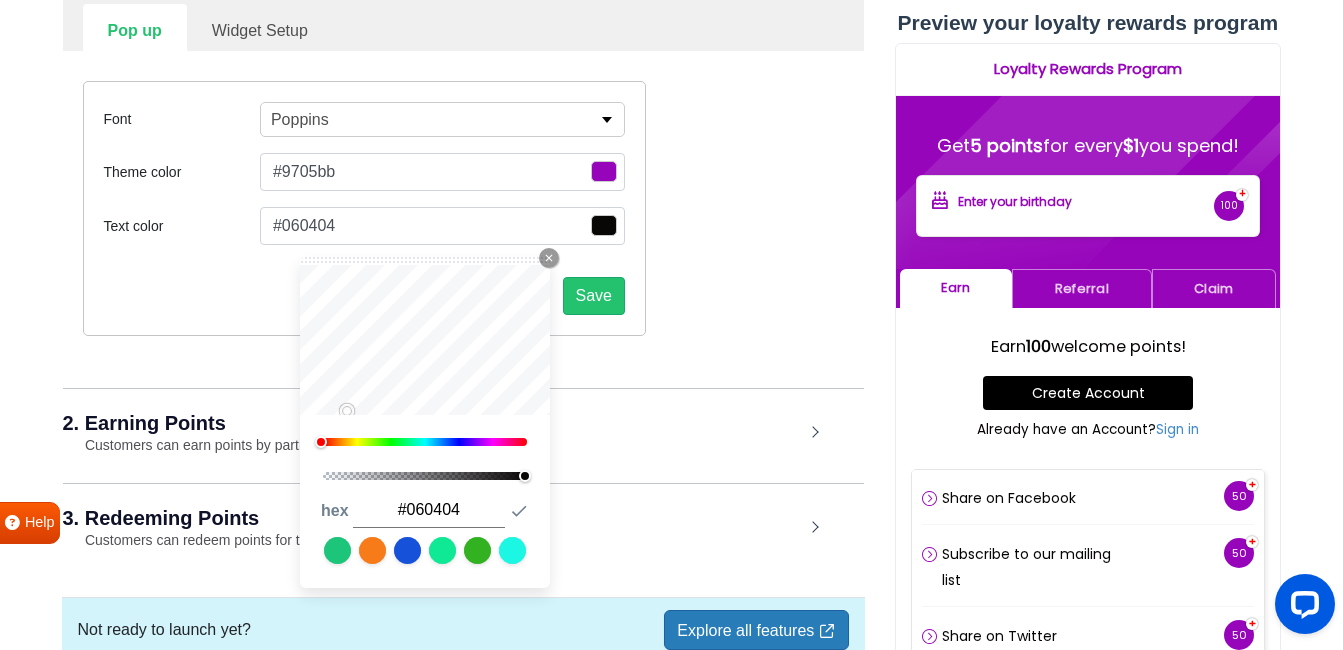 type on "#000000" 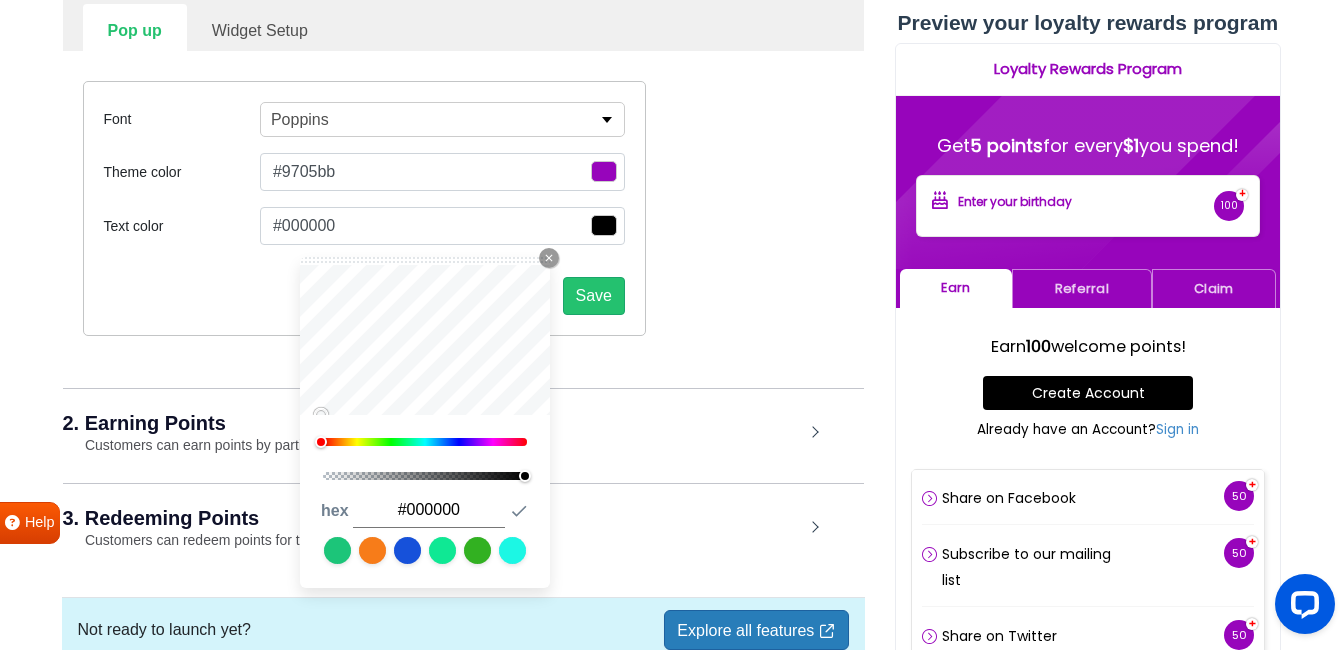 type on "#020202" 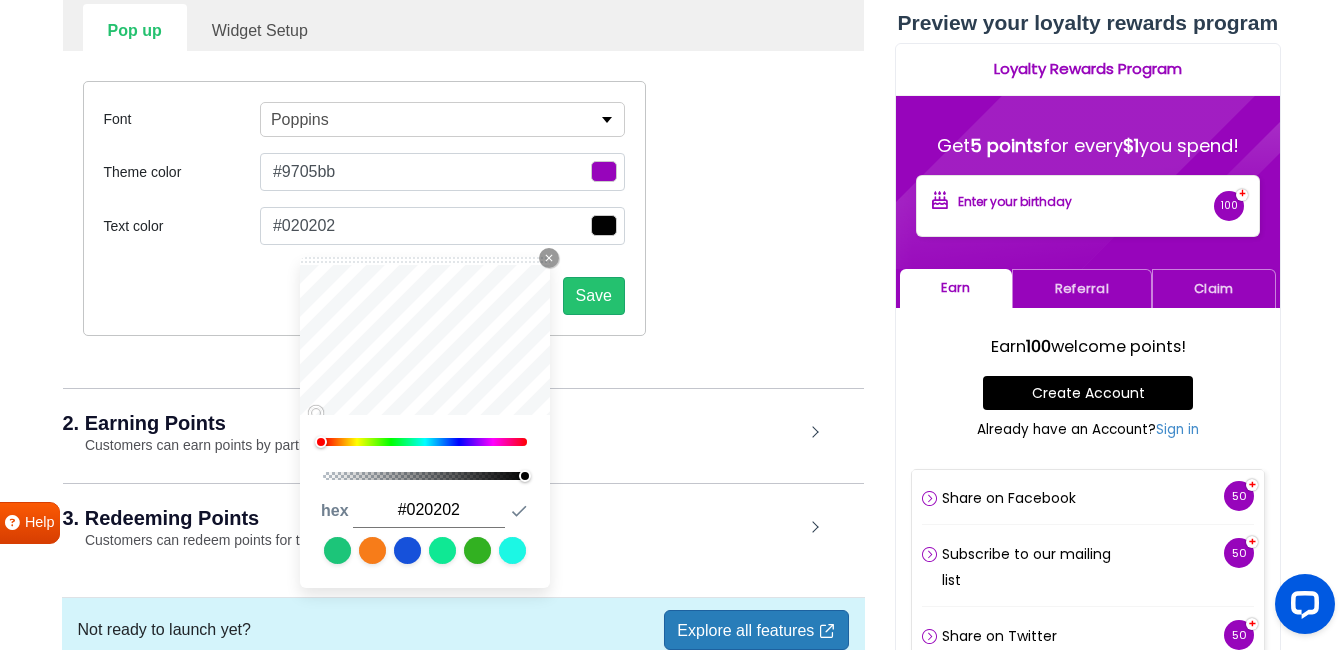 type on "#050404" 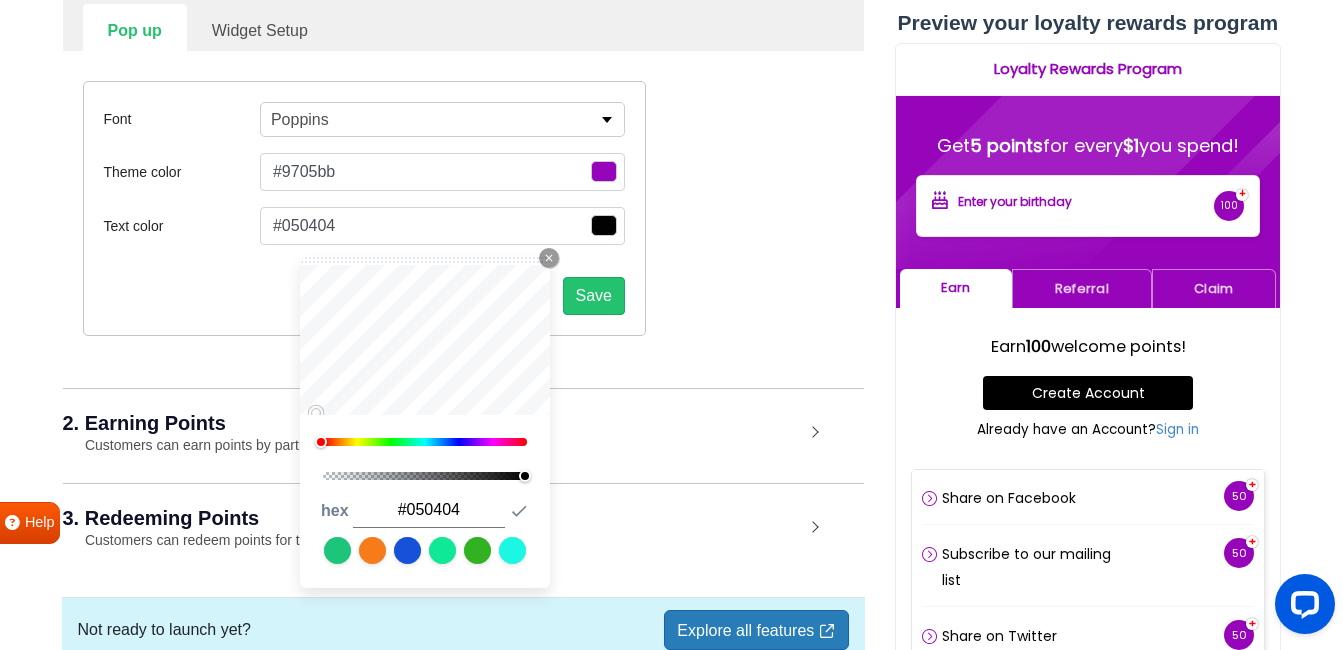 type on "#080707" 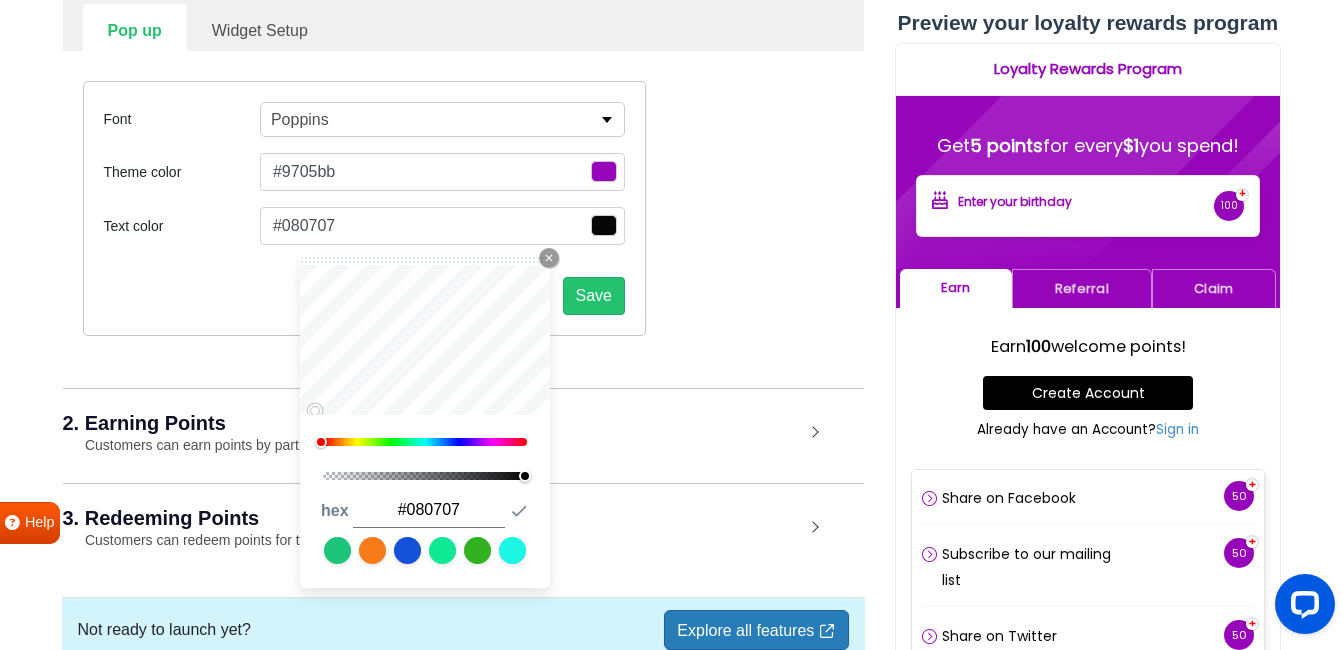 type on "#0a0909" 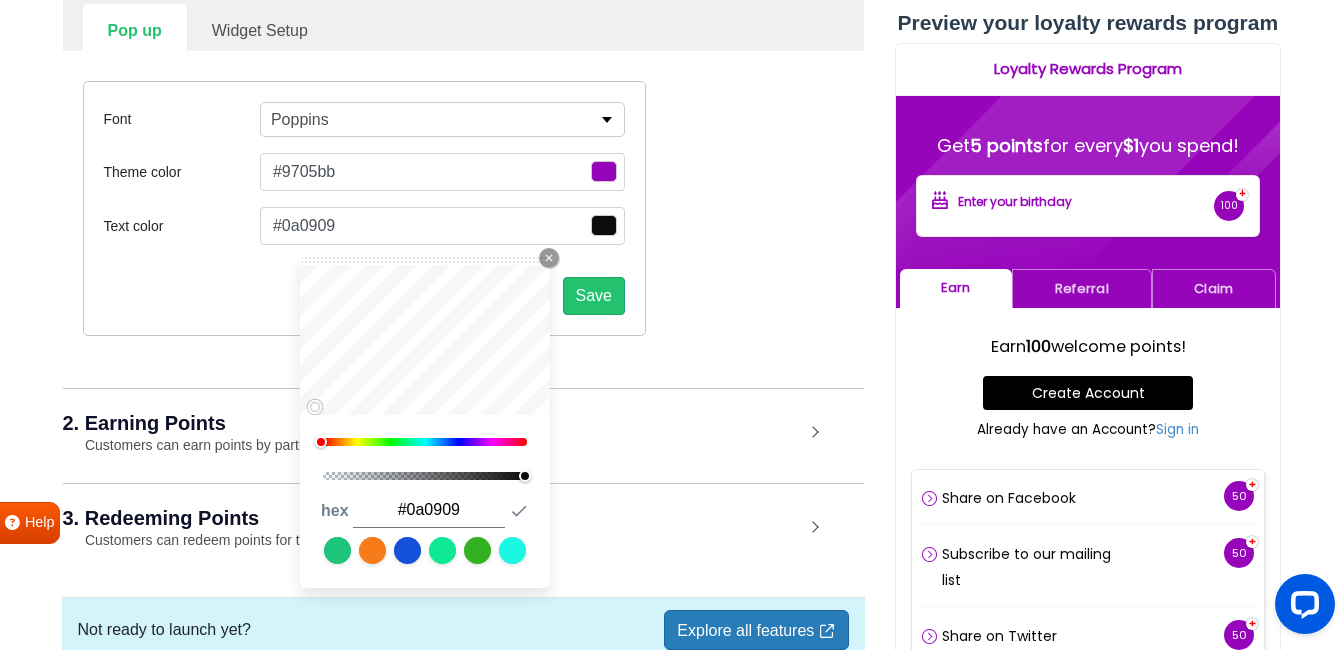 type on "#121010" 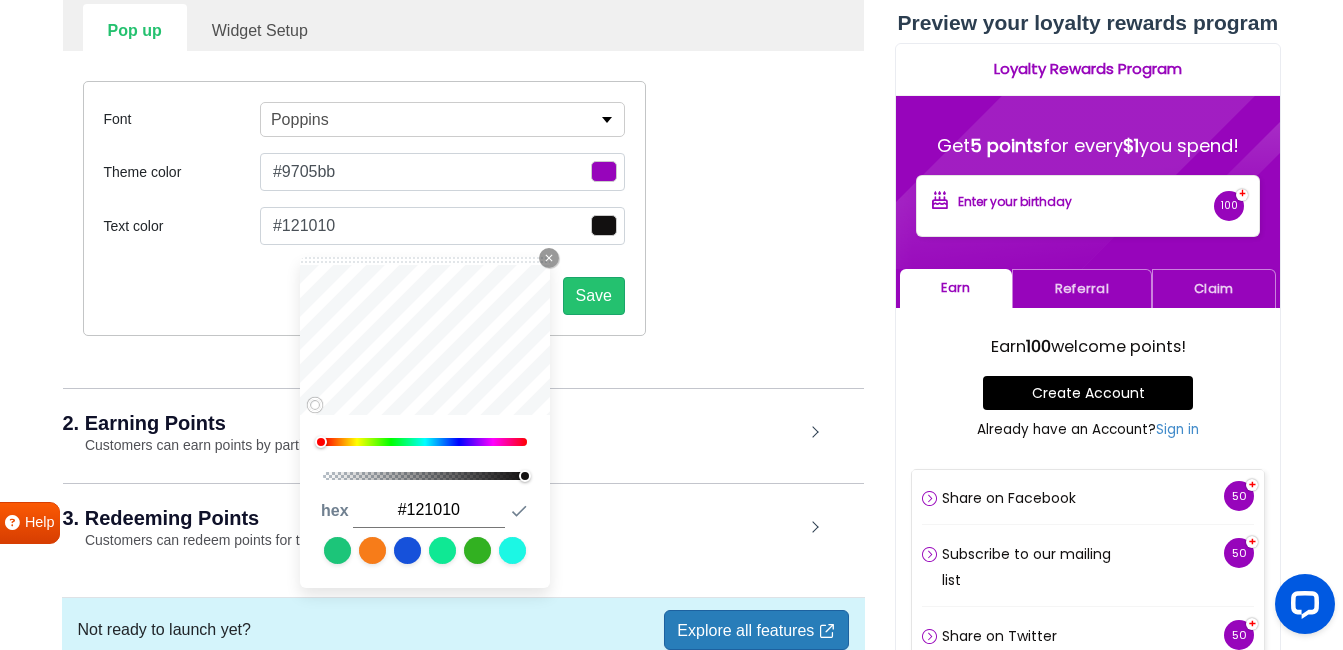 type on "#121111" 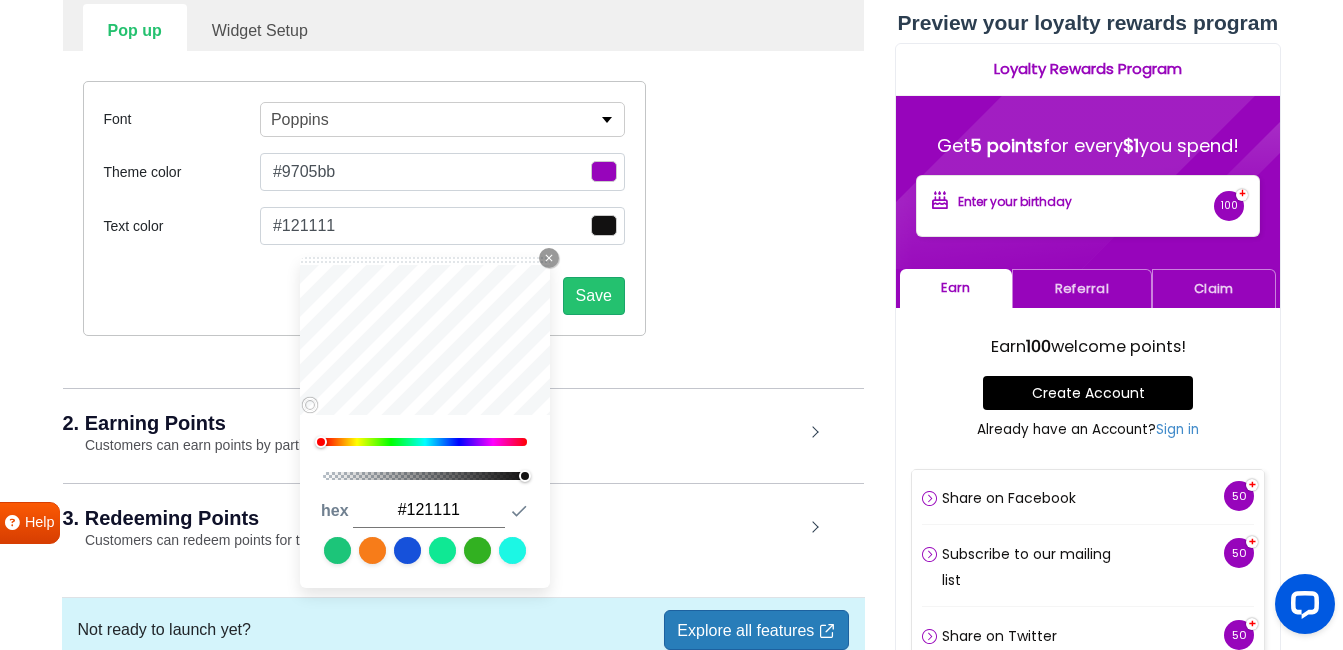 type on "#121010" 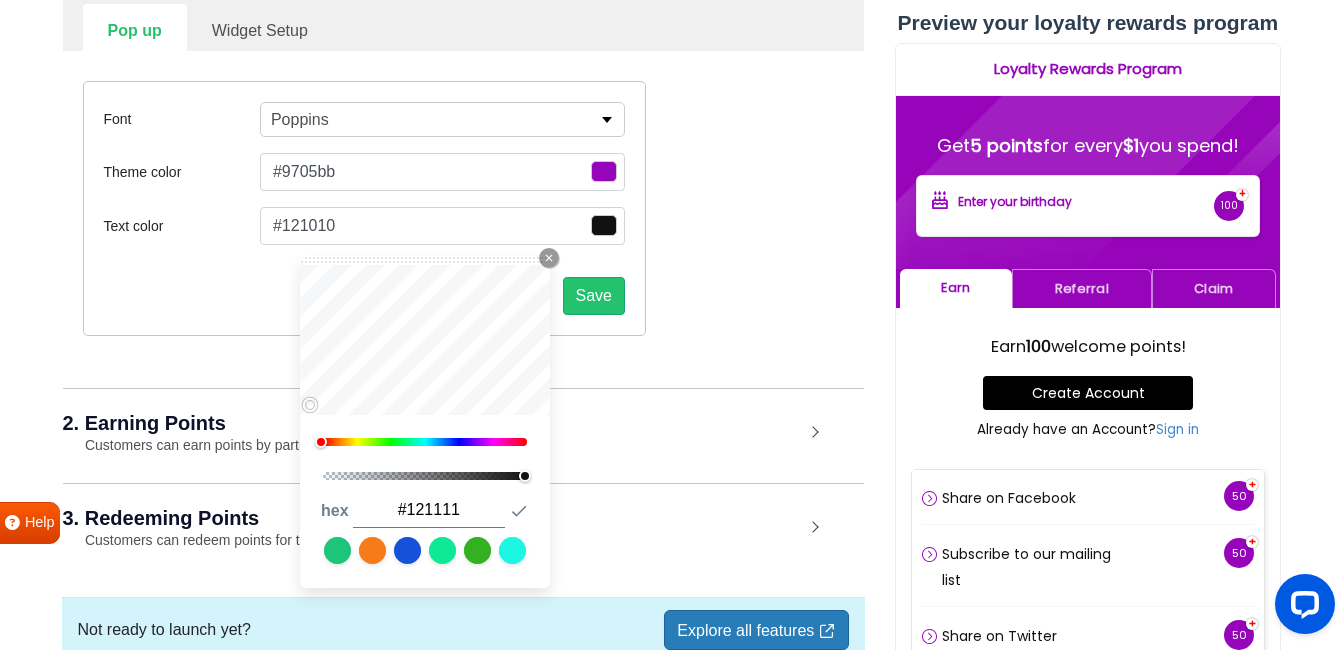 type on "#121010" 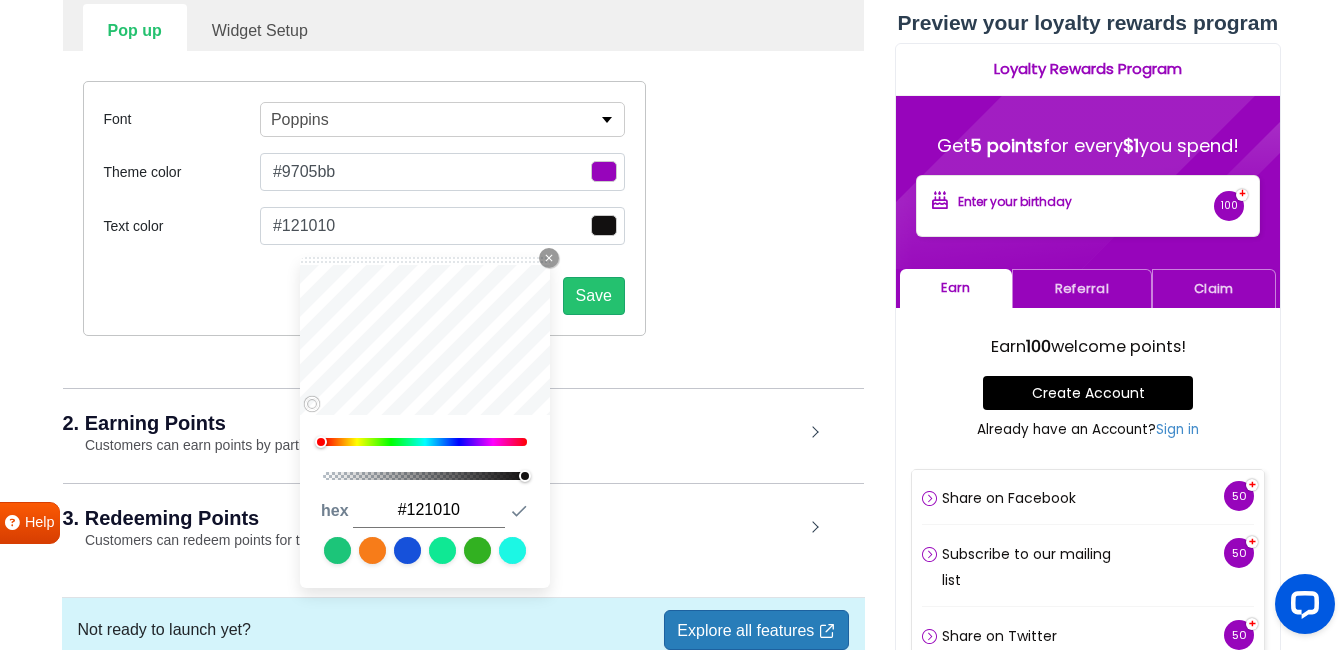 click at bounding box center [604, 171] 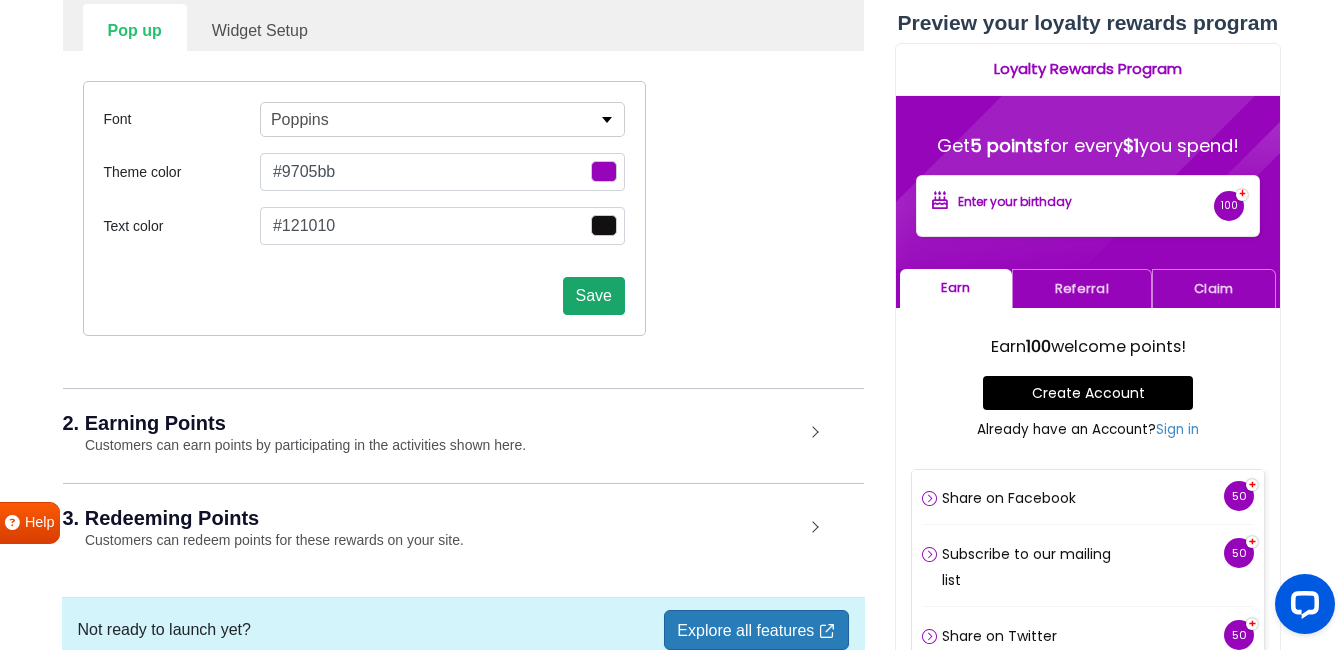 click on "Save" at bounding box center [594, 296] 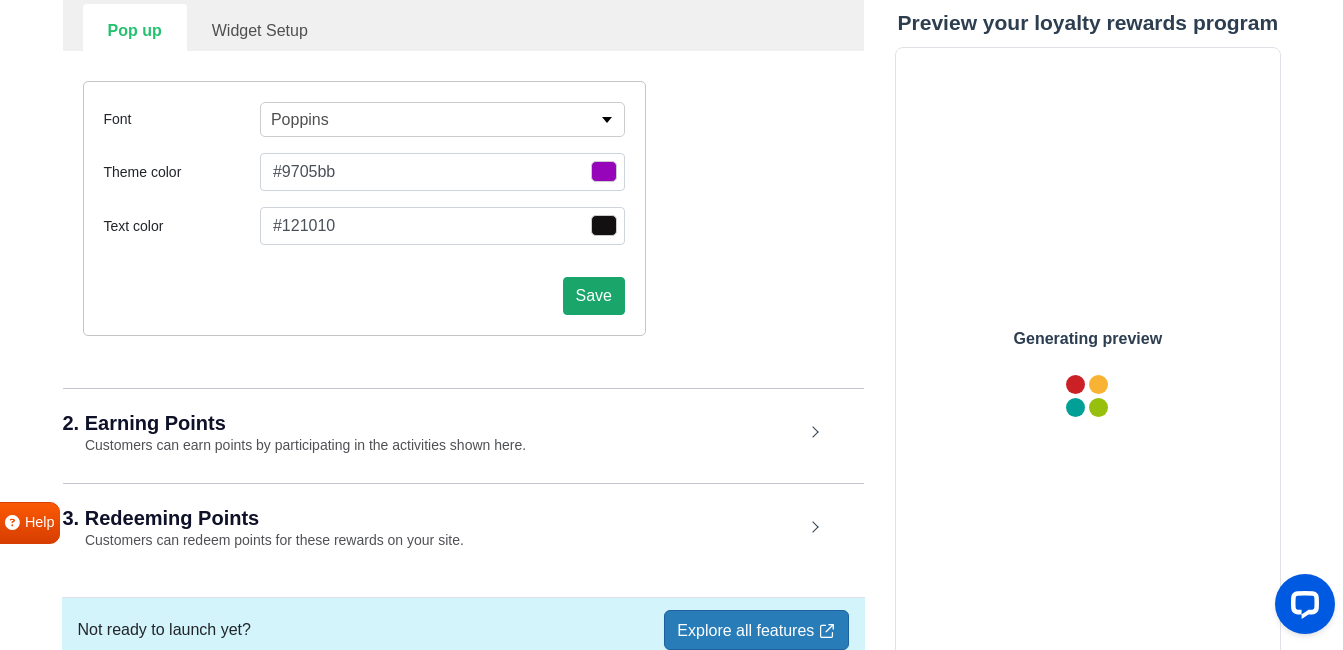 scroll, scrollTop: 0, scrollLeft: 0, axis: both 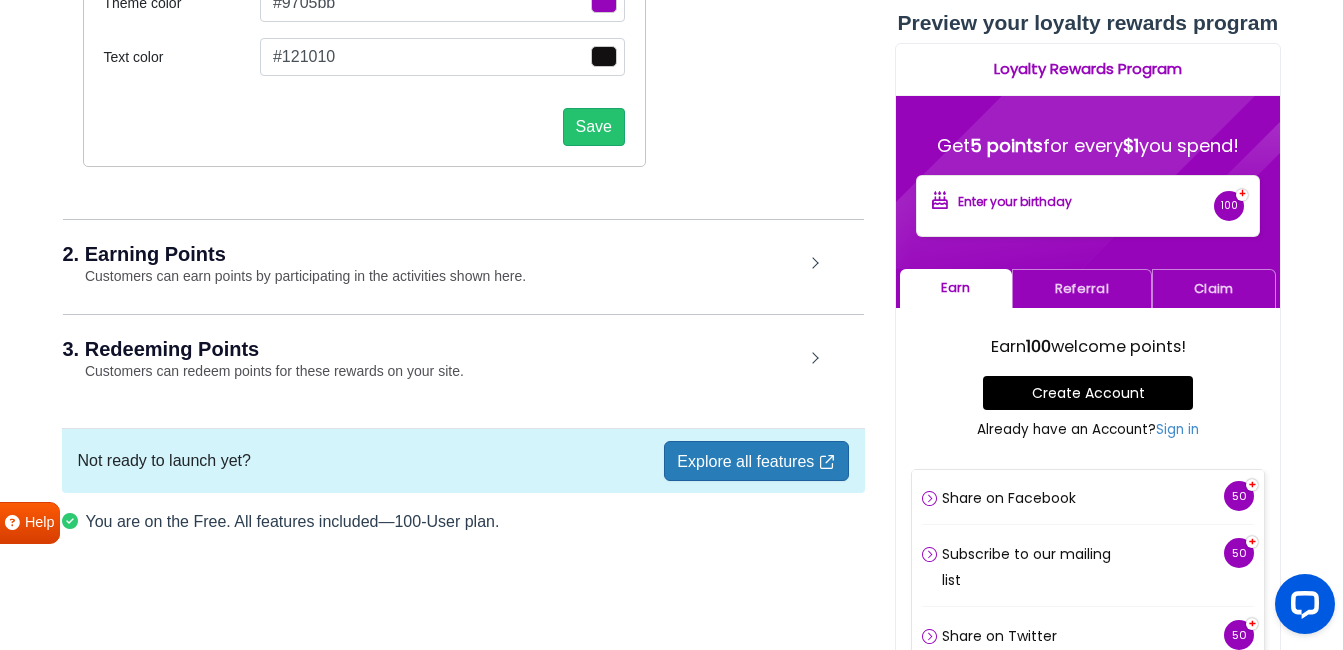 click on "2. Earning Points Customers can earn points by participating in the activities shown here." at bounding box center (463, 265) 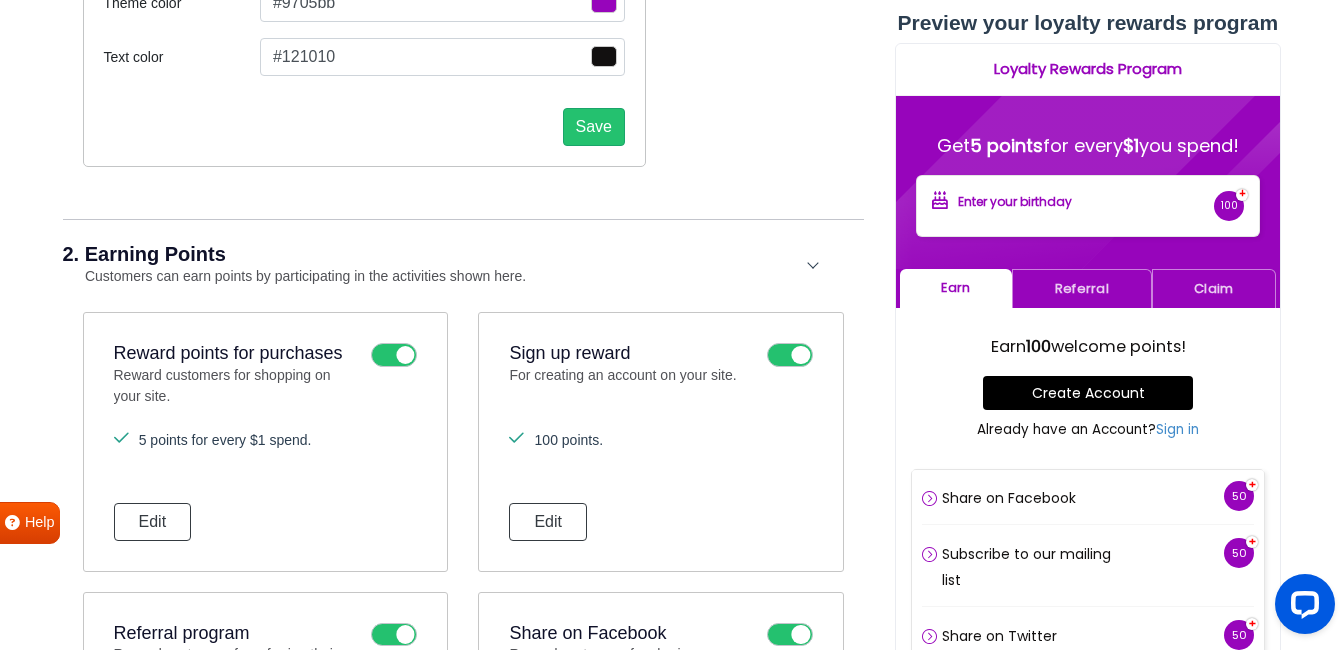 click on "2. Earning Points Customers can earn points by participating in the activities shown here." at bounding box center (463, 265) 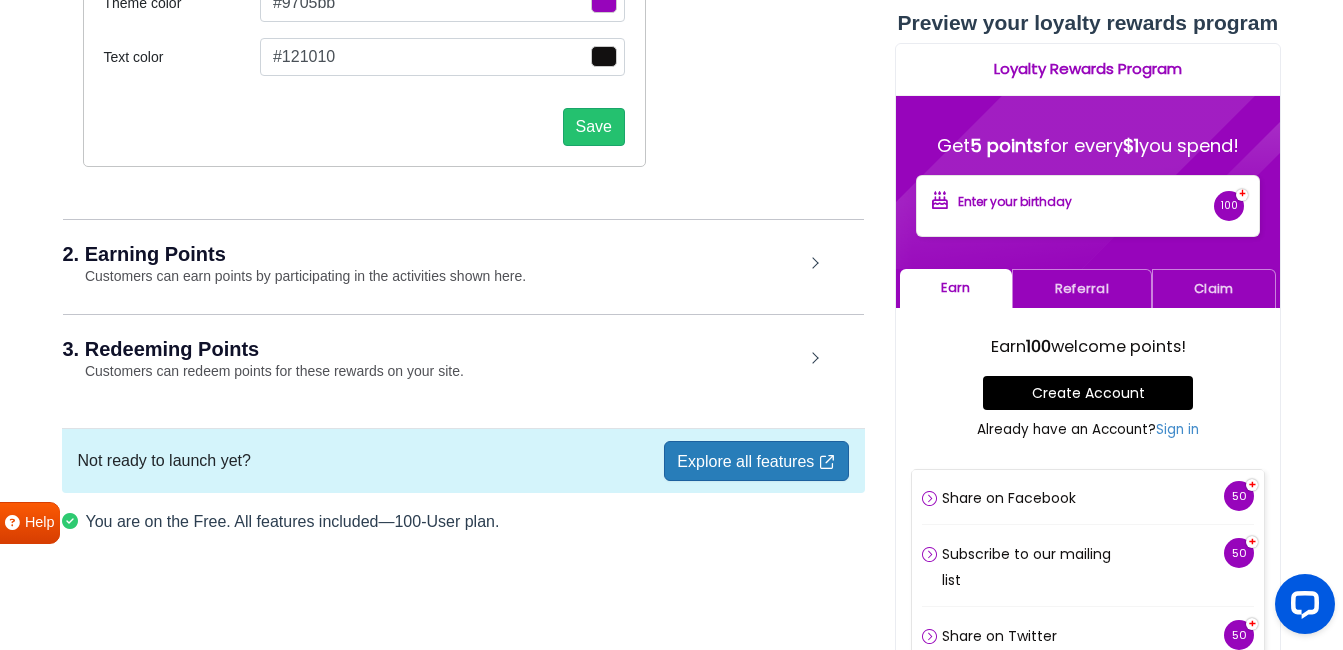 click on "2. Earning Points Customers can earn points by participating in the activities shown here." at bounding box center (463, 265) 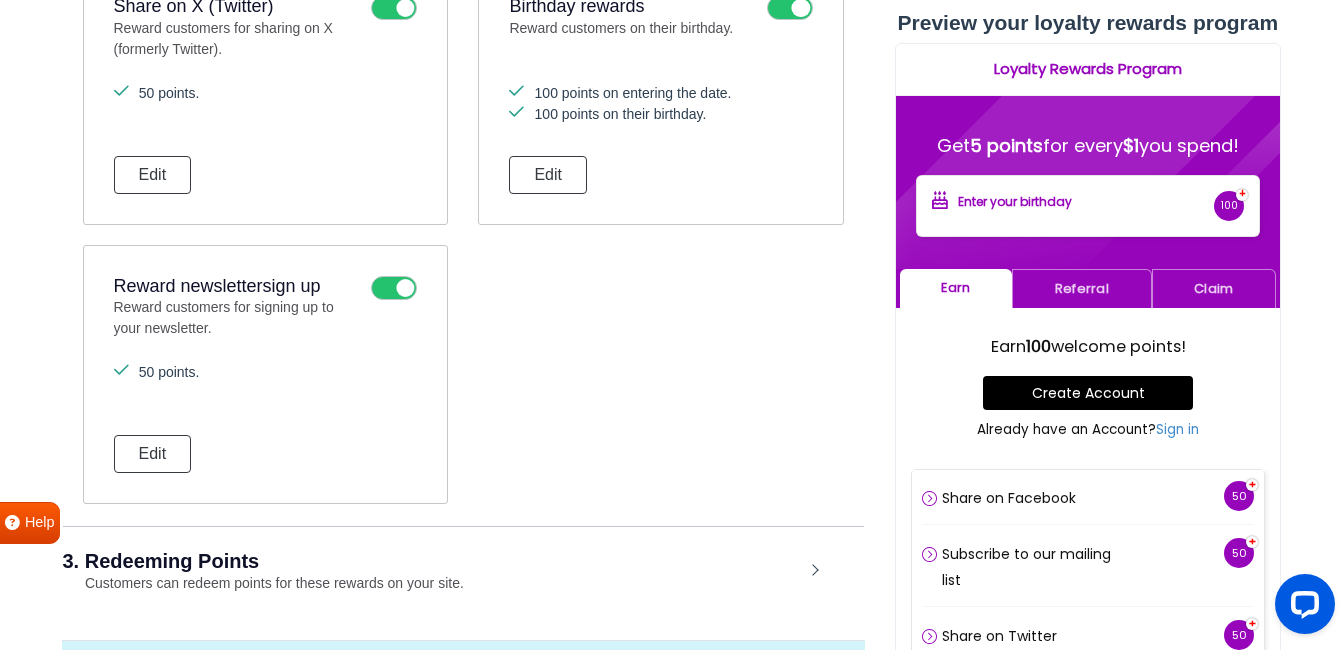 scroll, scrollTop: 1335, scrollLeft: 0, axis: vertical 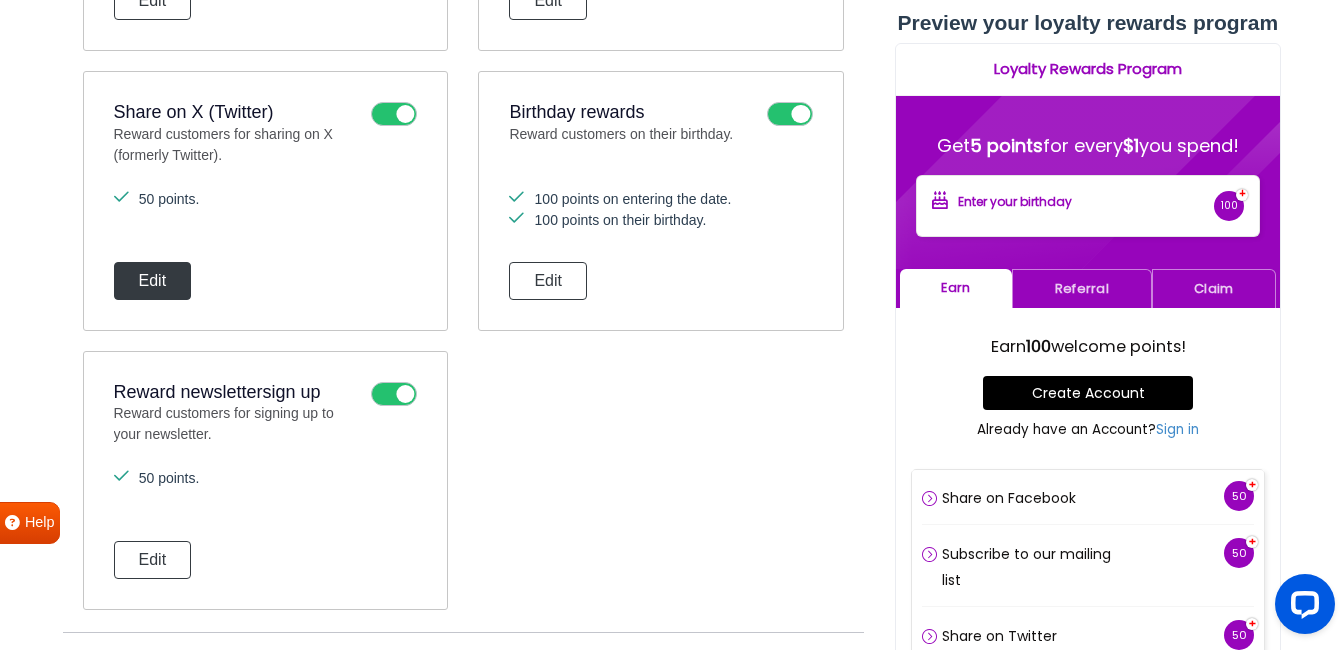 click on "Edit" at bounding box center [153, 281] 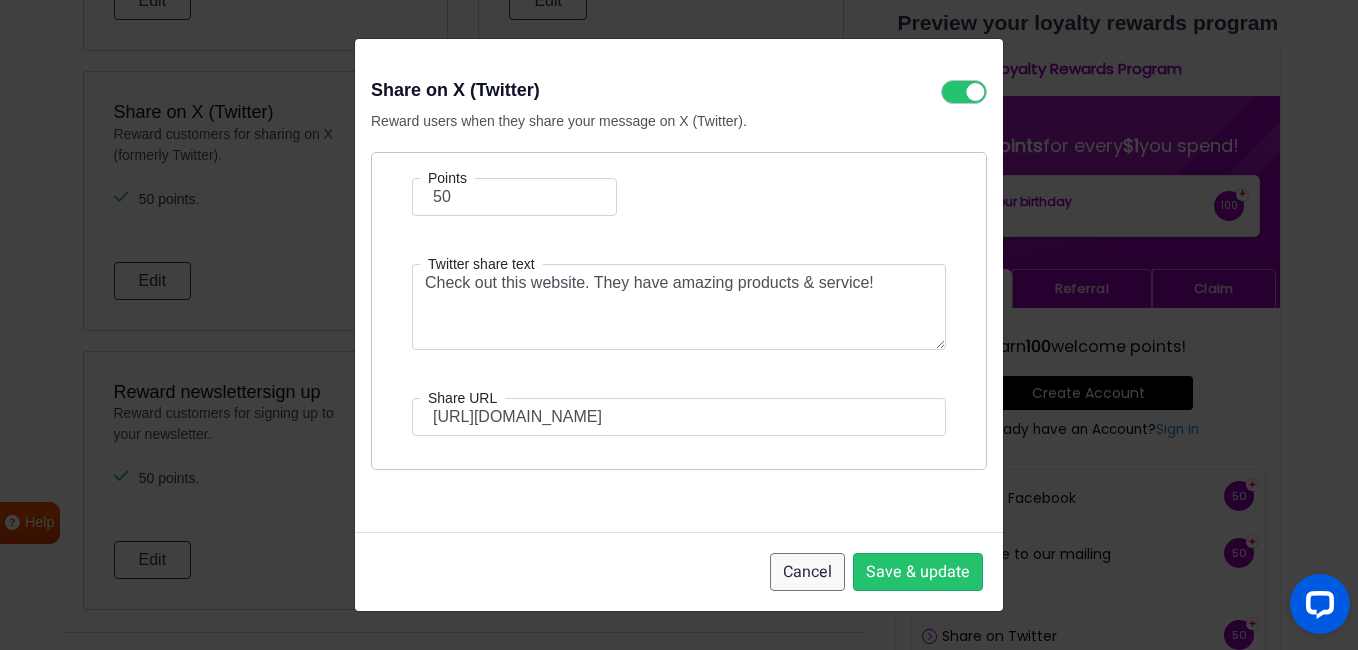 click on "Cancel" at bounding box center (807, 572) 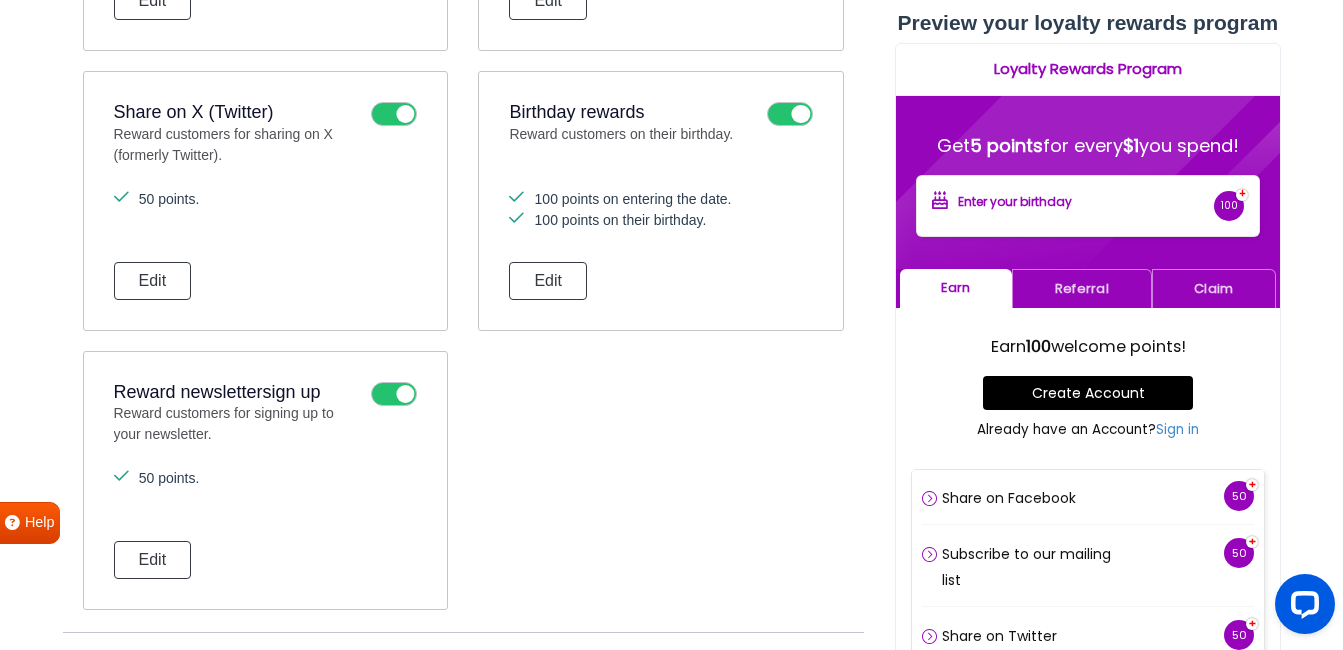 click at bounding box center (394, 114) 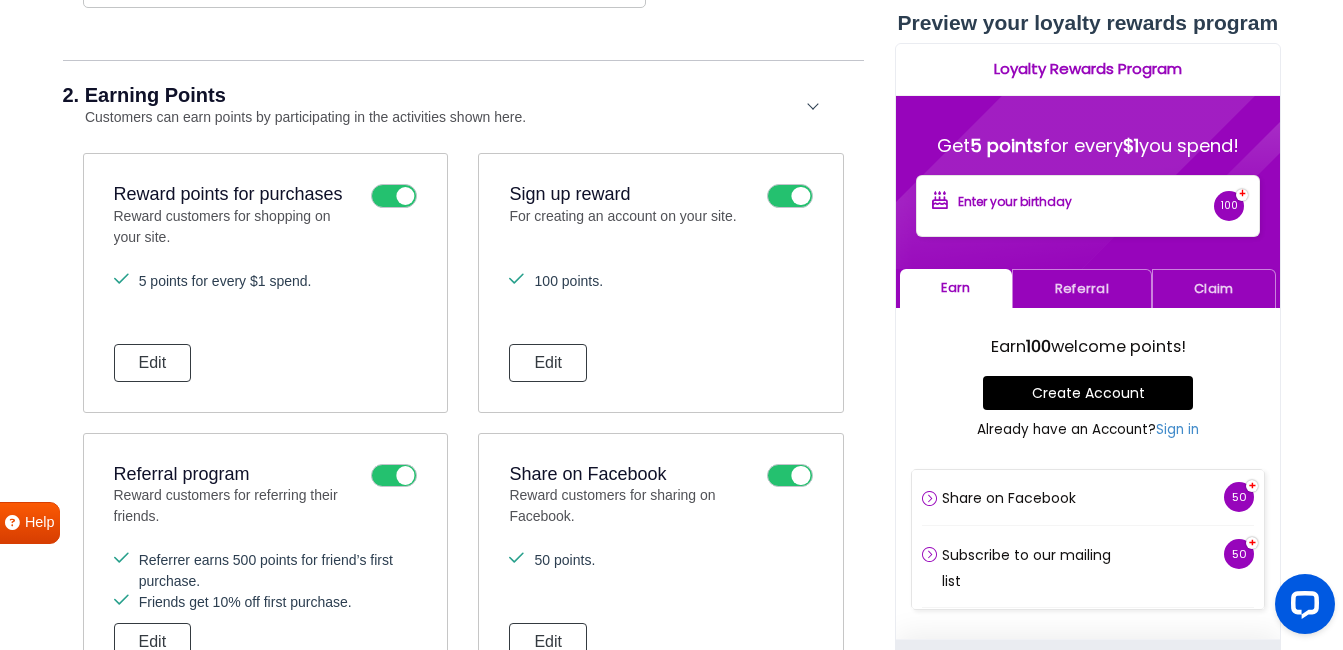 scroll, scrollTop: 653, scrollLeft: 0, axis: vertical 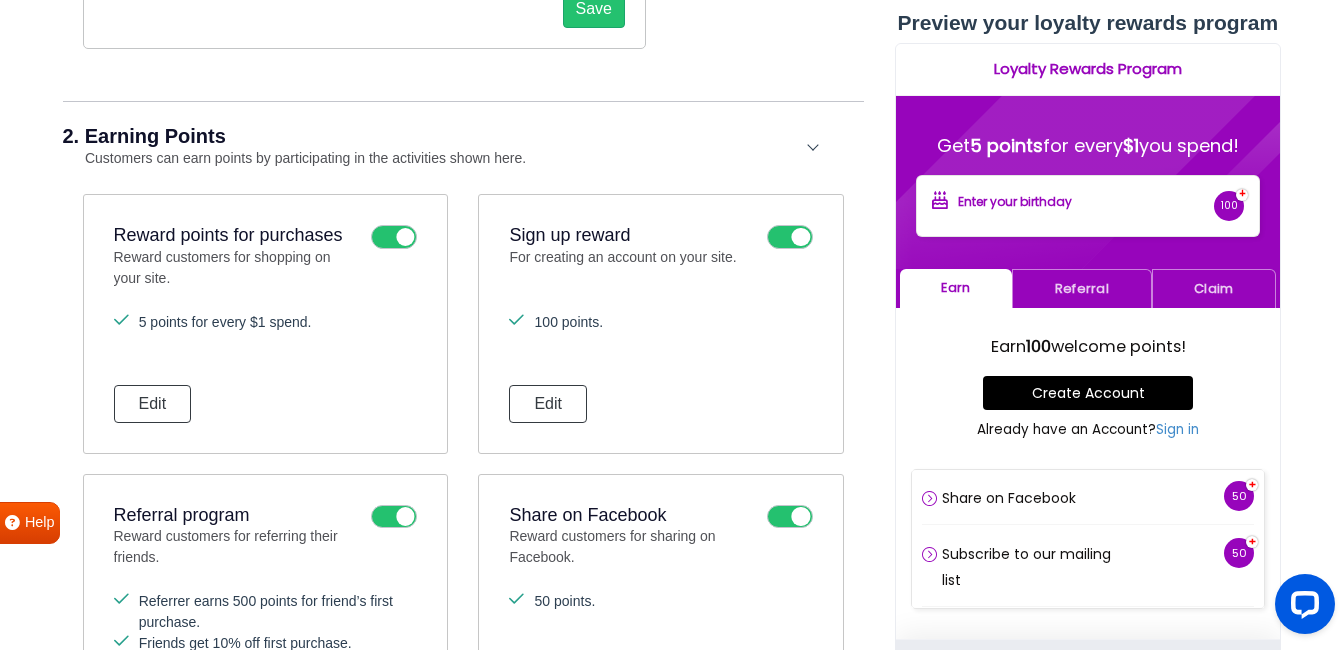 click on "2. Earning Points Customers can earn points by participating in the activities shown here." at bounding box center [463, 147] 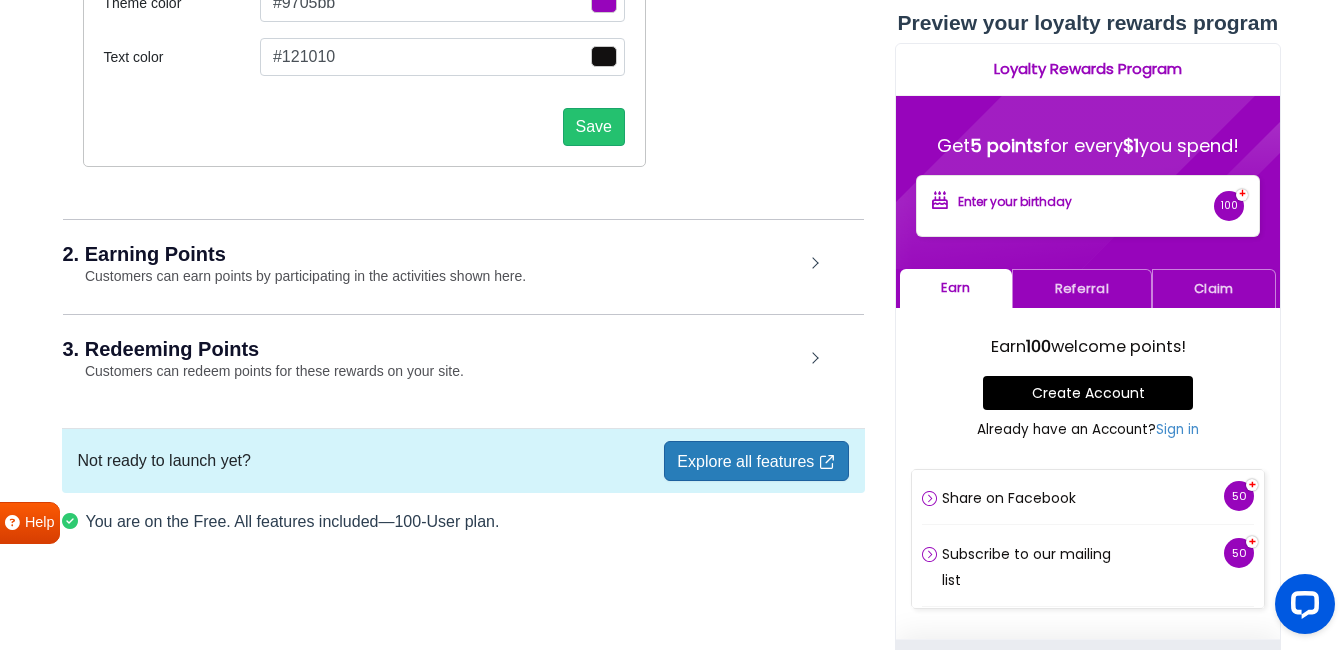 scroll, scrollTop: 535, scrollLeft: 0, axis: vertical 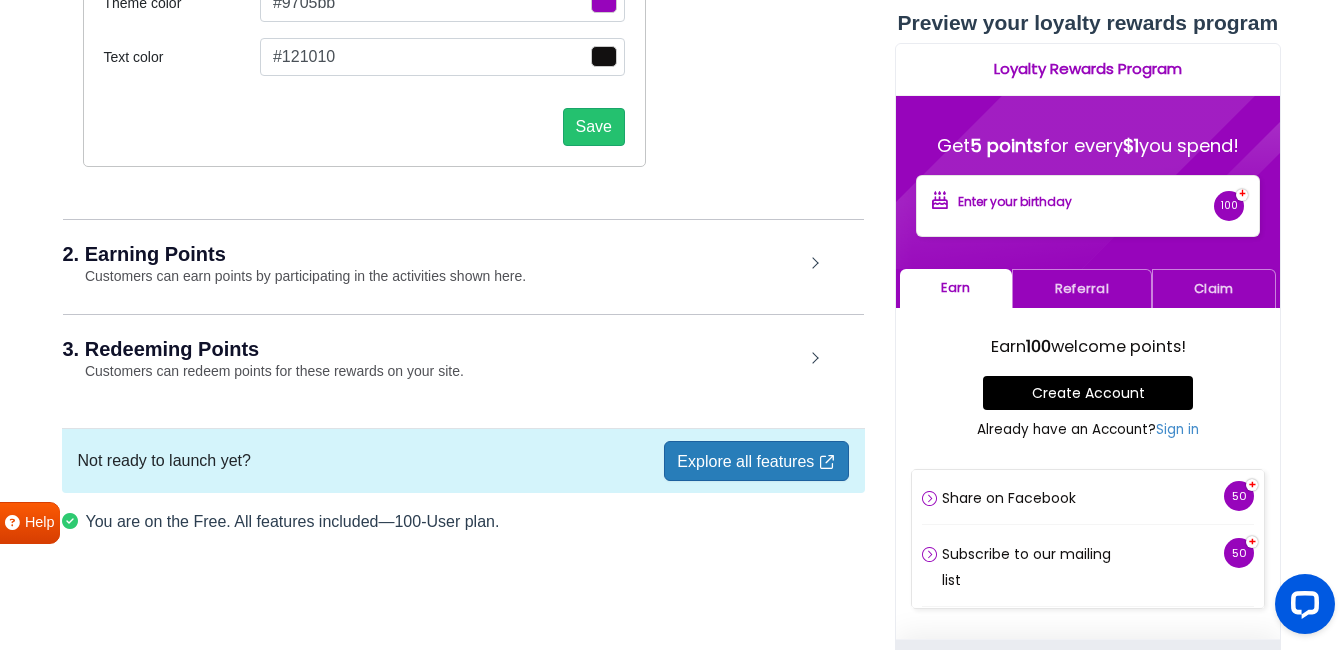 click on "3. Redeeming Points  Customers can redeem points for these rewards on your site." at bounding box center [463, 360] 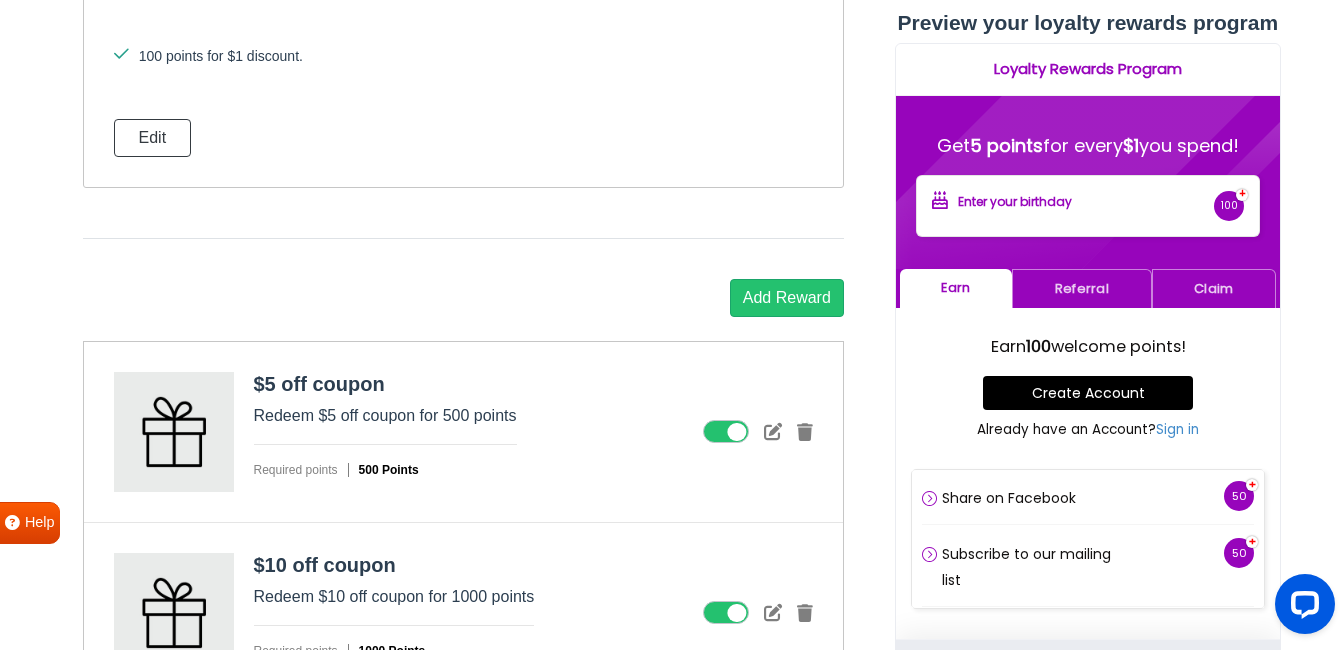 scroll, scrollTop: 974, scrollLeft: 0, axis: vertical 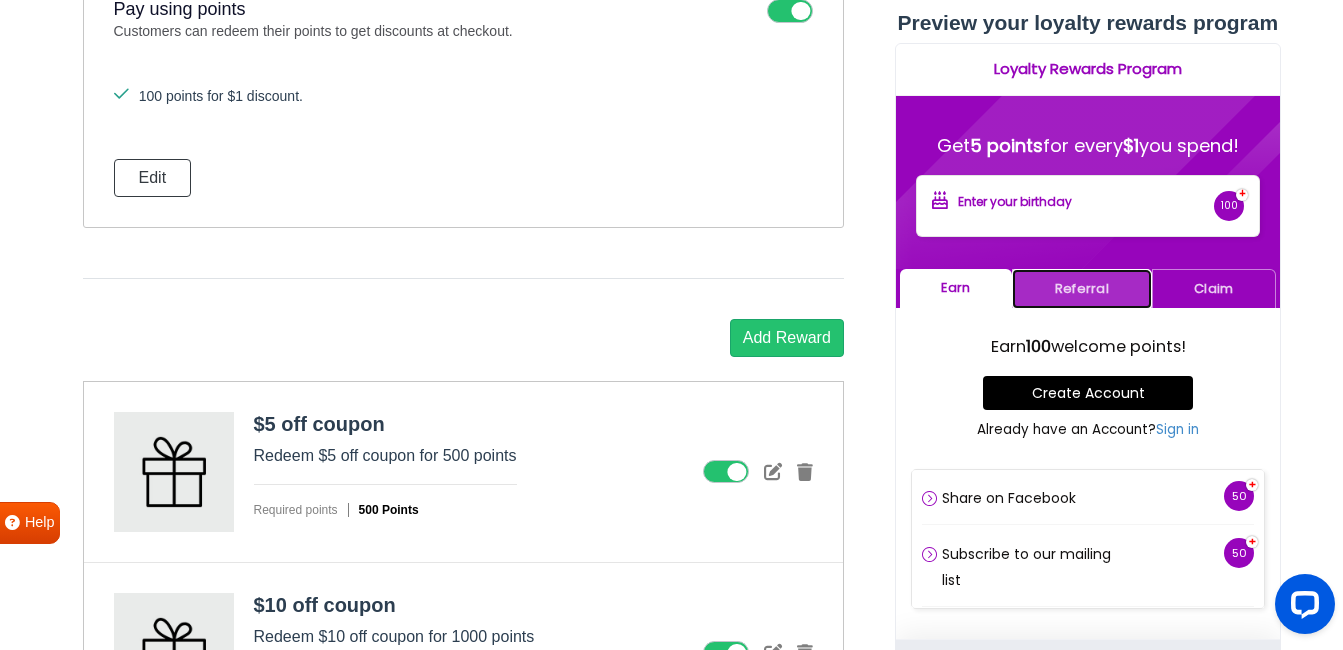 click on "Referral" at bounding box center [1080, 288] 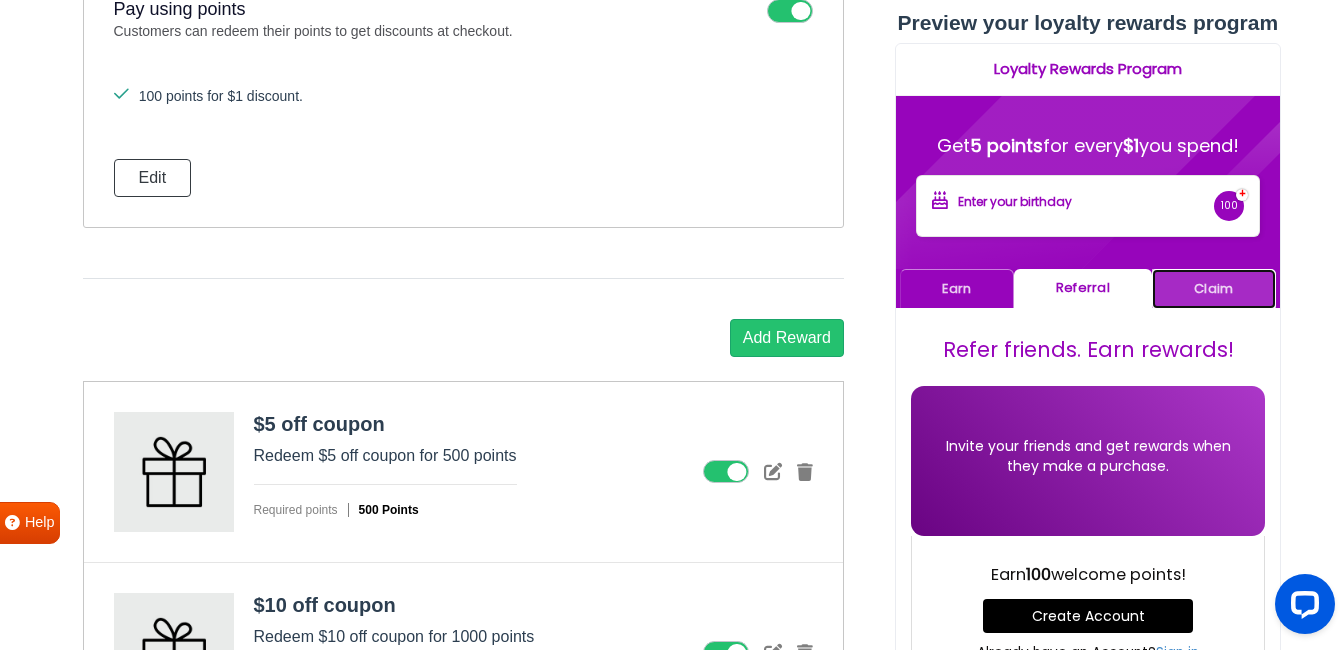 click on "Claim" at bounding box center (1213, 288) 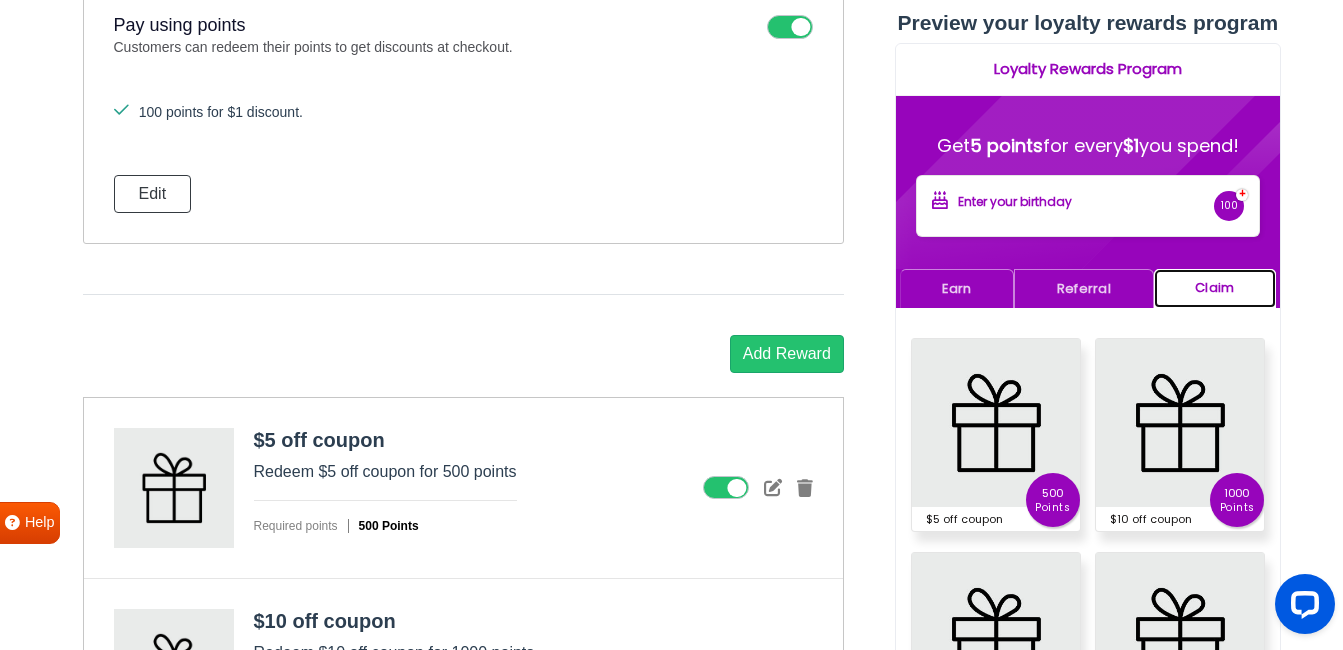 scroll, scrollTop: 934, scrollLeft: 0, axis: vertical 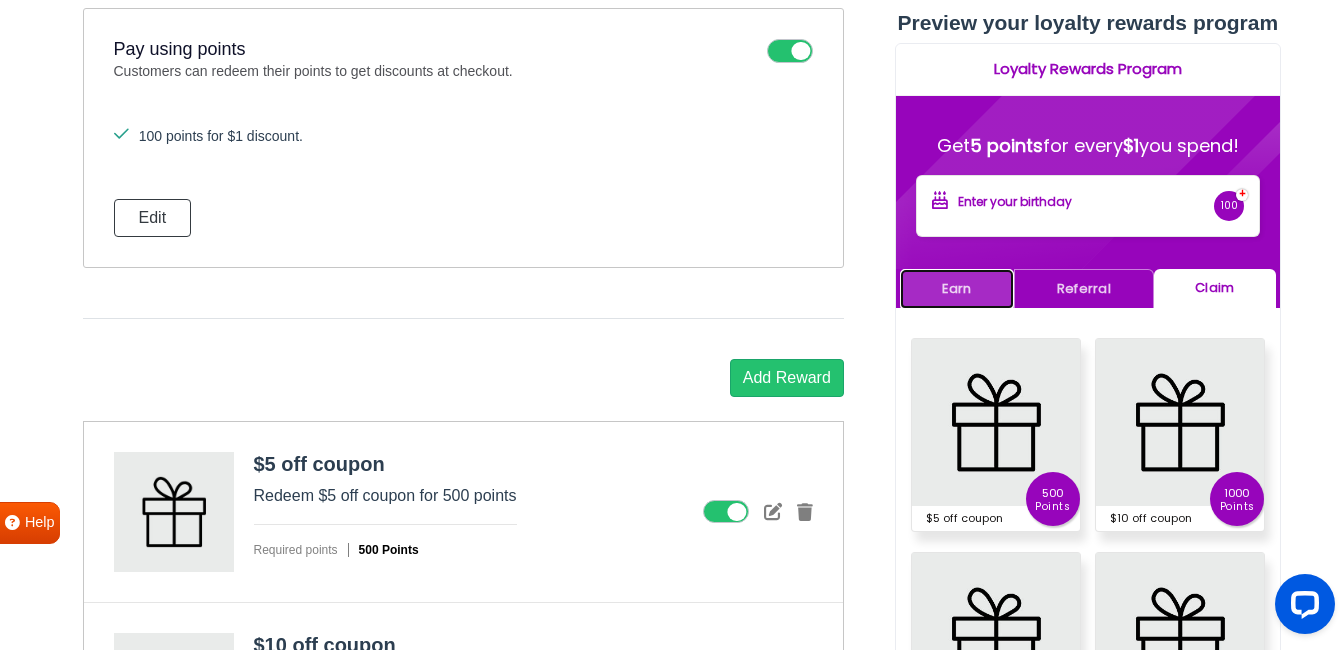 click on "Earn" at bounding box center (956, 288) 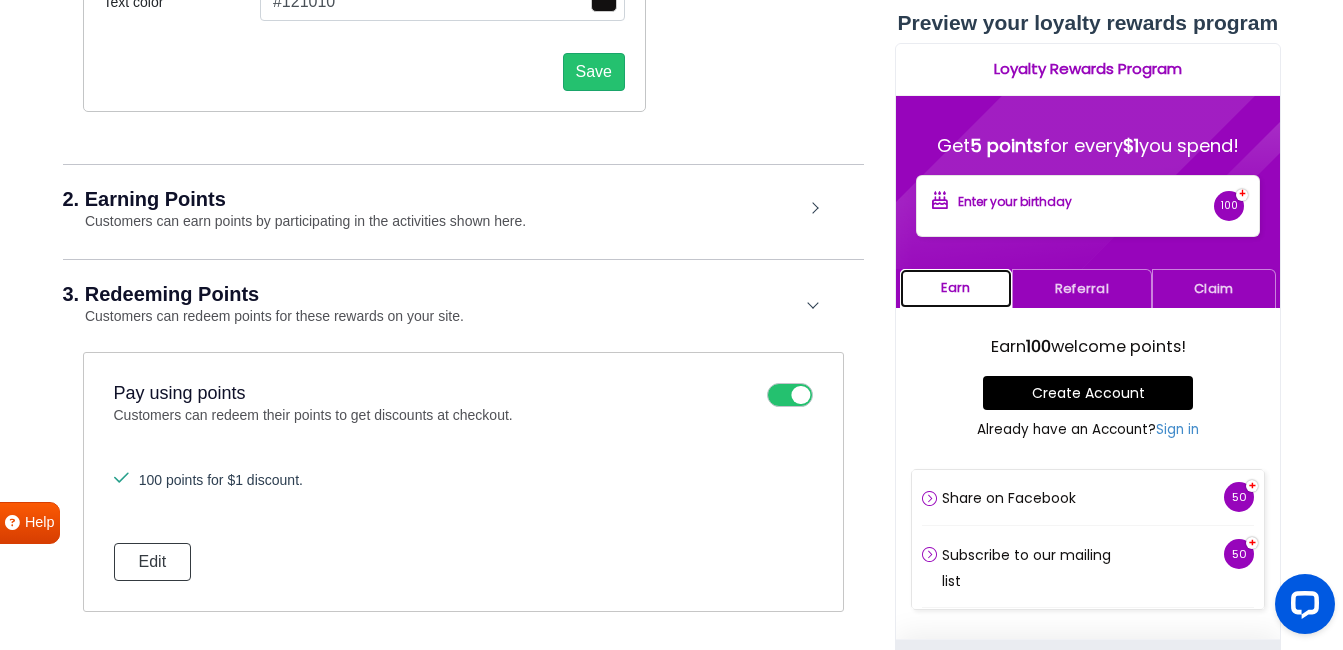 scroll, scrollTop: 494, scrollLeft: 0, axis: vertical 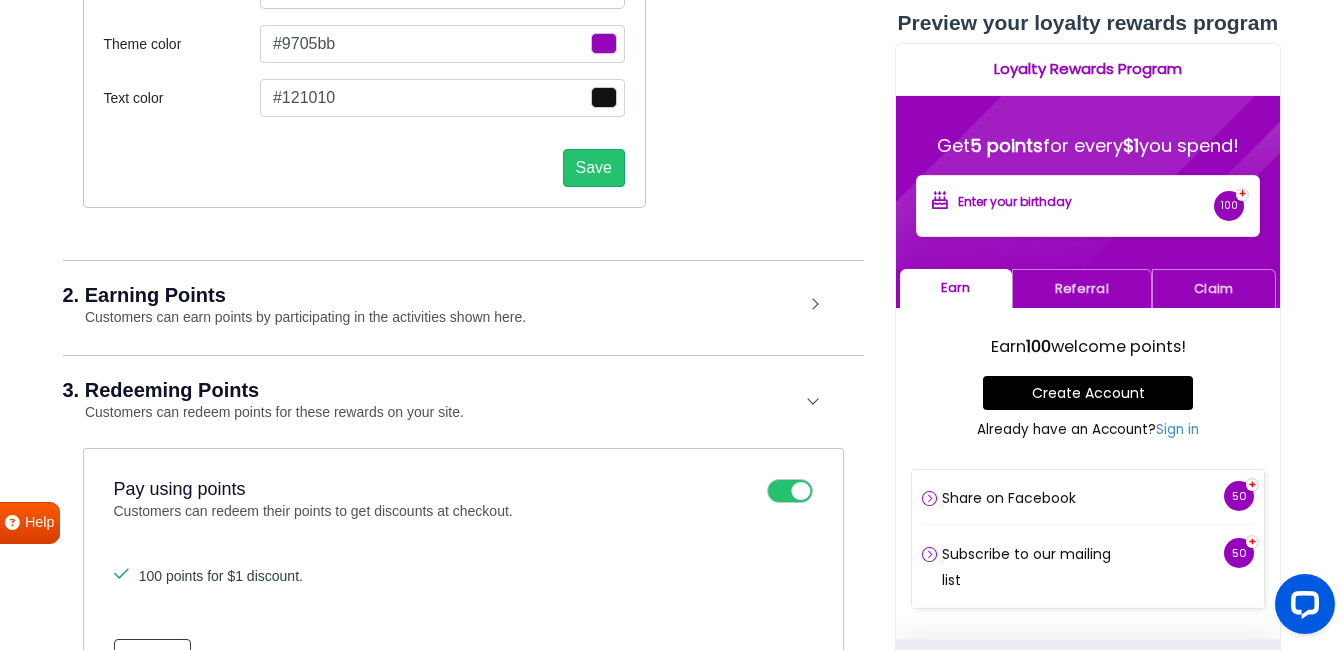 click on "3. Redeeming Points  Customers can redeem points for these rewards on your site." at bounding box center [463, 401] 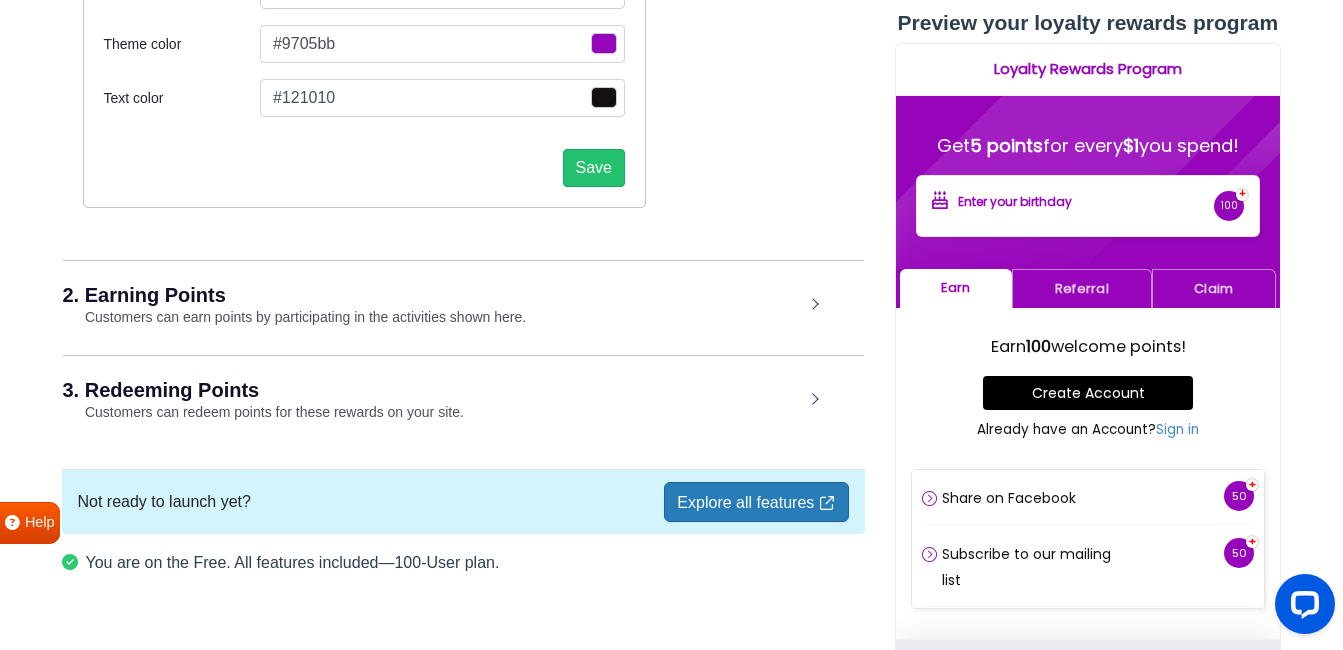 click on "Preview your loyalty rewards program Generating preview" at bounding box center [1088, 111] 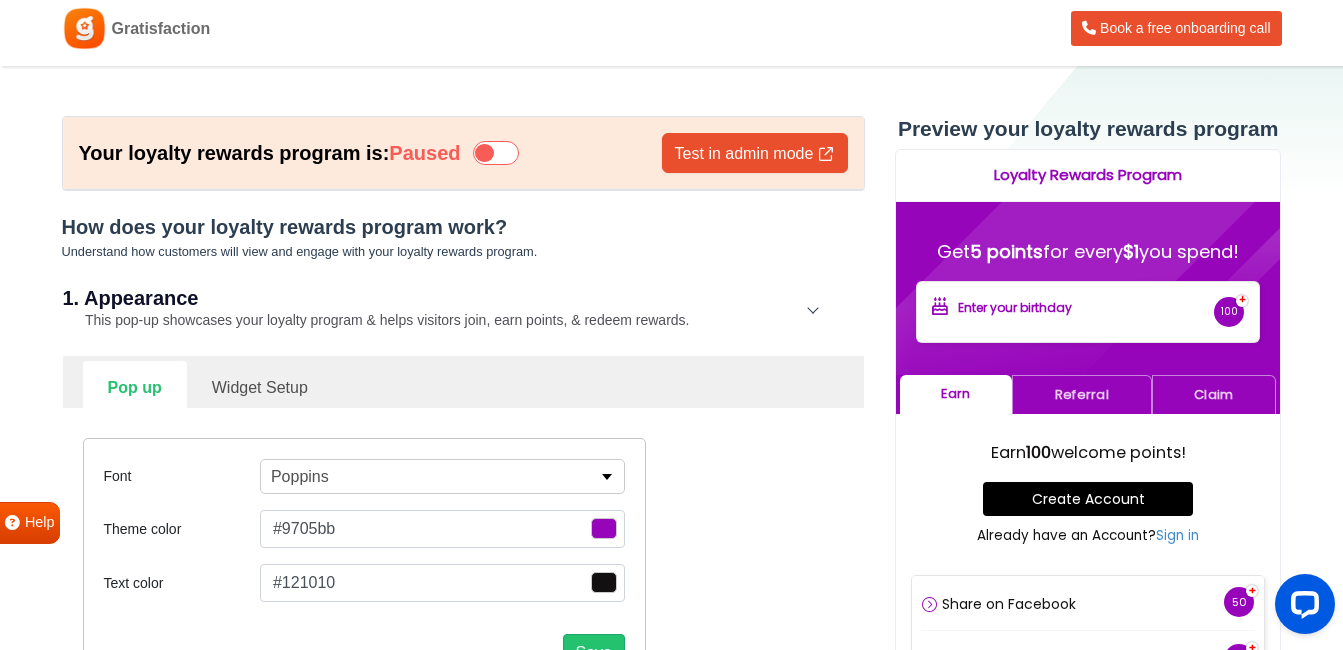 scroll, scrollTop: 0, scrollLeft: 0, axis: both 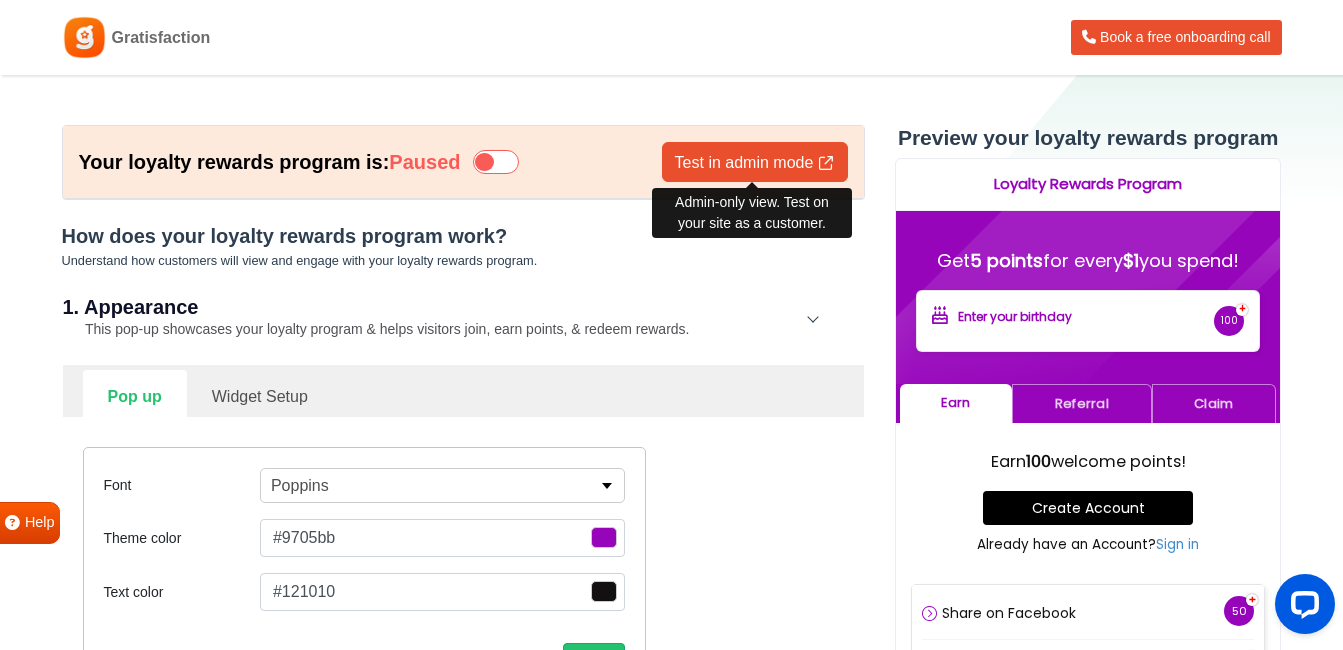 click on "Test in admin mode" at bounding box center [755, 162] 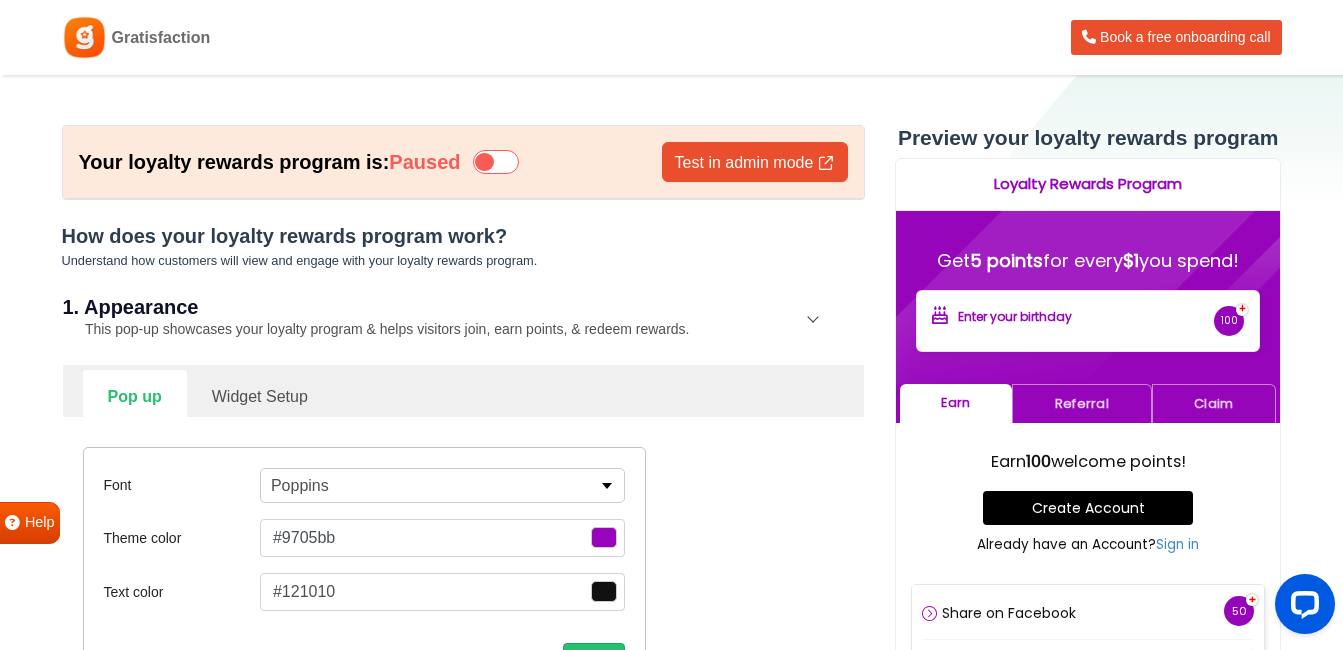 click at bounding box center [604, 537] 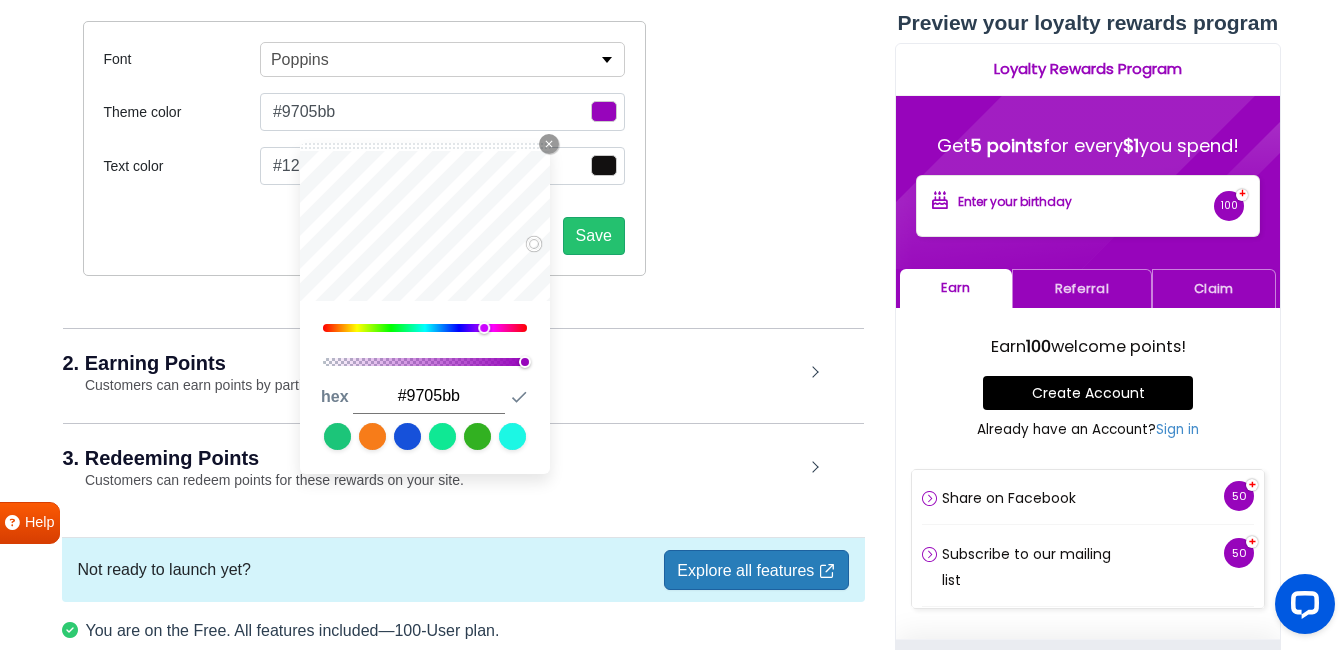 scroll, scrollTop: 520, scrollLeft: 0, axis: vertical 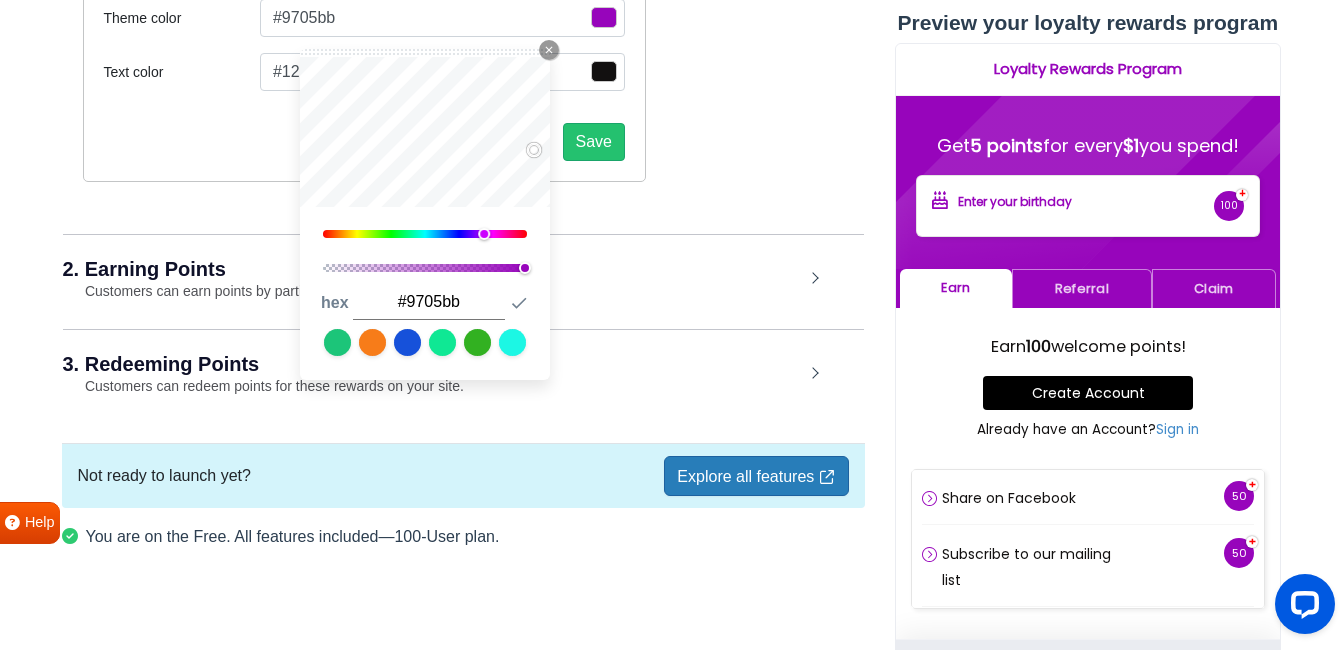 type on "#221e23" 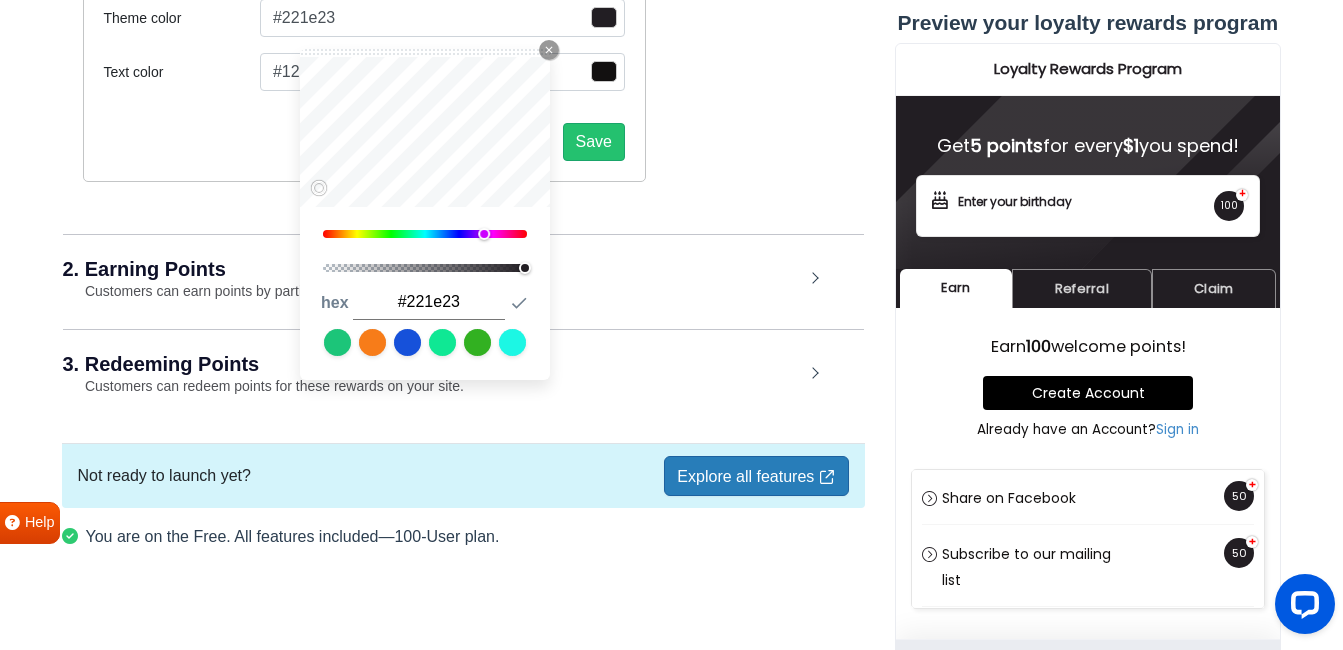 type on "#231e23" 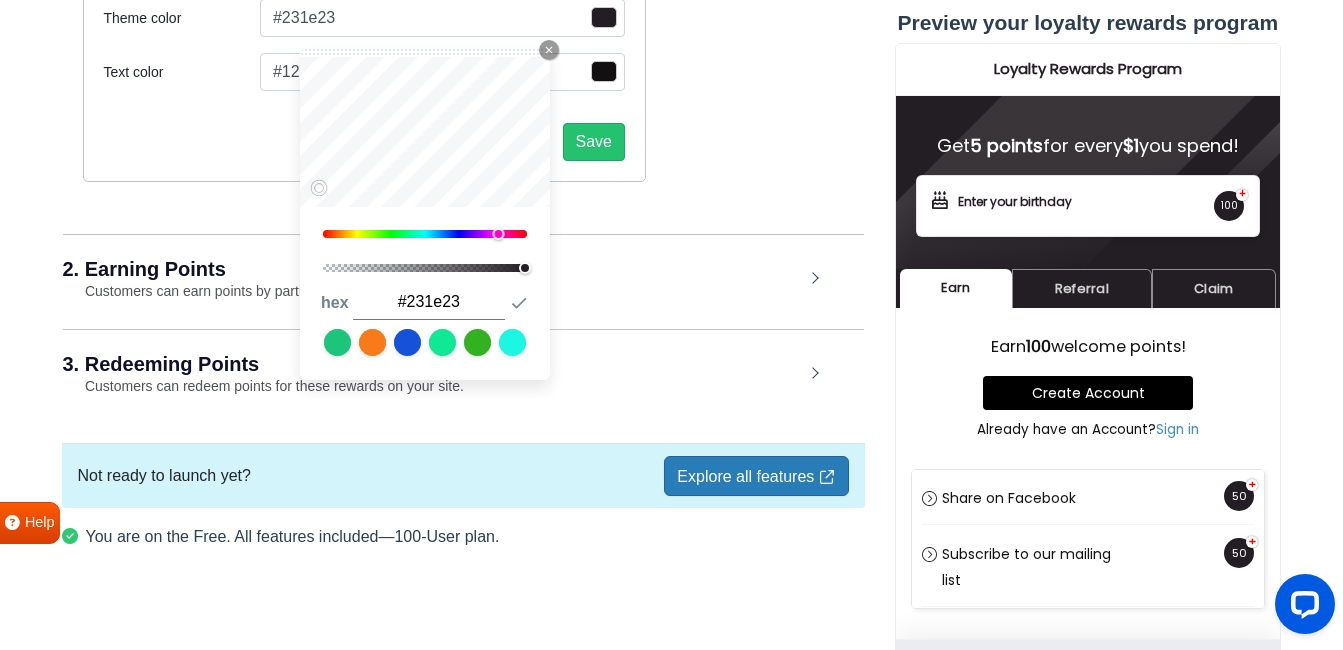 type on "#231e22" 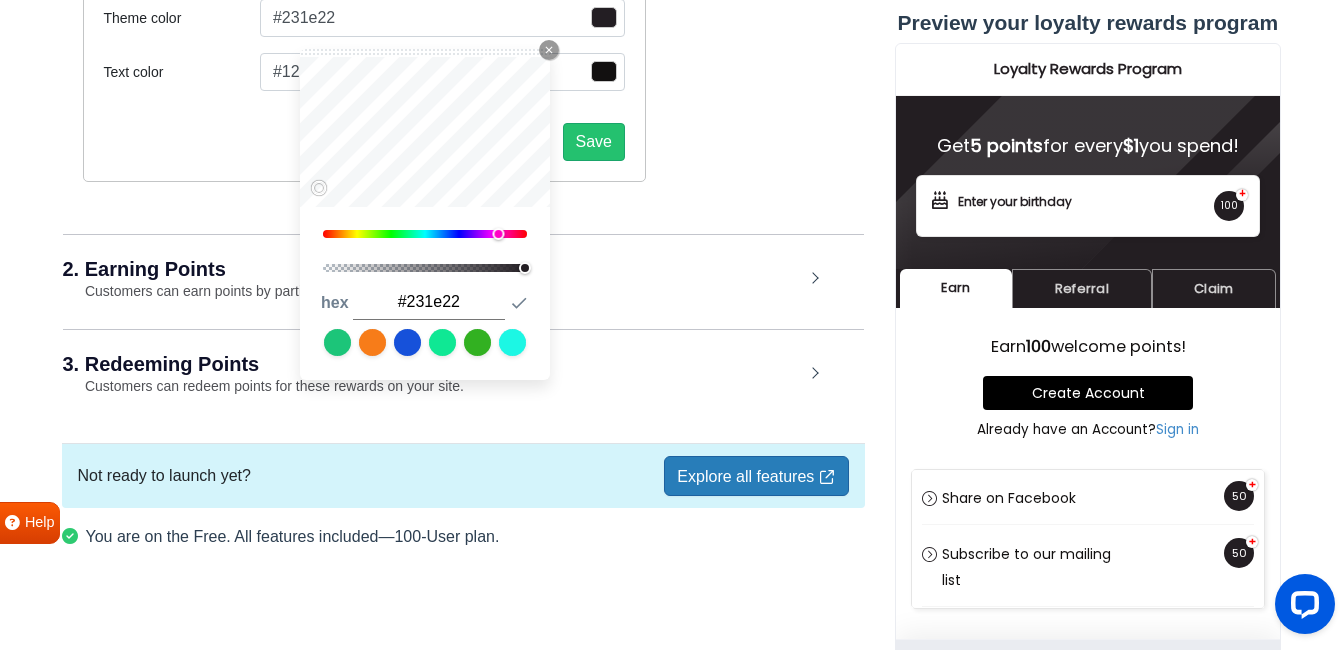 type on "#231e21" 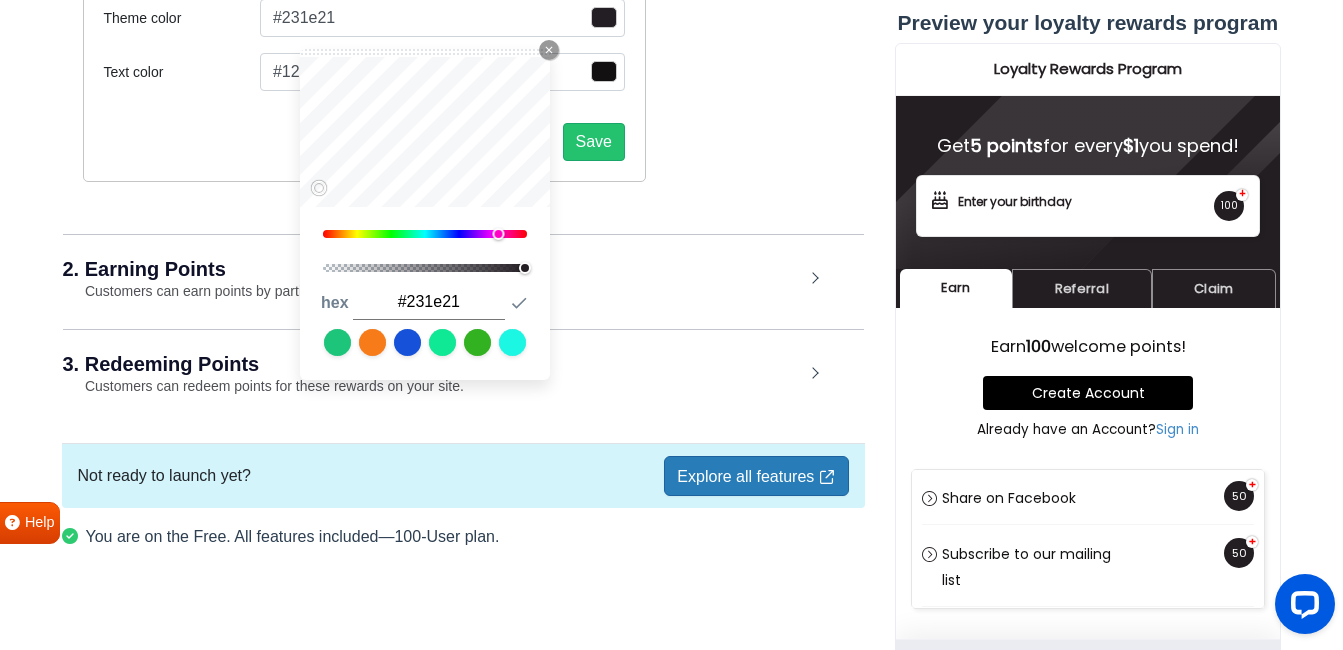 type on "#231e20" 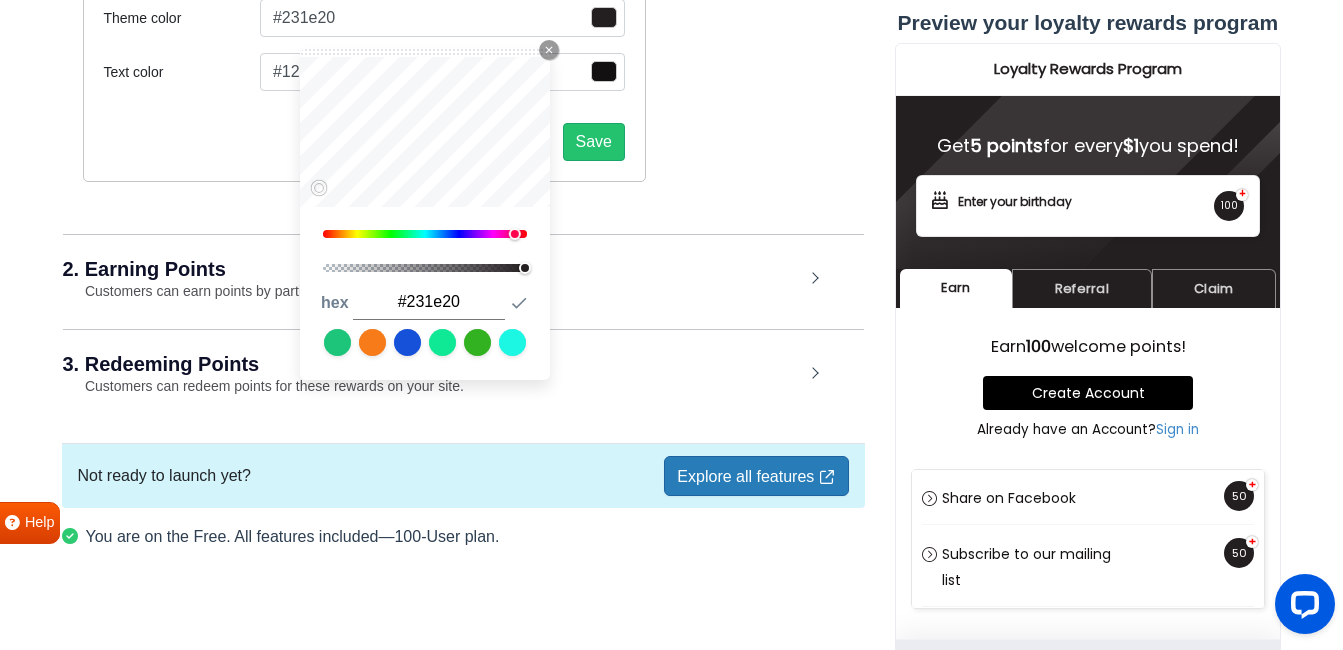 type on "#231e1f" 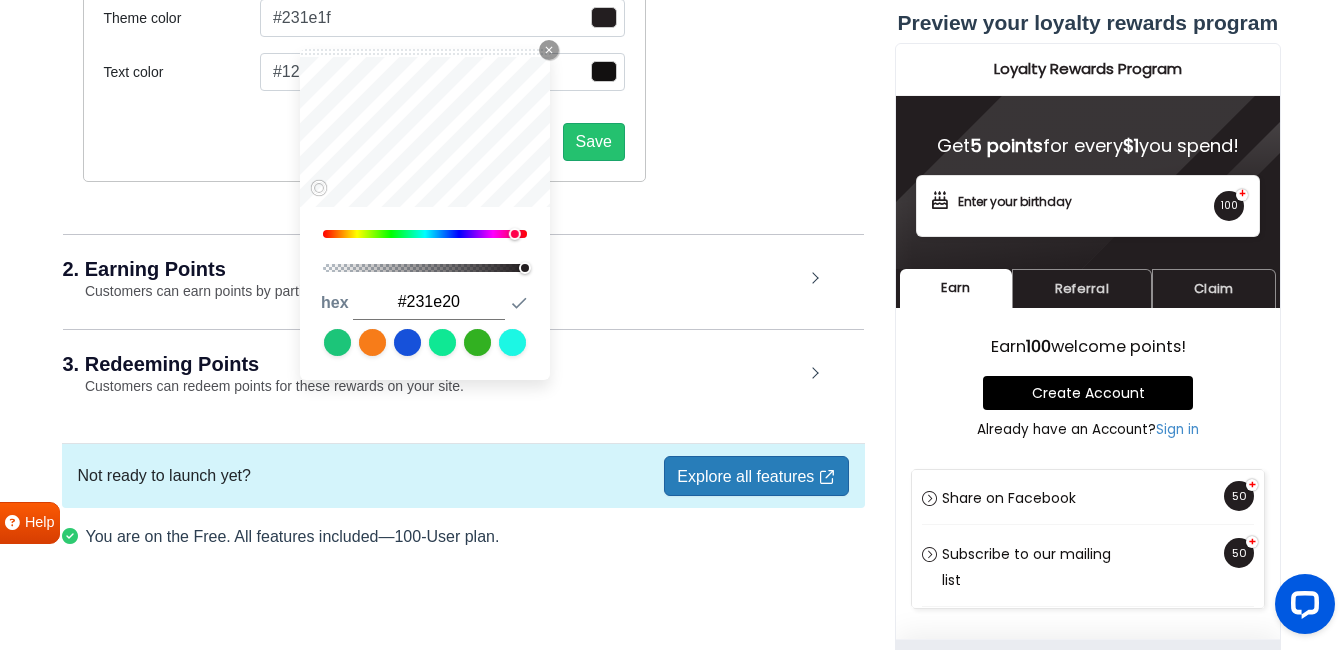 type on "#231e1f" 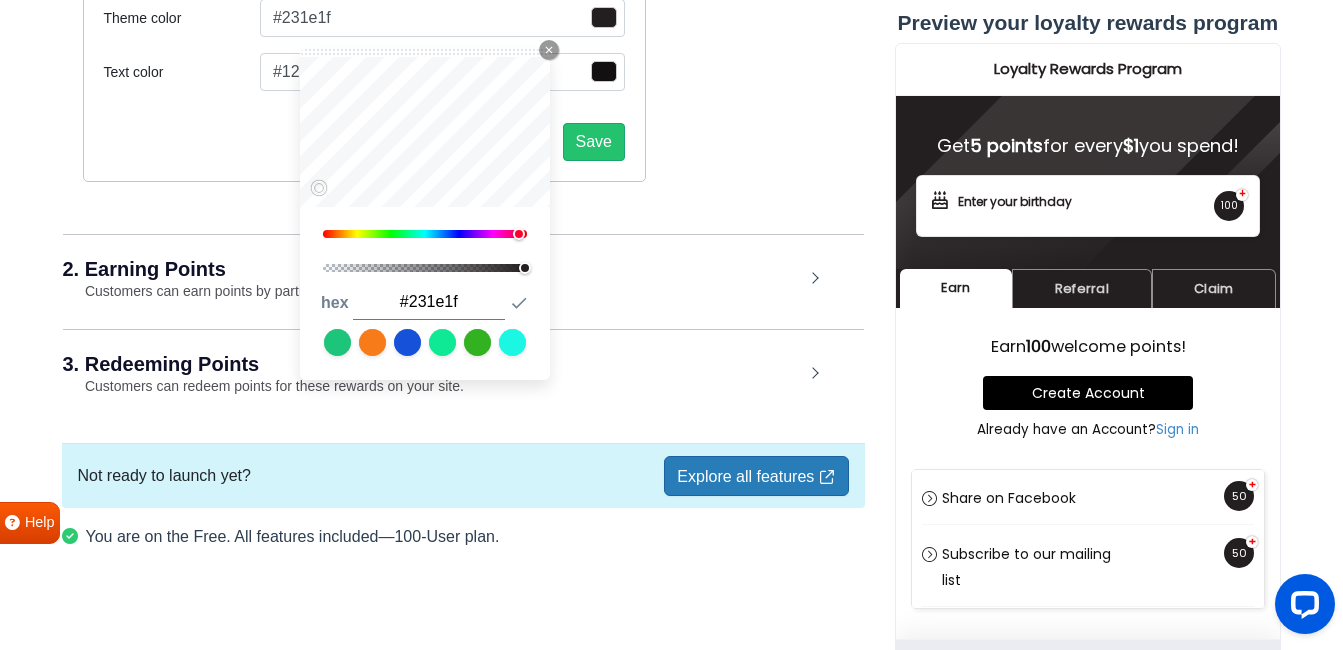 type on "#231e1e" 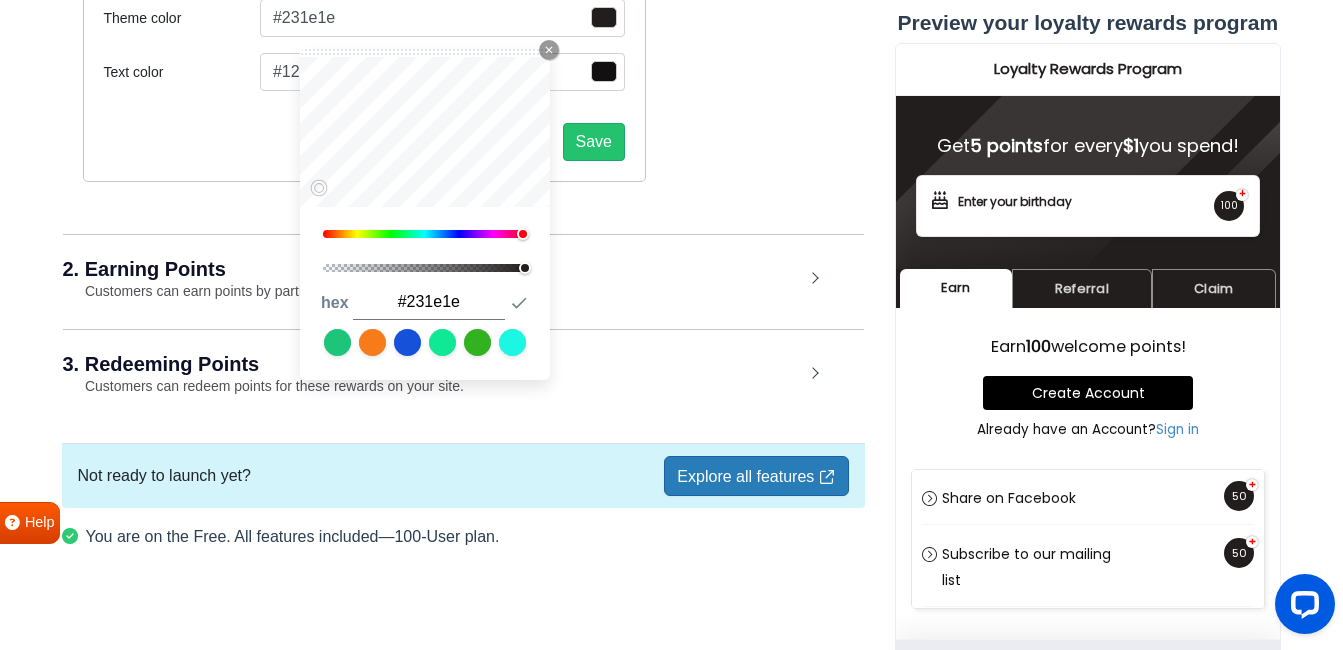 drag, startPoint x: 486, startPoint y: 232, endPoint x: 524, endPoint y: 232, distance: 38 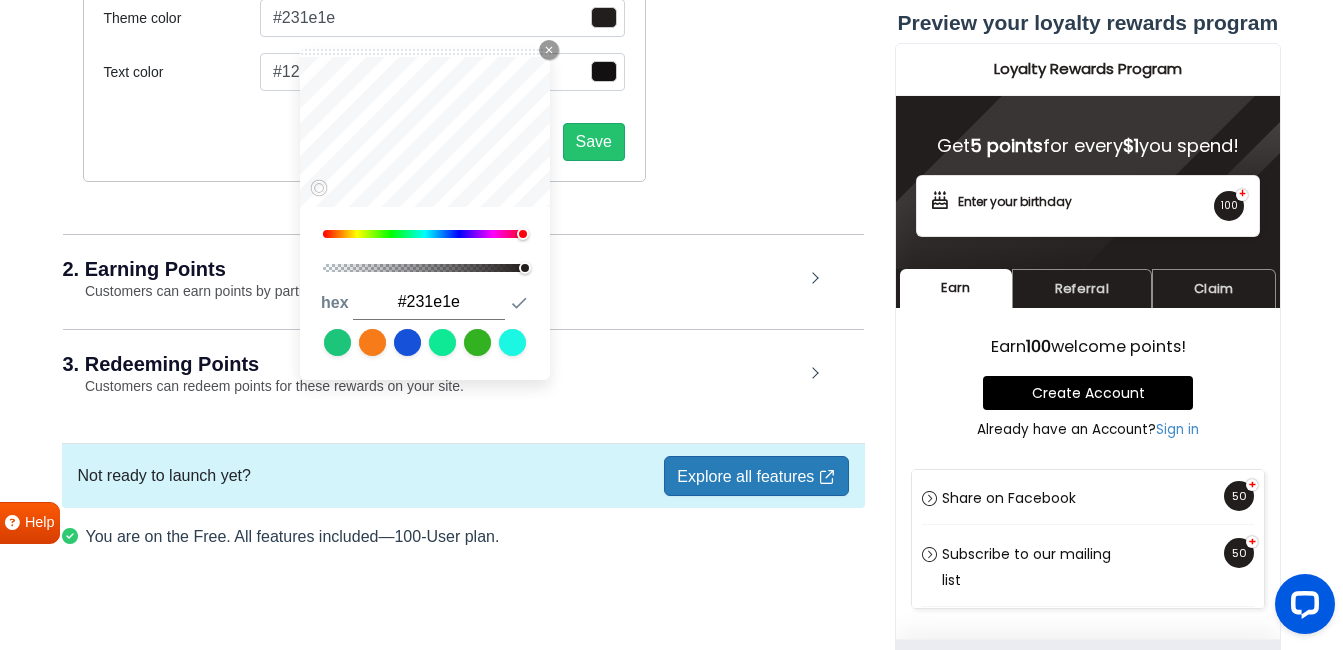 type on "#ff0a22" 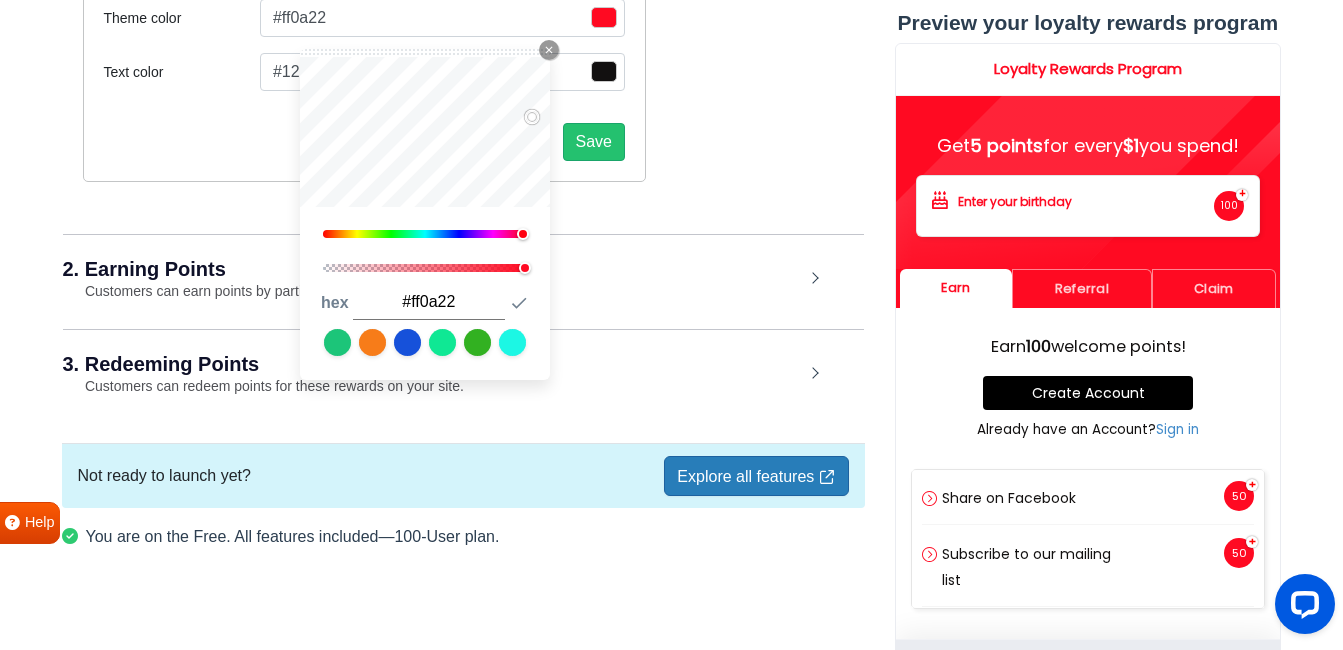 type on "#1d1a1a" 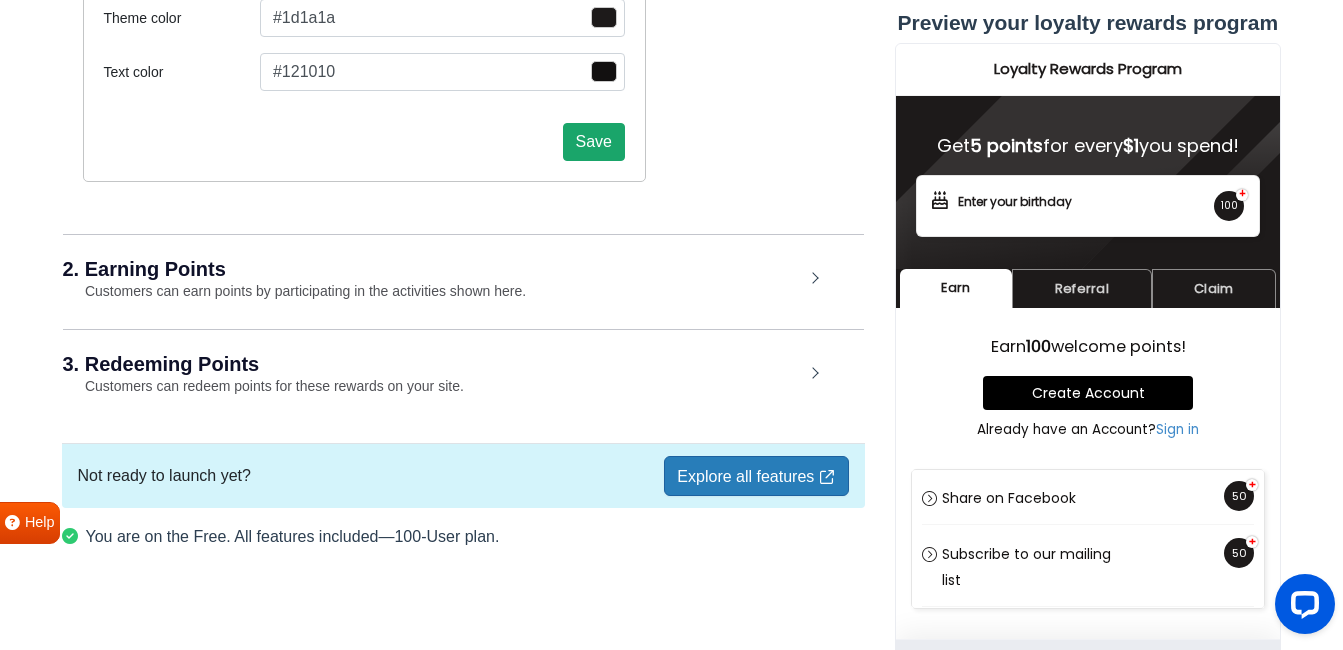 click on "Save" at bounding box center (594, 142) 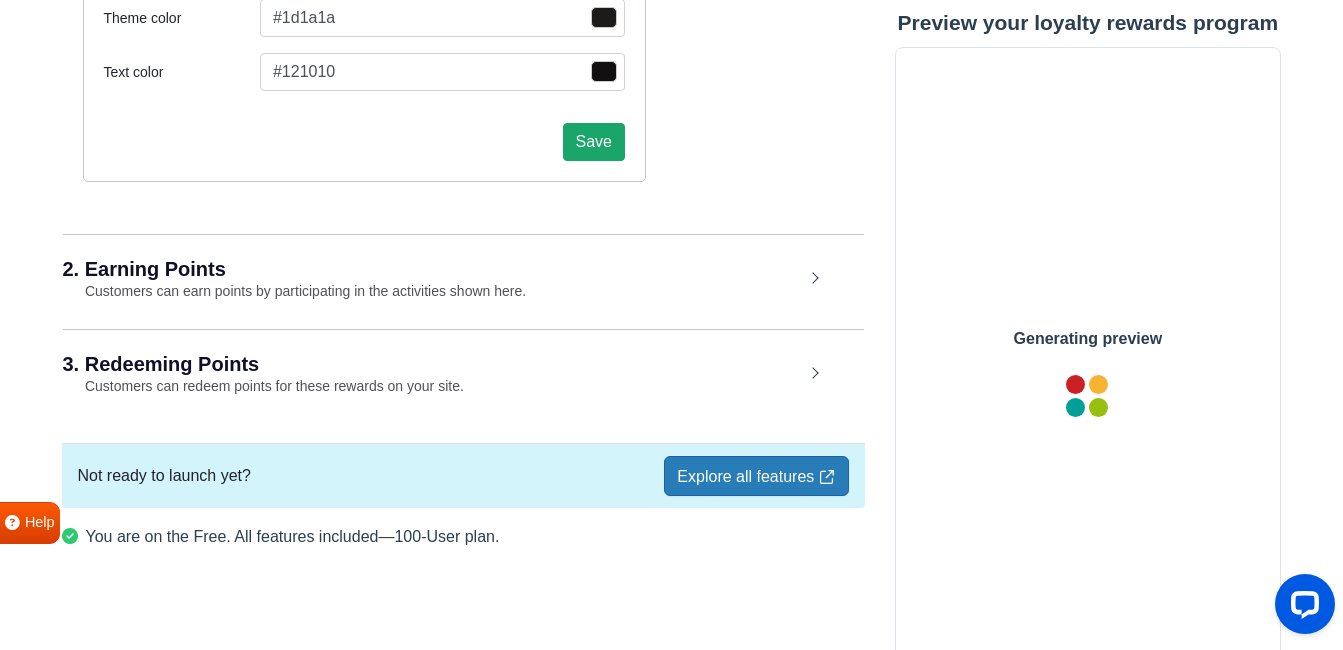 scroll, scrollTop: 0, scrollLeft: 0, axis: both 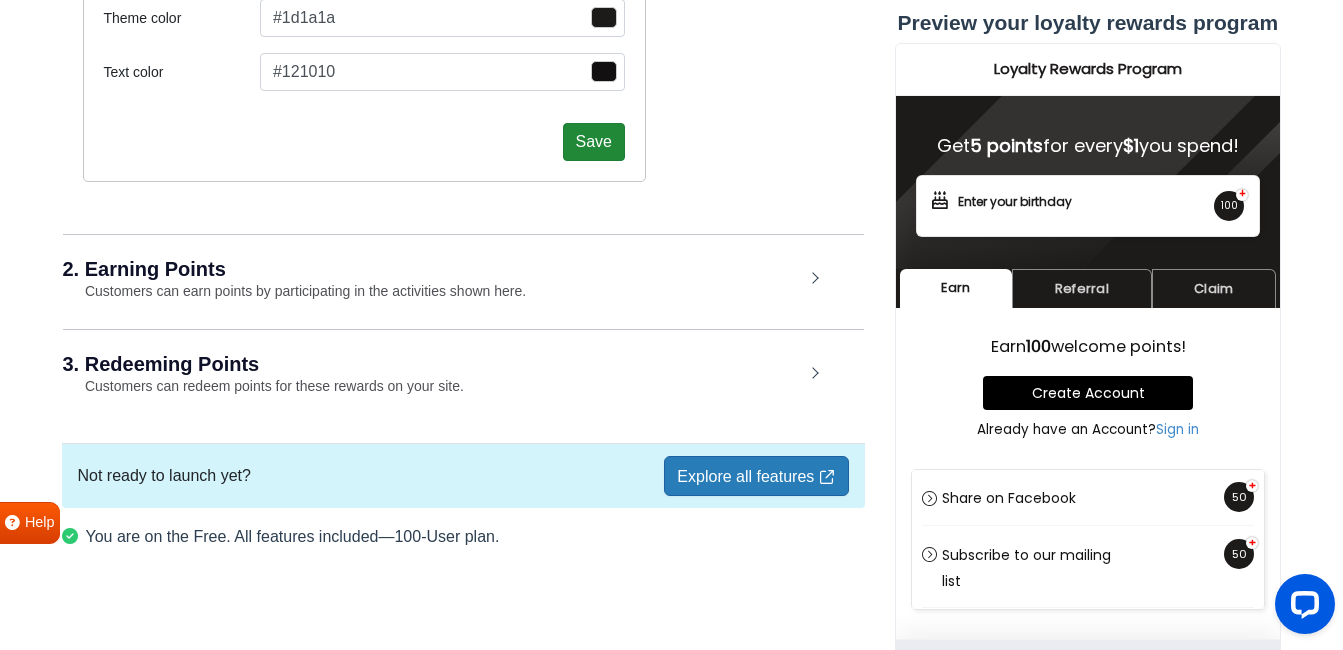 type 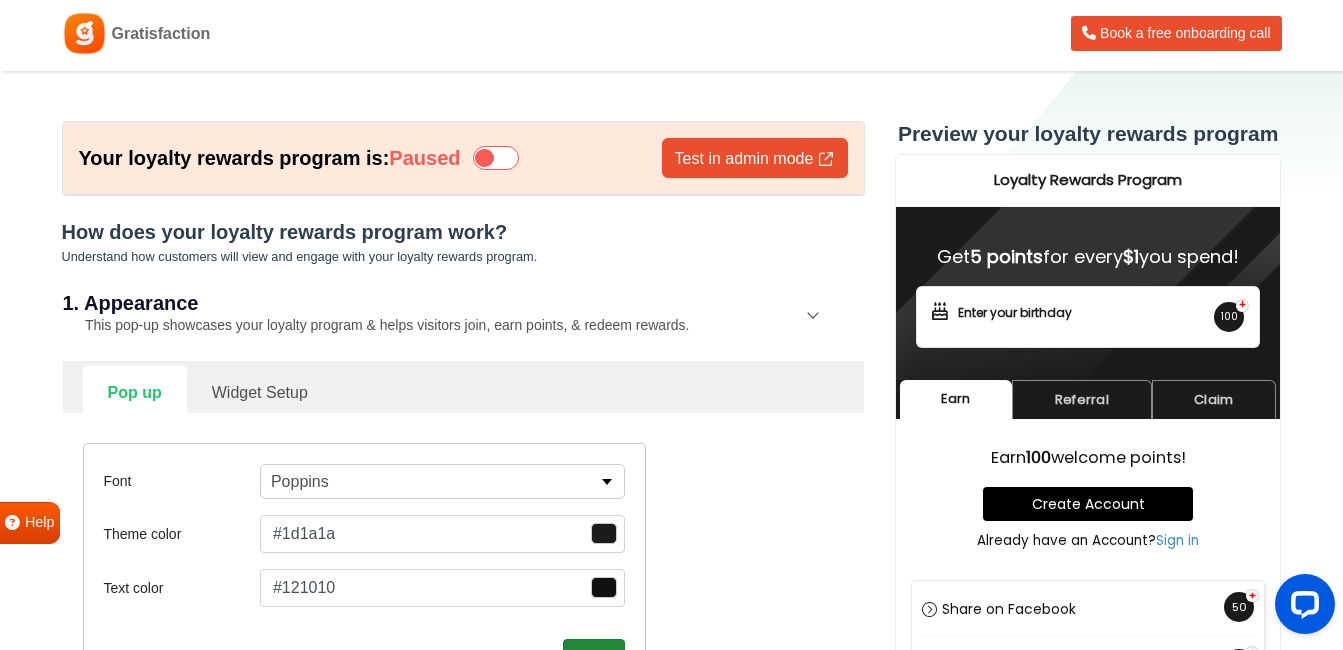 scroll, scrollTop: 0, scrollLeft: 0, axis: both 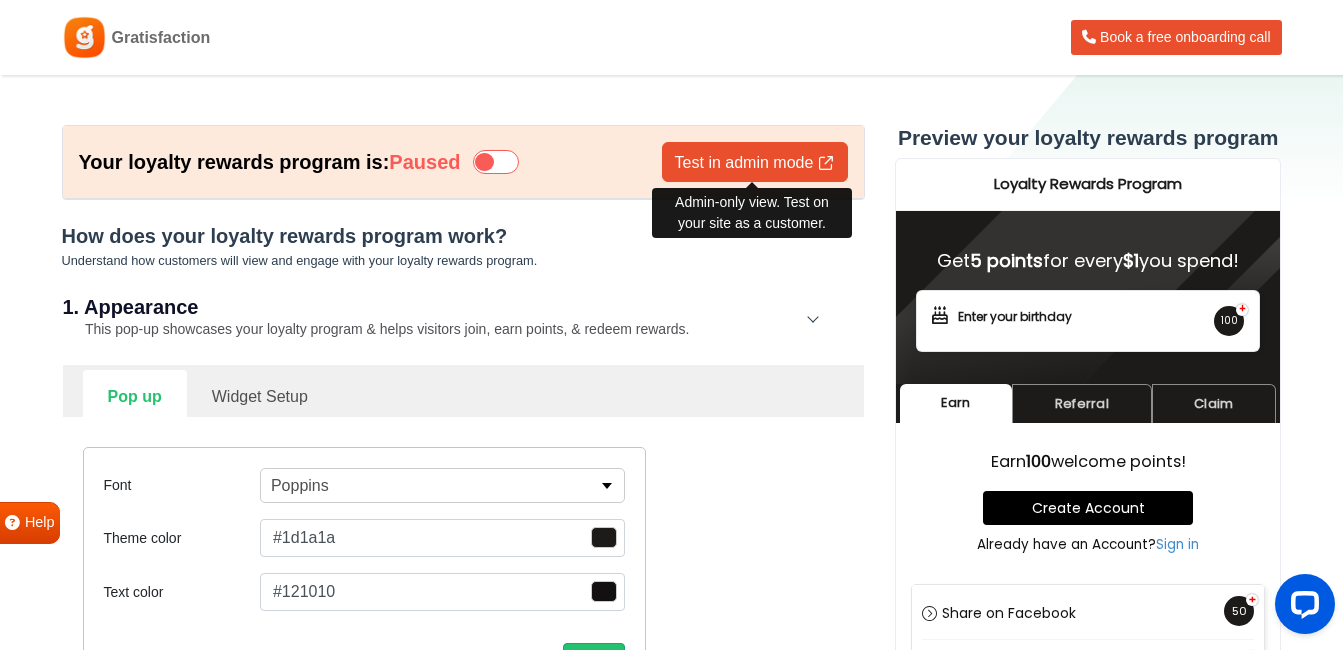 click on "Test in admin mode" at bounding box center (755, 162) 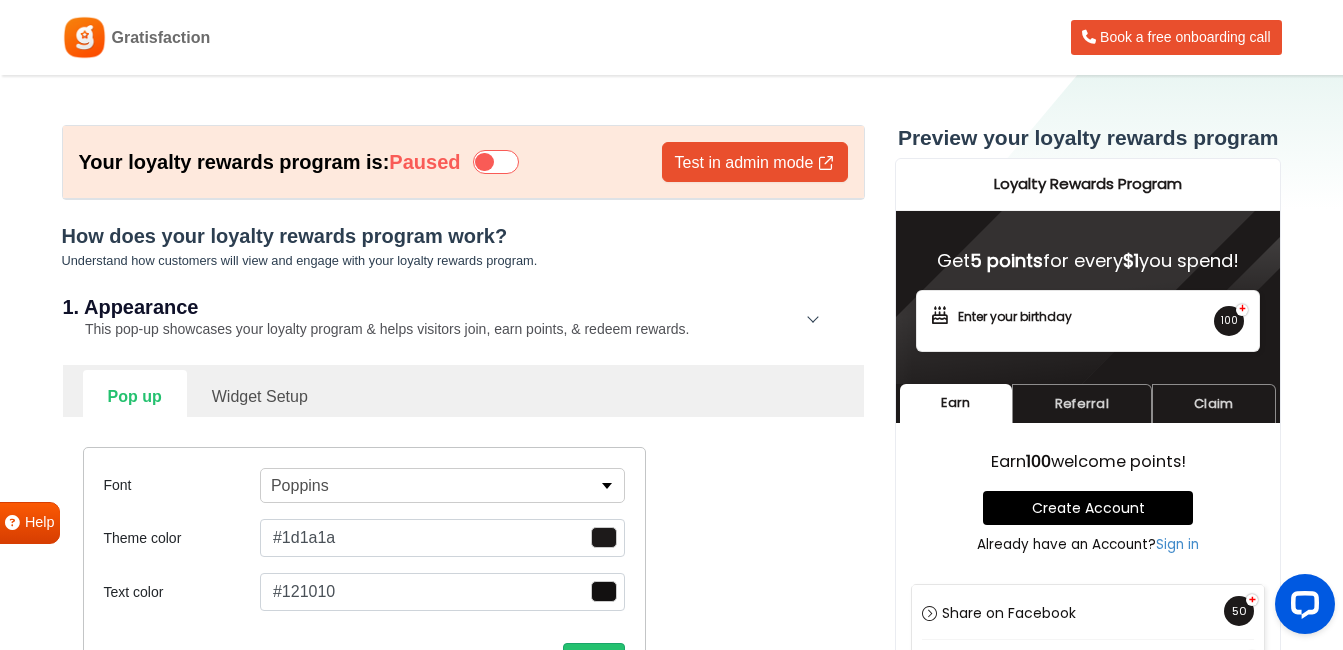 click on "Widget Setup" at bounding box center (260, 394) 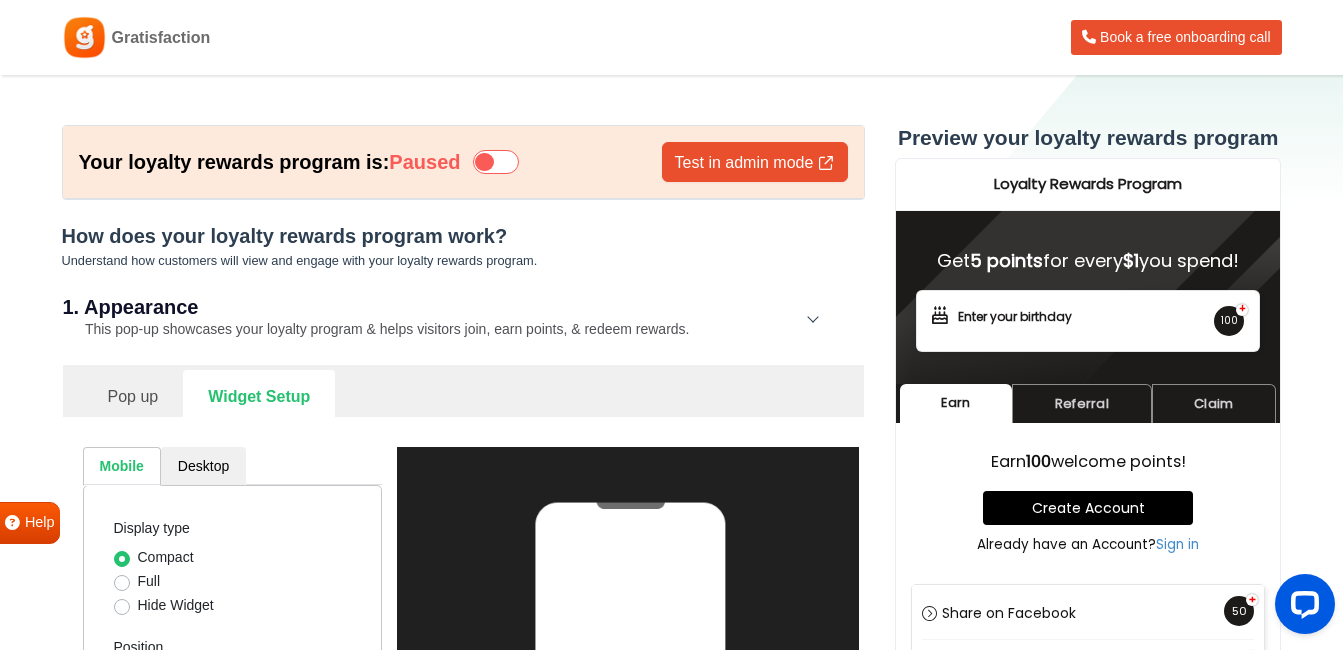 click on "Your loyalty rewards program is:  Paused  Test in admin mode   How does your loyalty rewards program work?   Understand how customers will view and engage with your loyalty rewards program.  1. Appearance This pop-up showcases your loyalty program & helps visitors join, earn points, & redeem rewards. Pop up Widget Setup Mobile Desktop Display type Compact Full Hide Widget Position Top Right Top Left Top Center Bottom Right Bottom Left Bottom Center Background color #000000 Close Icon 0 hex #000000 Submit Icon Icon  Next  REWARDS Sample view 2. Earning Points Customers can earn points by participating in the activities shown here. Reward points for purchases Reward customers for shopping on your site.  5 points for every $1 spend.   Edit  Sign up reward For creating an account on your site. 100 points.  Edit  Referral program Reward customers for referring their friends.  Referrer earns 500 points for friend’s first purchase.   Friends get 10% off first purchase.   Edit  Share on Facebook  50 points." at bounding box center (463, 787) 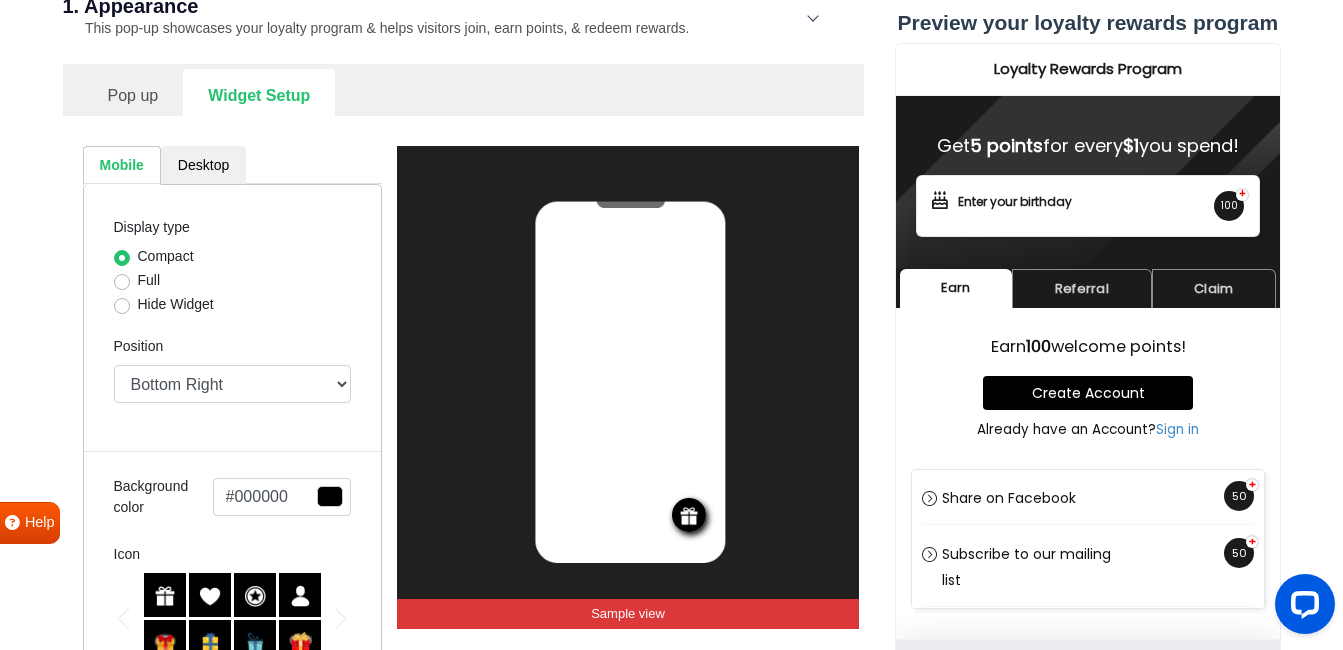 scroll, scrollTop: 400, scrollLeft: 0, axis: vertical 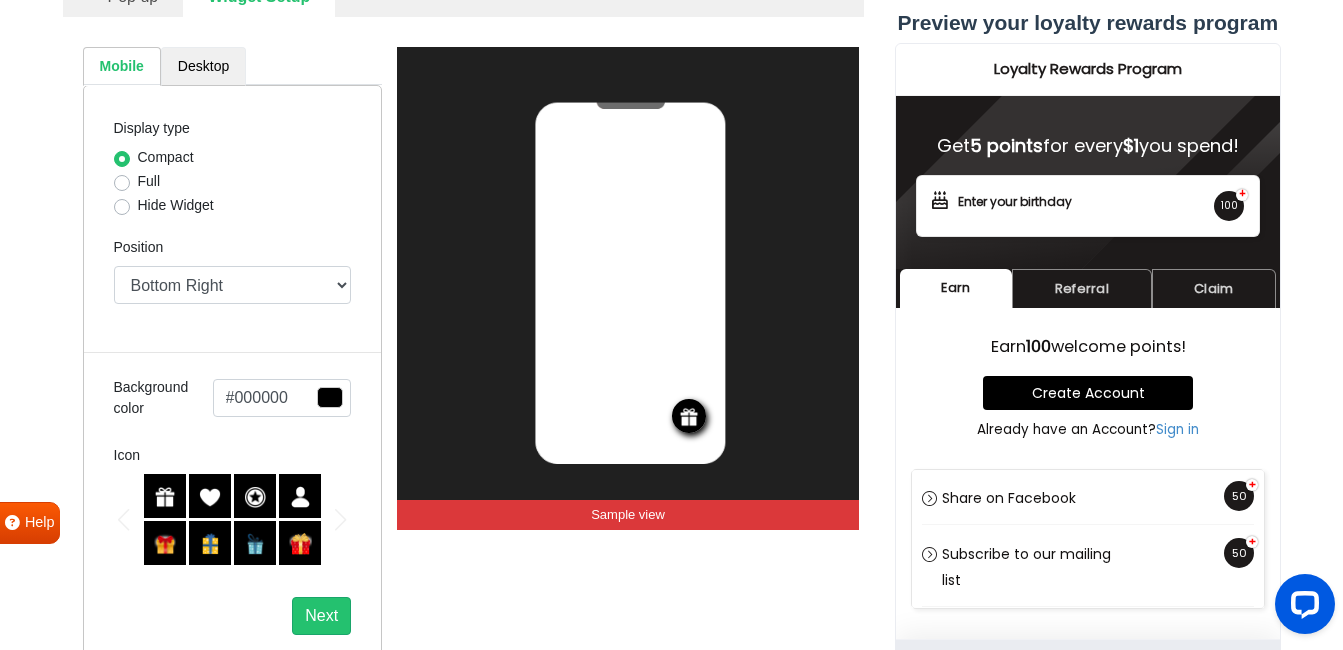 click on "Desktop" at bounding box center [203, 66] 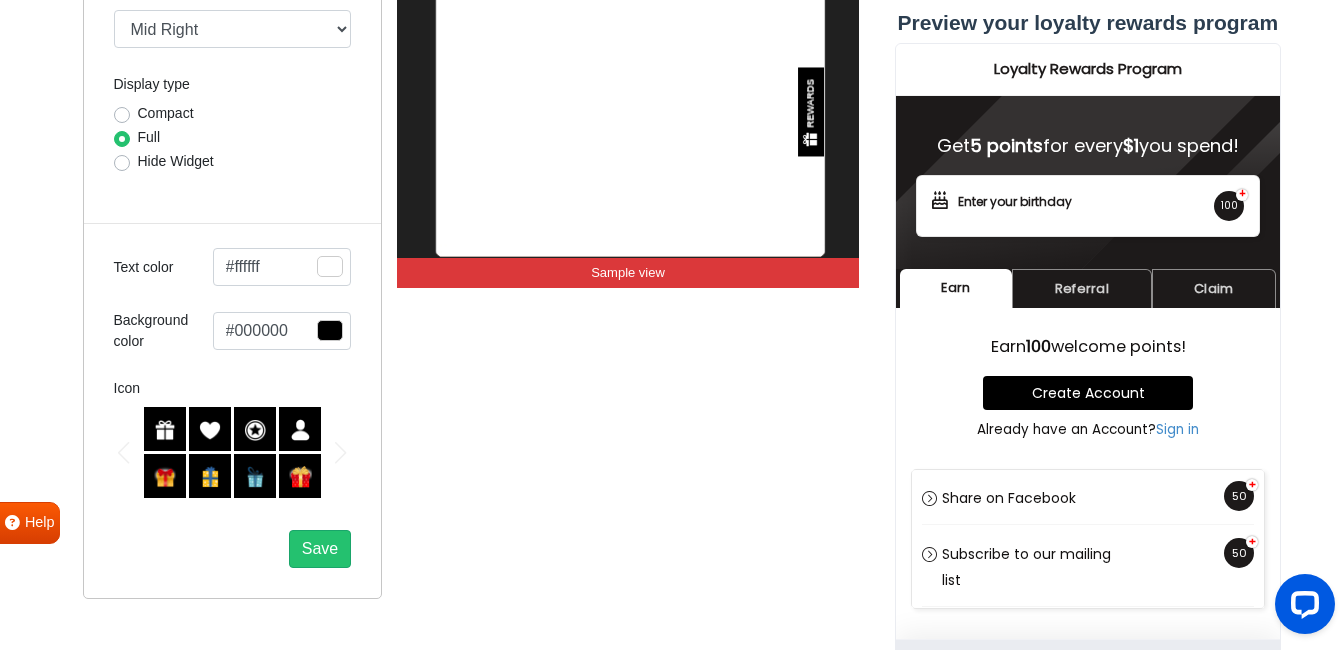 scroll, scrollTop: 542, scrollLeft: 0, axis: vertical 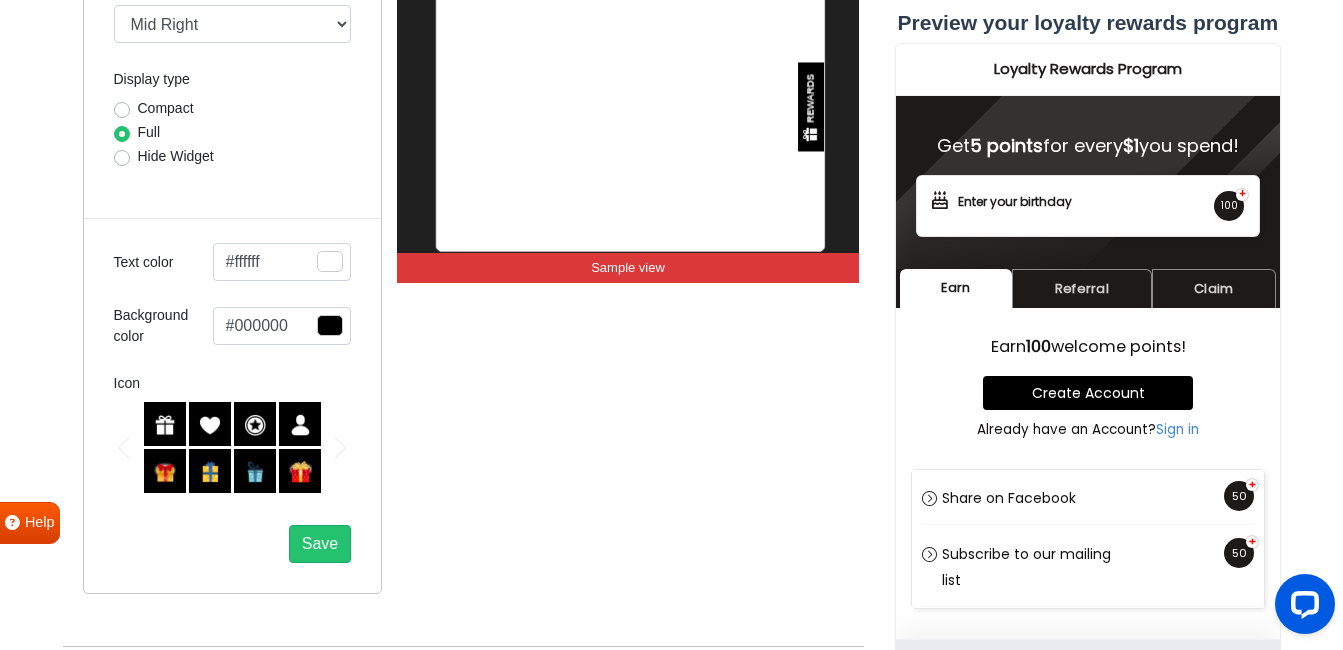 click at bounding box center (255, 425) 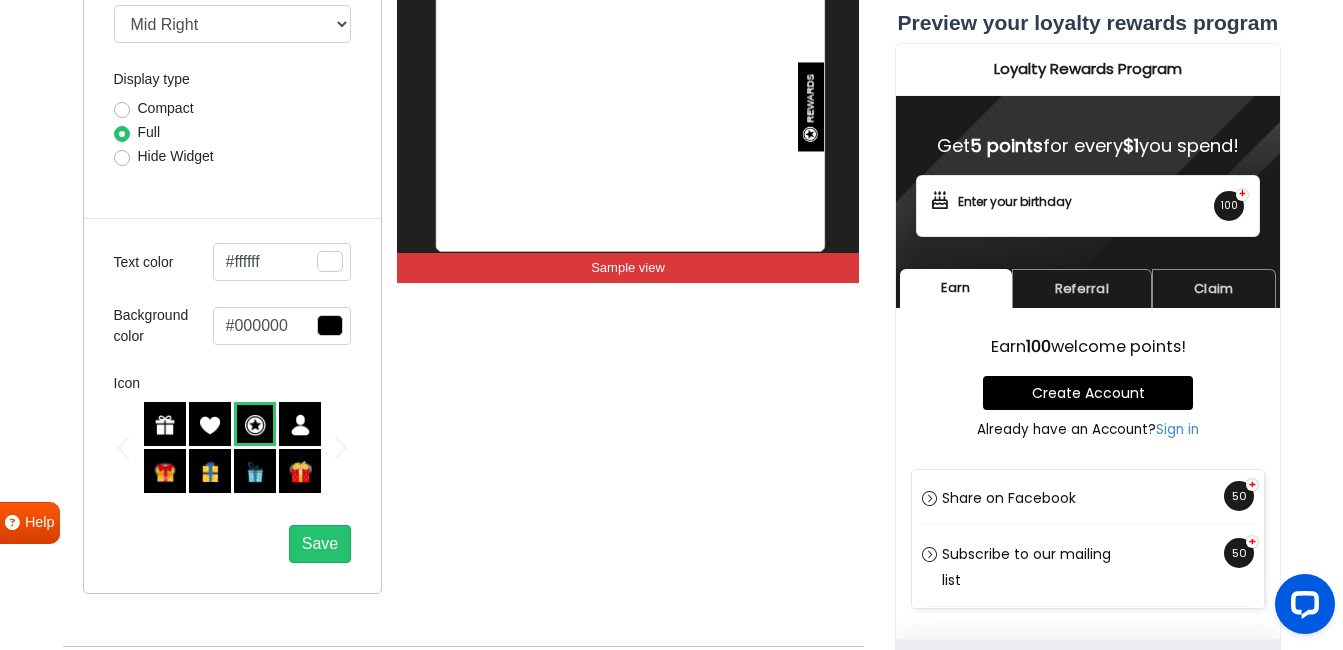 click at bounding box center (300, 472) 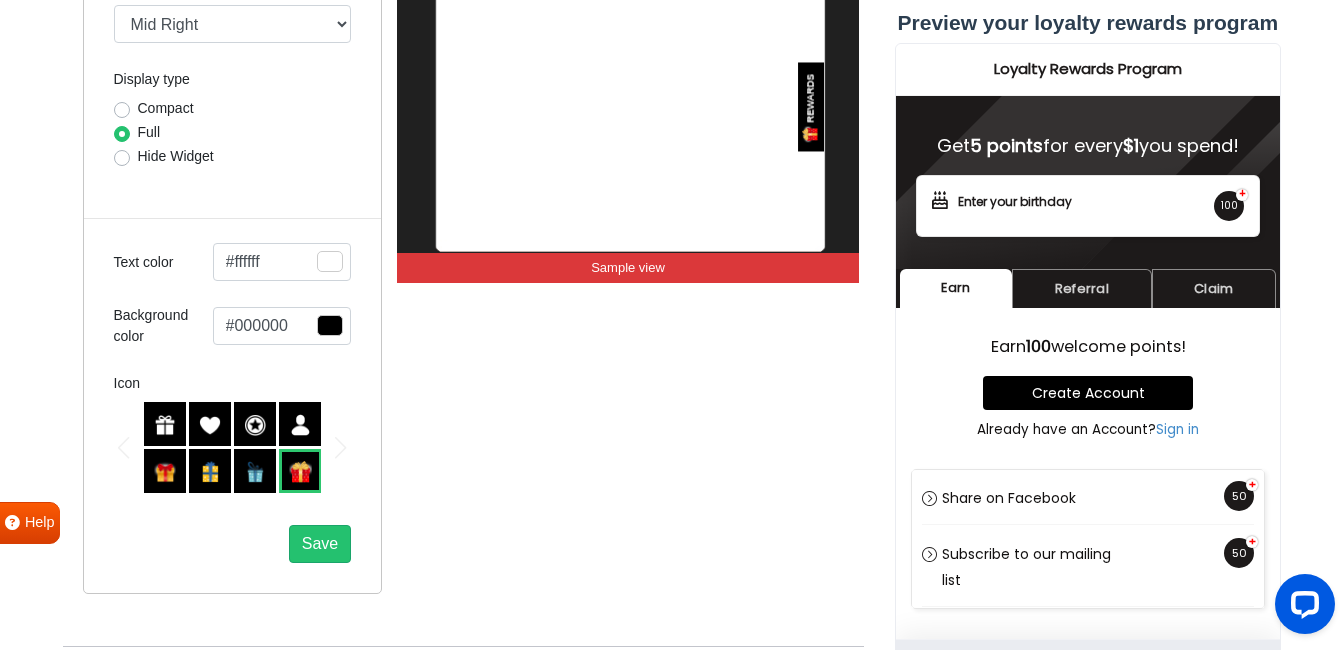 click at bounding box center [300, 425] 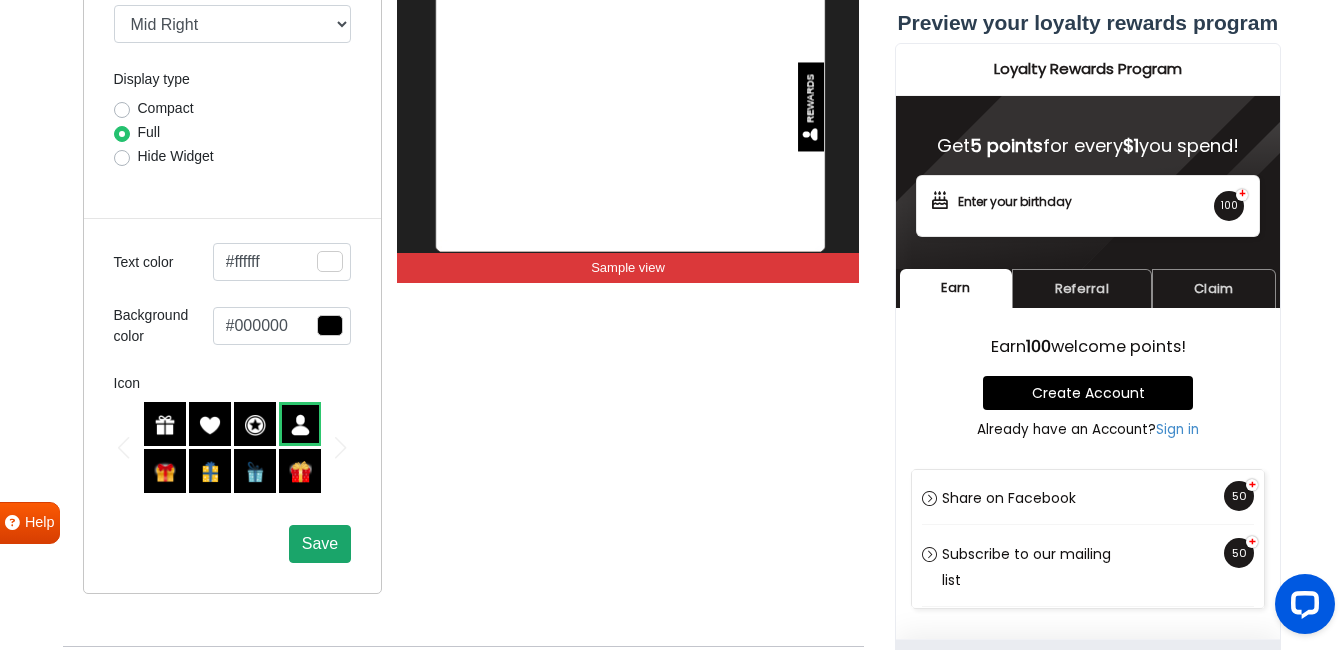 click on "Save" at bounding box center [320, 543] 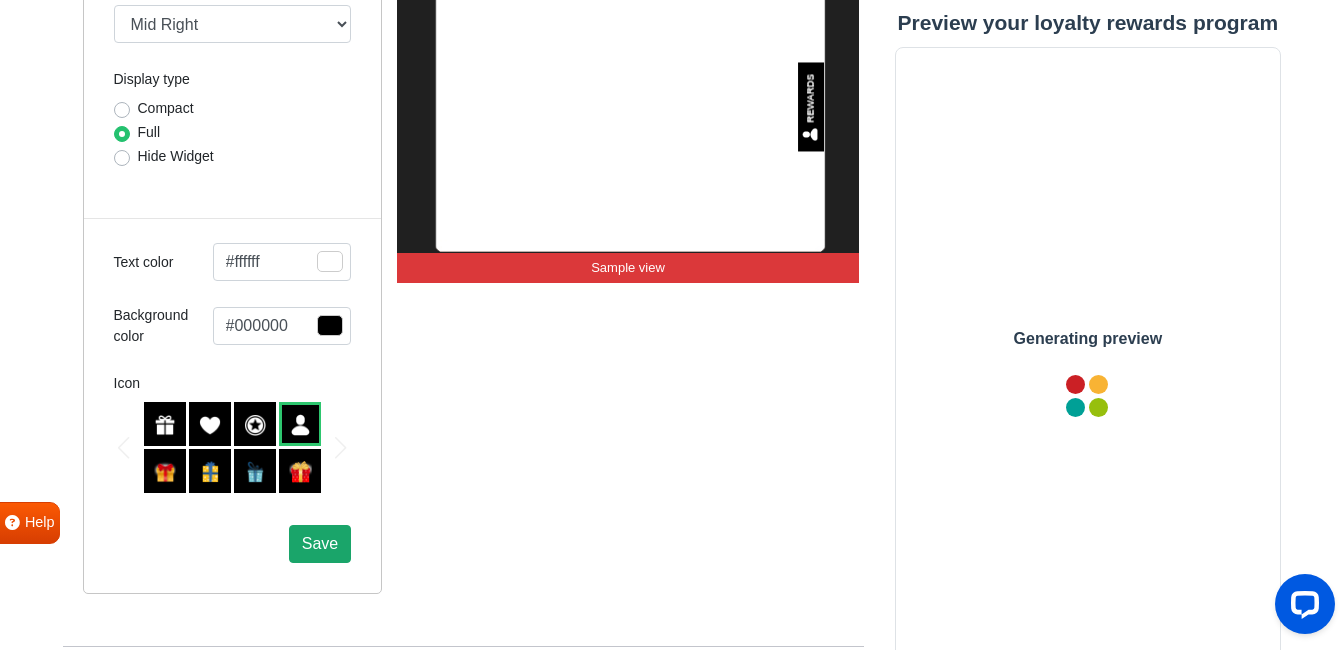 scroll, scrollTop: 0, scrollLeft: 0, axis: both 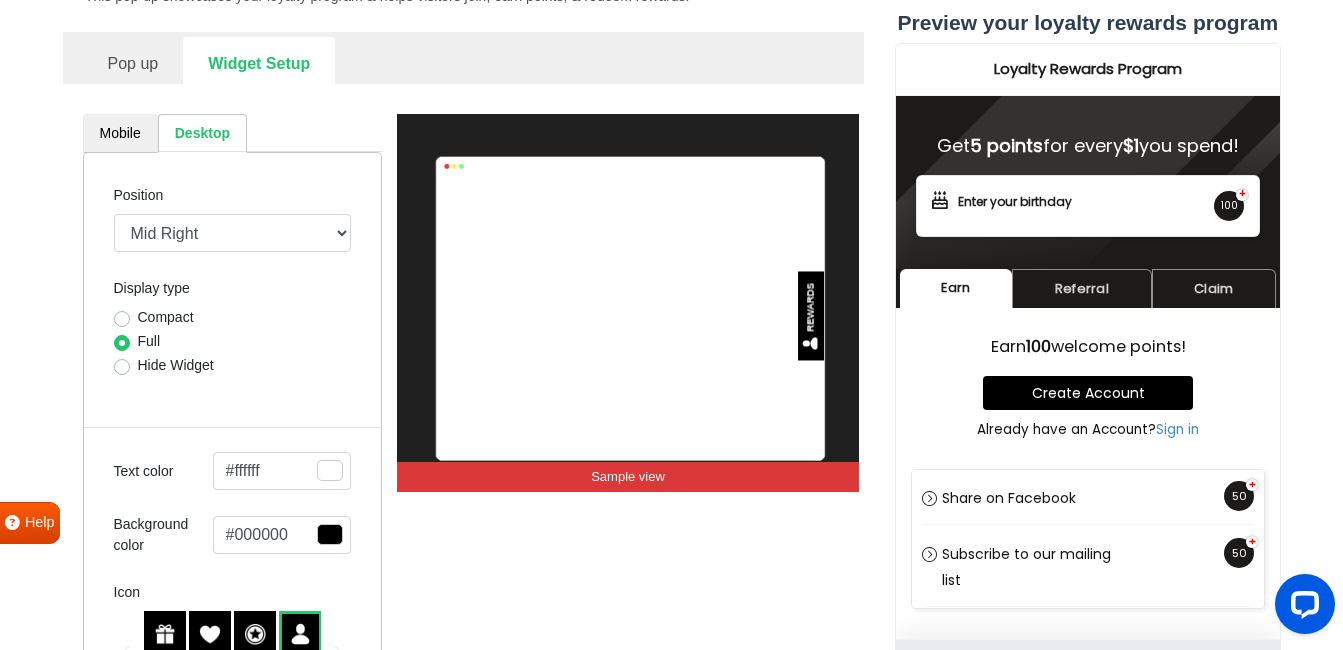 click on "Mobile" at bounding box center (120, 133) 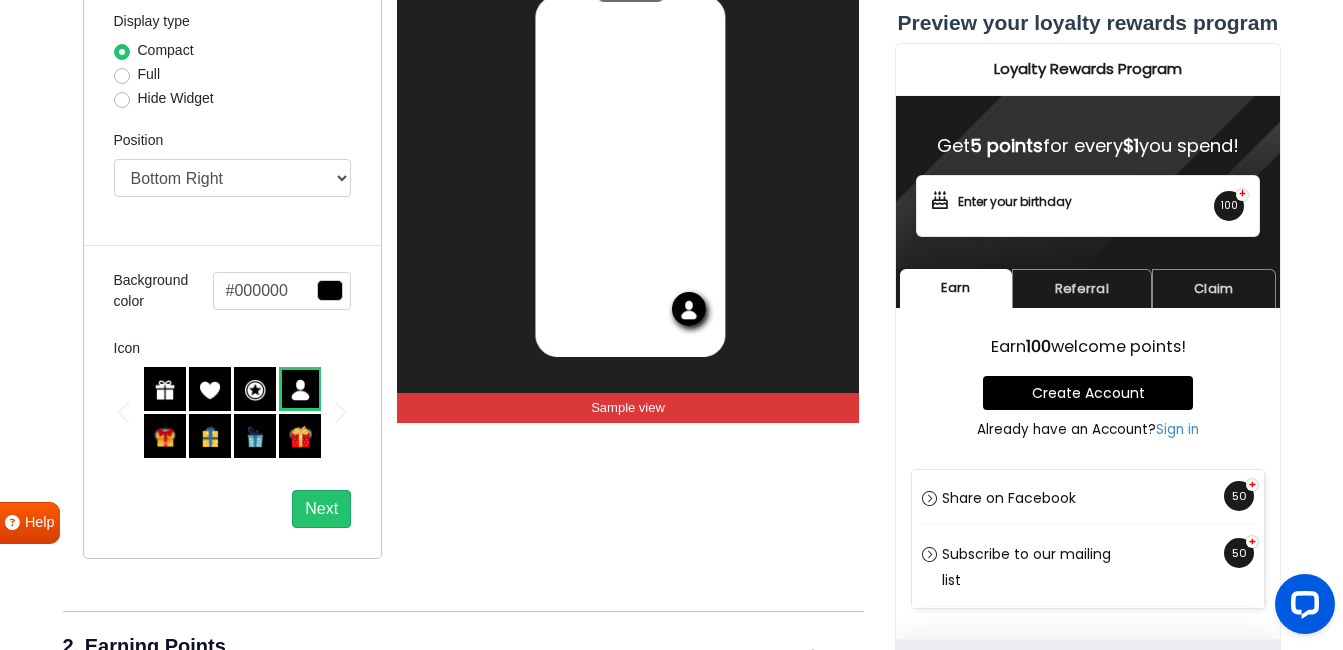 scroll, scrollTop: 579, scrollLeft: 0, axis: vertical 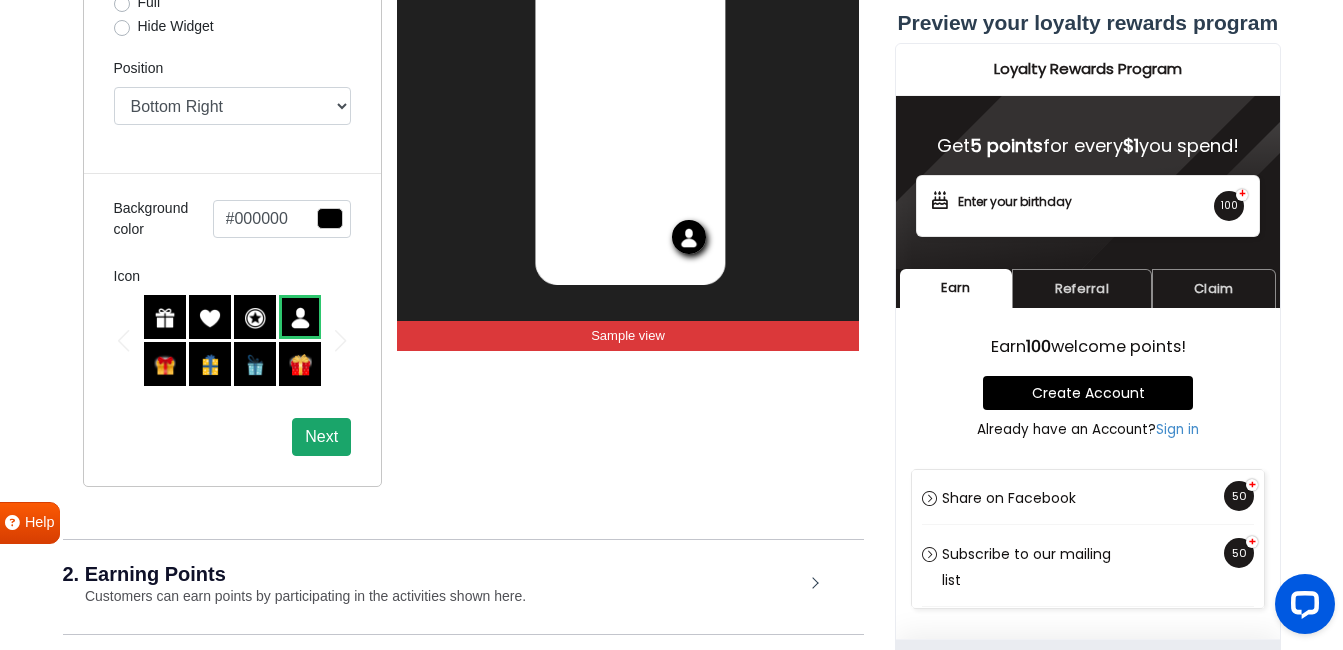 click on "Next" at bounding box center [321, 437] 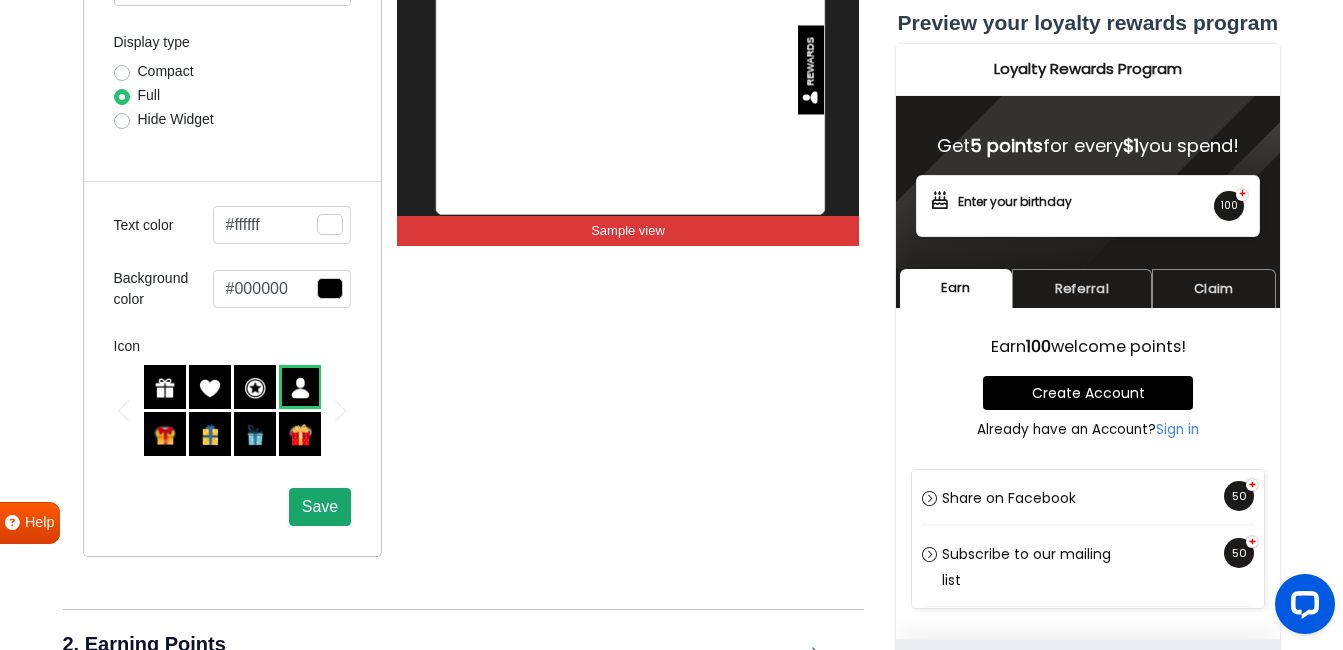 click on "Save" at bounding box center [320, 506] 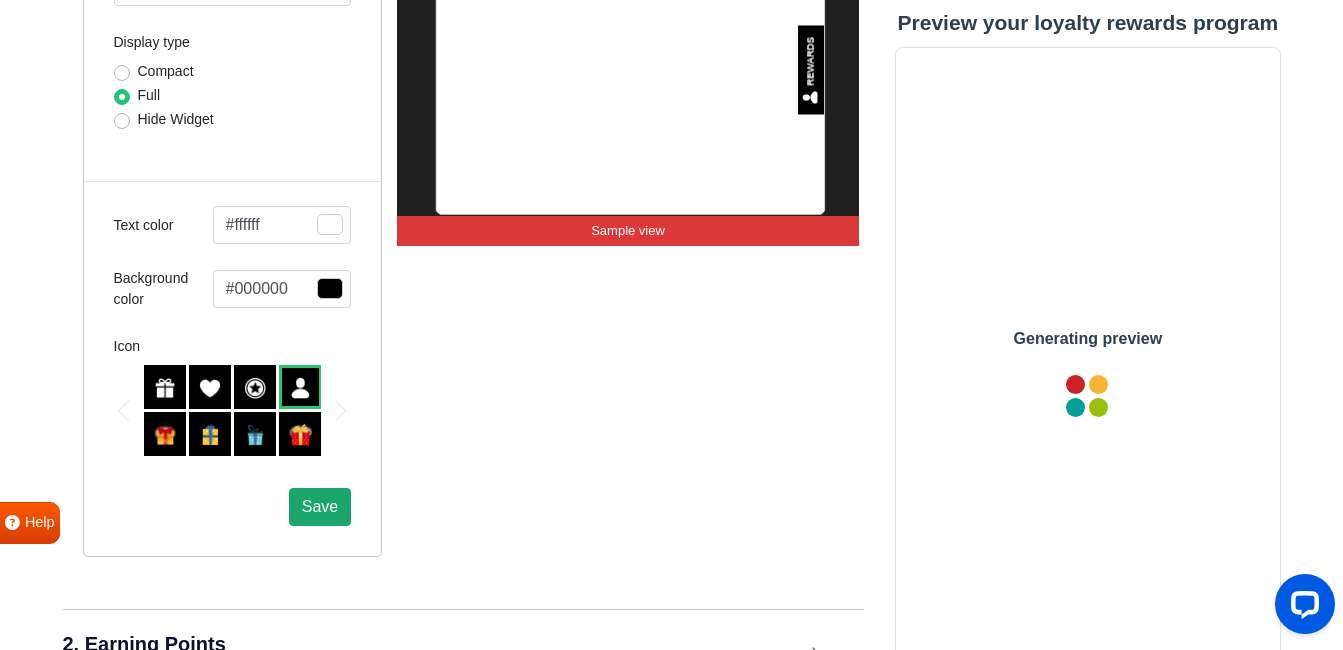 scroll, scrollTop: 0, scrollLeft: 0, axis: both 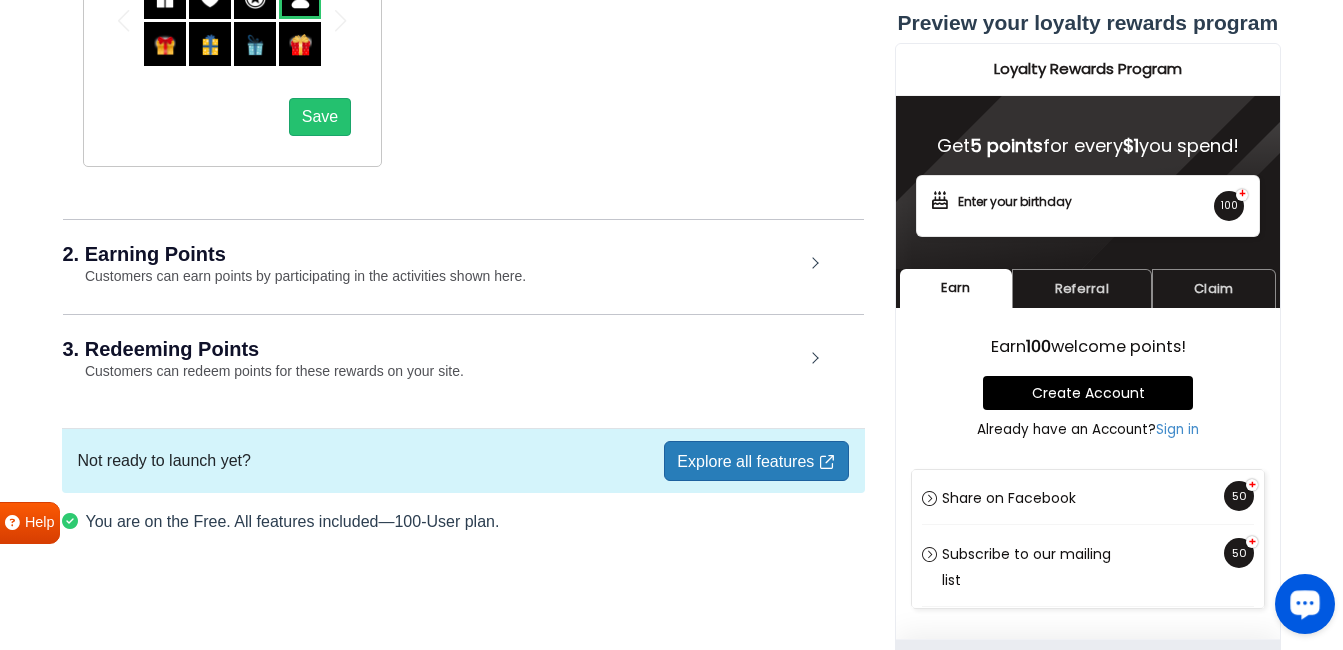 click on "Explore all features" at bounding box center (756, 461) 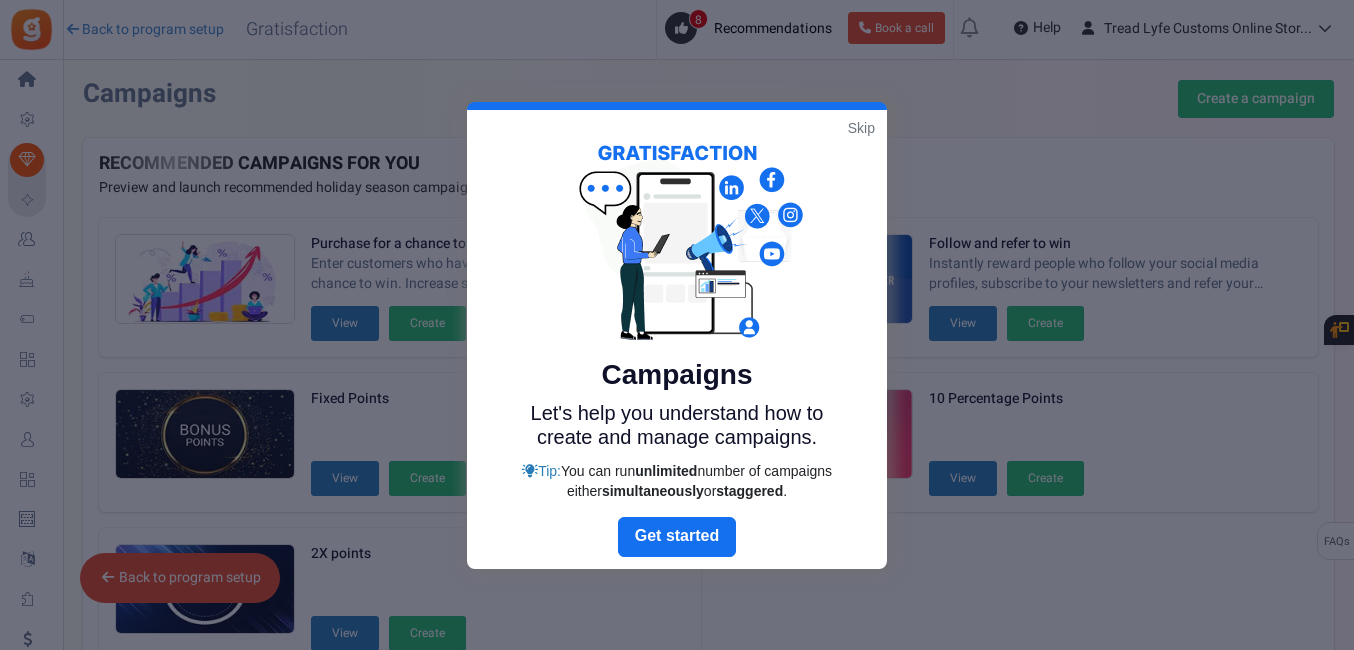 scroll, scrollTop: 435, scrollLeft: 0, axis: vertical 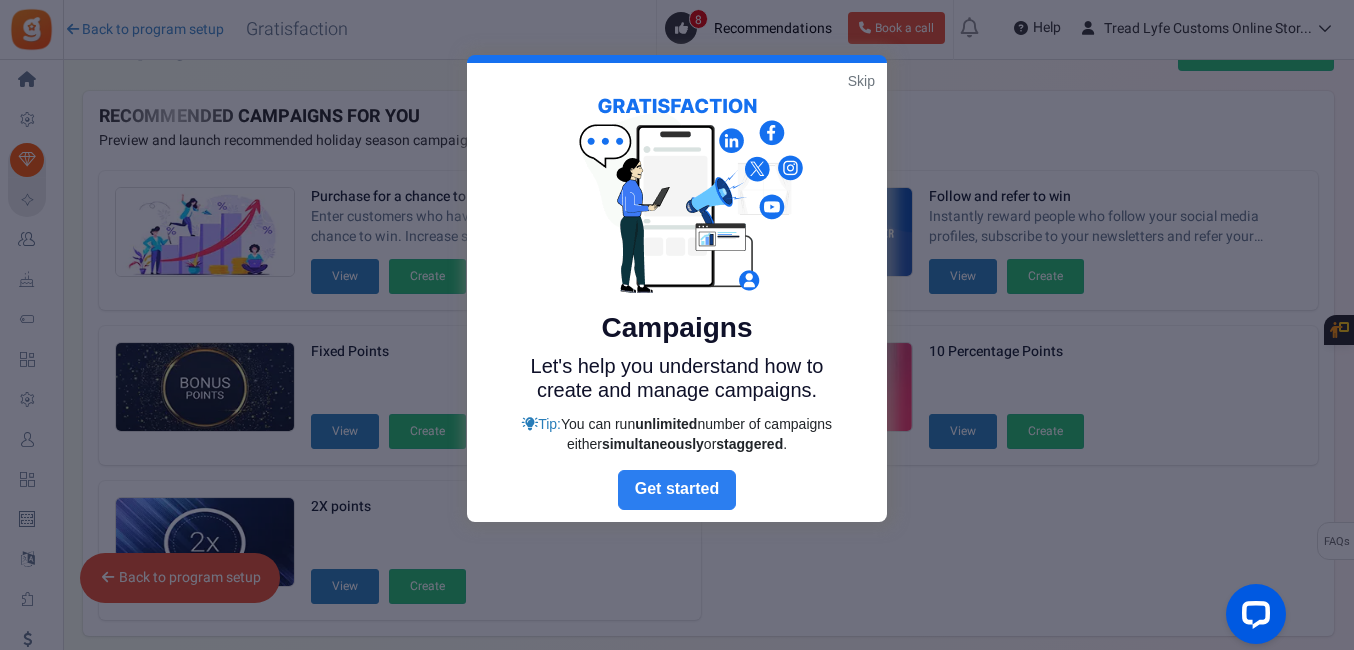 click on "Next" at bounding box center [677, 490] 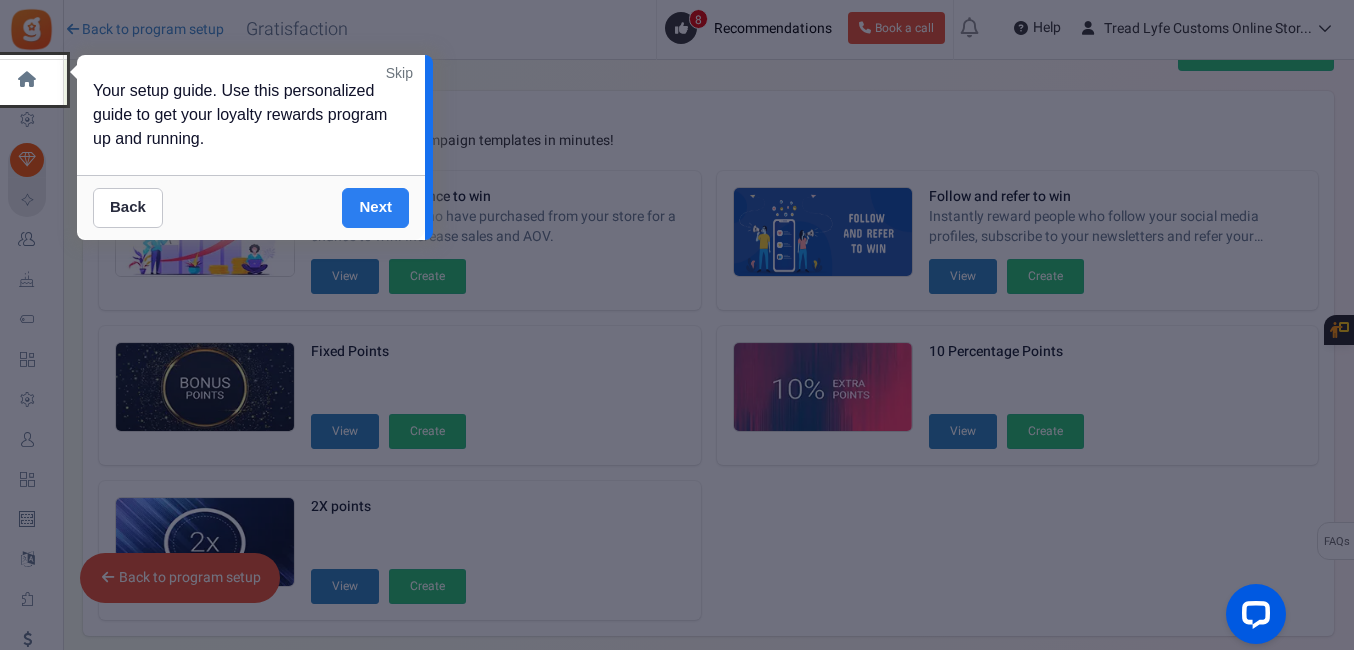 click on "Next" at bounding box center [375, 208] 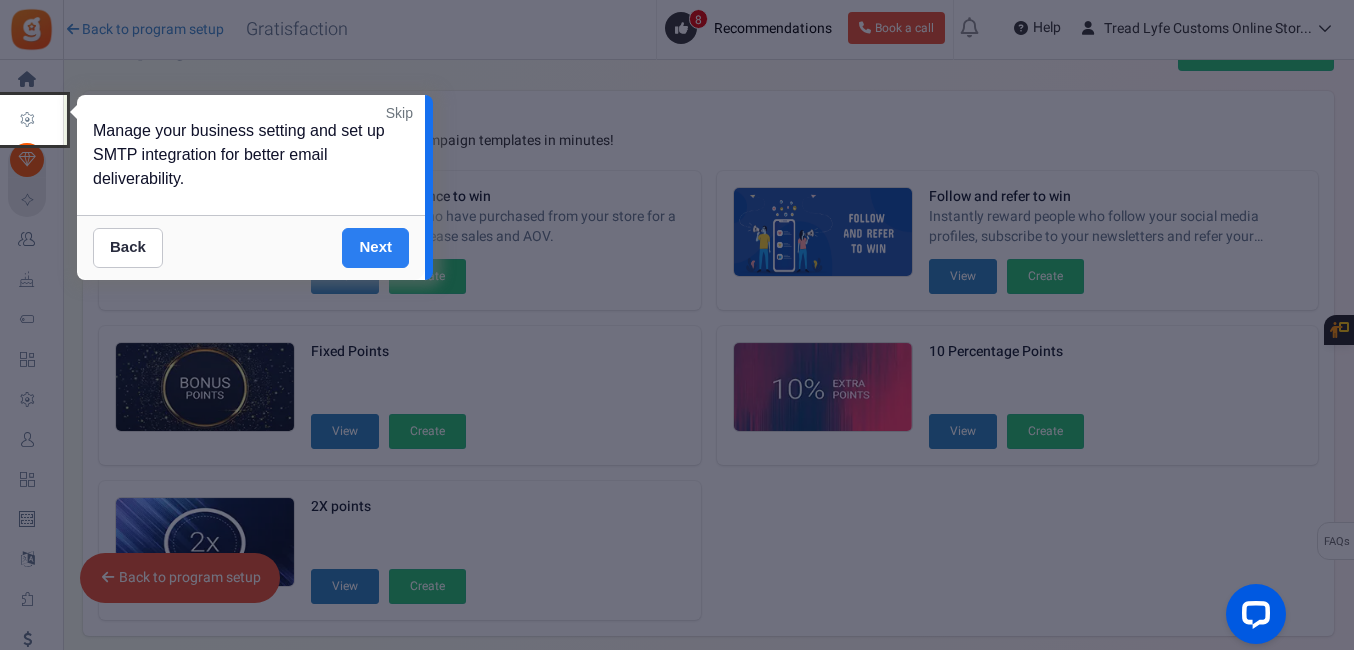 click on "Next" at bounding box center (375, 248) 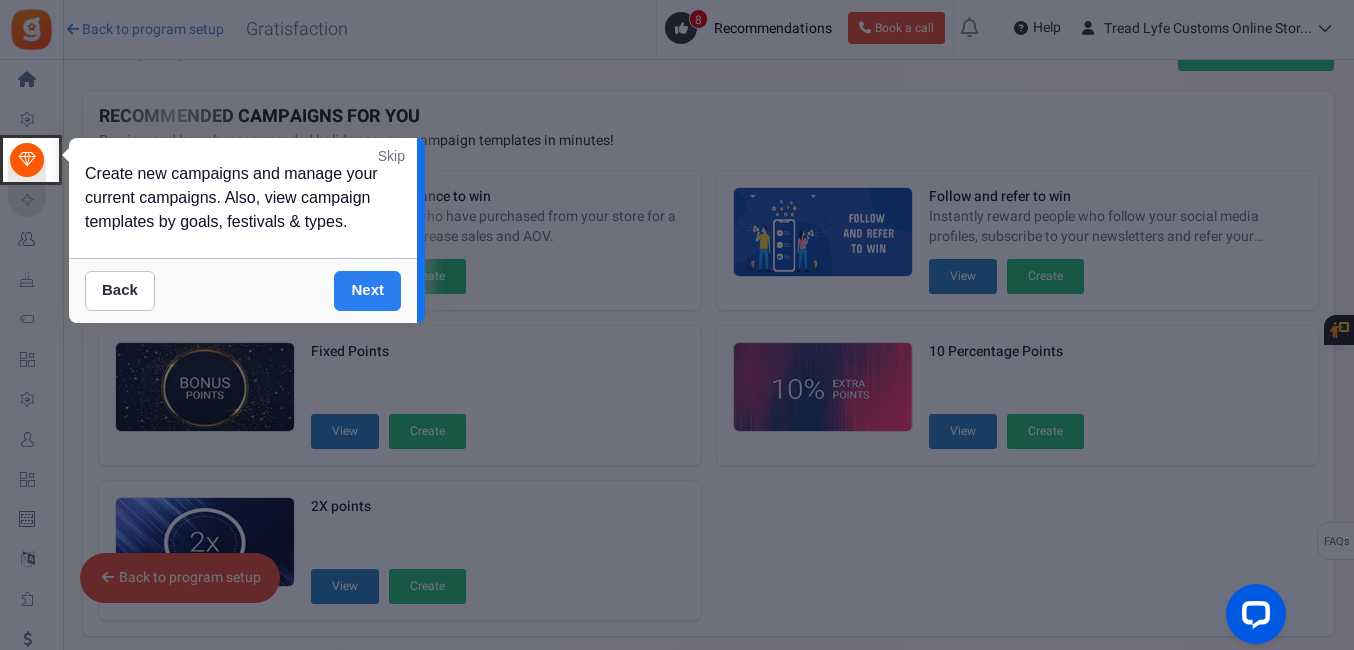 click on "Next" at bounding box center (367, 291) 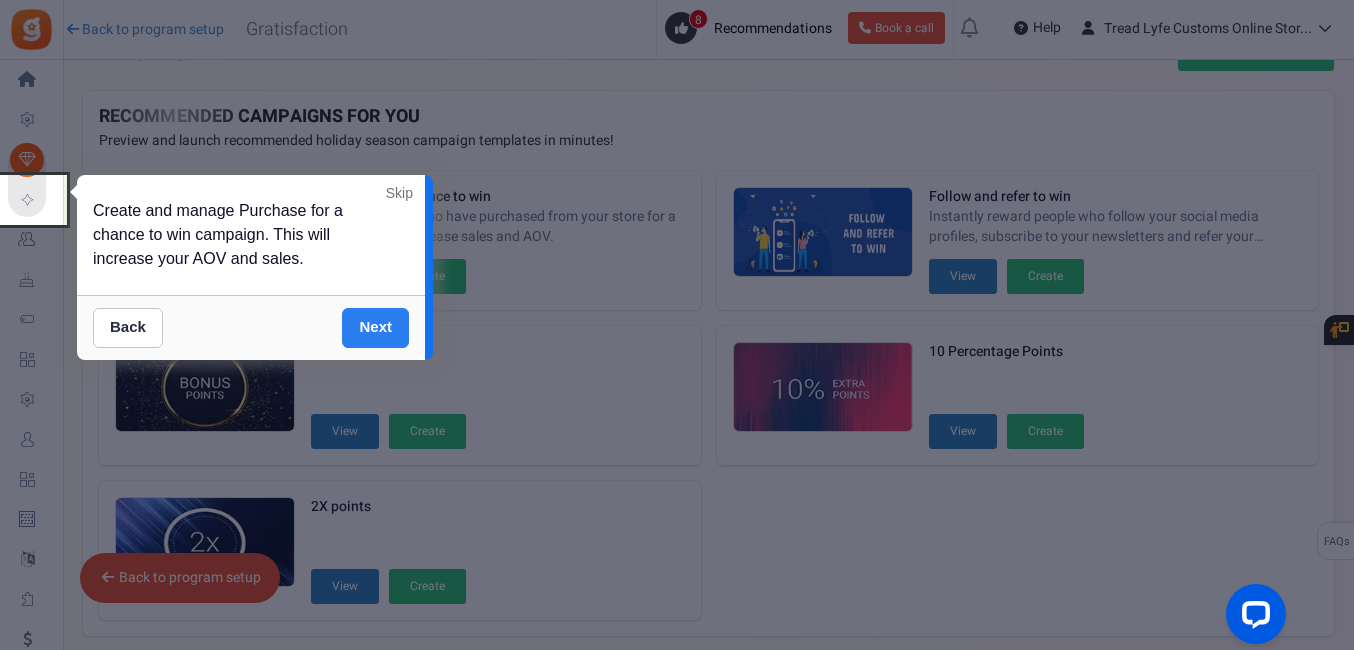 click on "Next" at bounding box center [375, 328] 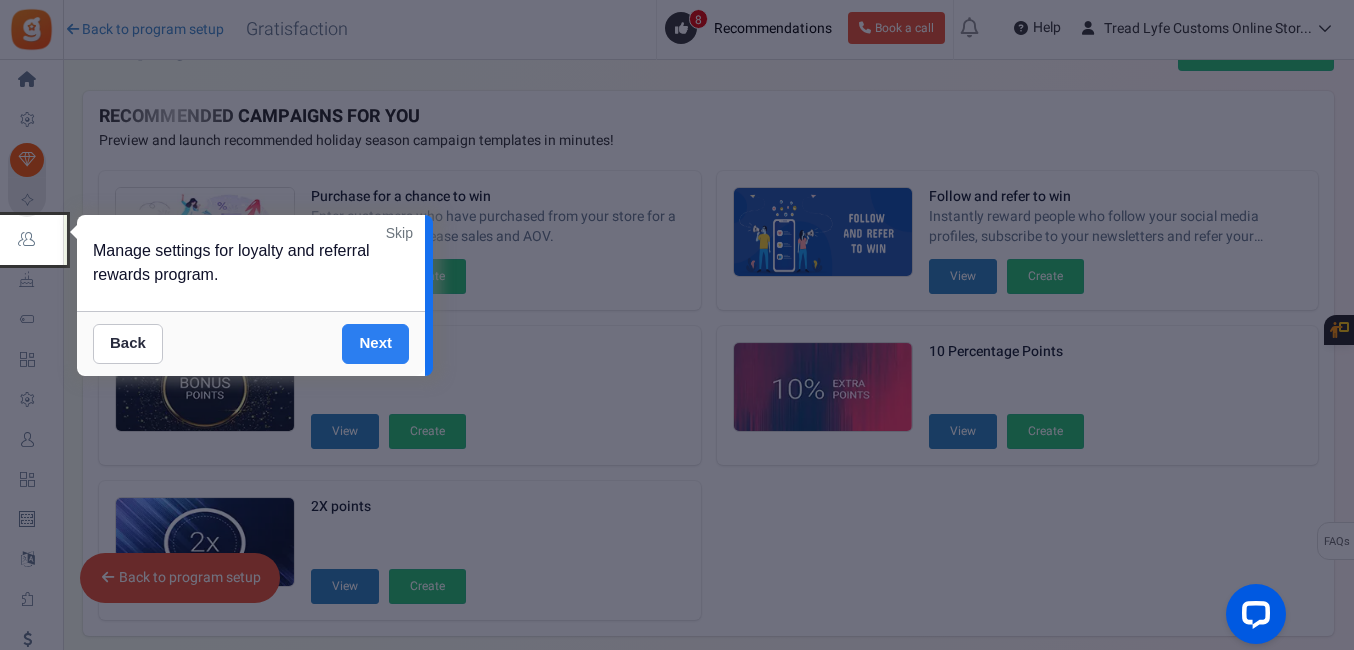 click on "Next" at bounding box center [375, 344] 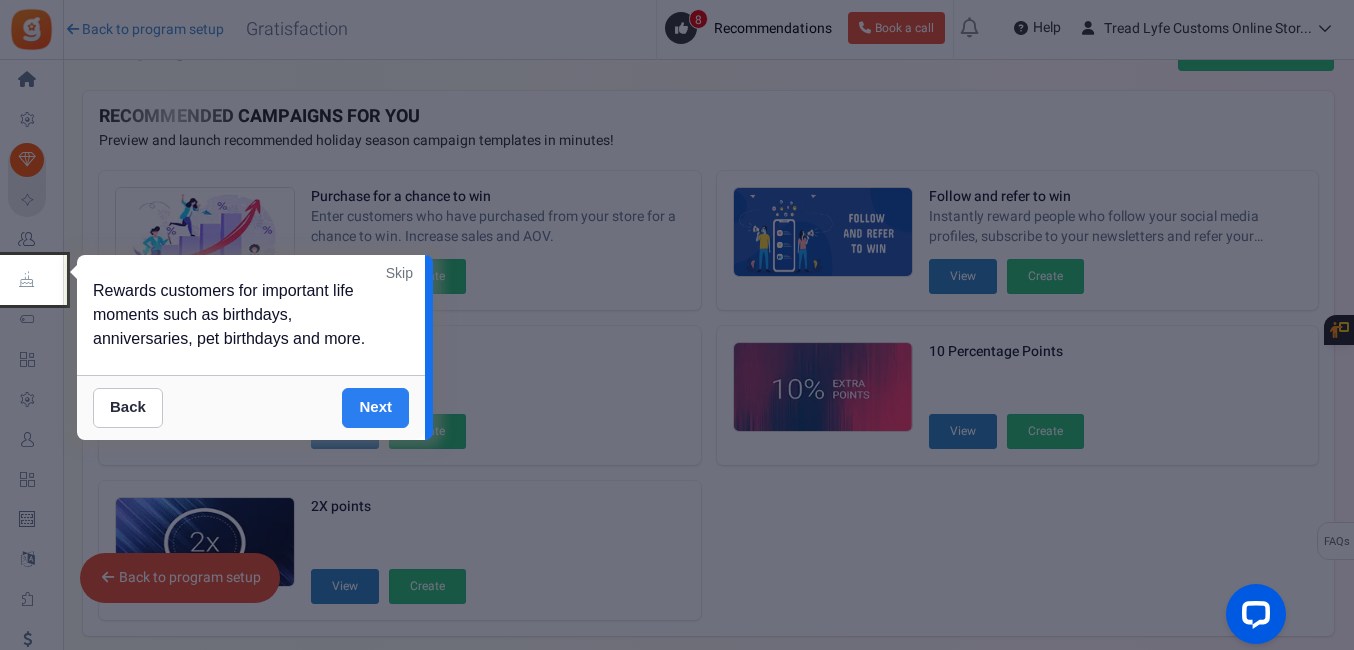click on "Next" at bounding box center [375, 408] 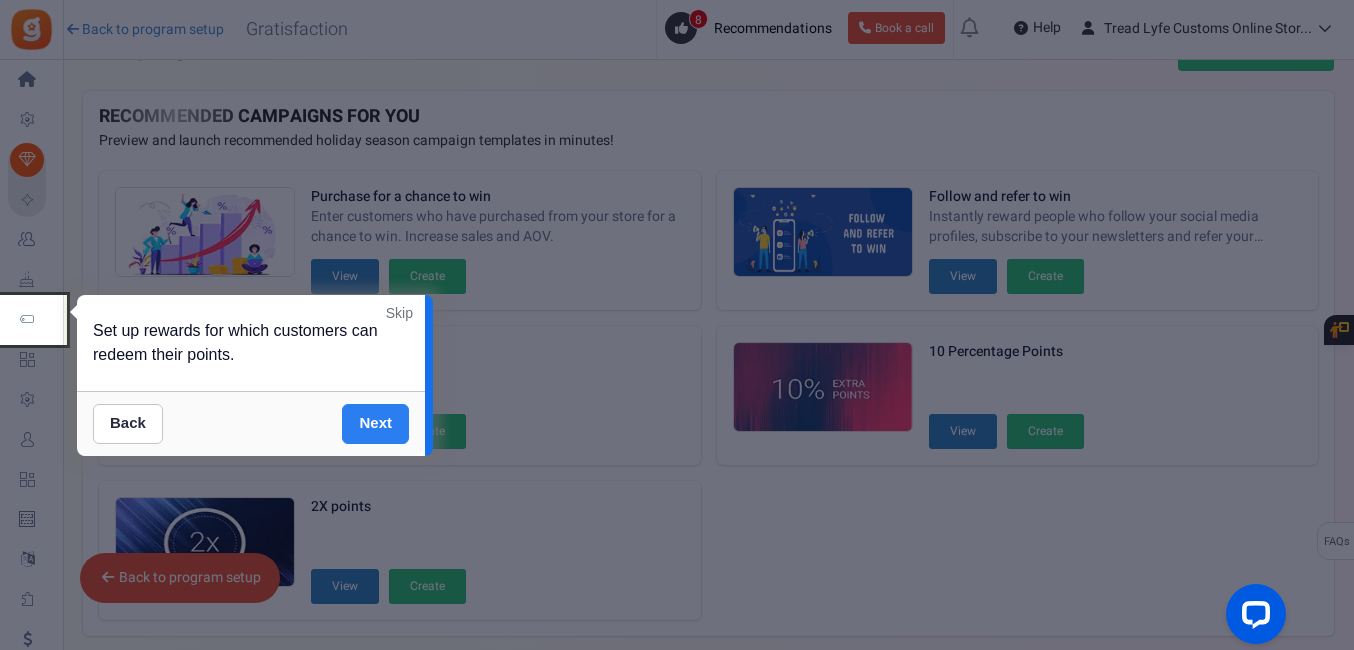 click on "Next" at bounding box center [375, 424] 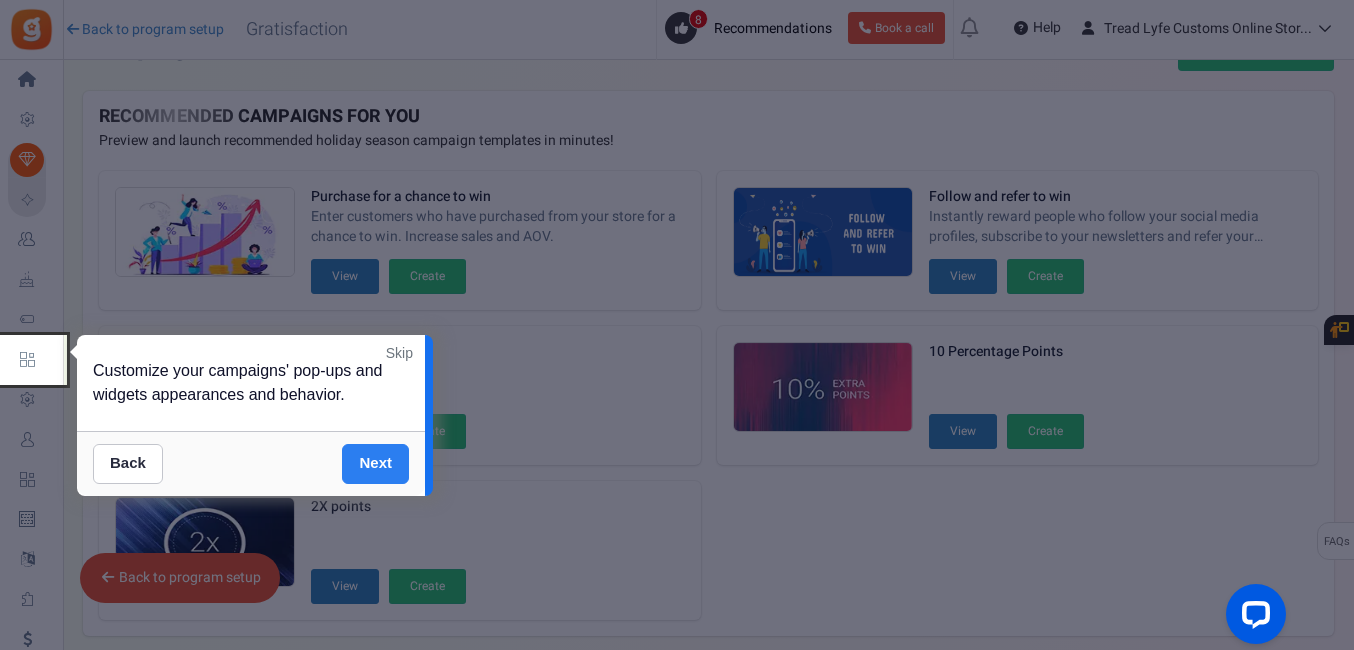 click on "Next" at bounding box center [375, 464] 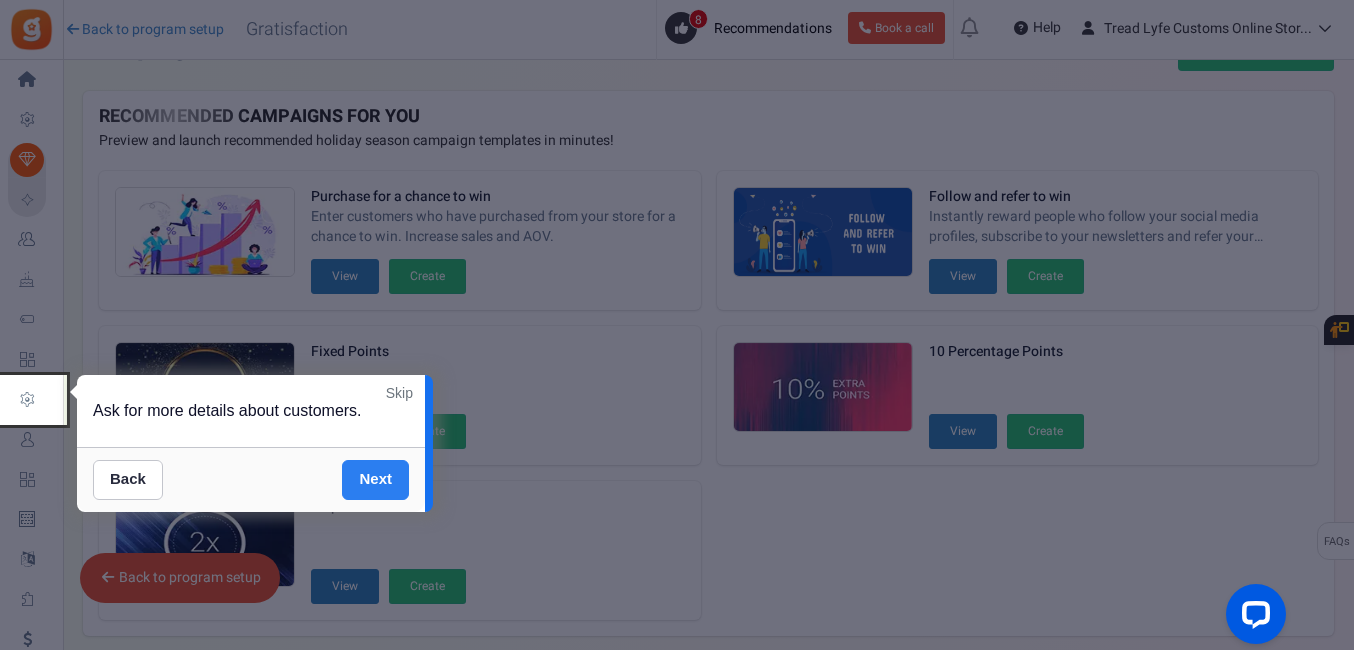 click on "Next" at bounding box center [375, 480] 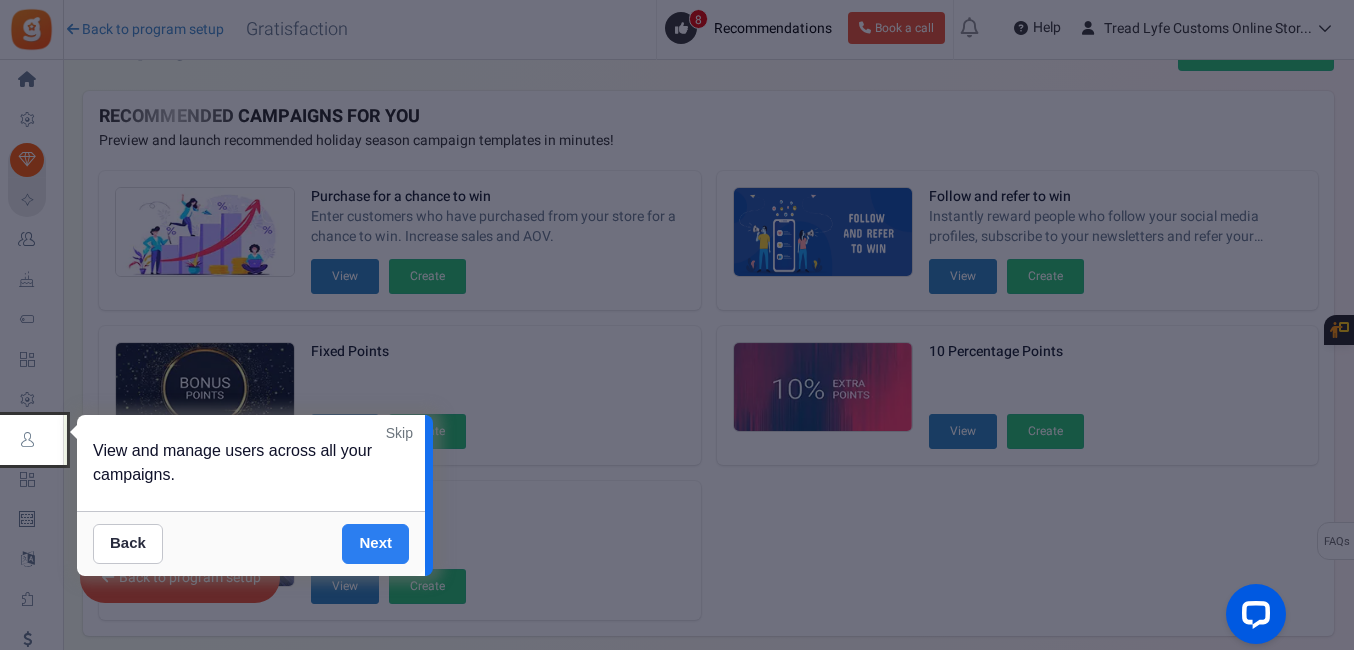 click on "Next" at bounding box center (375, 544) 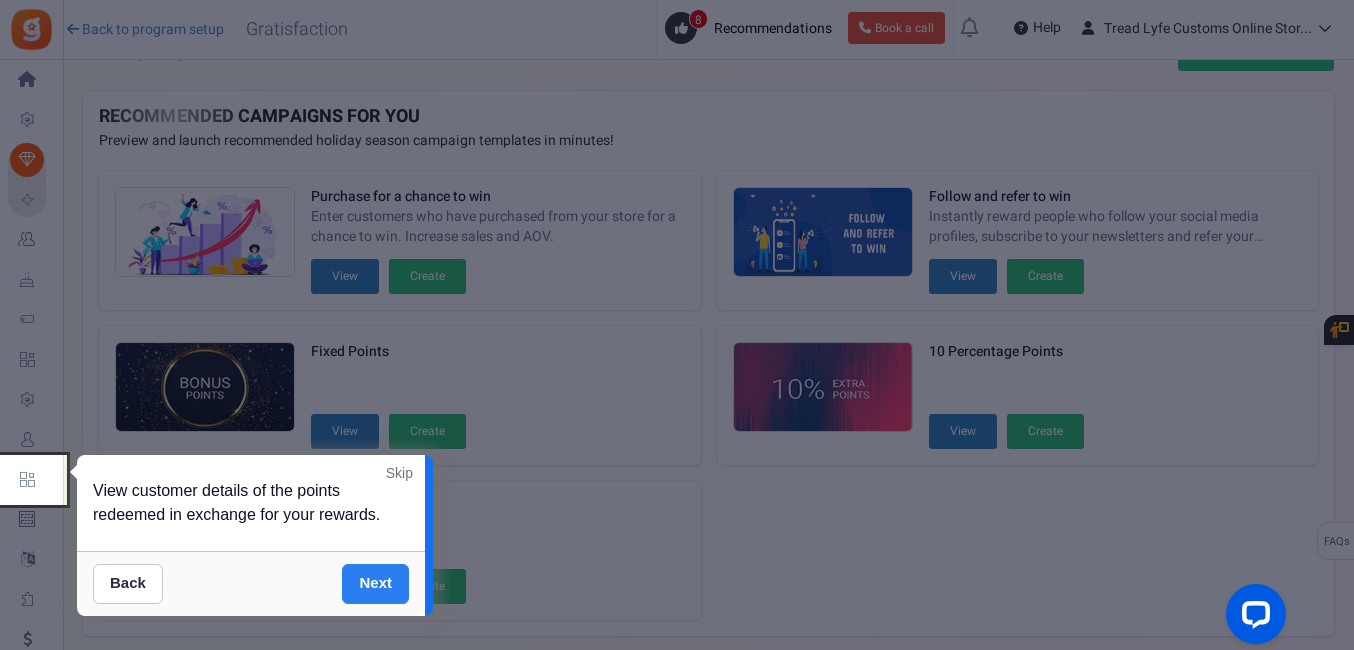 click on "Next" at bounding box center (375, 584) 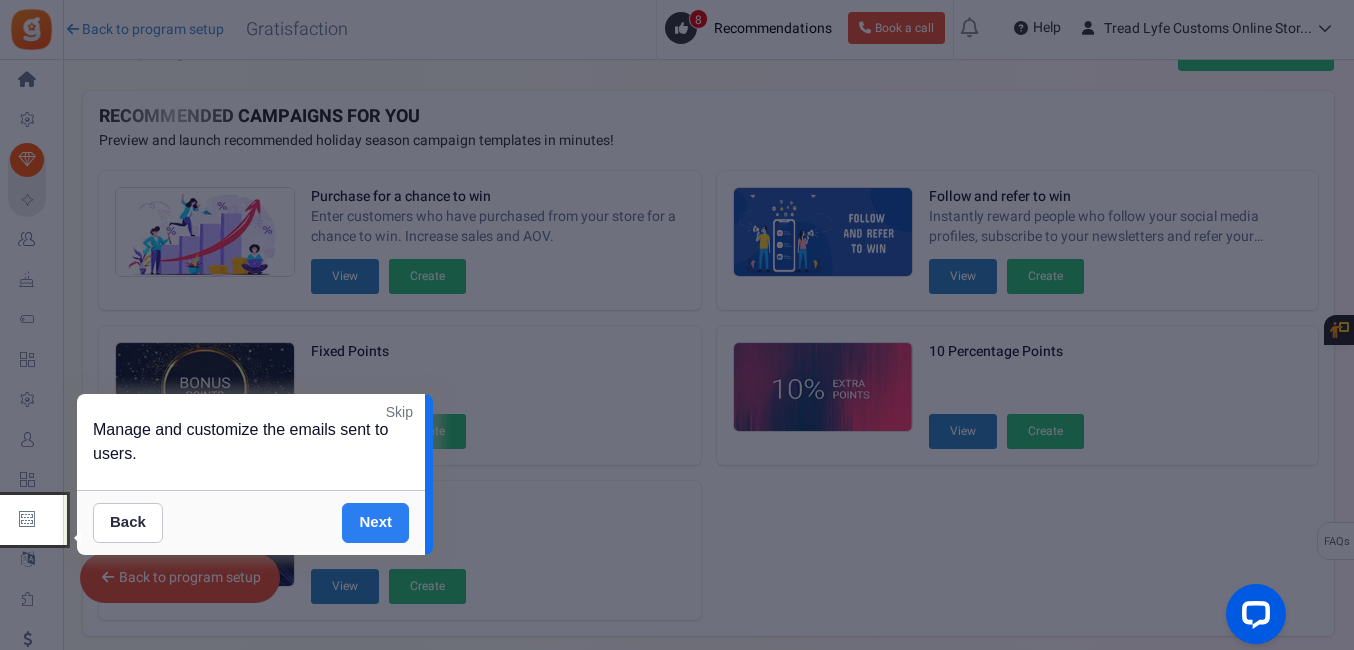 click on "Next" at bounding box center (375, 523) 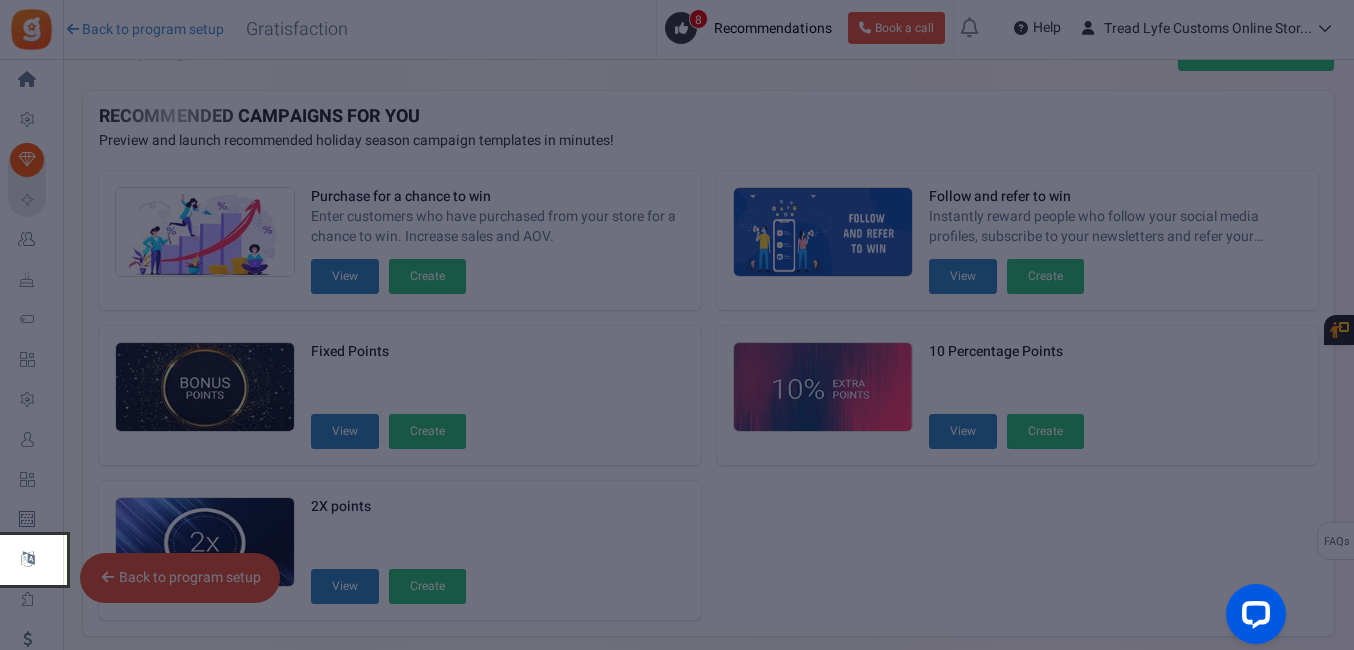 scroll, scrollTop: 312, scrollLeft: 0, axis: vertical 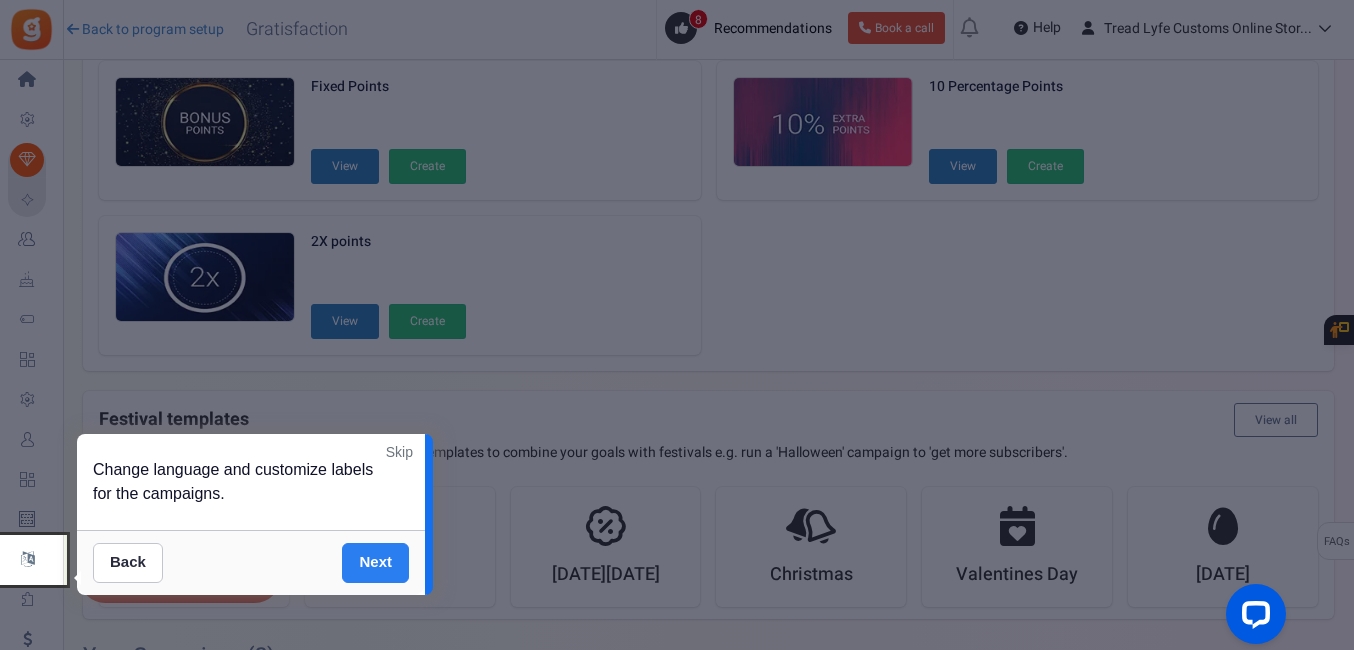 click on "Next" at bounding box center (375, 563) 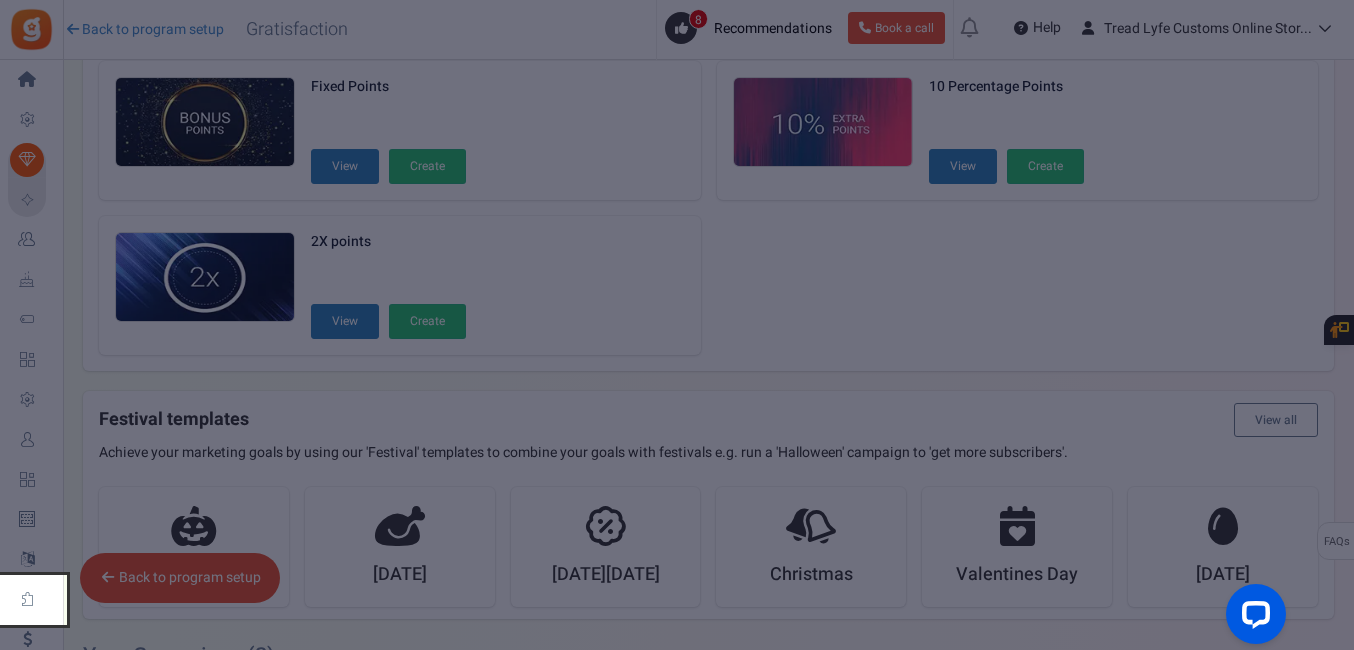 scroll, scrollTop: 617, scrollLeft: 0, axis: vertical 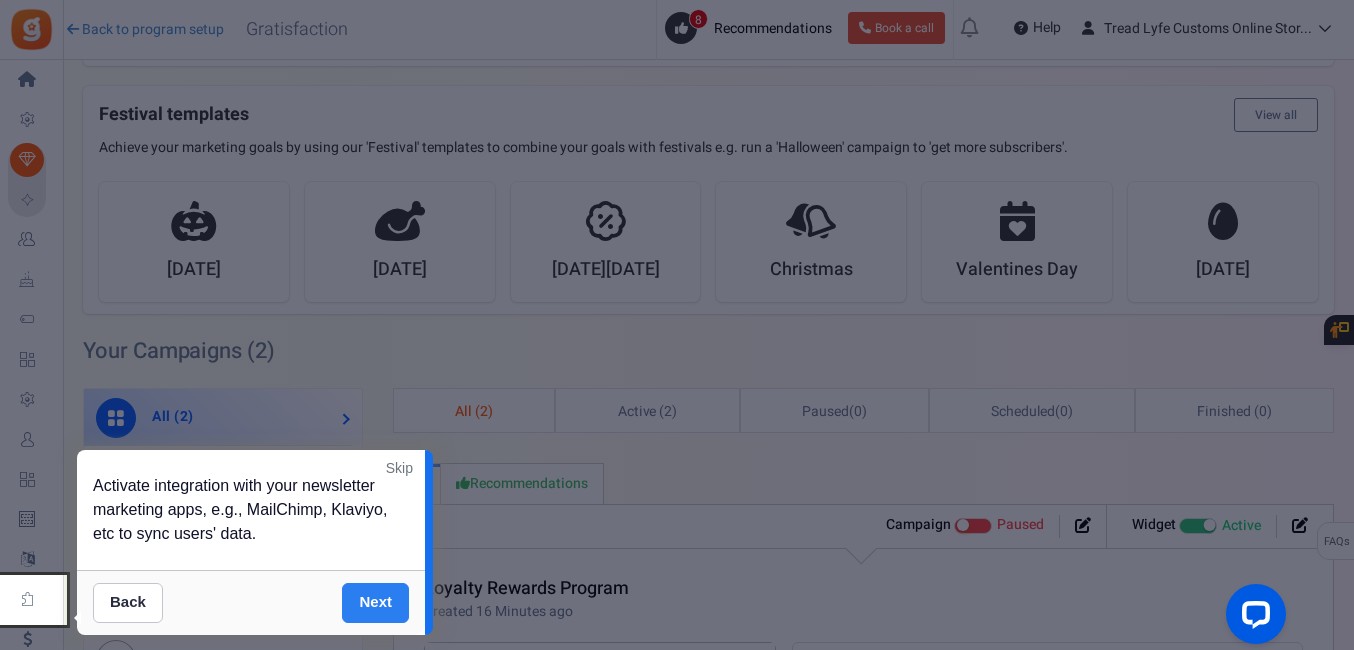 click on "Next" at bounding box center (375, 603) 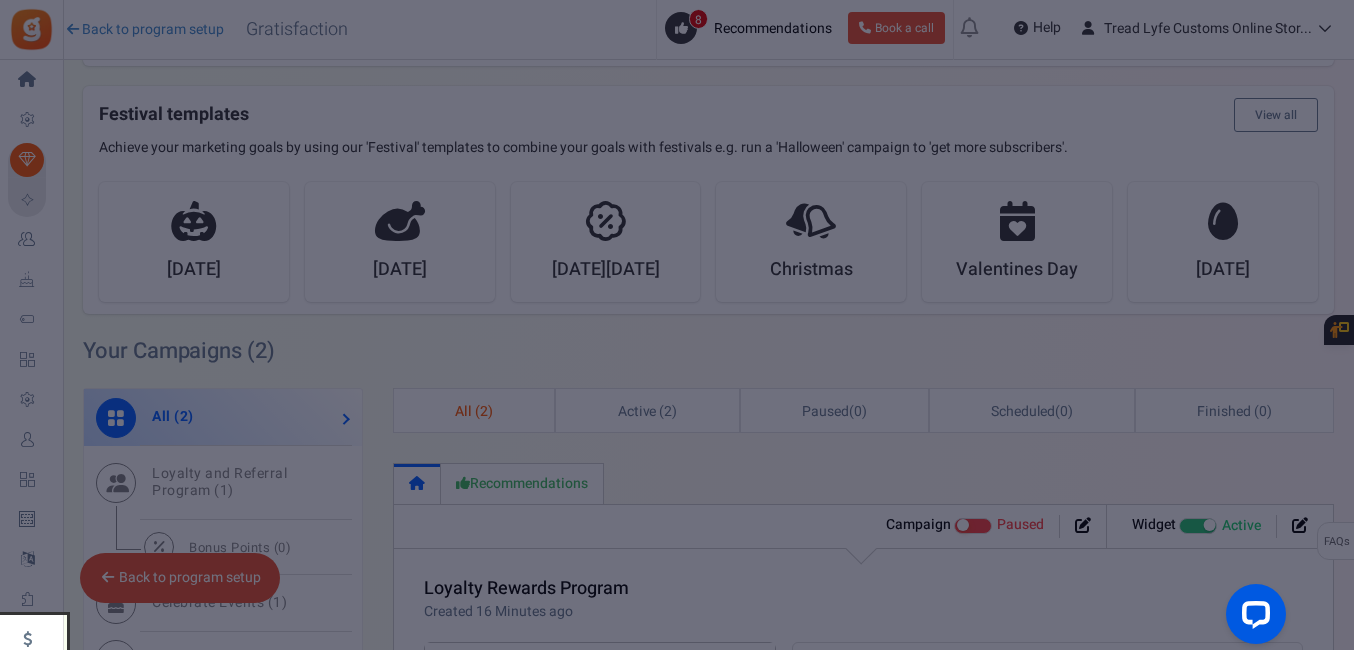 scroll, scrollTop: 962, scrollLeft: 0, axis: vertical 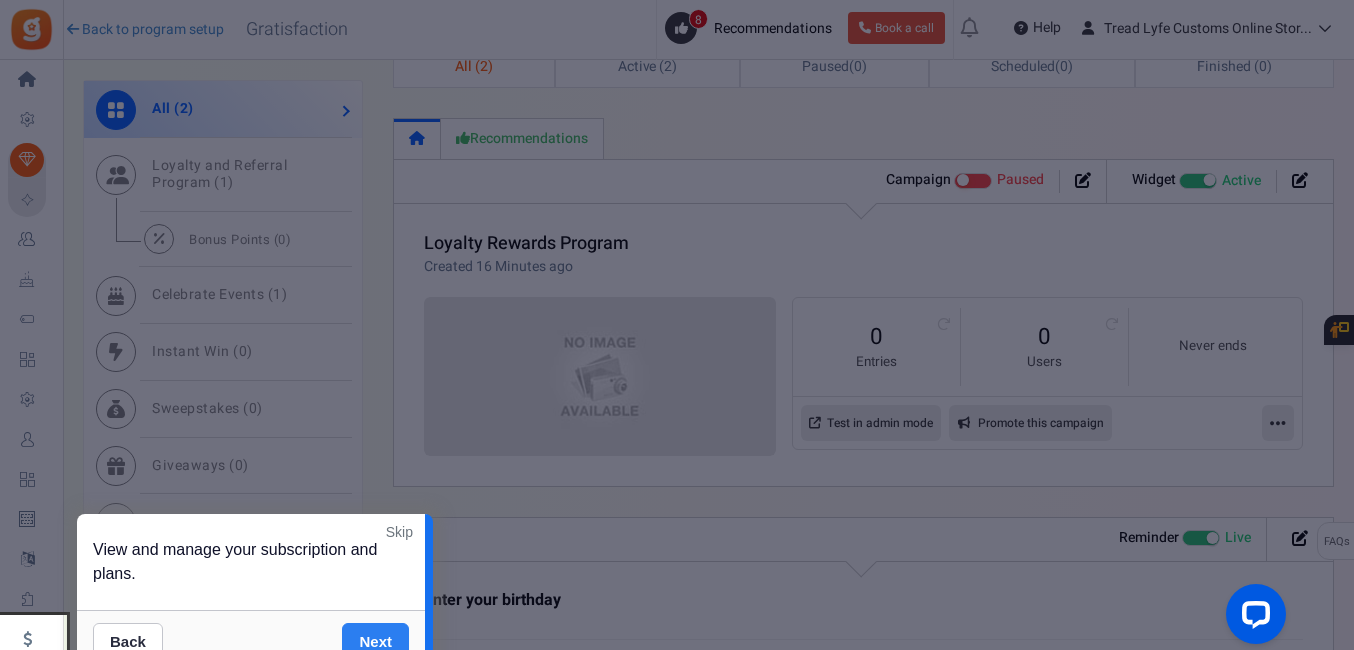 click on "Next" at bounding box center (375, 643) 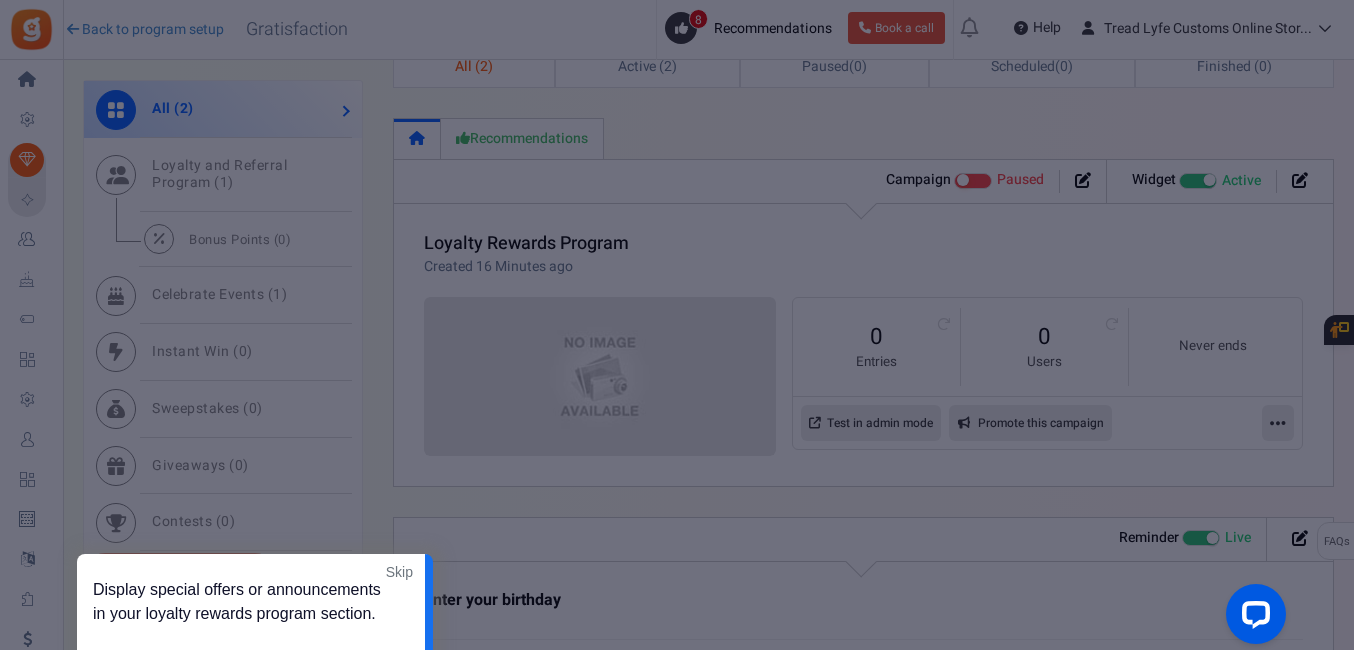 scroll, scrollTop: 1264, scrollLeft: 0, axis: vertical 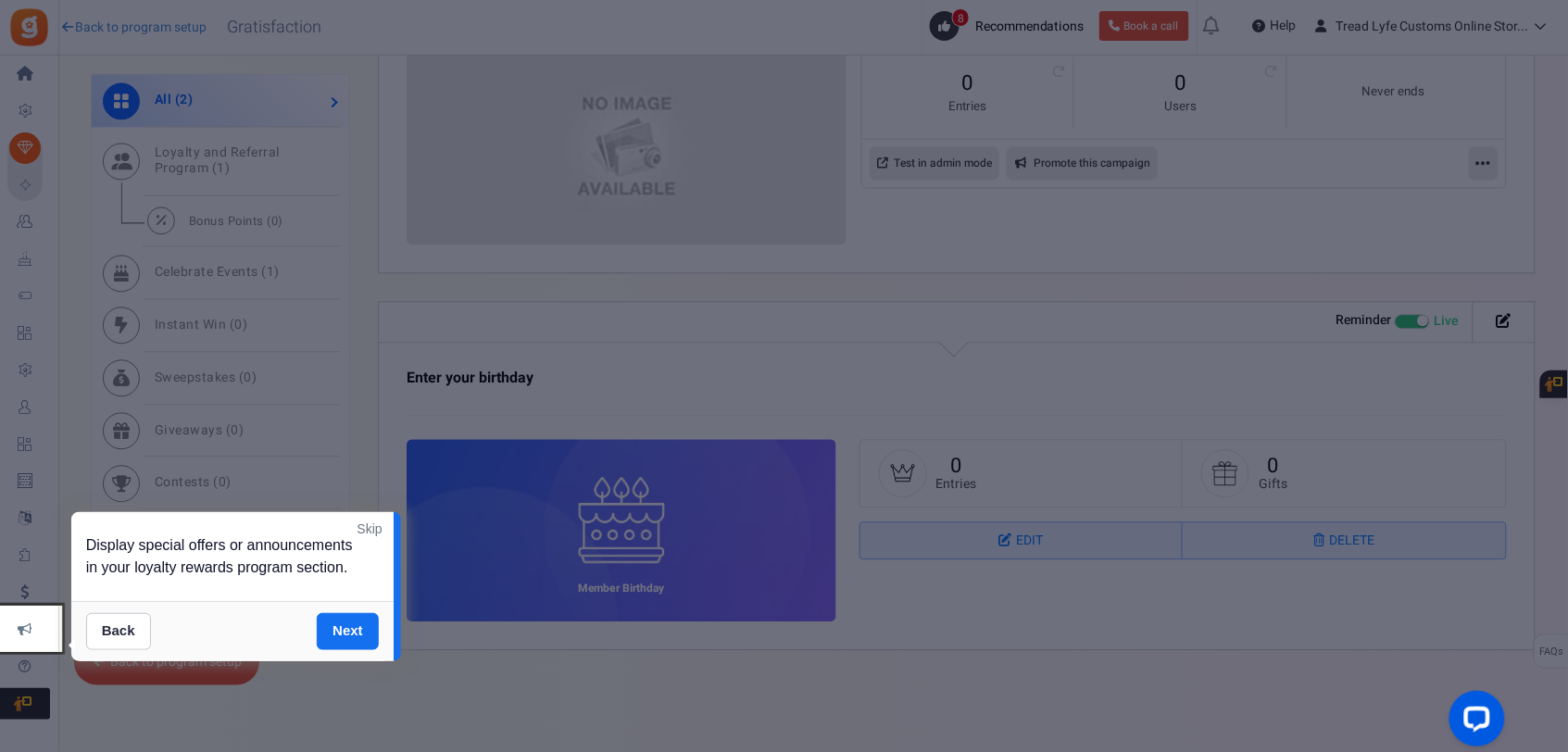 drag, startPoint x: 1202, startPoint y: 8, endPoint x: 521, endPoint y: 704, distance: 973.7438 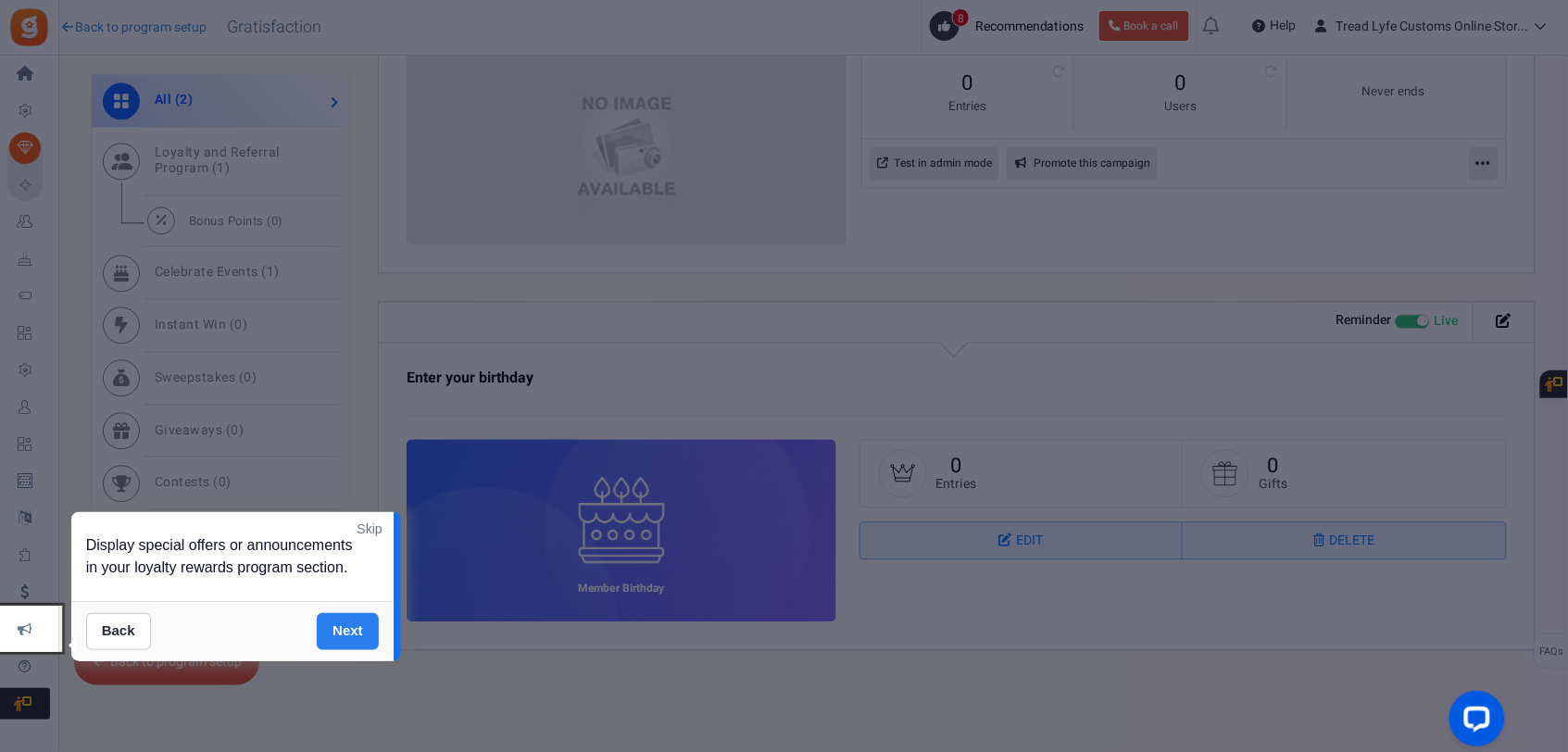 click on "Next" at bounding box center (347, 632) 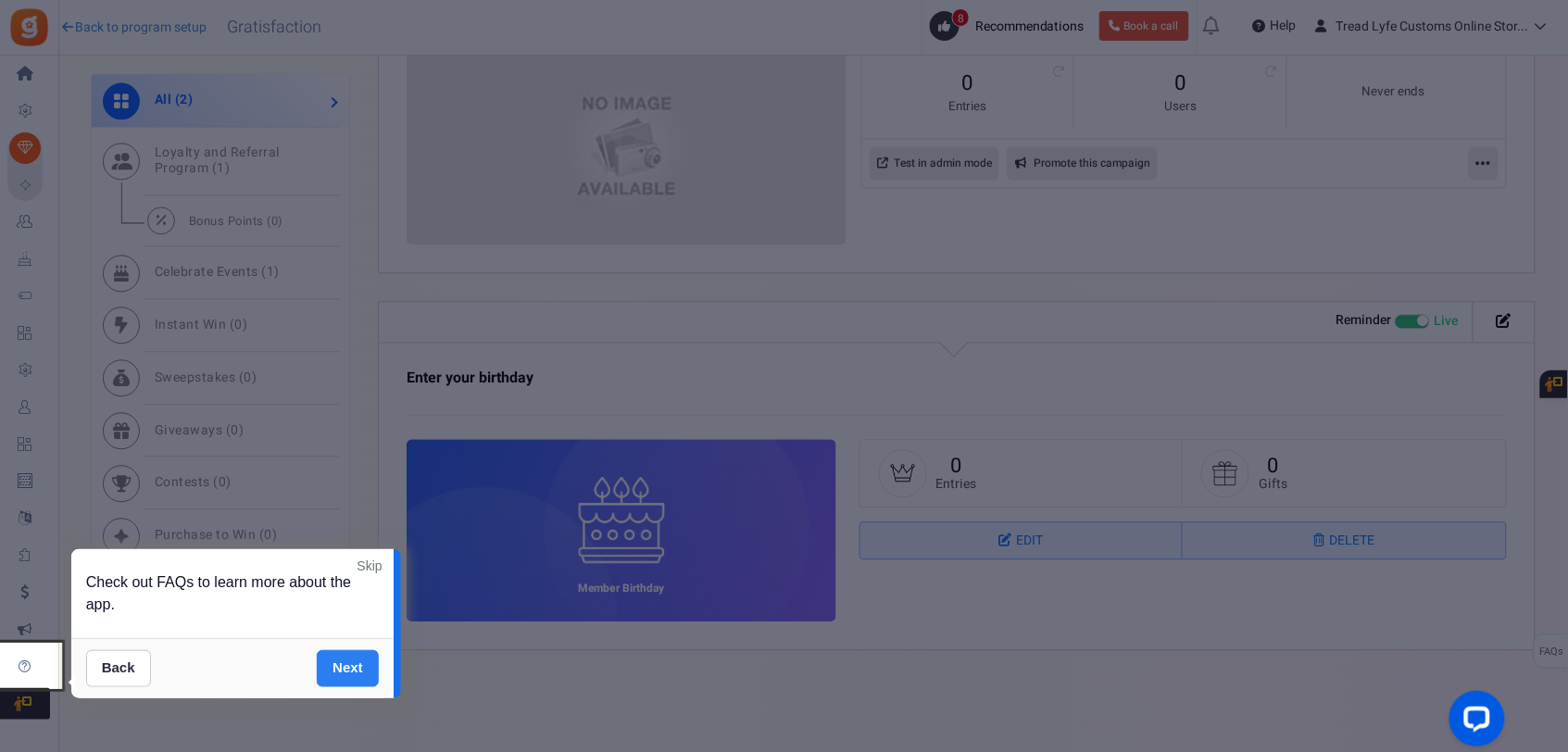 click on "Next" at bounding box center (347, 669) 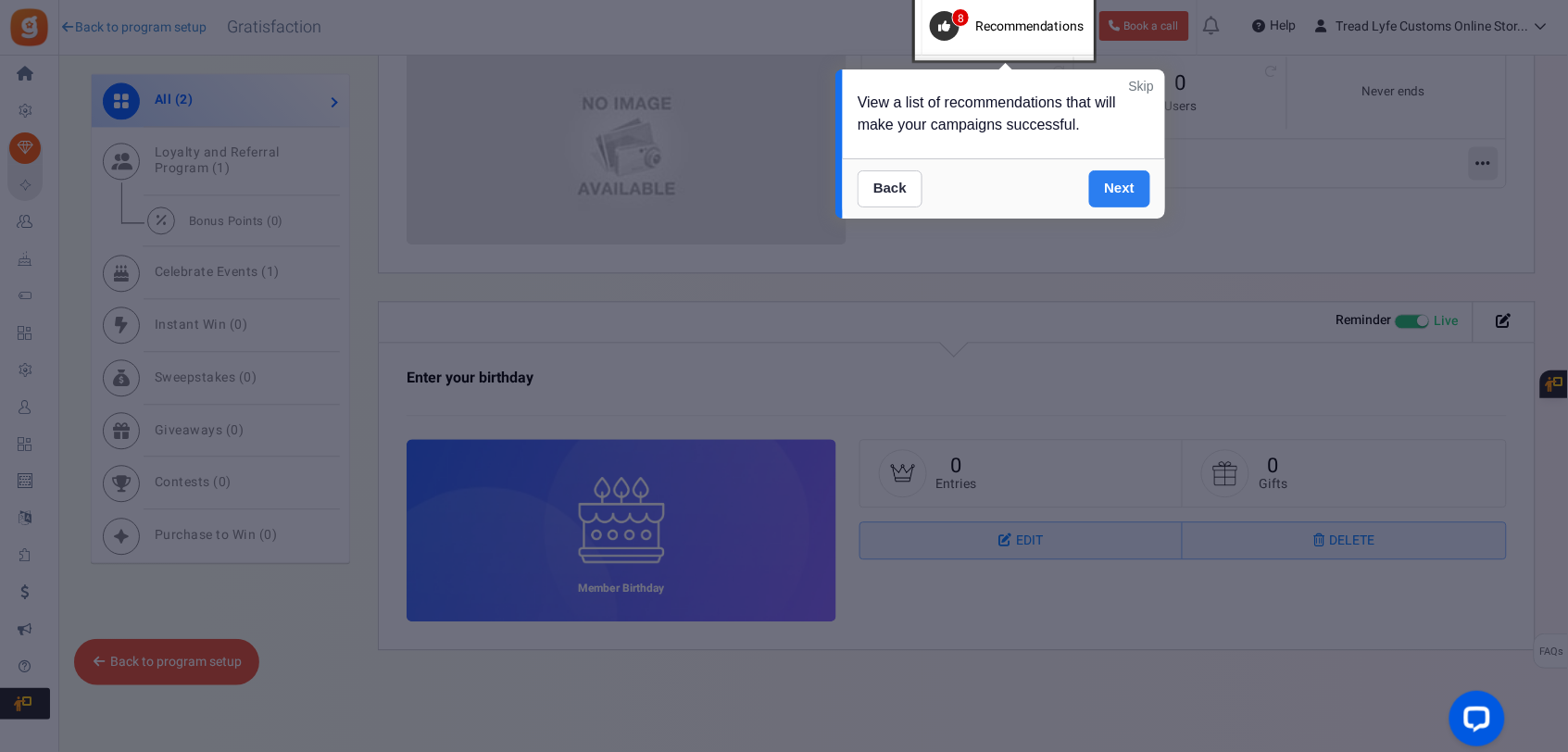 click on "Next" at bounding box center [1120, 189] 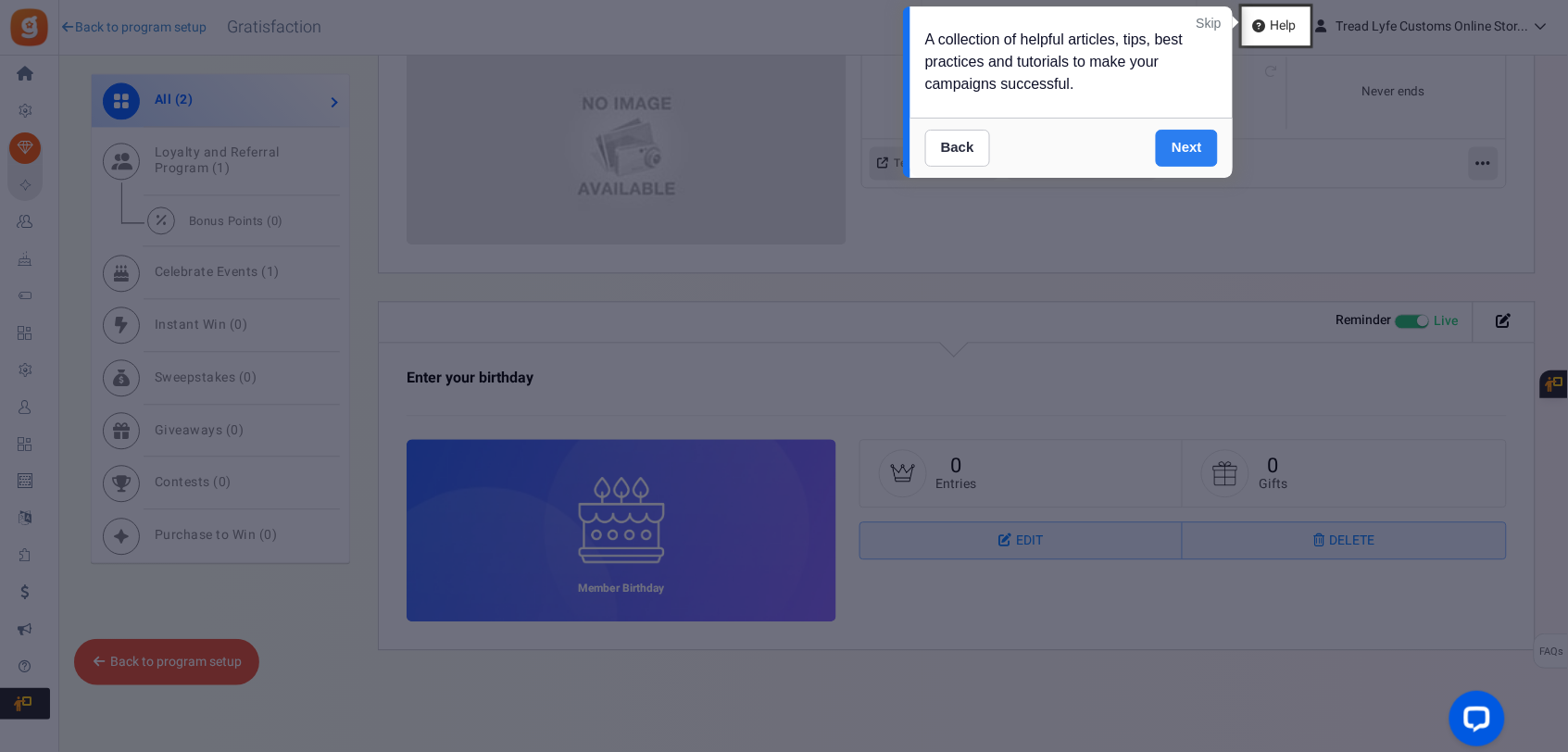 click on "Next" at bounding box center [1186, 148] 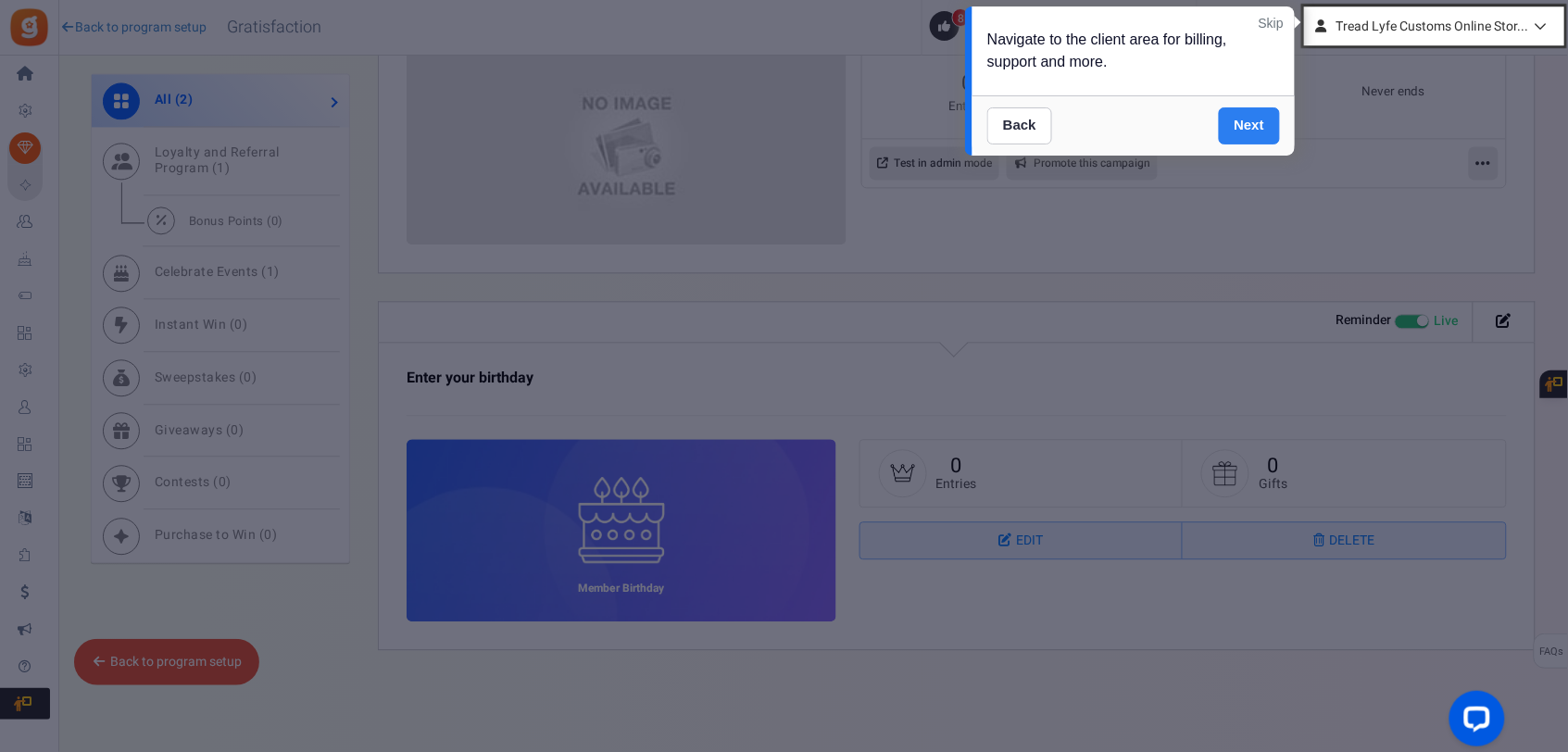 click on "Next" at bounding box center (1249, 126) 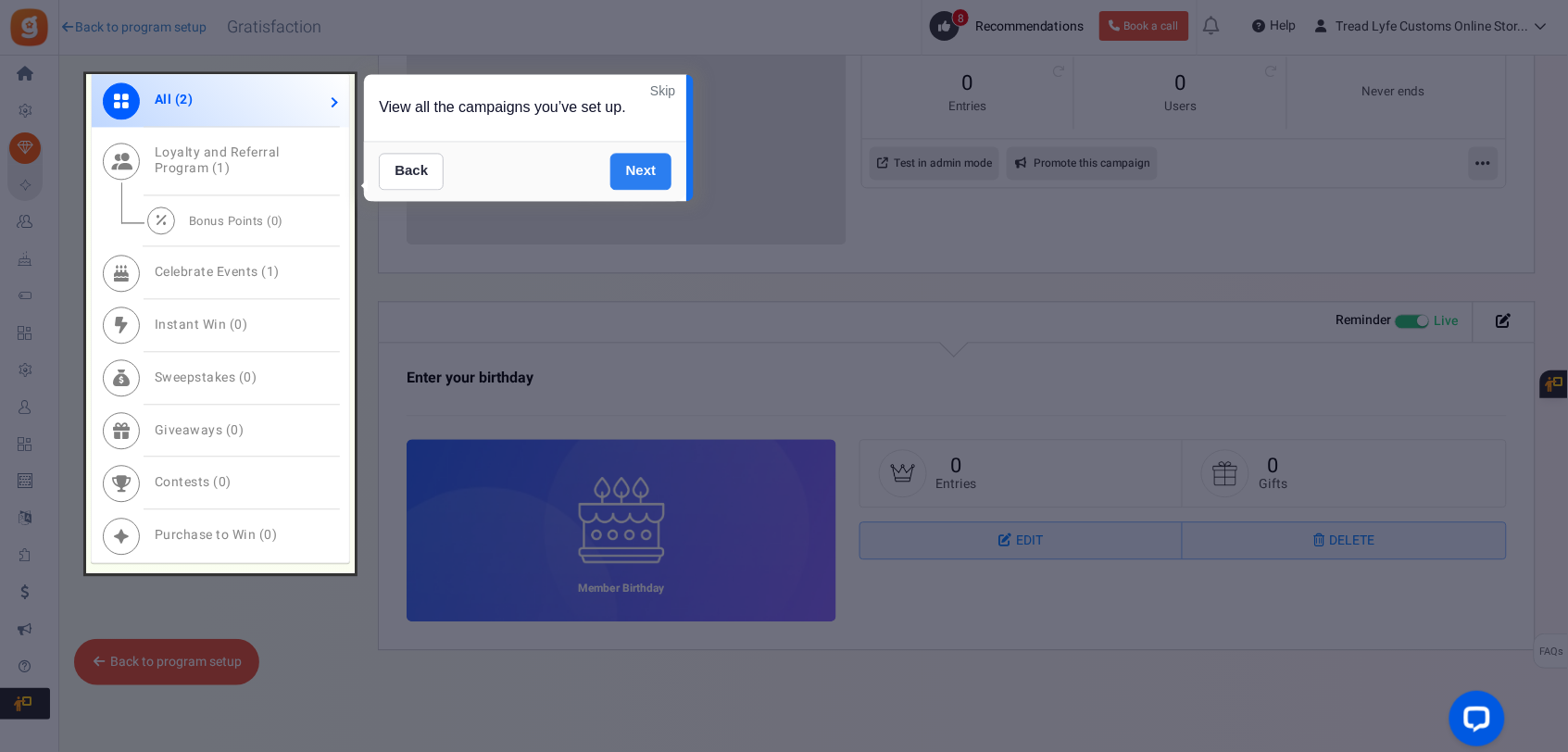 click on "Next" at bounding box center [641, 171] 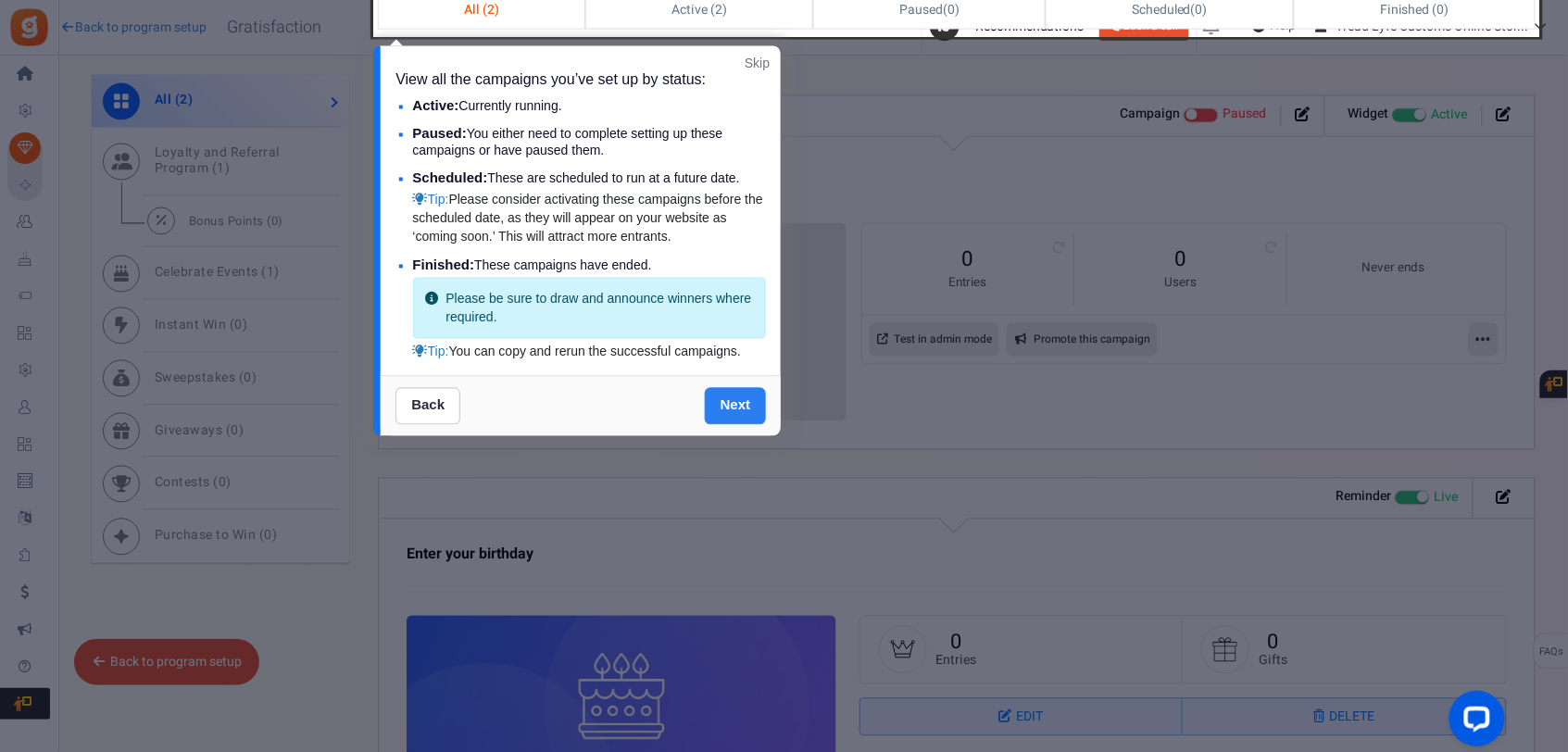 scroll, scrollTop: 1012, scrollLeft: 0, axis: vertical 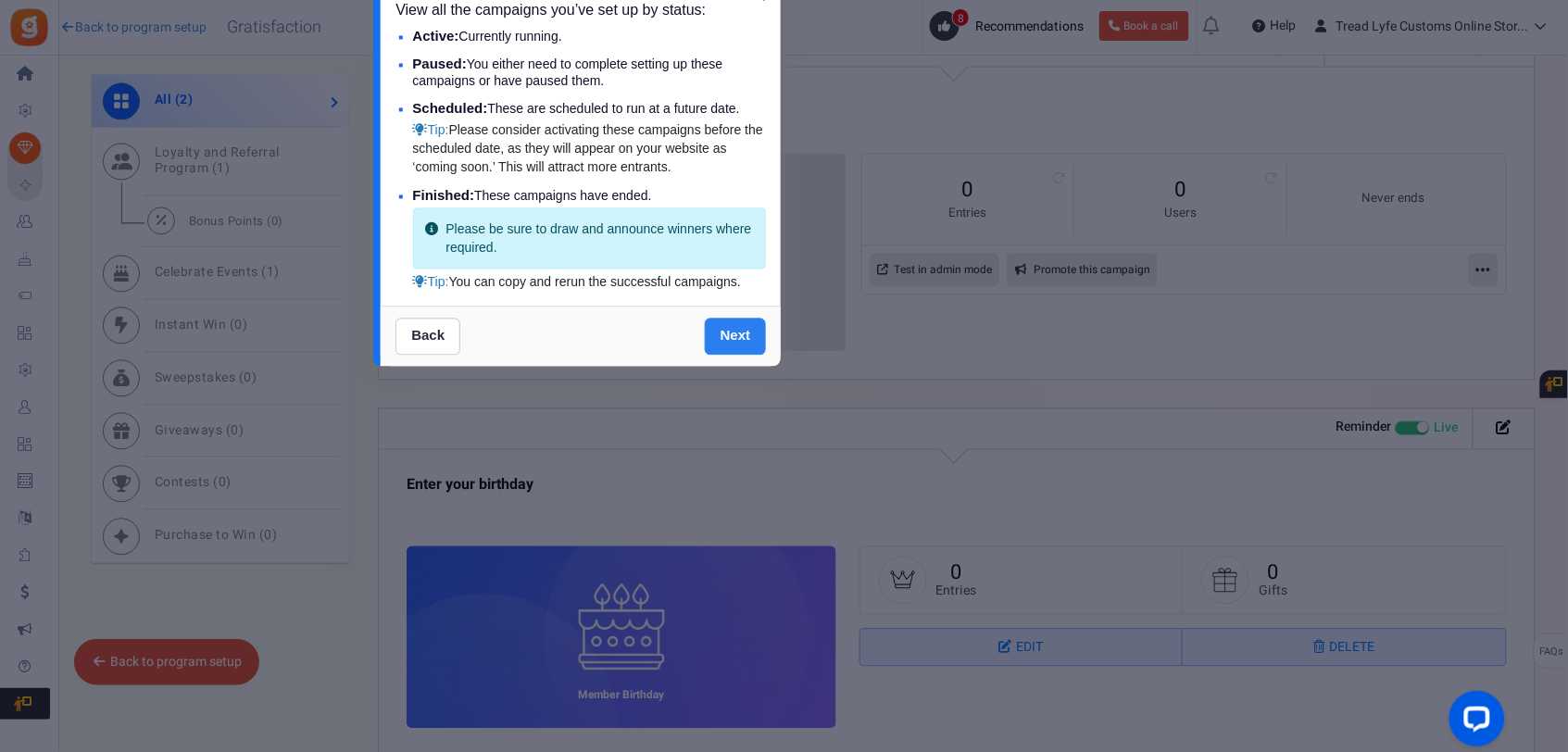 click on "Next" at bounding box center (735, 337) 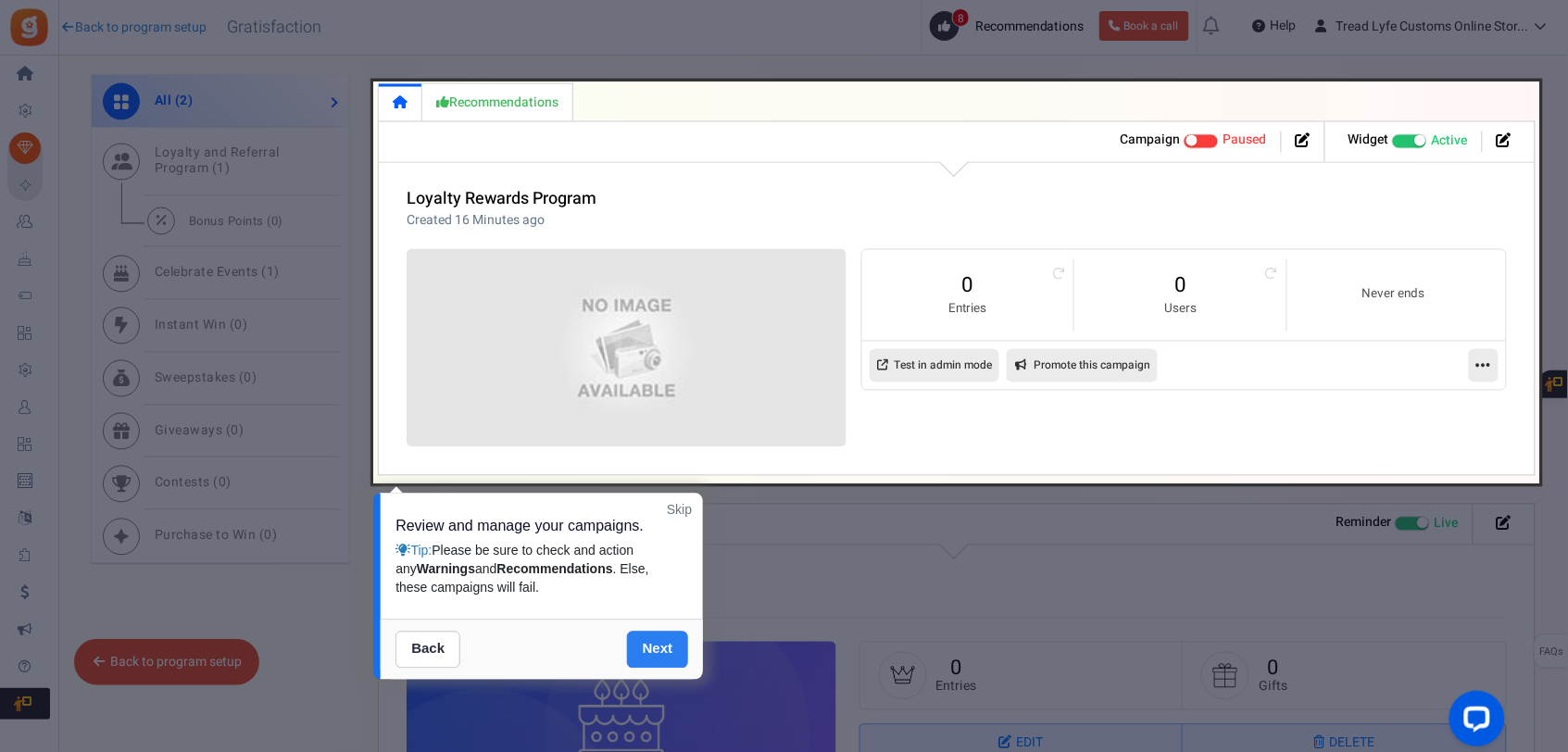 scroll, scrollTop: 935, scrollLeft: 0, axis: vertical 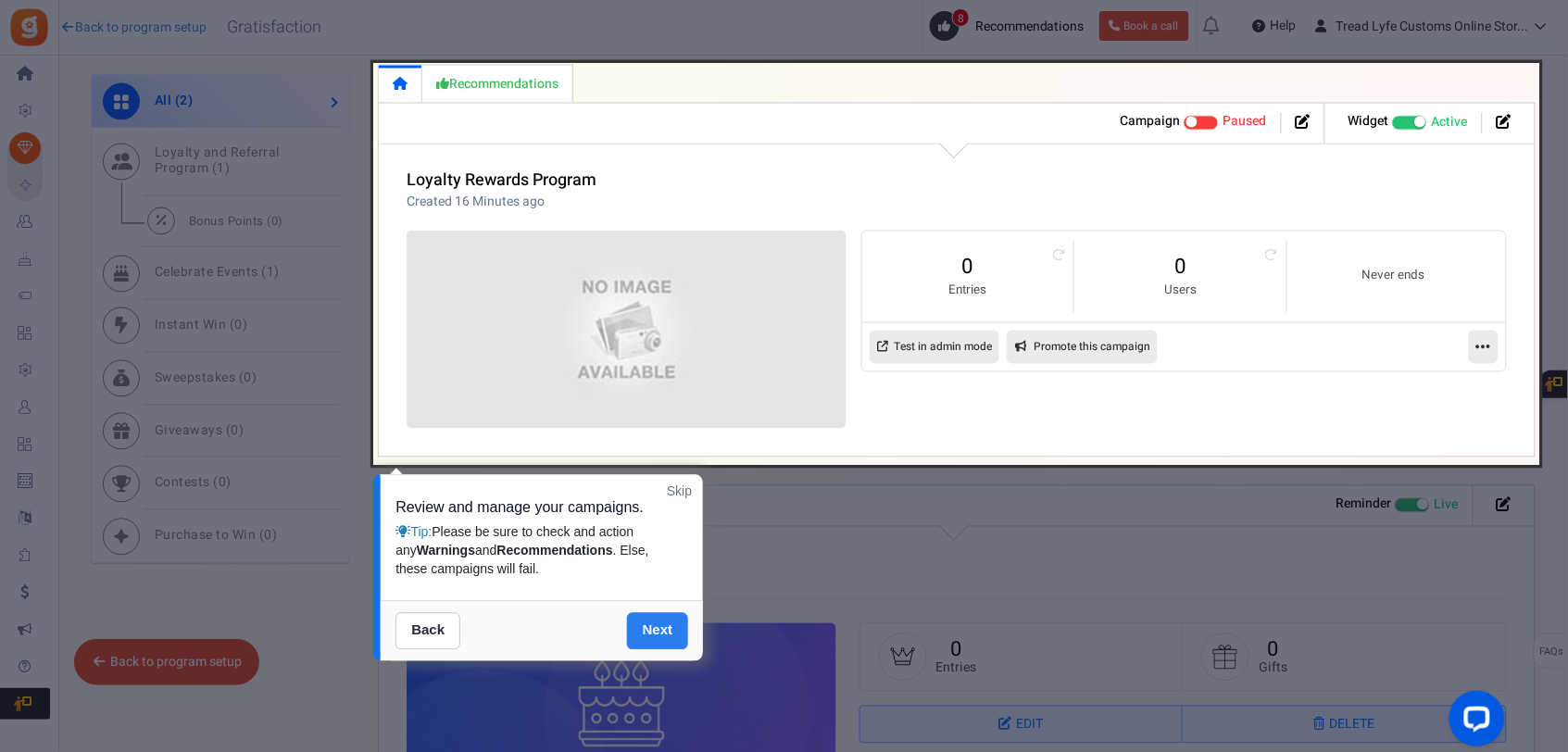 click on "Next" at bounding box center (658, 632) 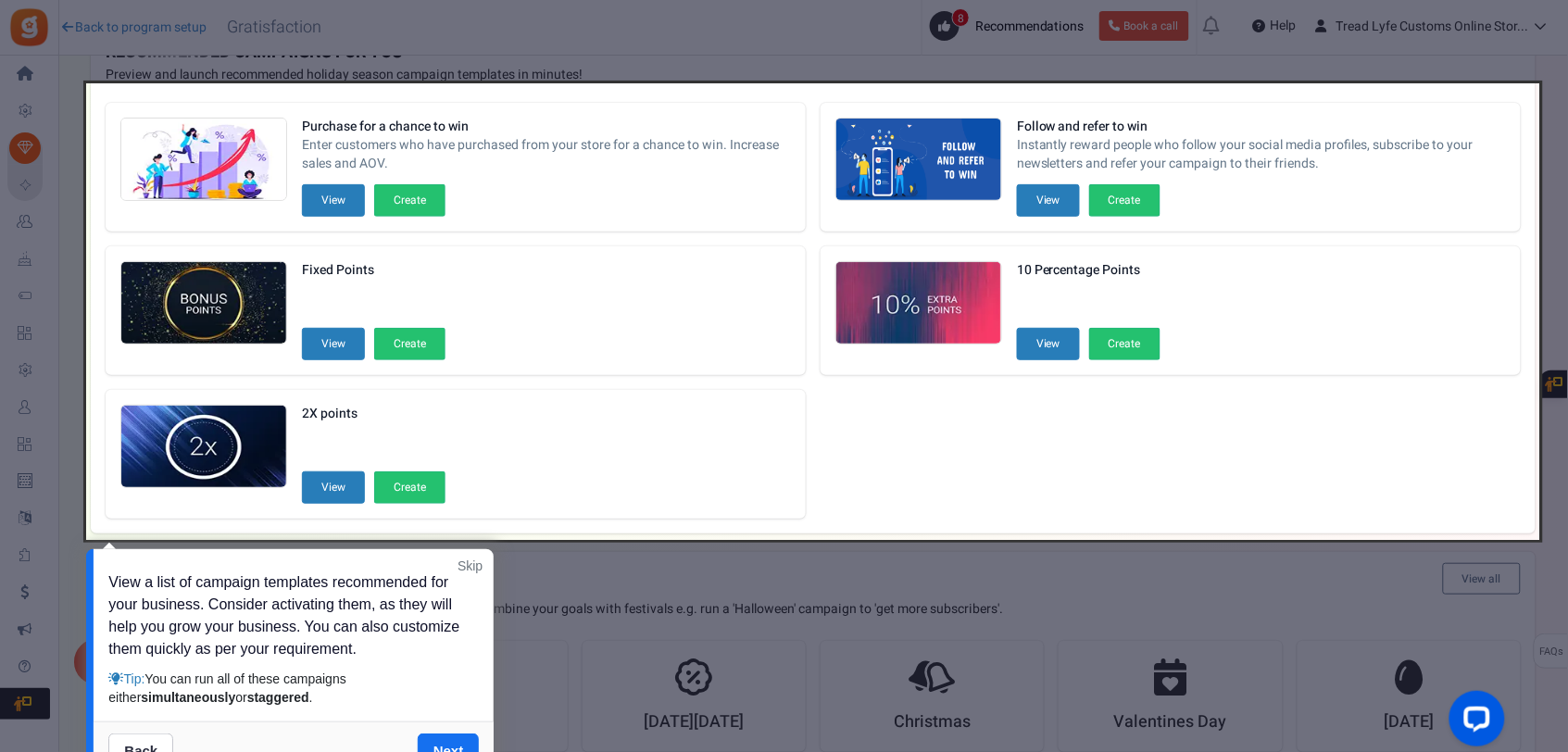 scroll, scrollTop: 145, scrollLeft: 0, axis: vertical 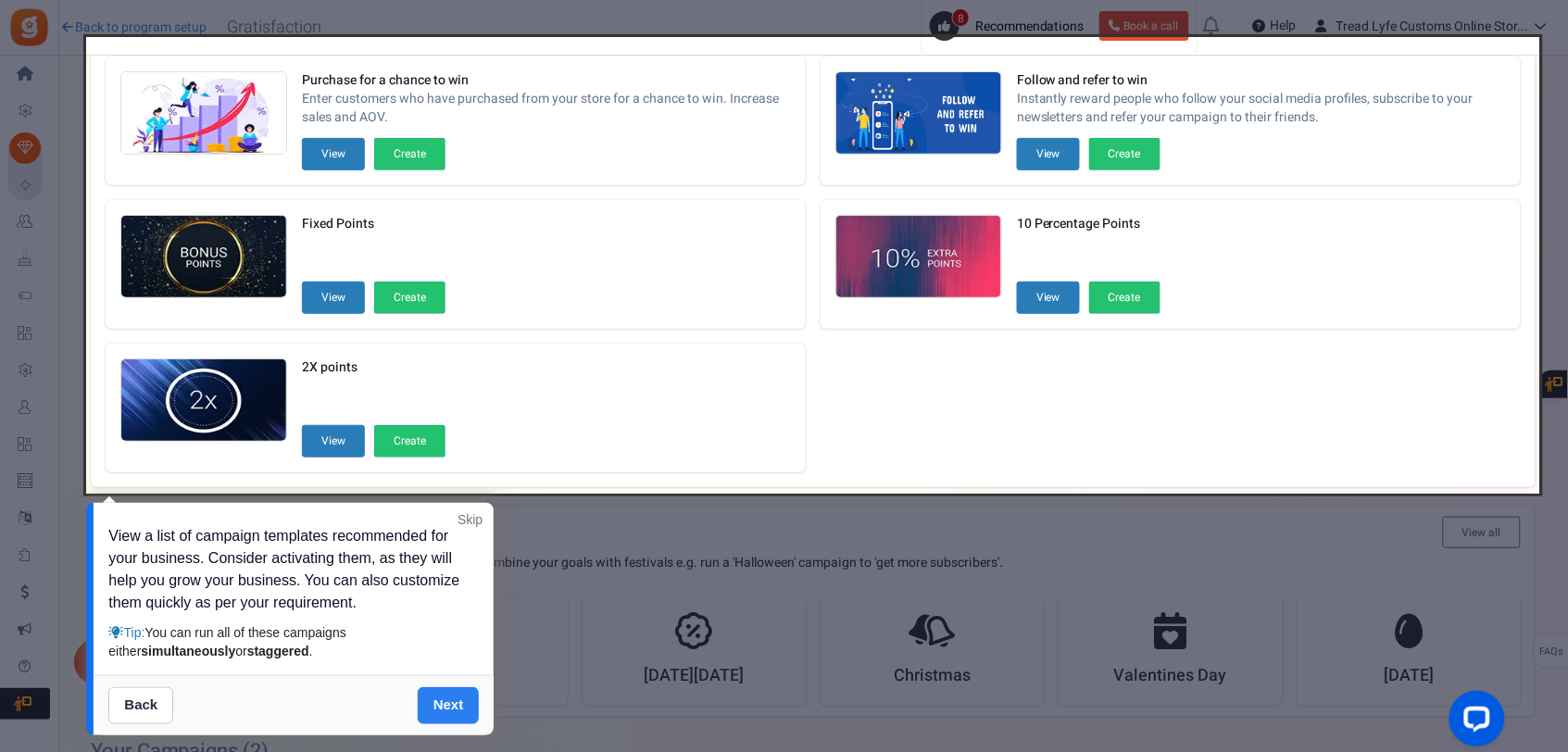 click on "Next" at bounding box center [448, 706] 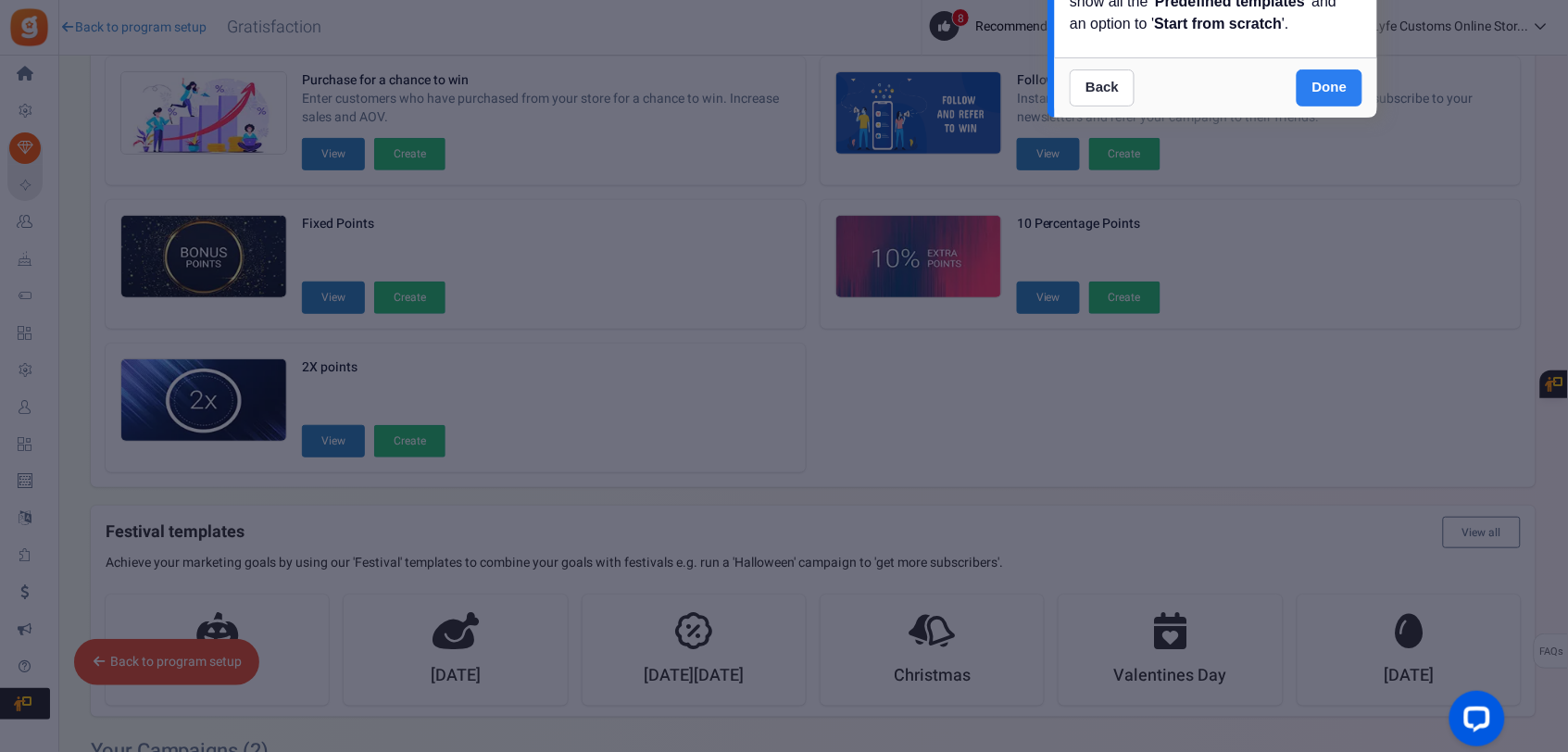 scroll, scrollTop: 0, scrollLeft: 0, axis: both 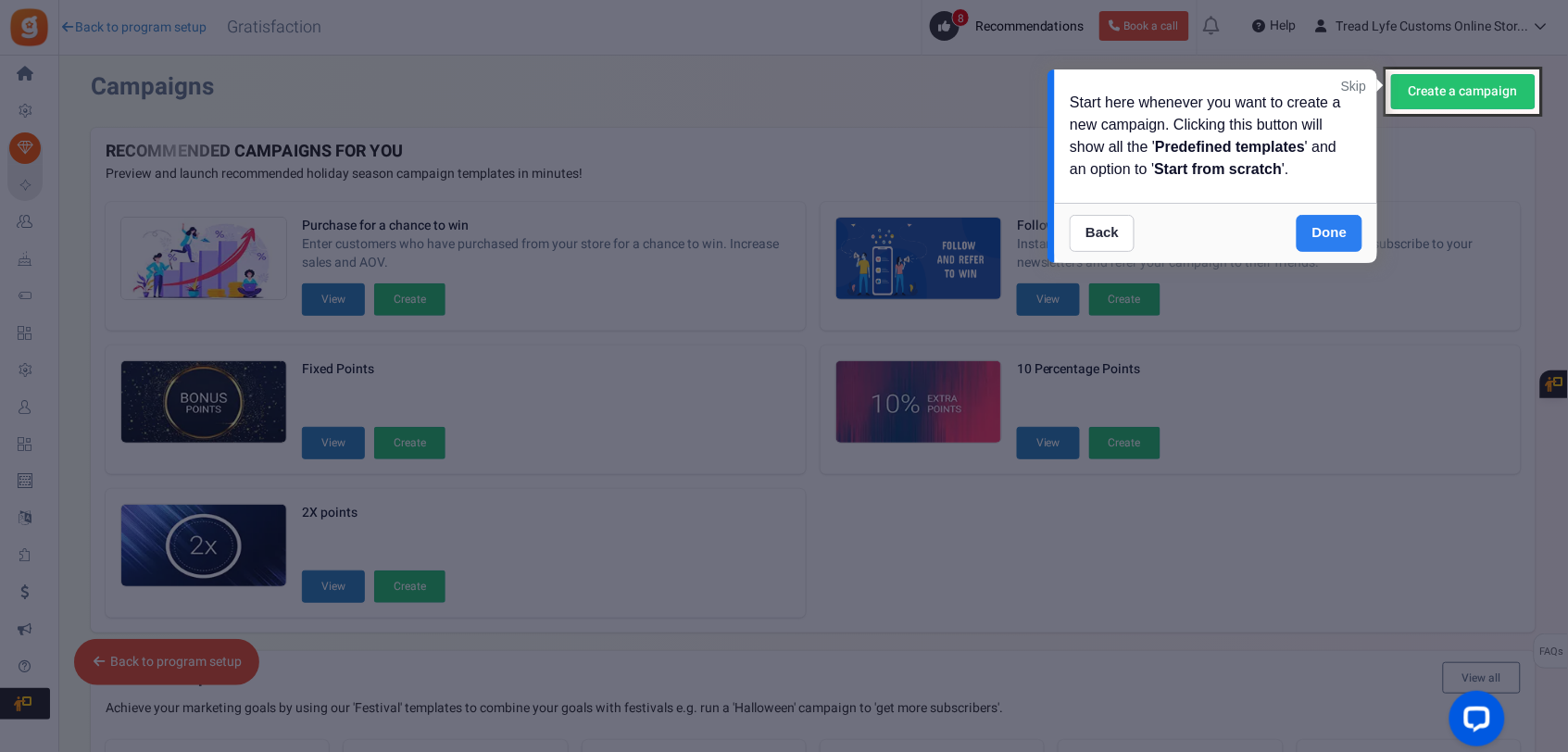 click on "Done" at bounding box center [1330, 233] 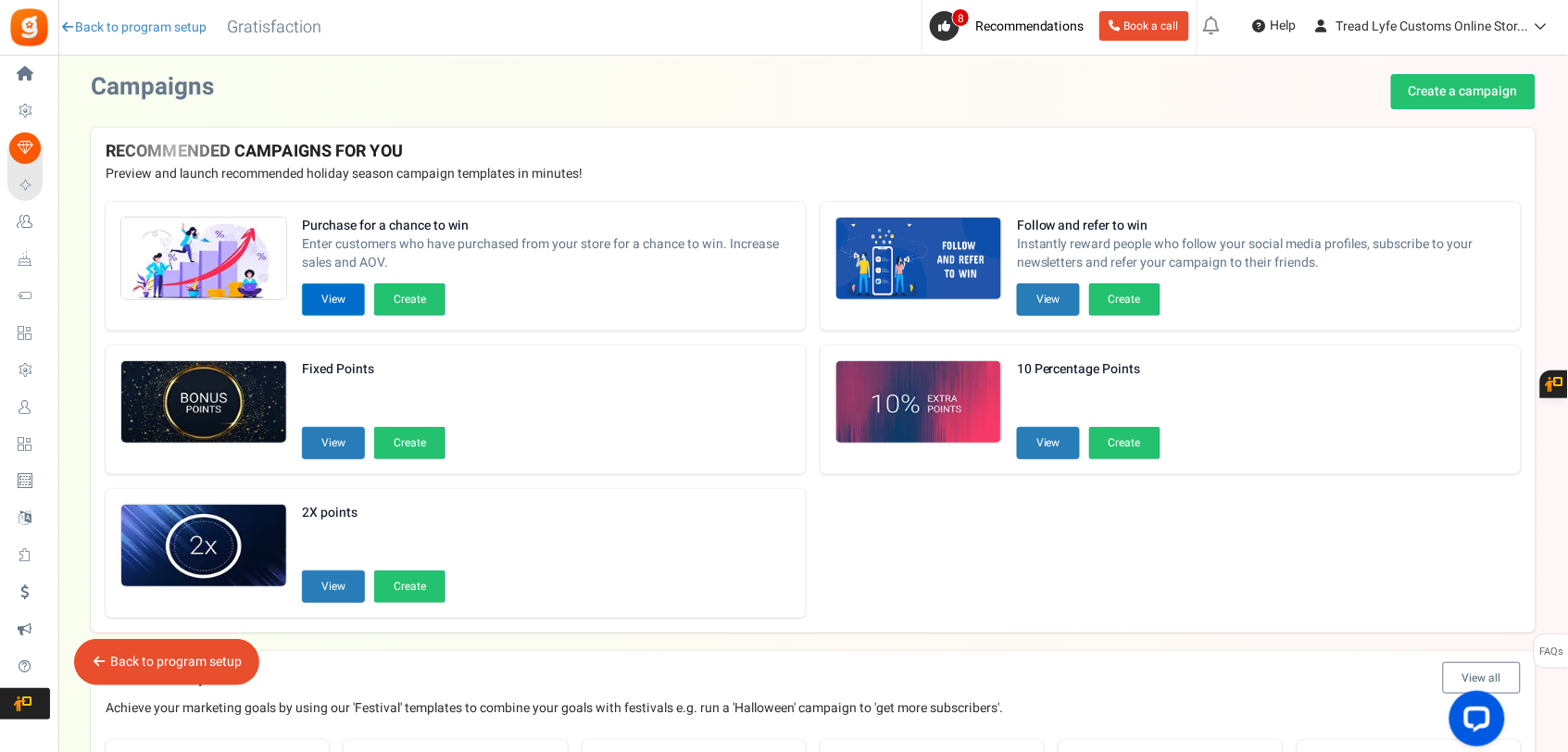 click on "View" at bounding box center (333, 299) 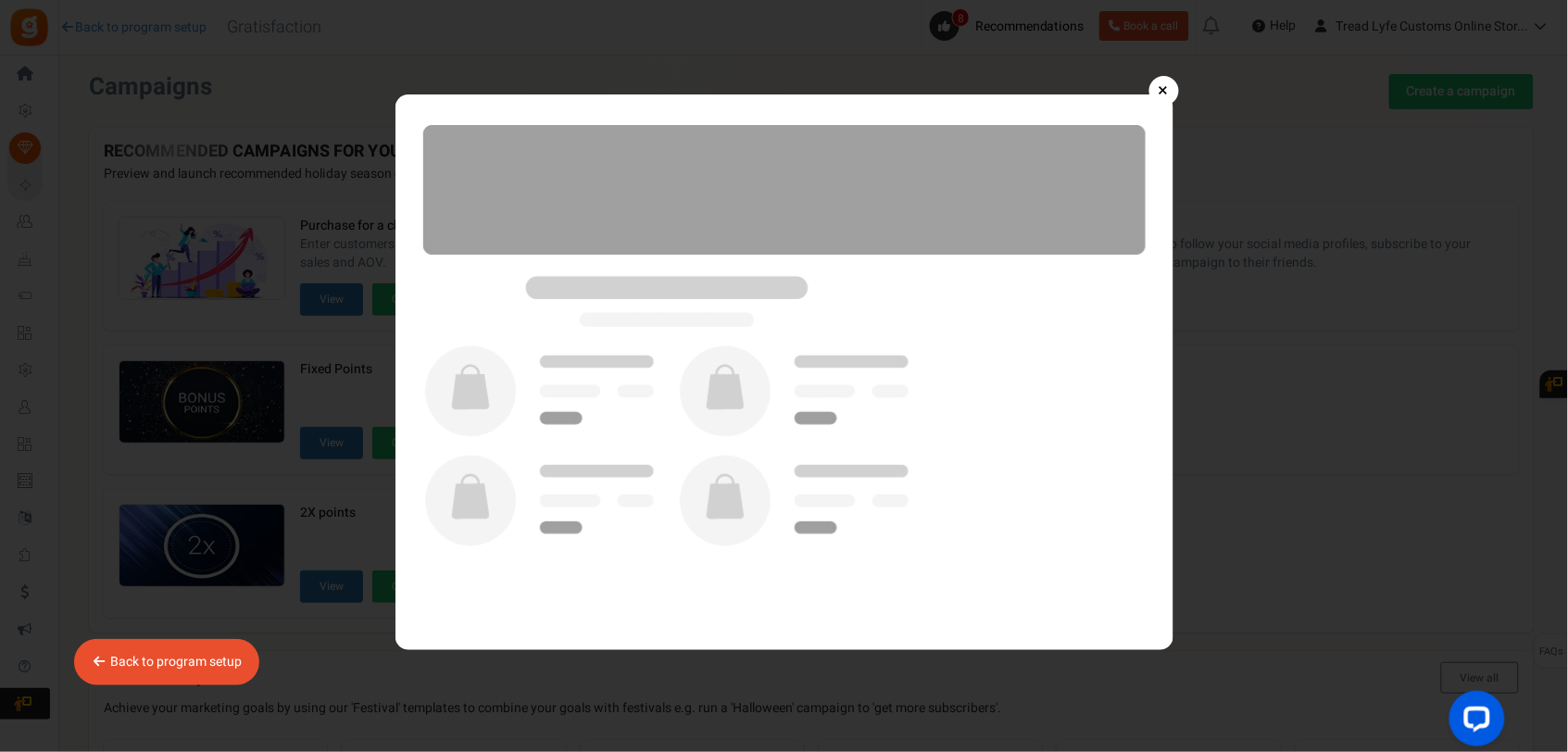 click at bounding box center (784, 372) 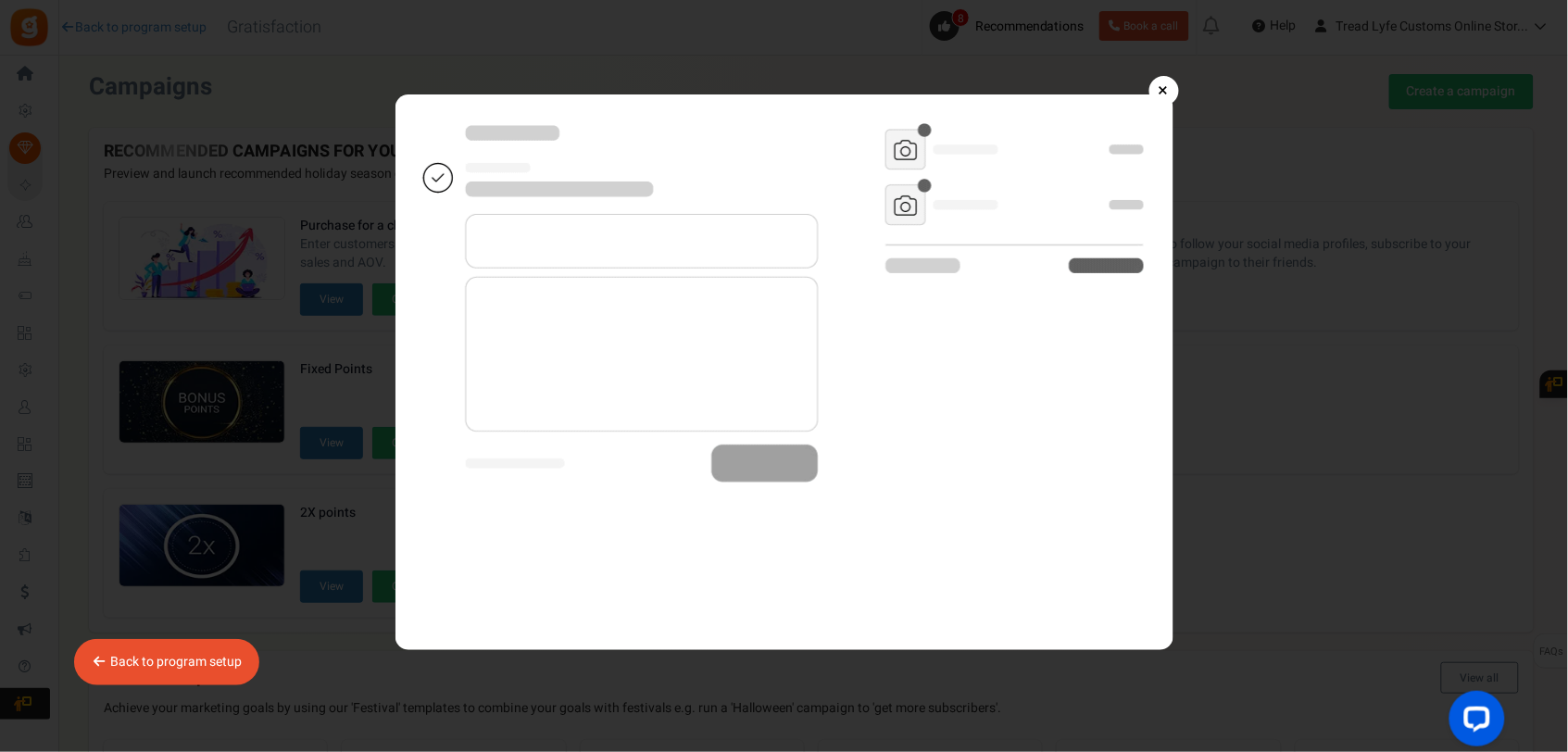 click on "×" at bounding box center (1164, 91) 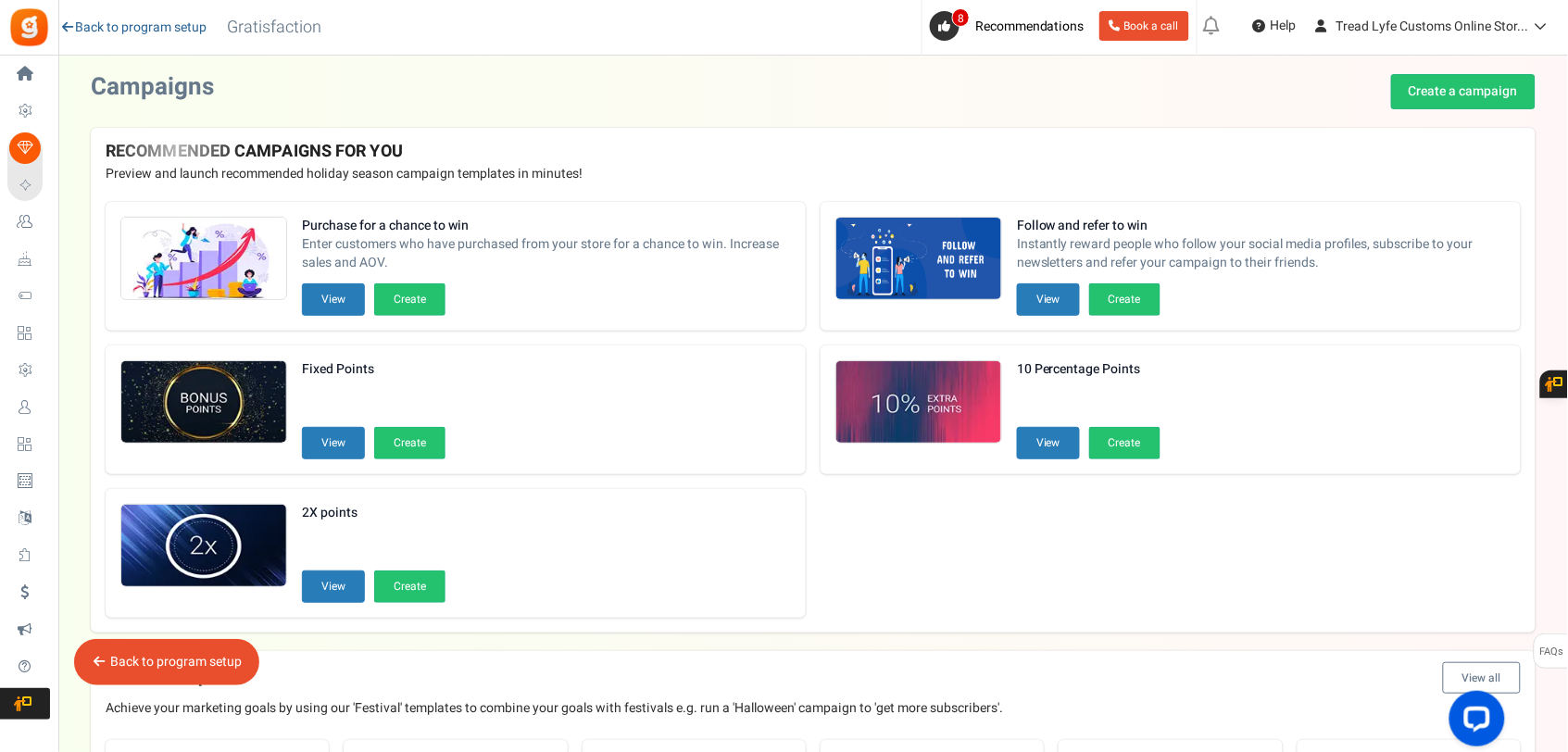 click on "Back to program setup" at bounding box center (133, 28) 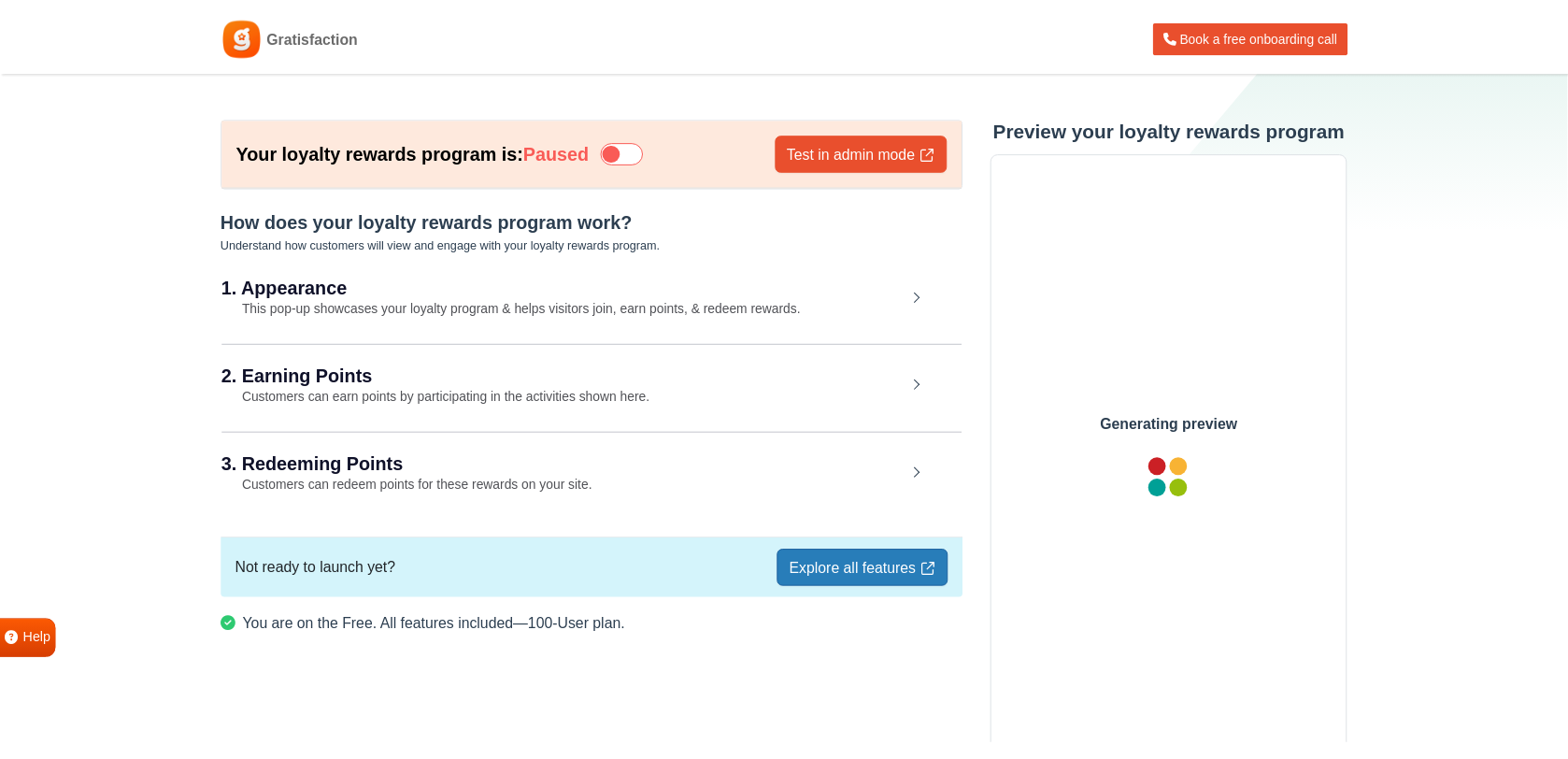 scroll, scrollTop: 0, scrollLeft: 0, axis: both 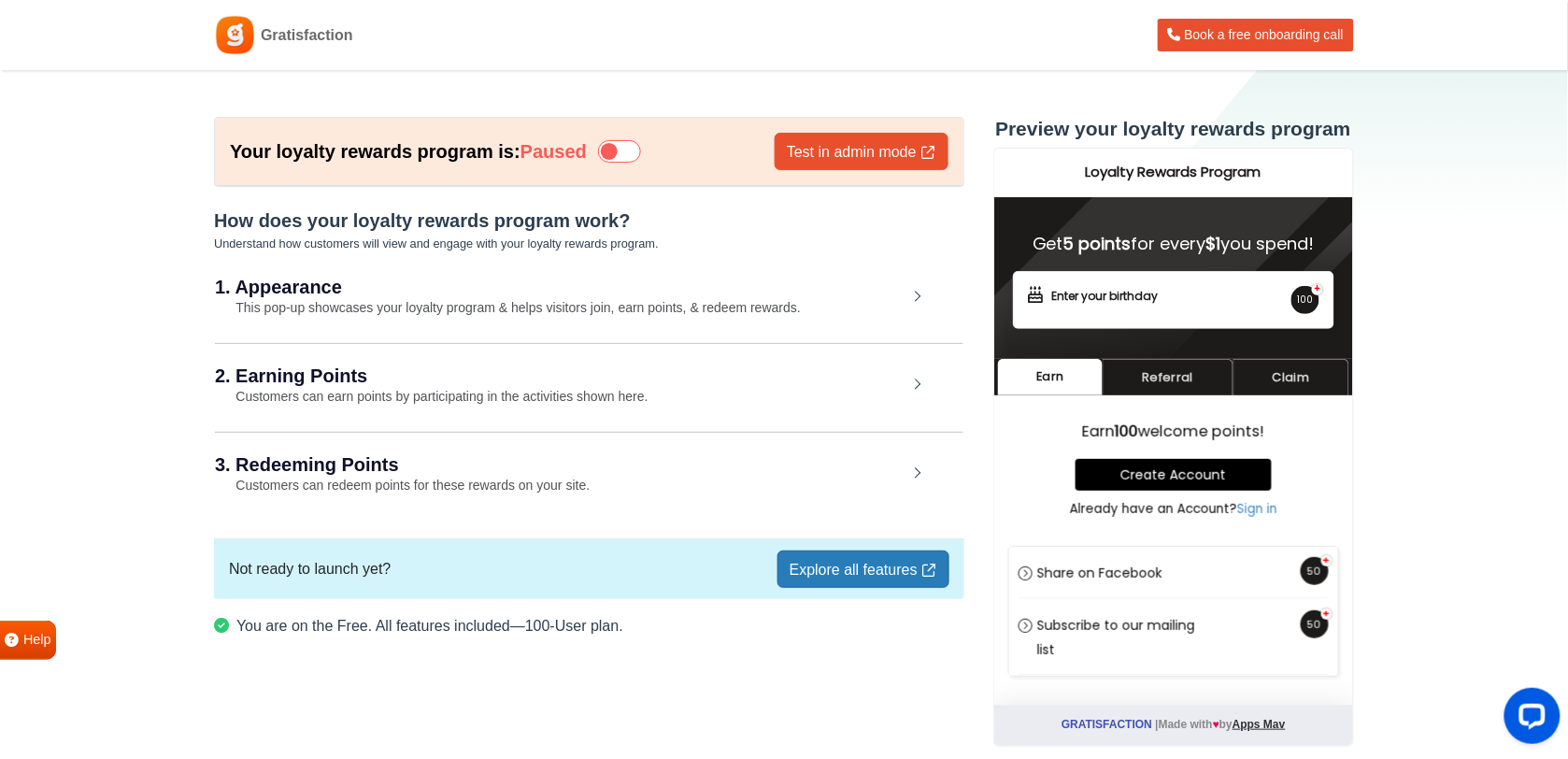click at bounding box center (620, 151) 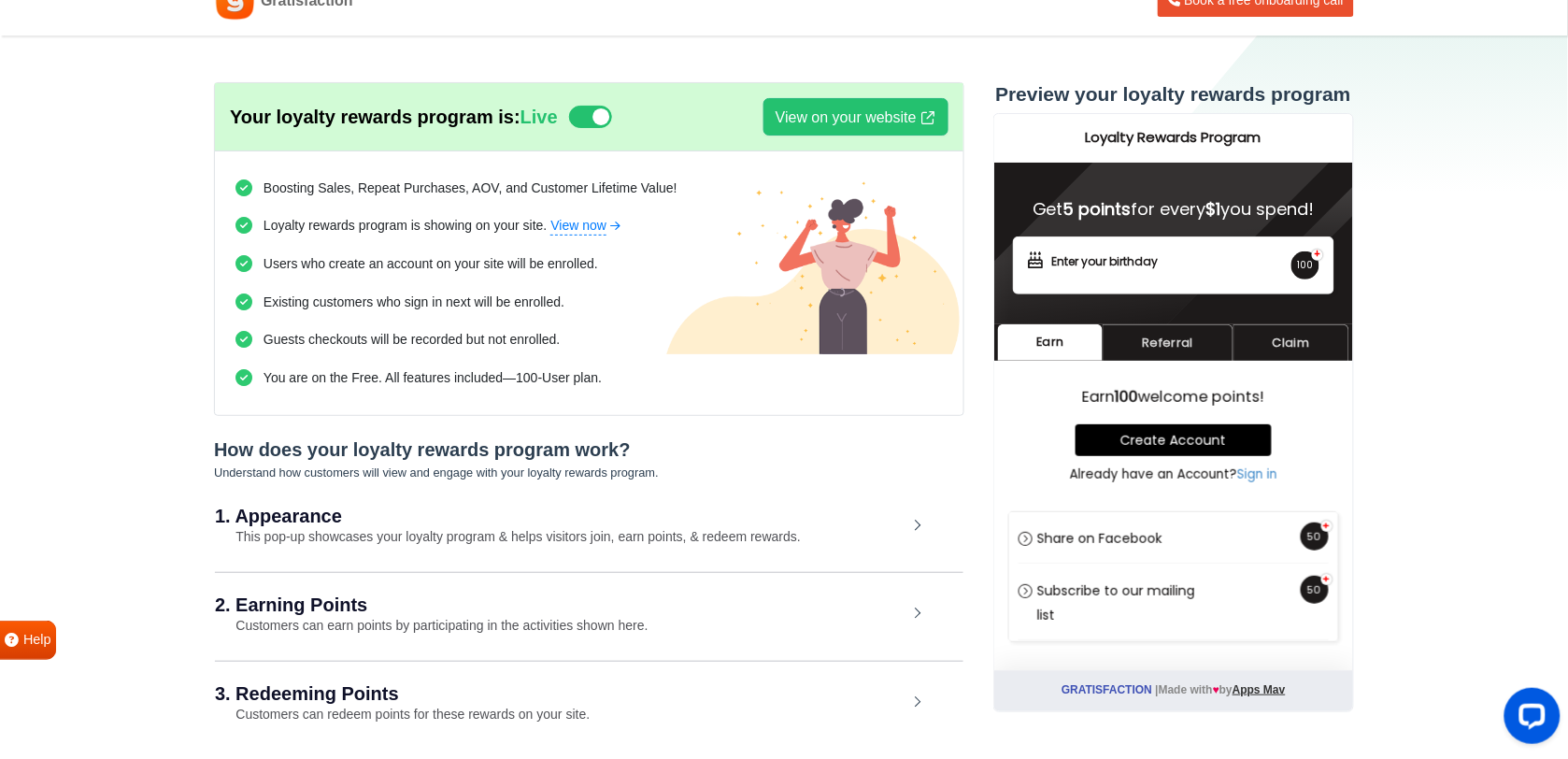 scroll, scrollTop: 141, scrollLeft: 0, axis: vertical 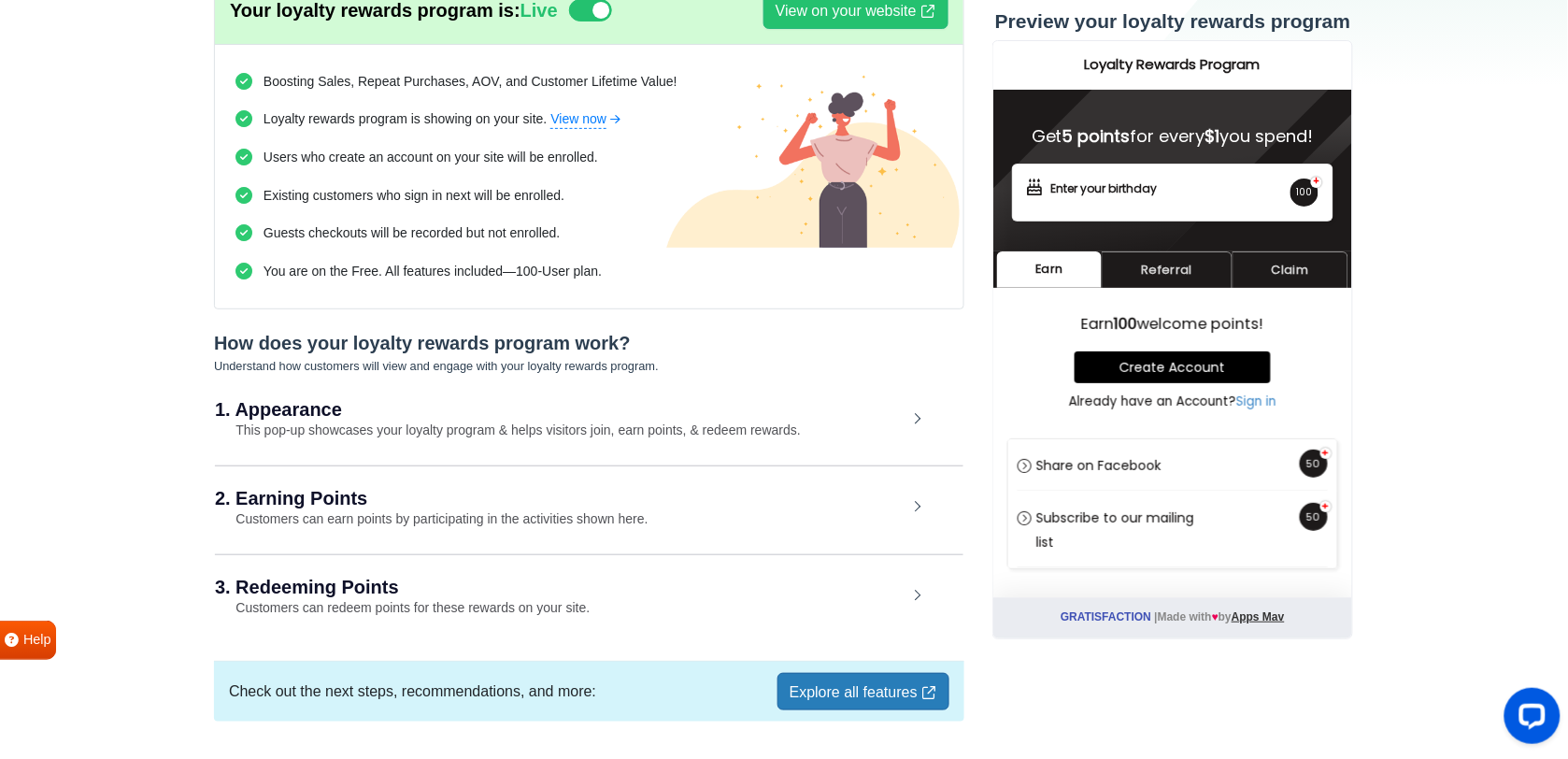 click on "Explore all features" at bounding box center (863, 692) 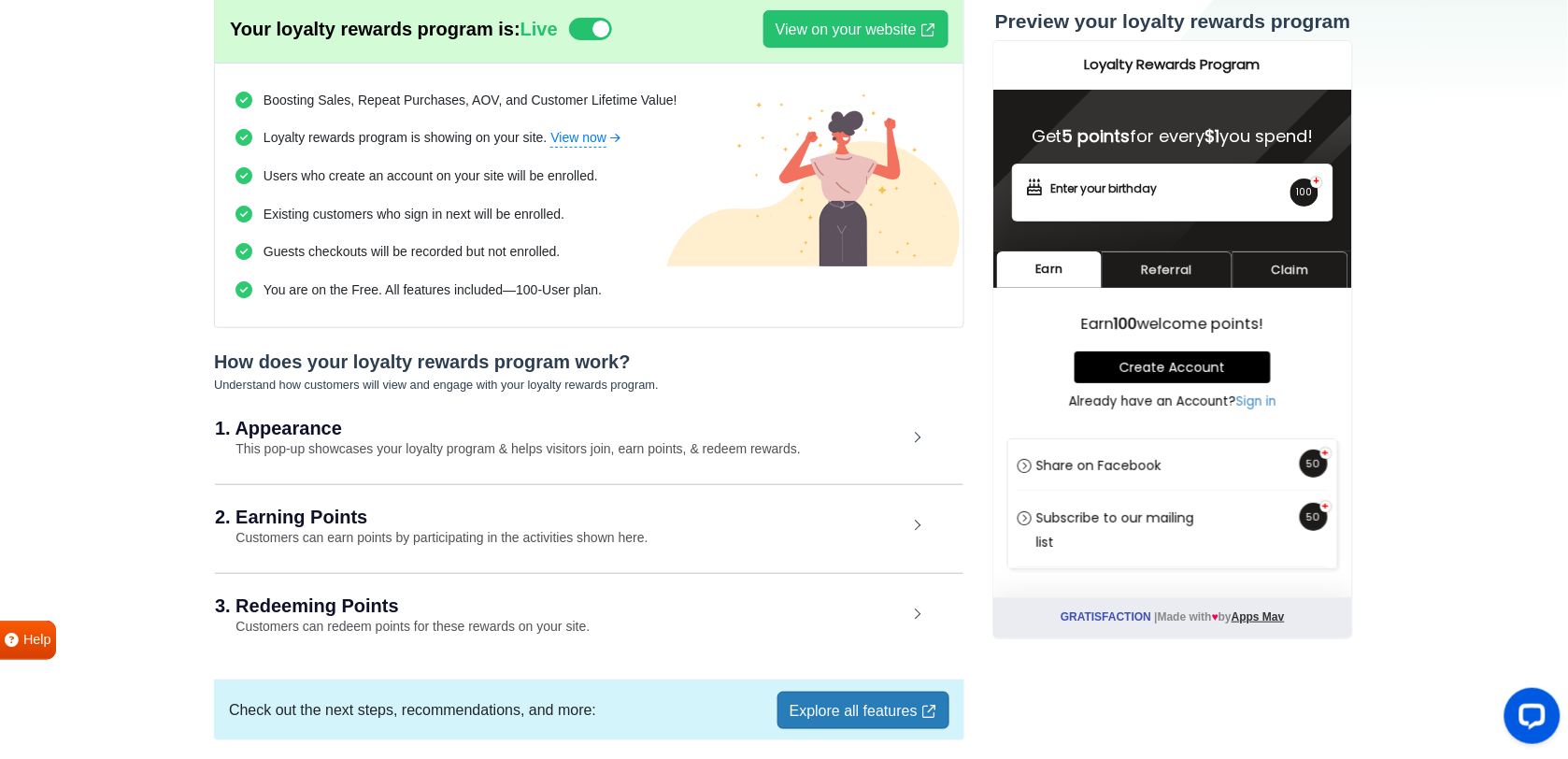 scroll, scrollTop: 127, scrollLeft: 0, axis: vertical 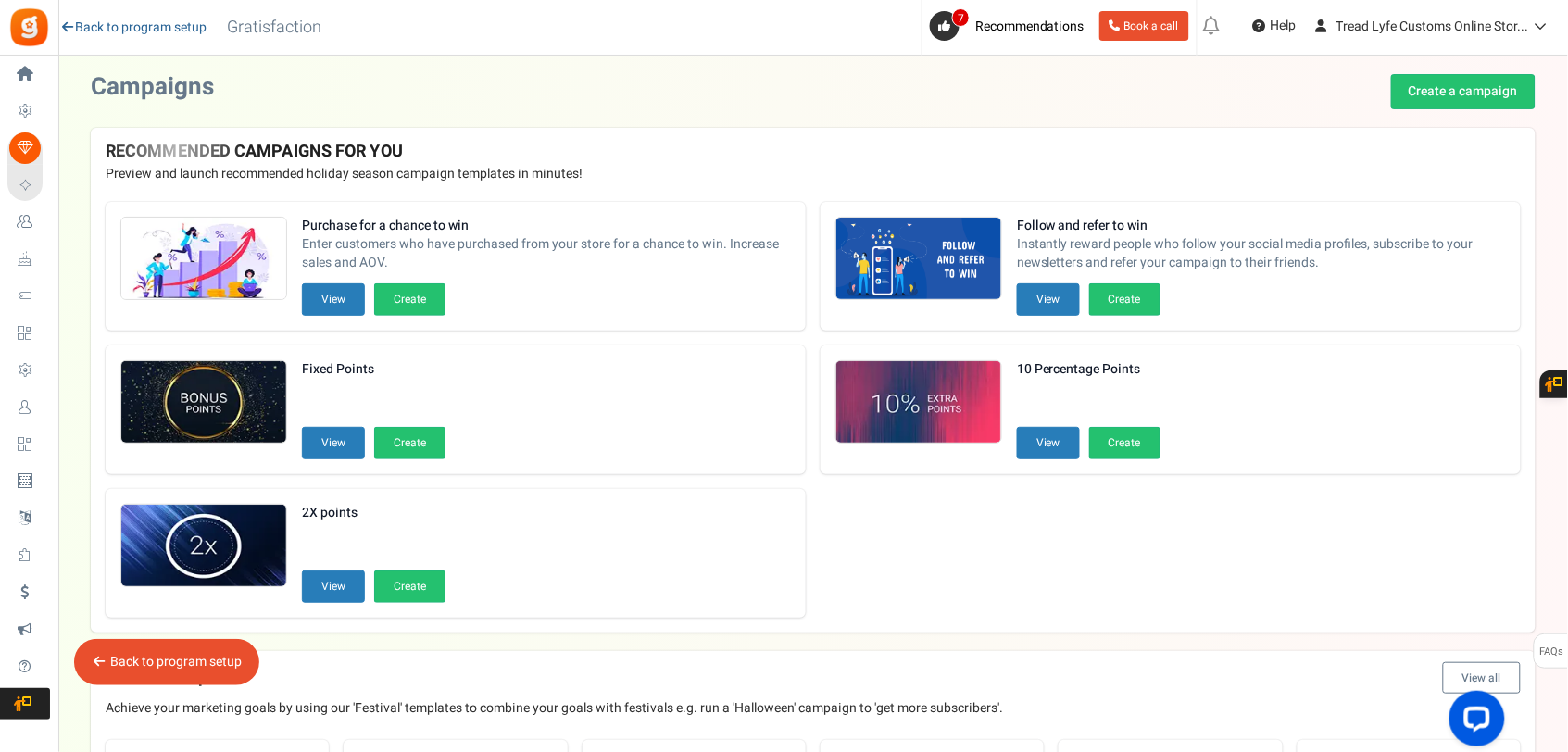click on "Back to program setup" at bounding box center [133, 28] 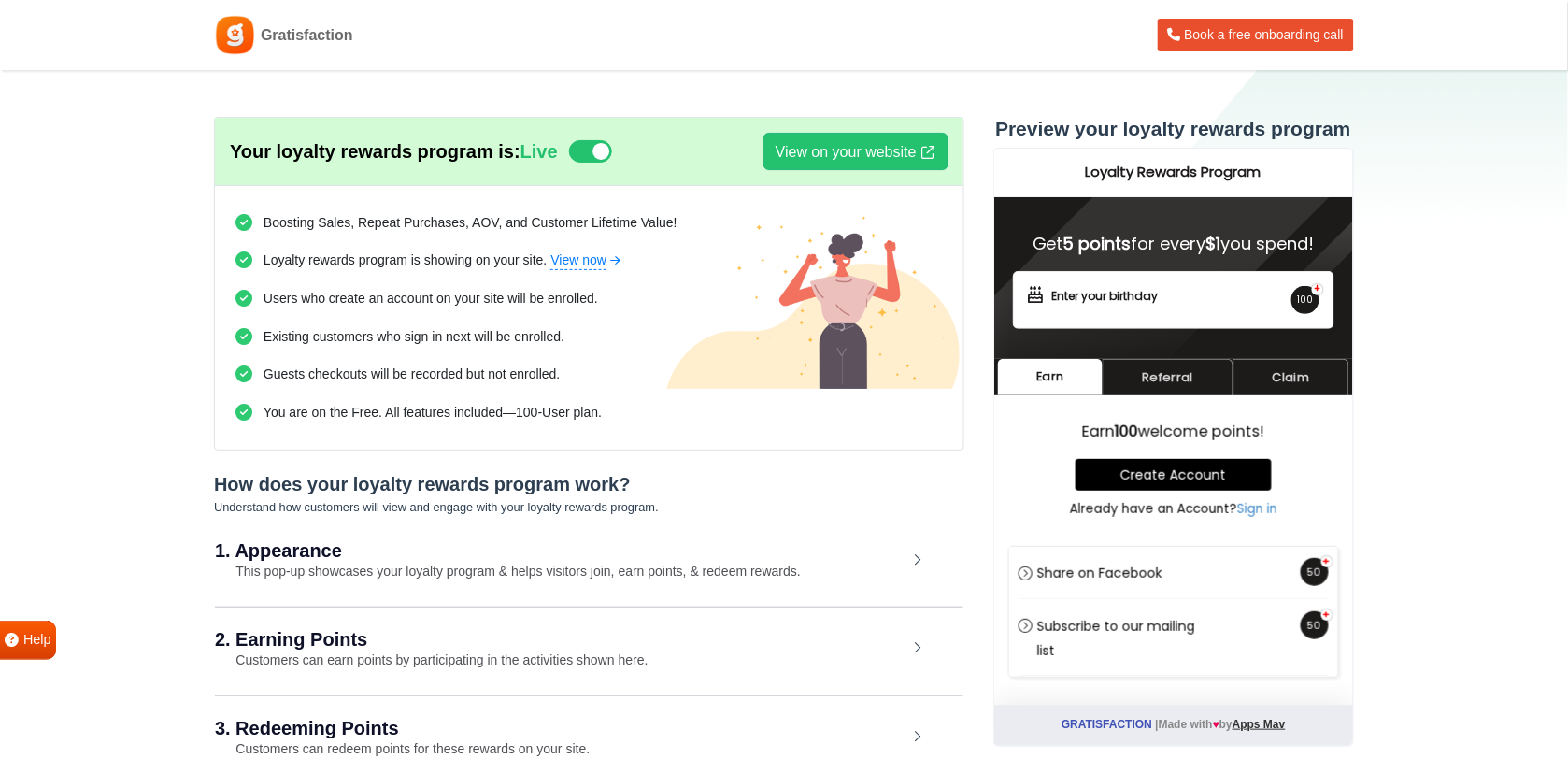 scroll, scrollTop: 0, scrollLeft: 0, axis: both 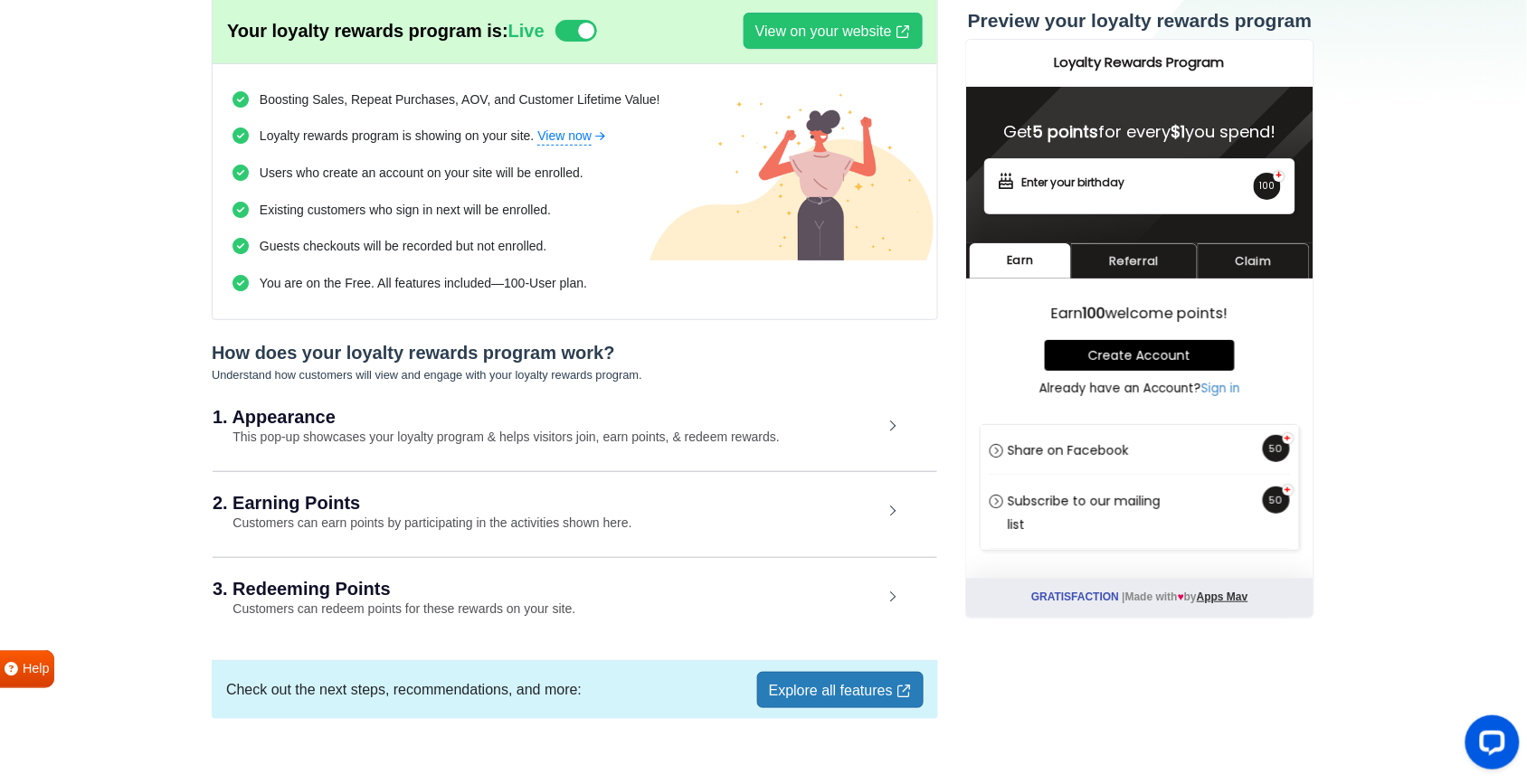 click on "Explore all features" at bounding box center [840, 690] 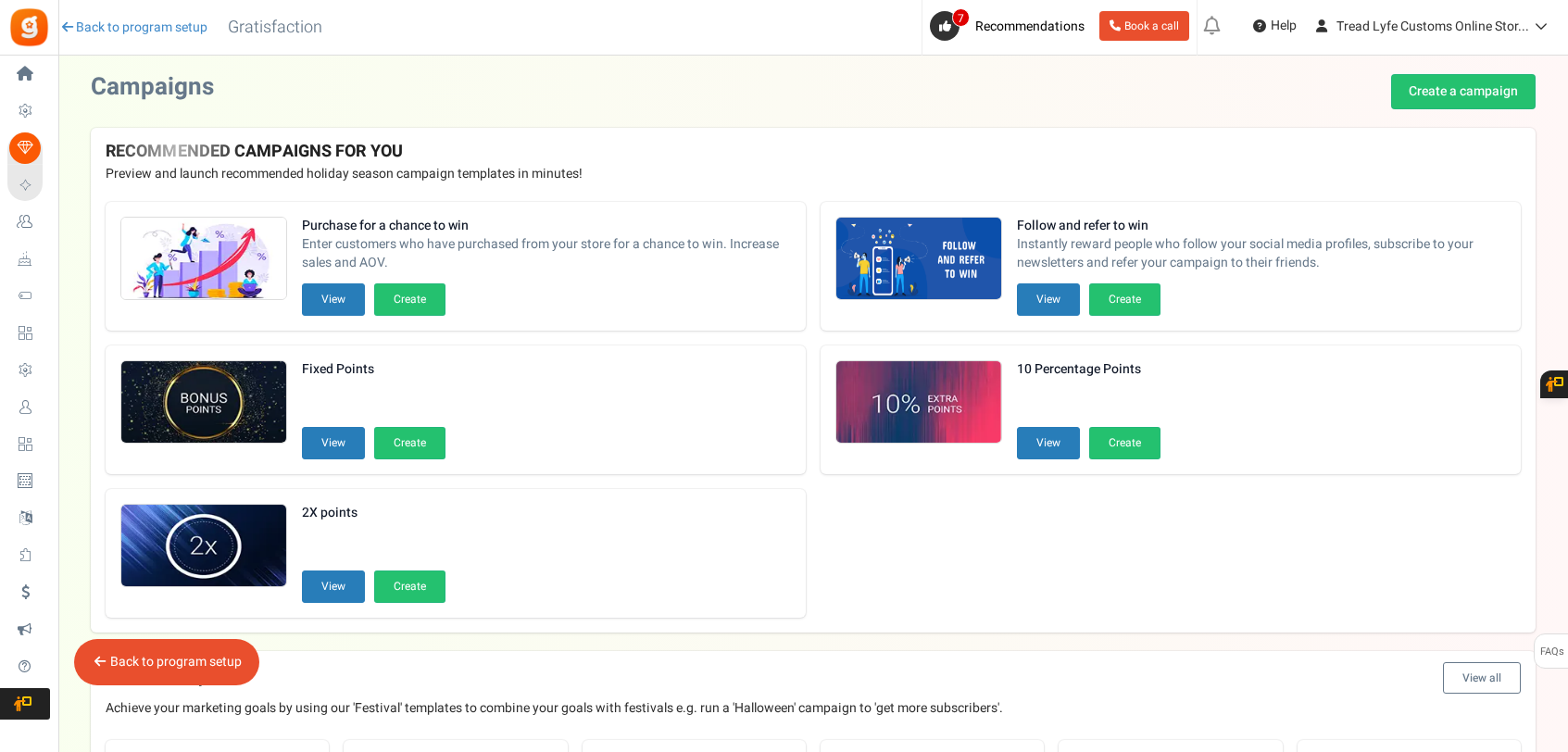 scroll, scrollTop: 0, scrollLeft: 0, axis: both 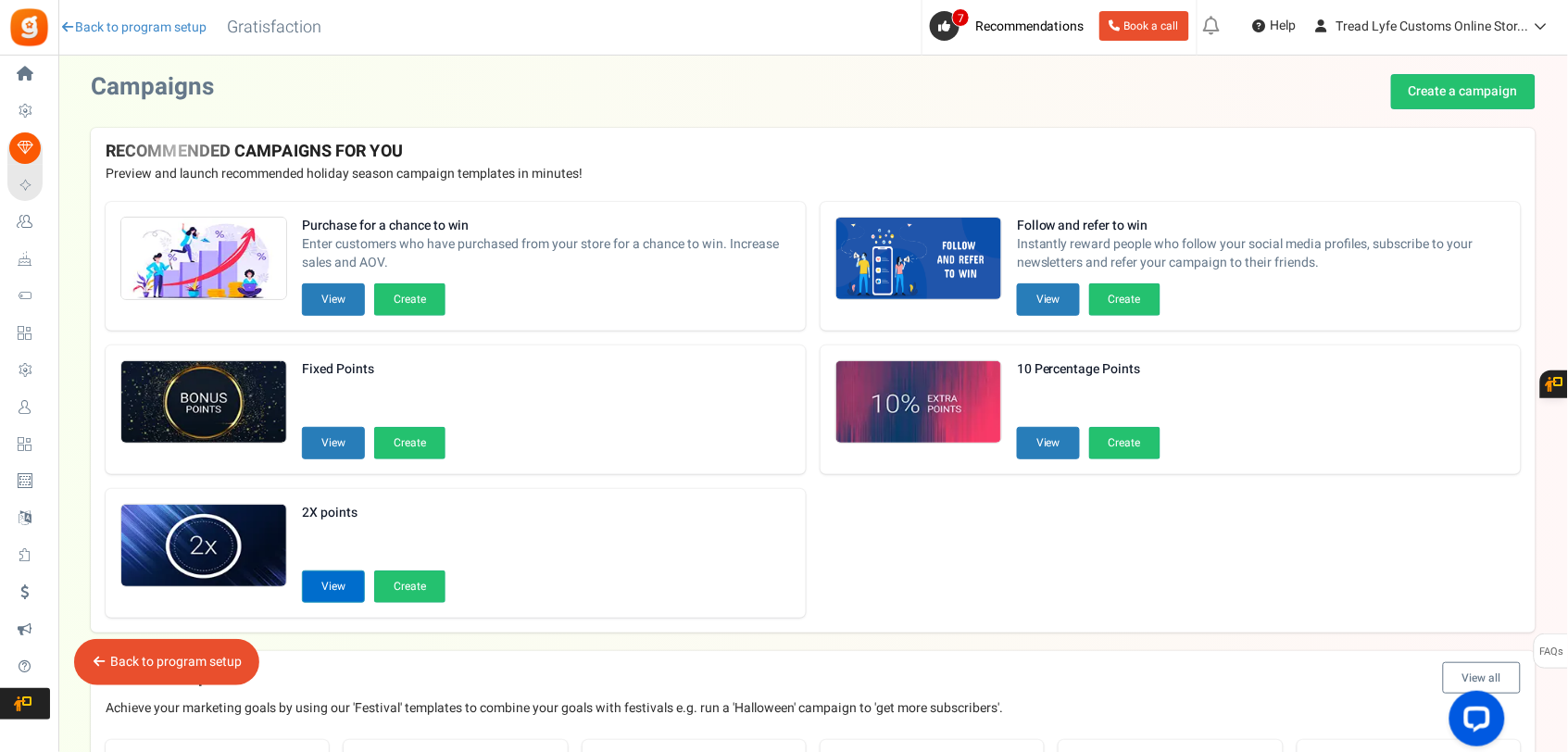 click on "View" at bounding box center [333, 586] 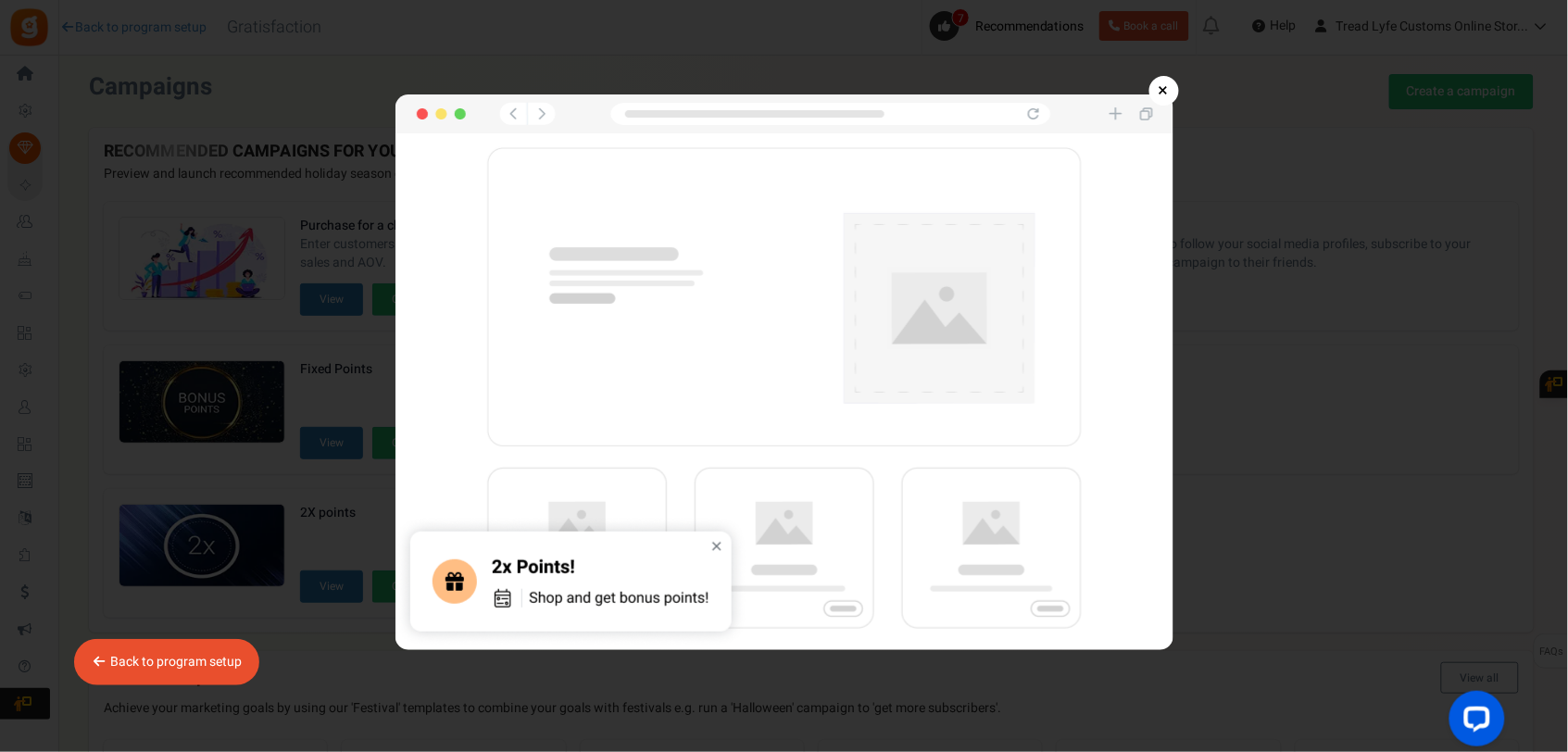 click at bounding box center (784, 372) 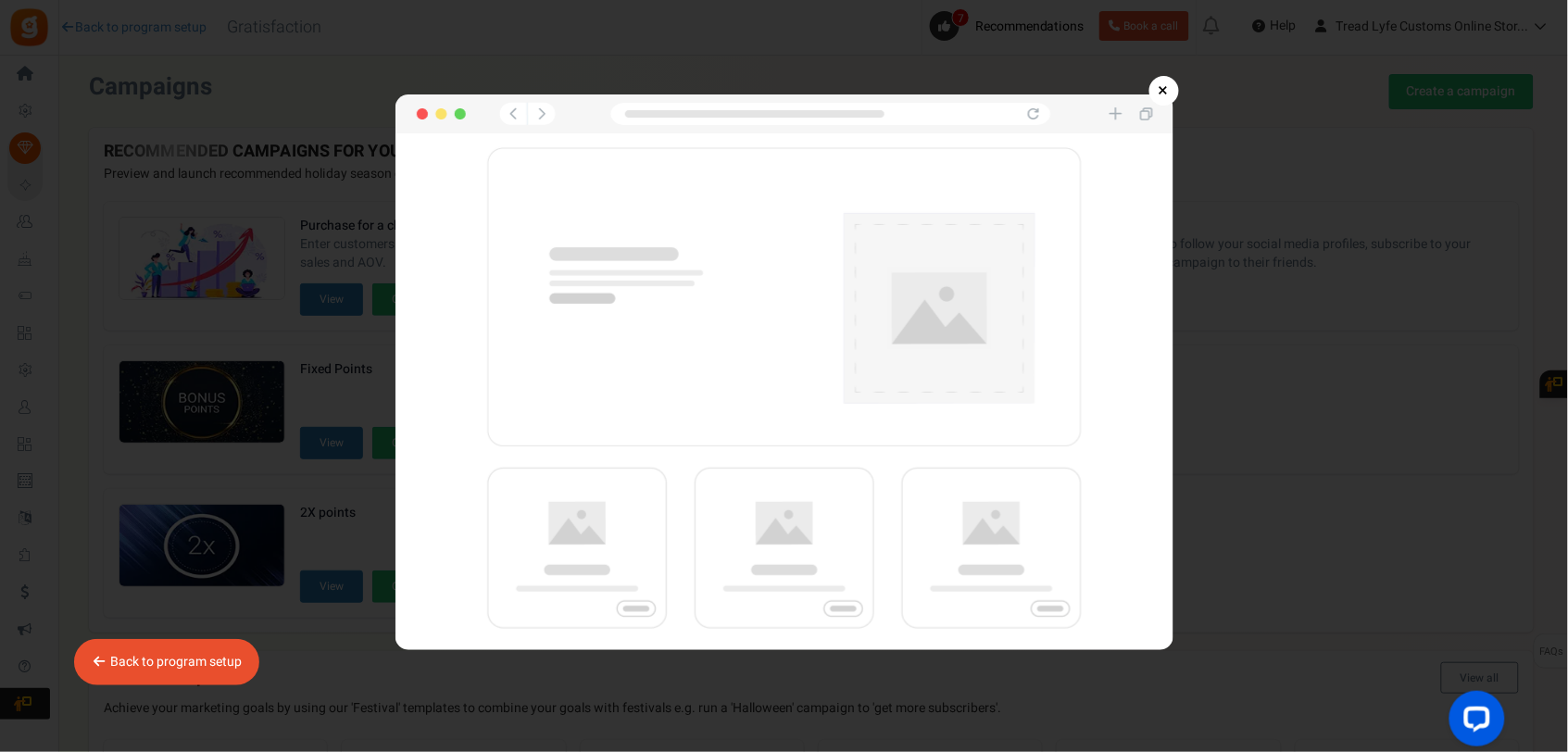 click on "×" at bounding box center (1164, 91) 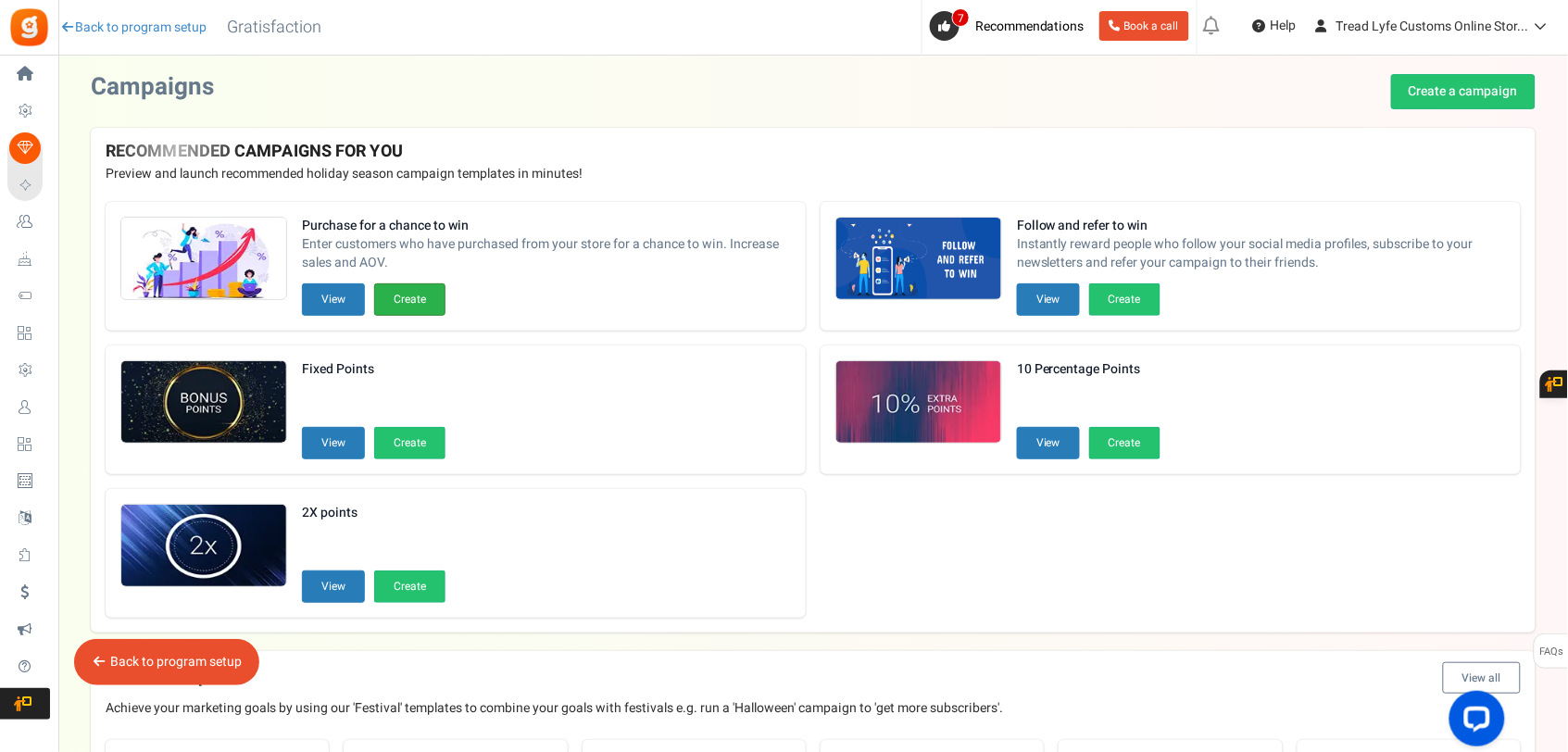 click on "Create" at bounding box center [409, 299] 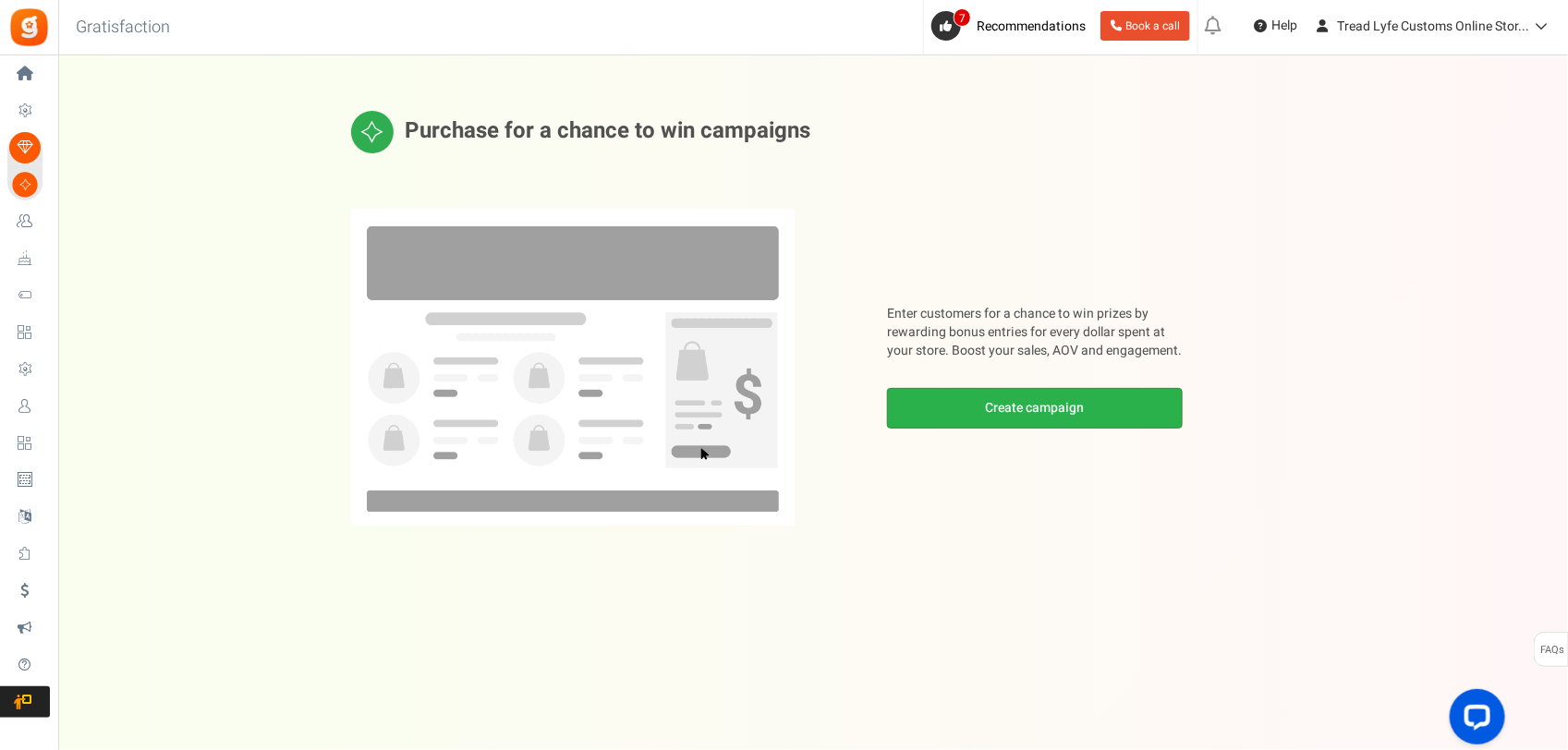 click on "Create campaign" at bounding box center [1035, 408] 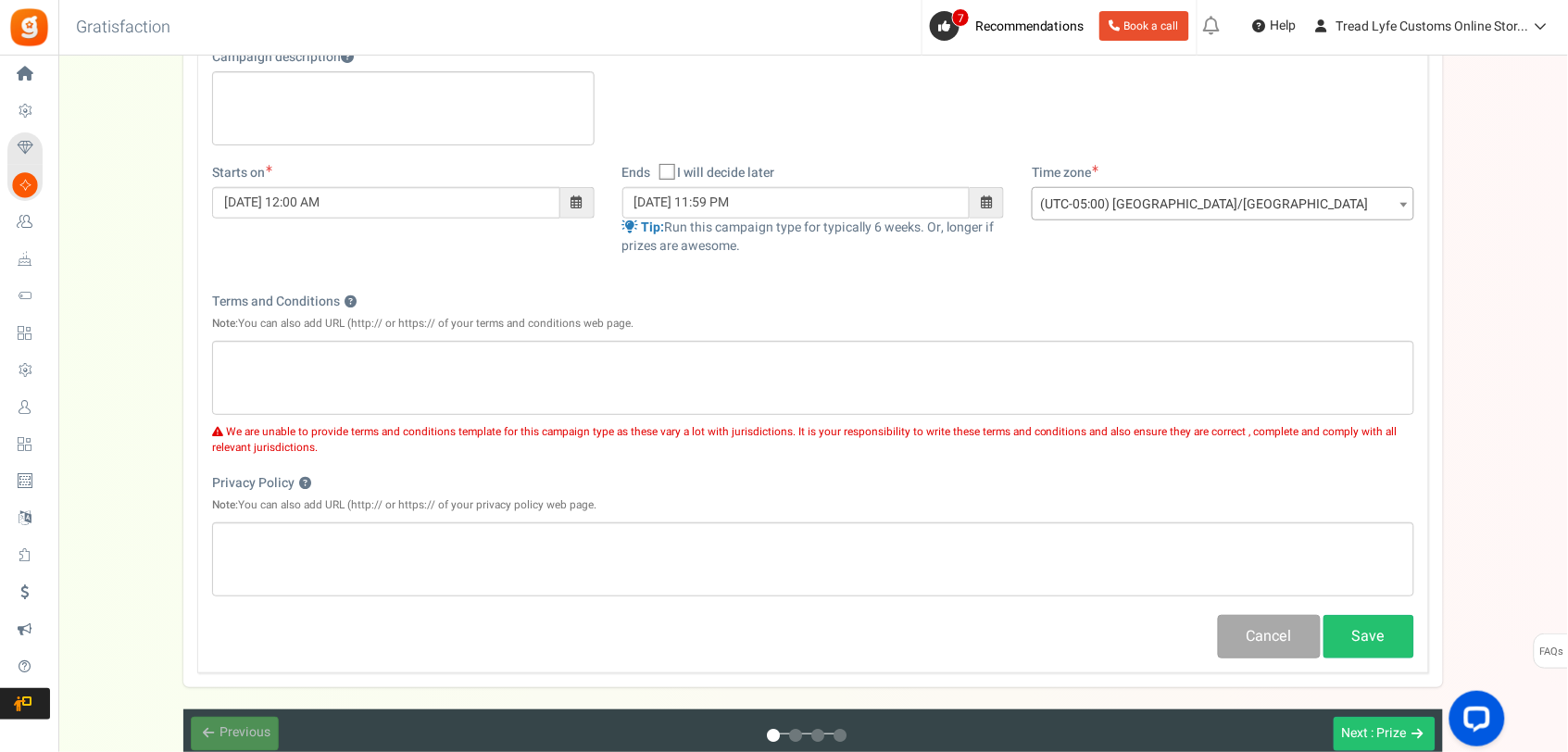 scroll, scrollTop: 370, scrollLeft: 0, axis: vertical 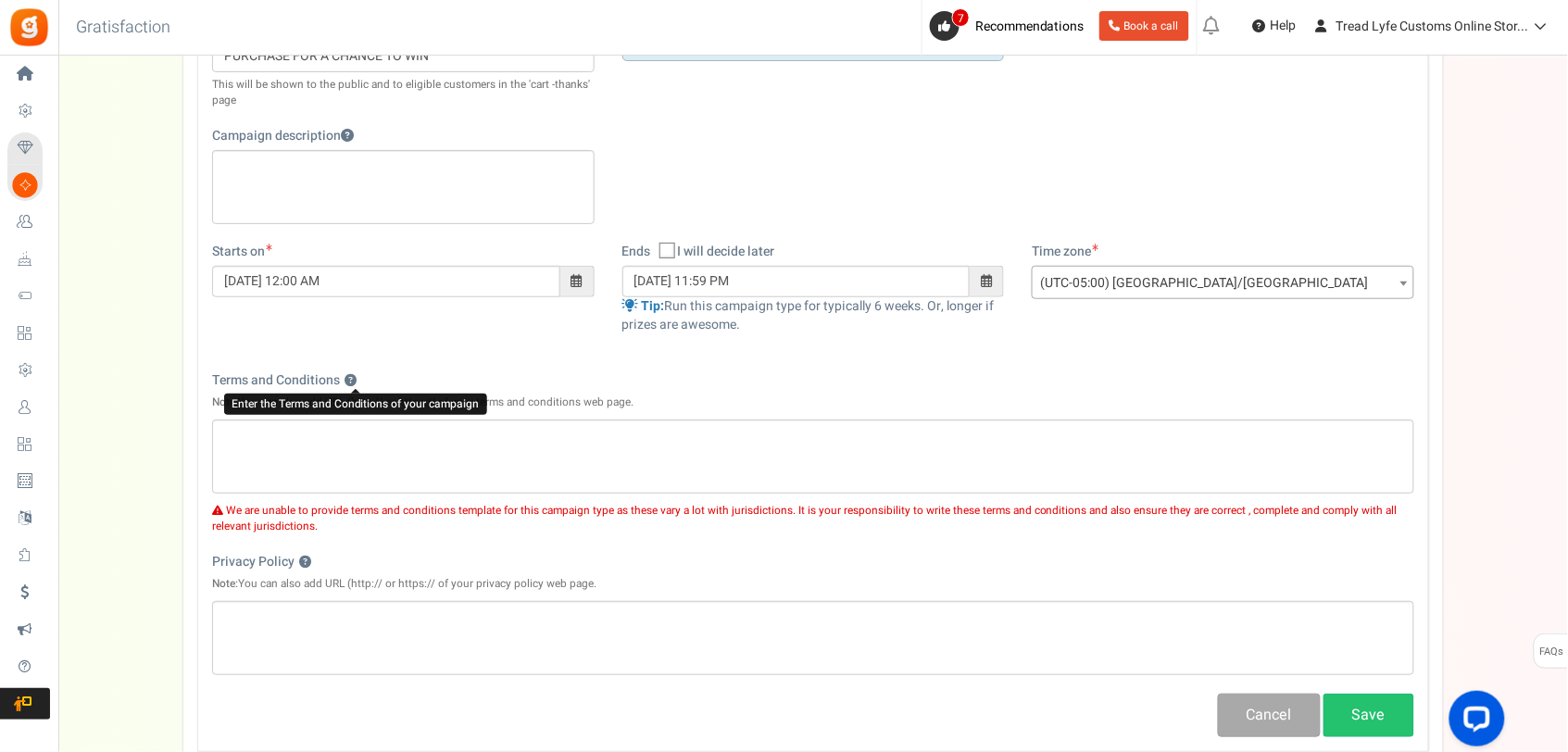 click on "?" at bounding box center (350, 381) 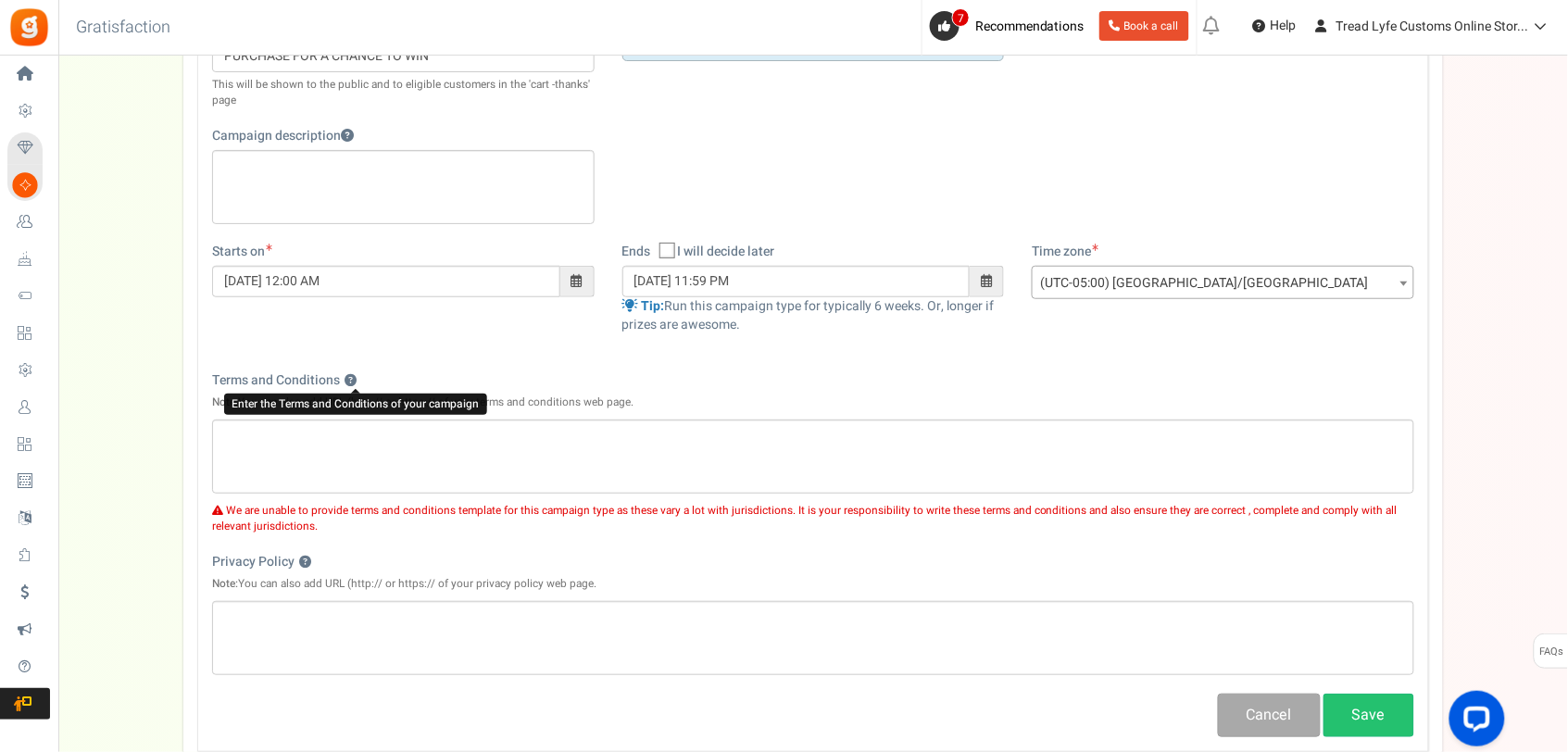 click on "?" at bounding box center (350, 381) 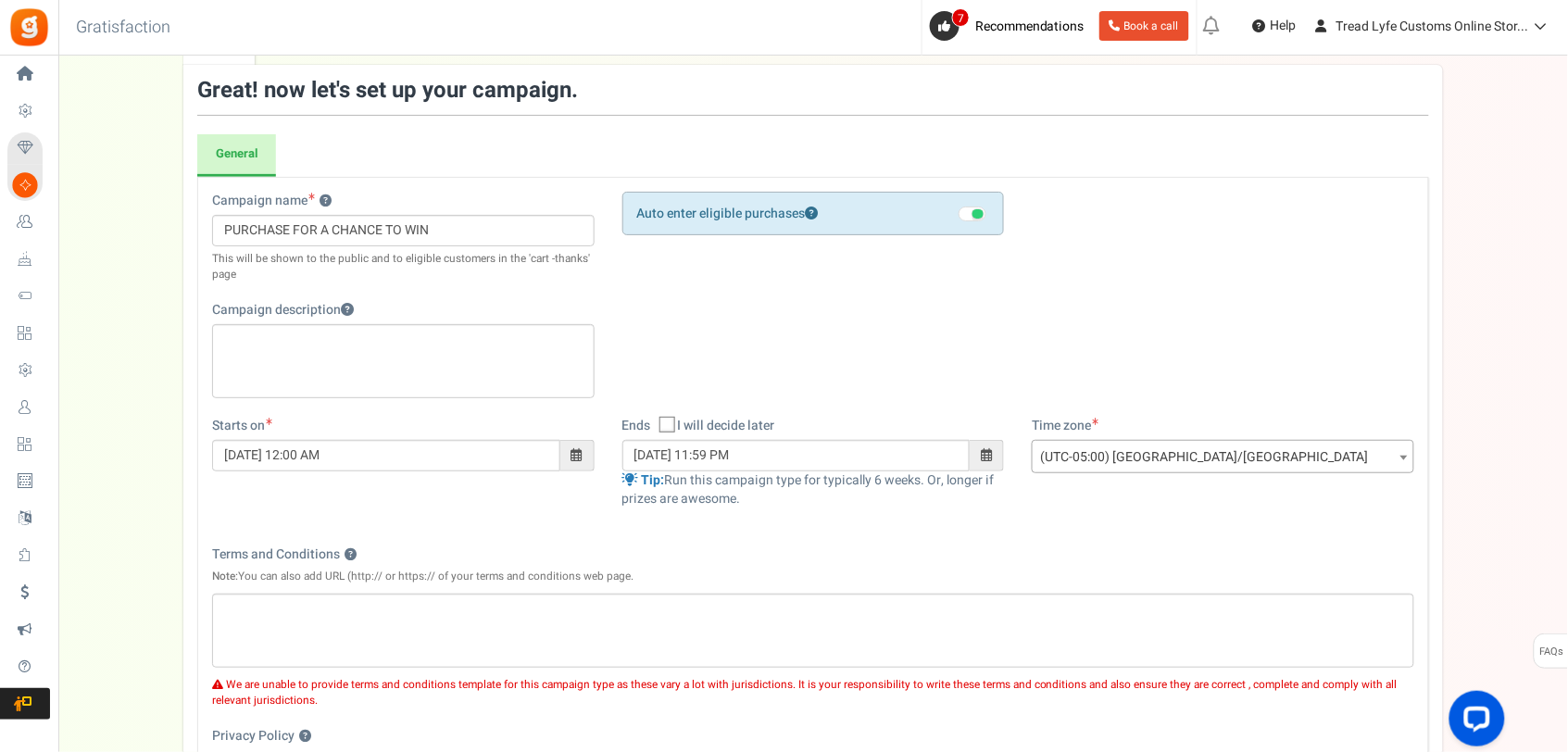 scroll, scrollTop: 51, scrollLeft: 0, axis: vertical 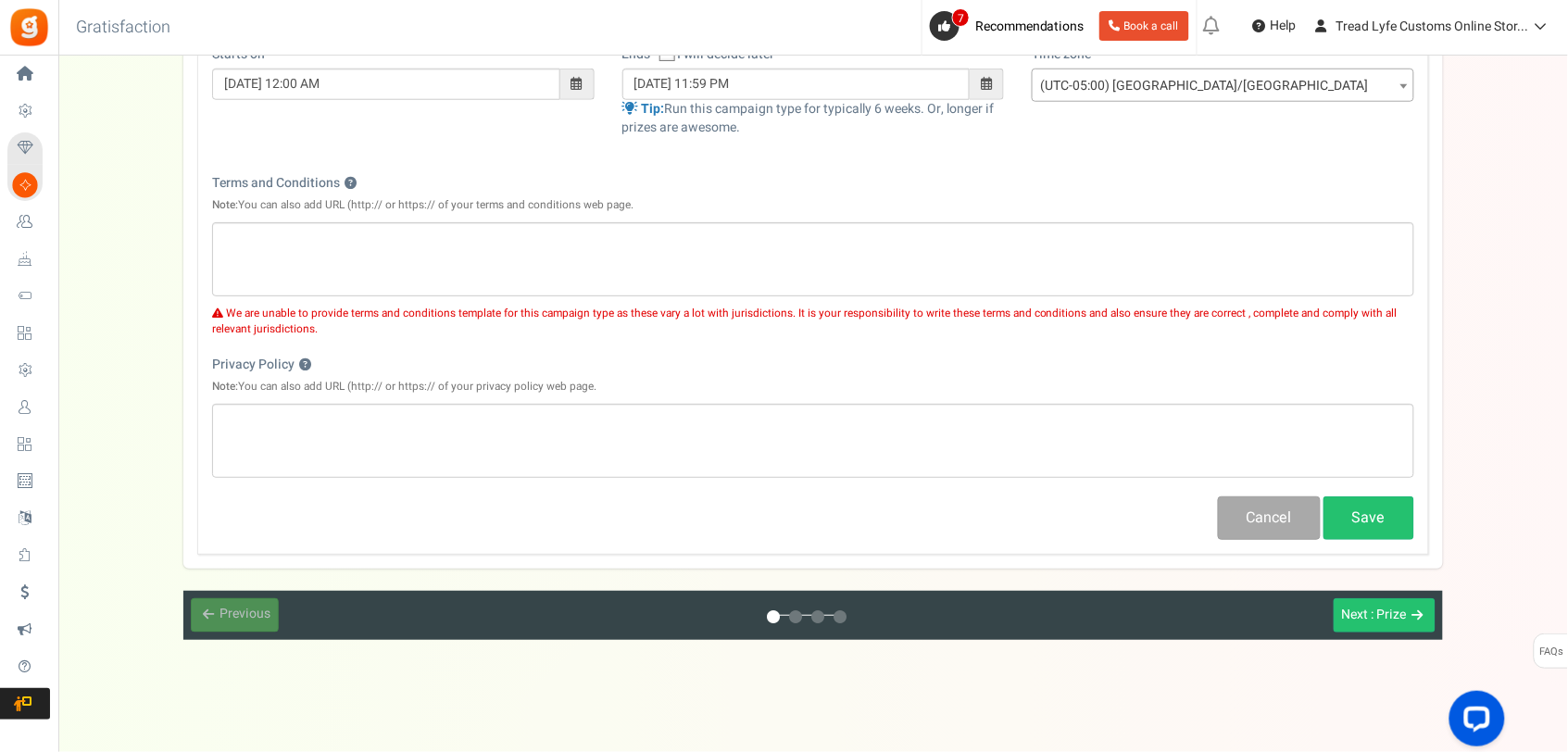click on "Previous
: Setup
Next
: Prize" at bounding box center (813, 615) 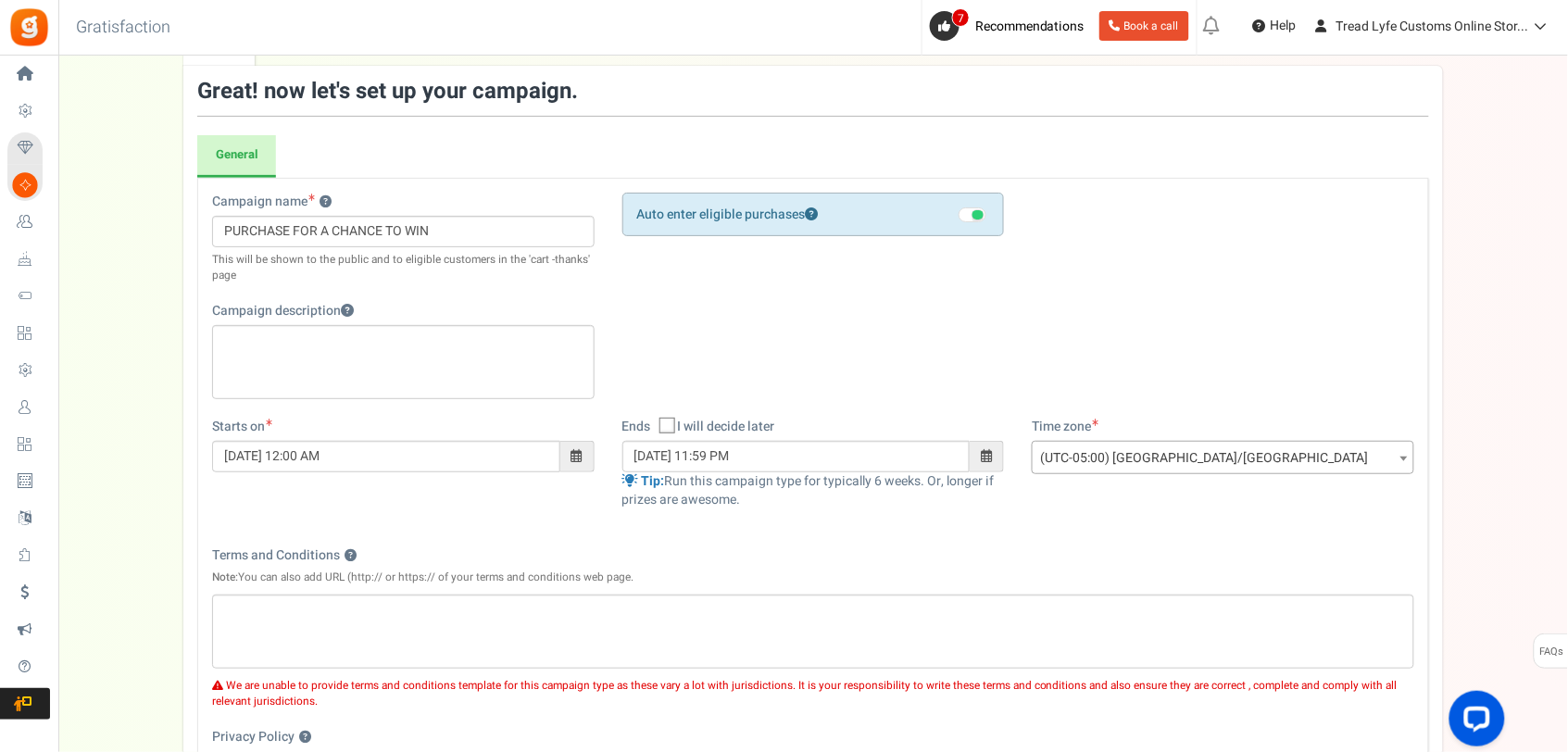 scroll, scrollTop: 0, scrollLeft: 0, axis: both 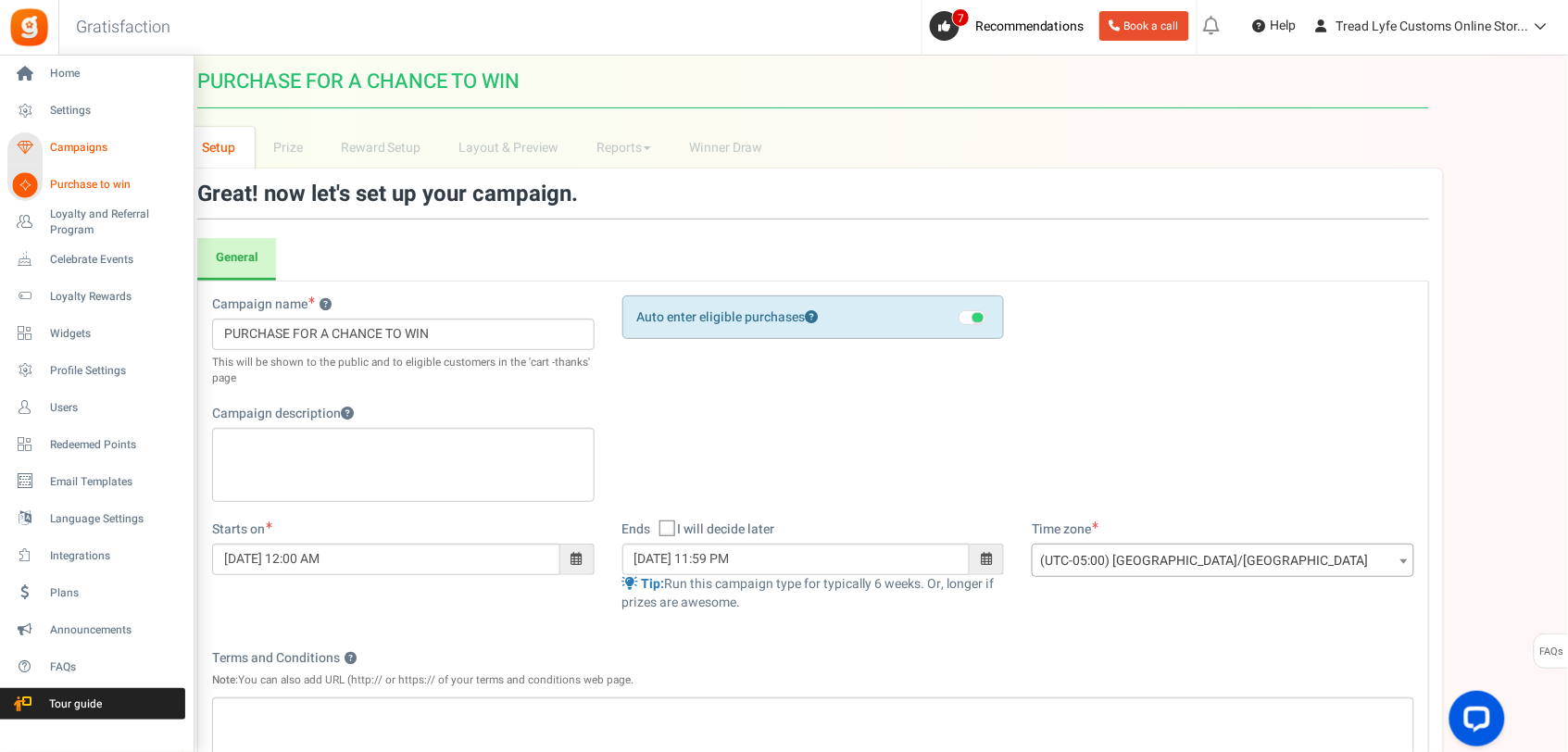 click on "Campaigns" at bounding box center [115, 147] 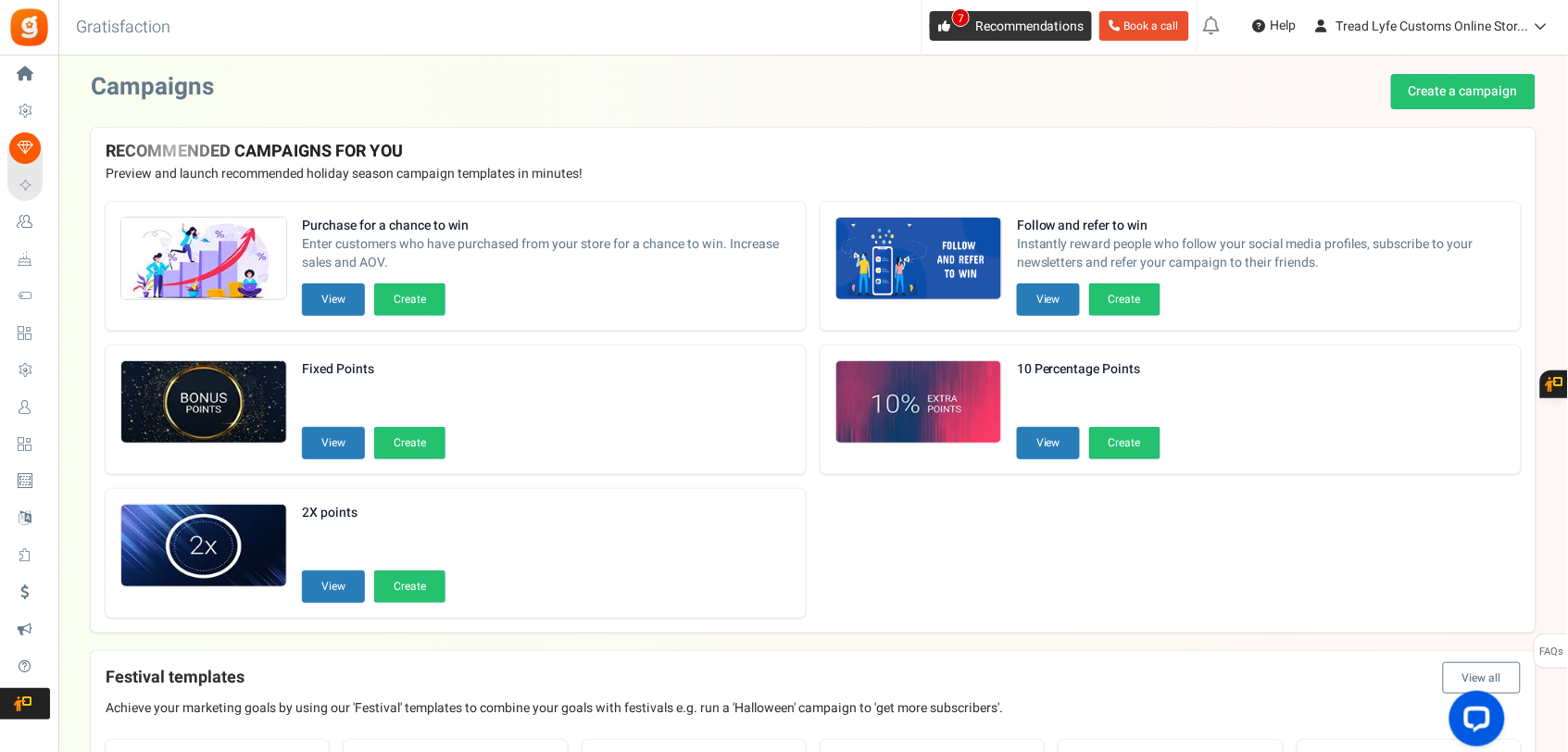 click at bounding box center [945, 26] 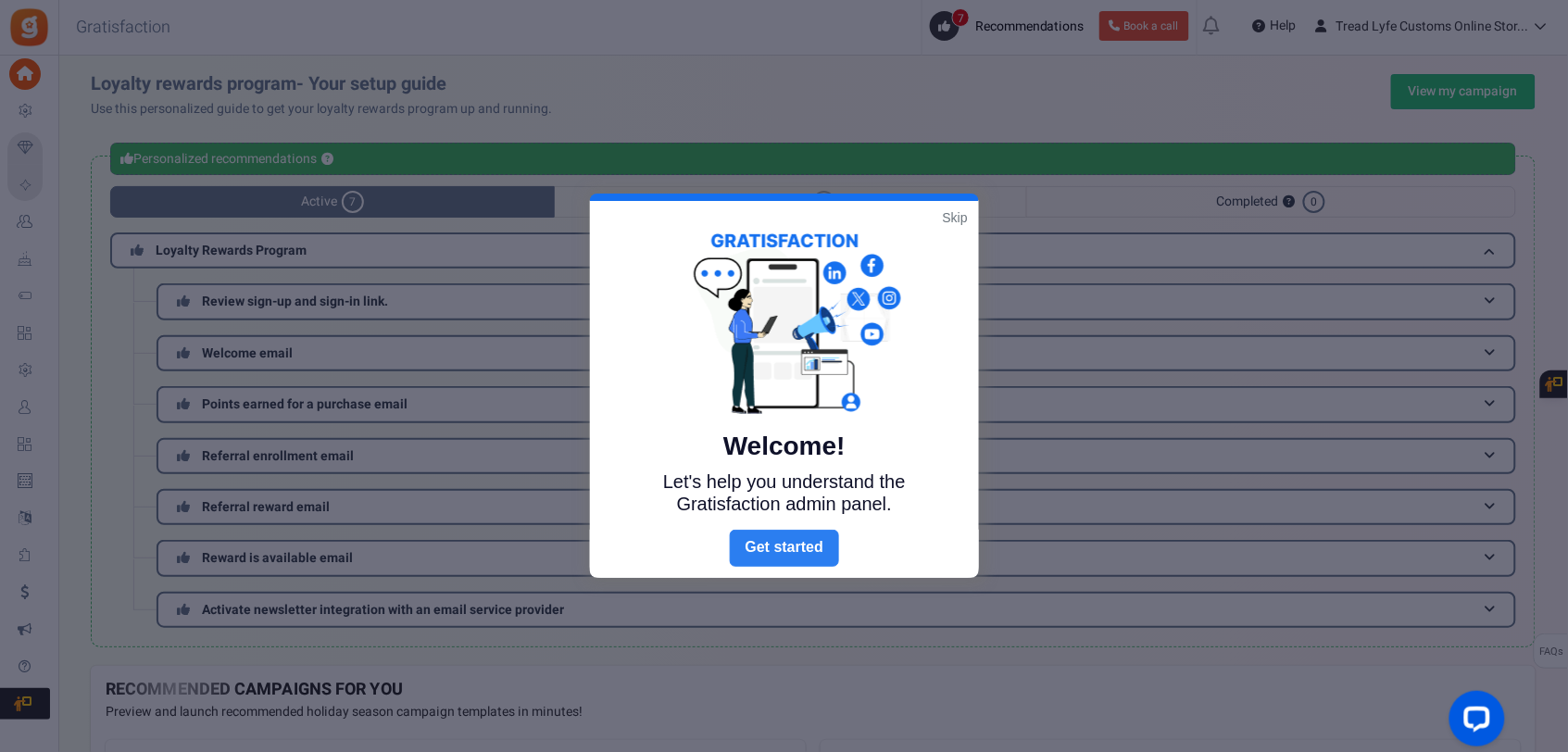 click on "Next" at bounding box center (784, 548) 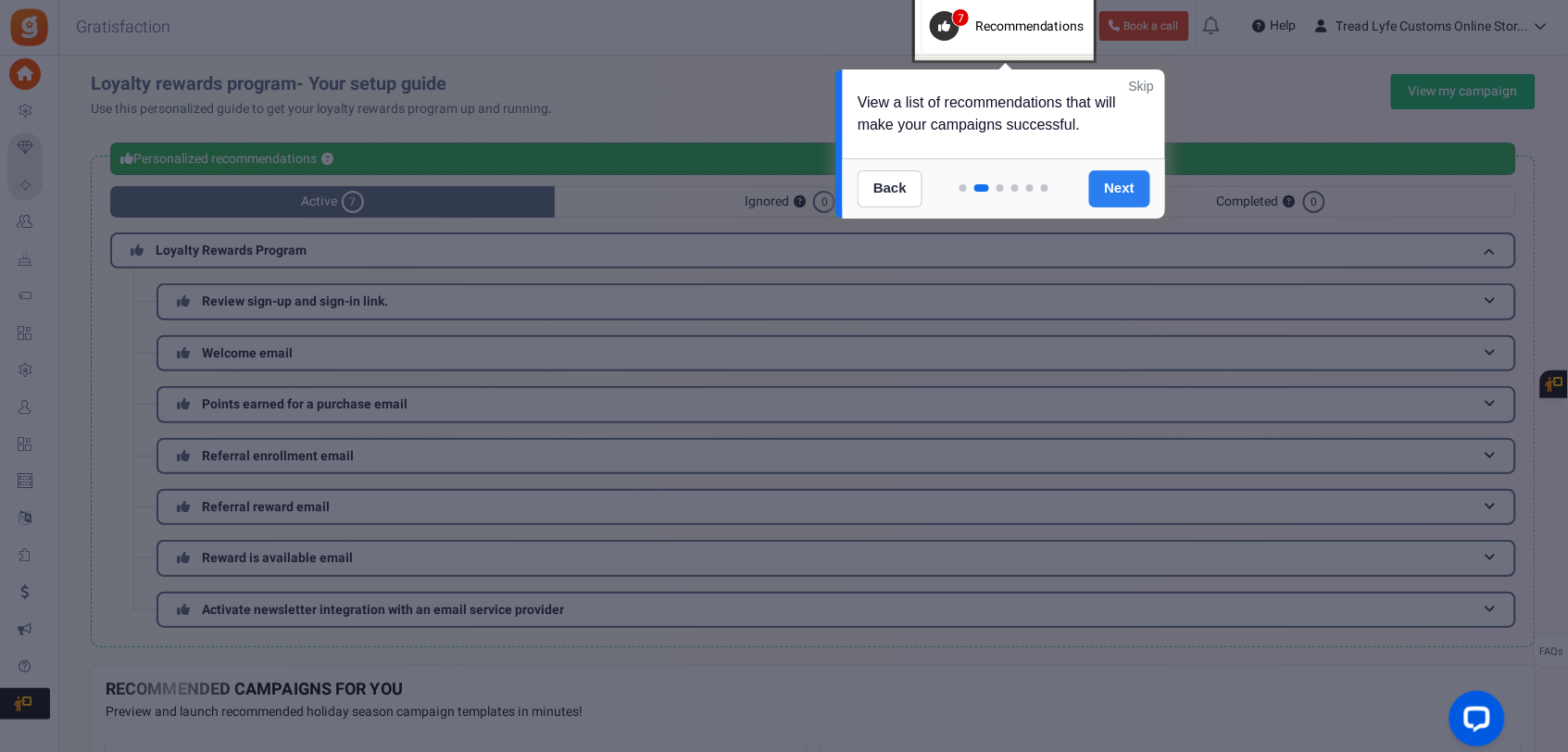click on "Next" at bounding box center (1120, 189) 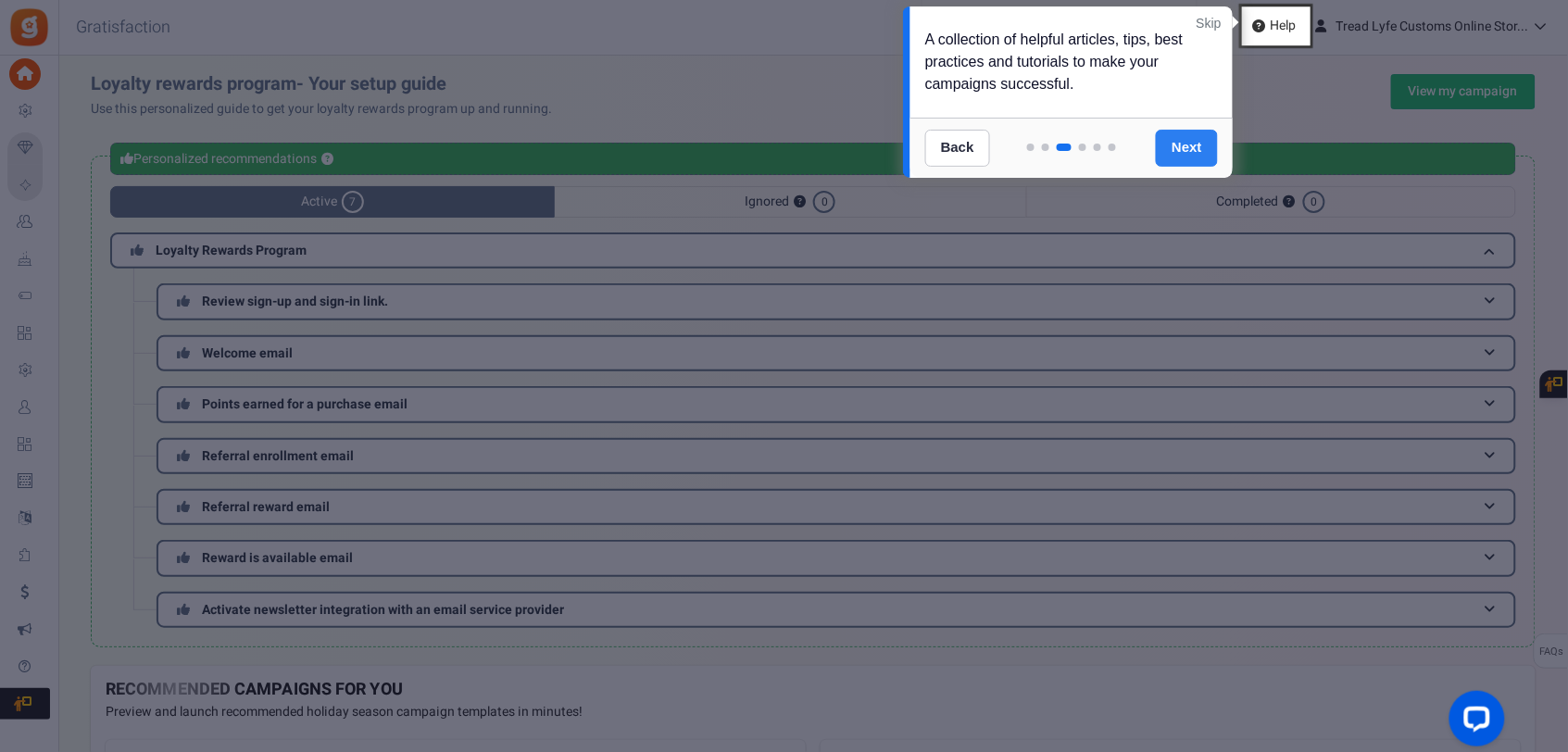 click on "Next" at bounding box center [1186, 148] 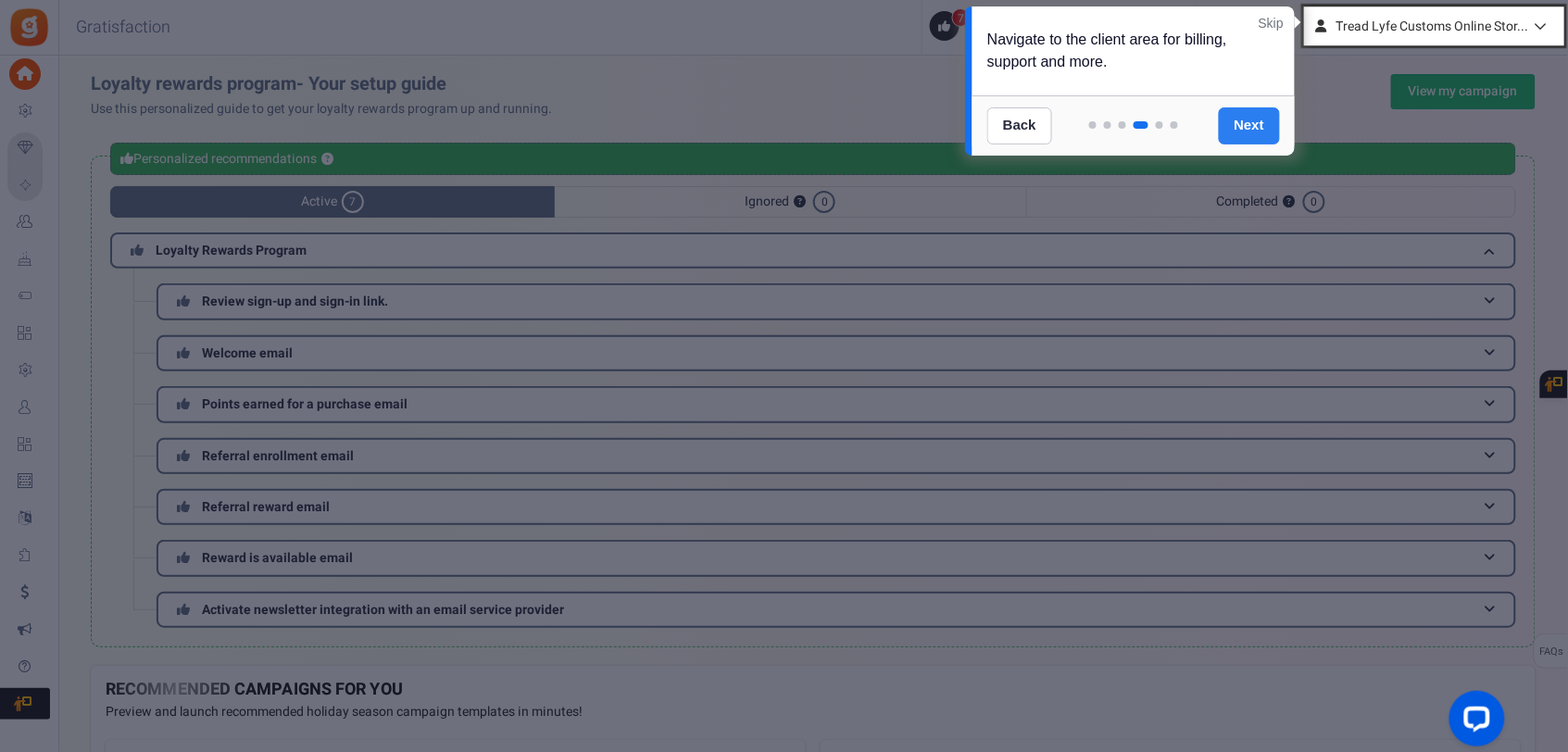 click on "Next" at bounding box center [1249, 126] 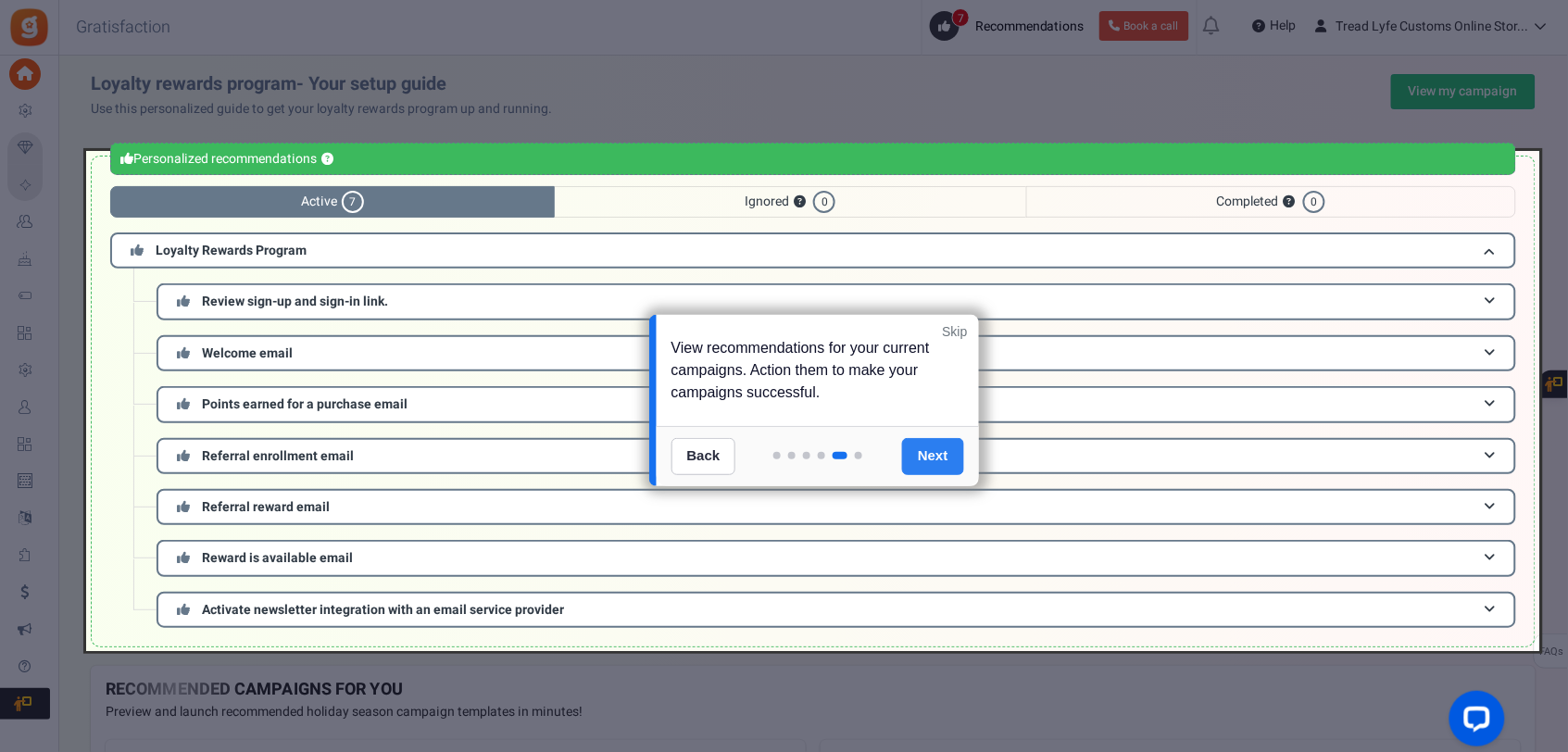 click on "Next" at bounding box center (933, 457) 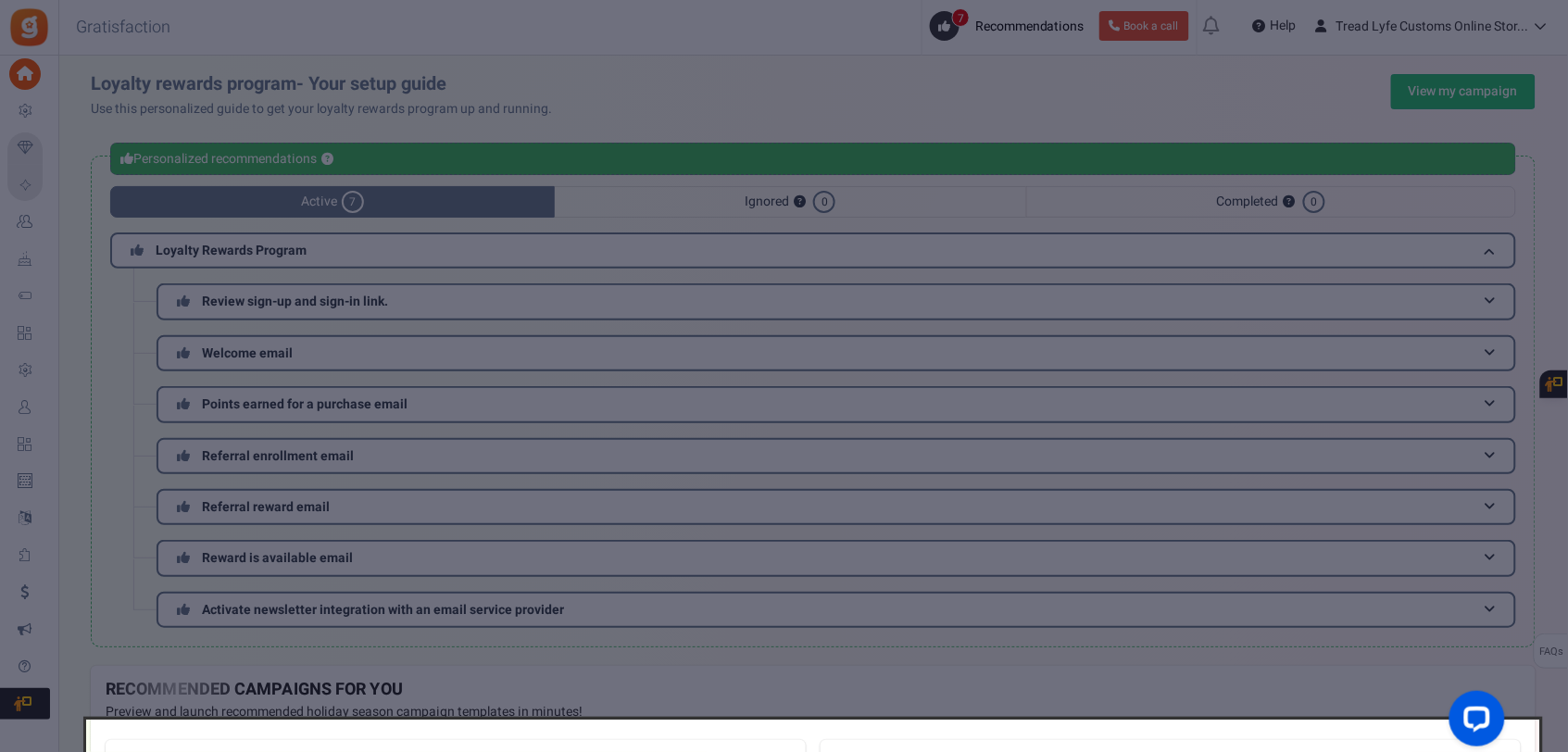 scroll, scrollTop: 511, scrollLeft: 0, axis: vertical 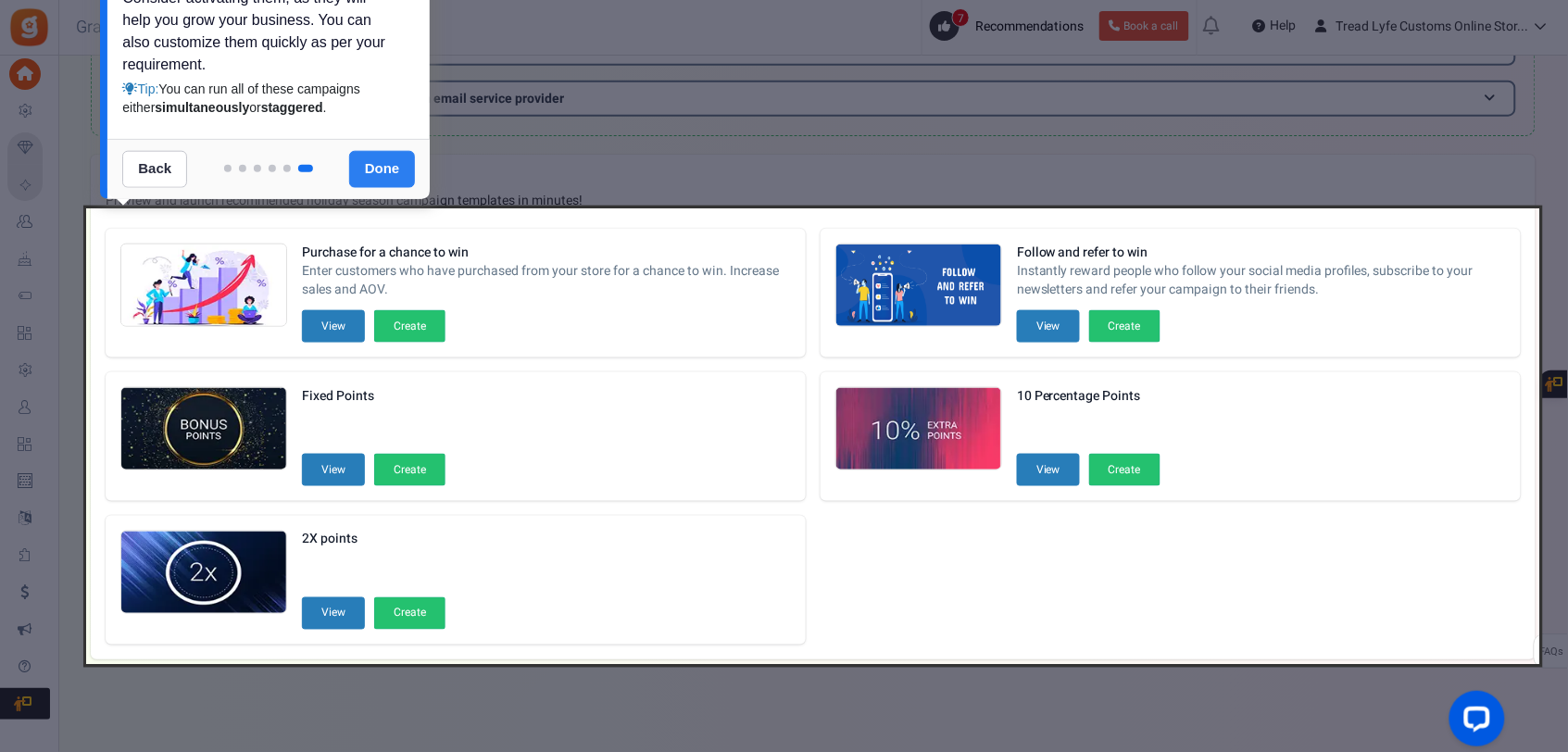 click on "Done" at bounding box center (383, 169) 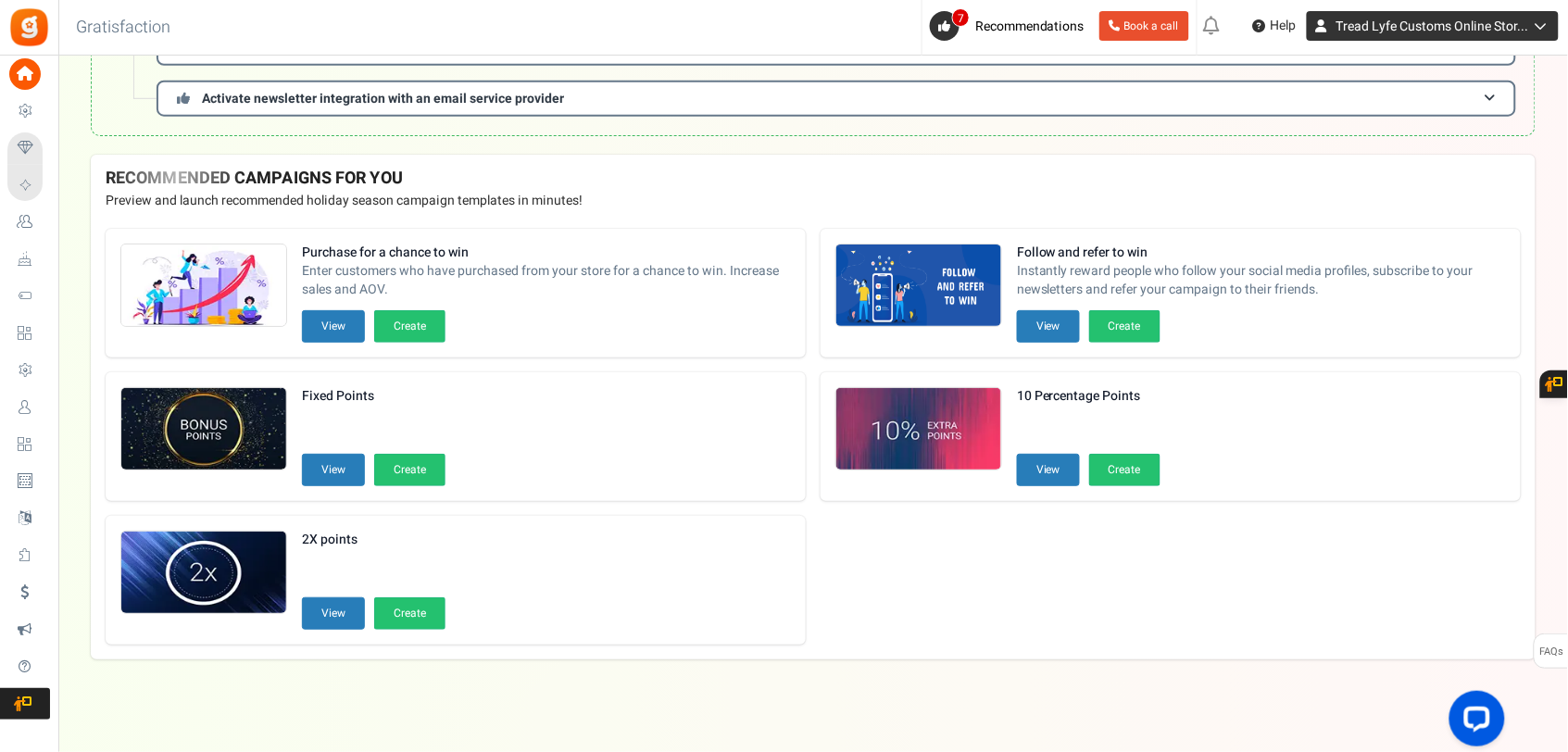 click on "Tread Lyfe Customs Online Stor..." at bounding box center (1433, 26) 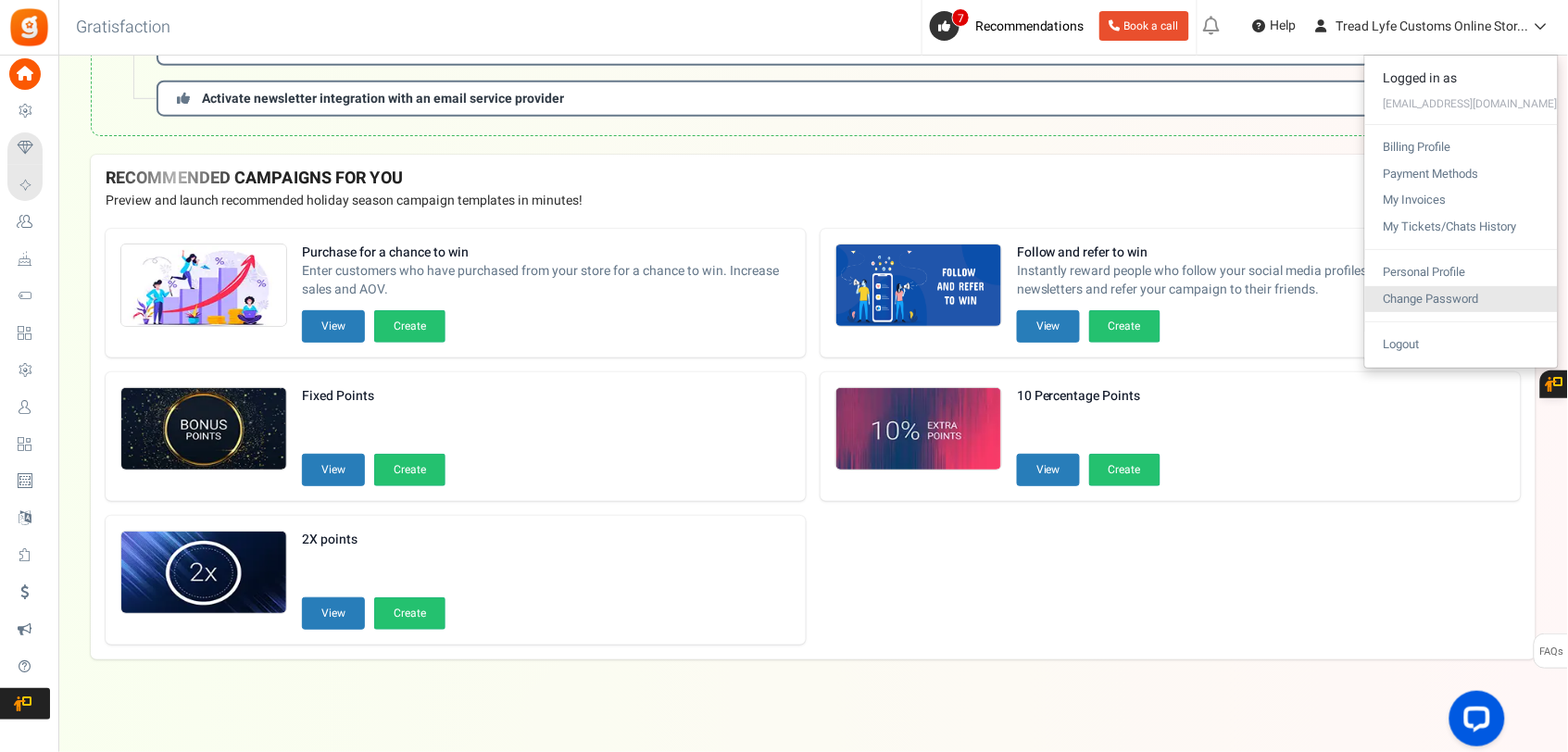 click on "Change Password" at bounding box center (1461, 299) 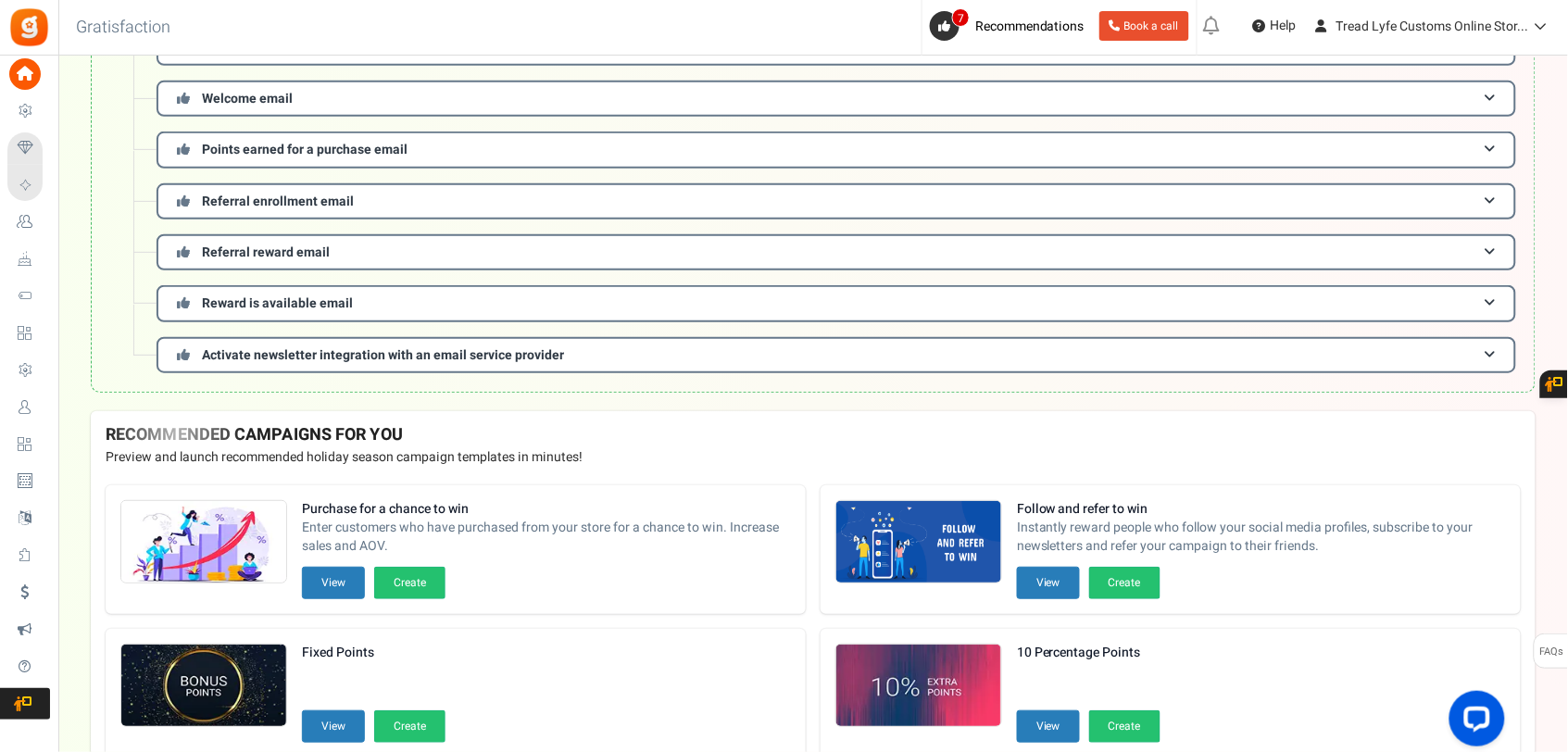 scroll, scrollTop: 248, scrollLeft: 0, axis: vertical 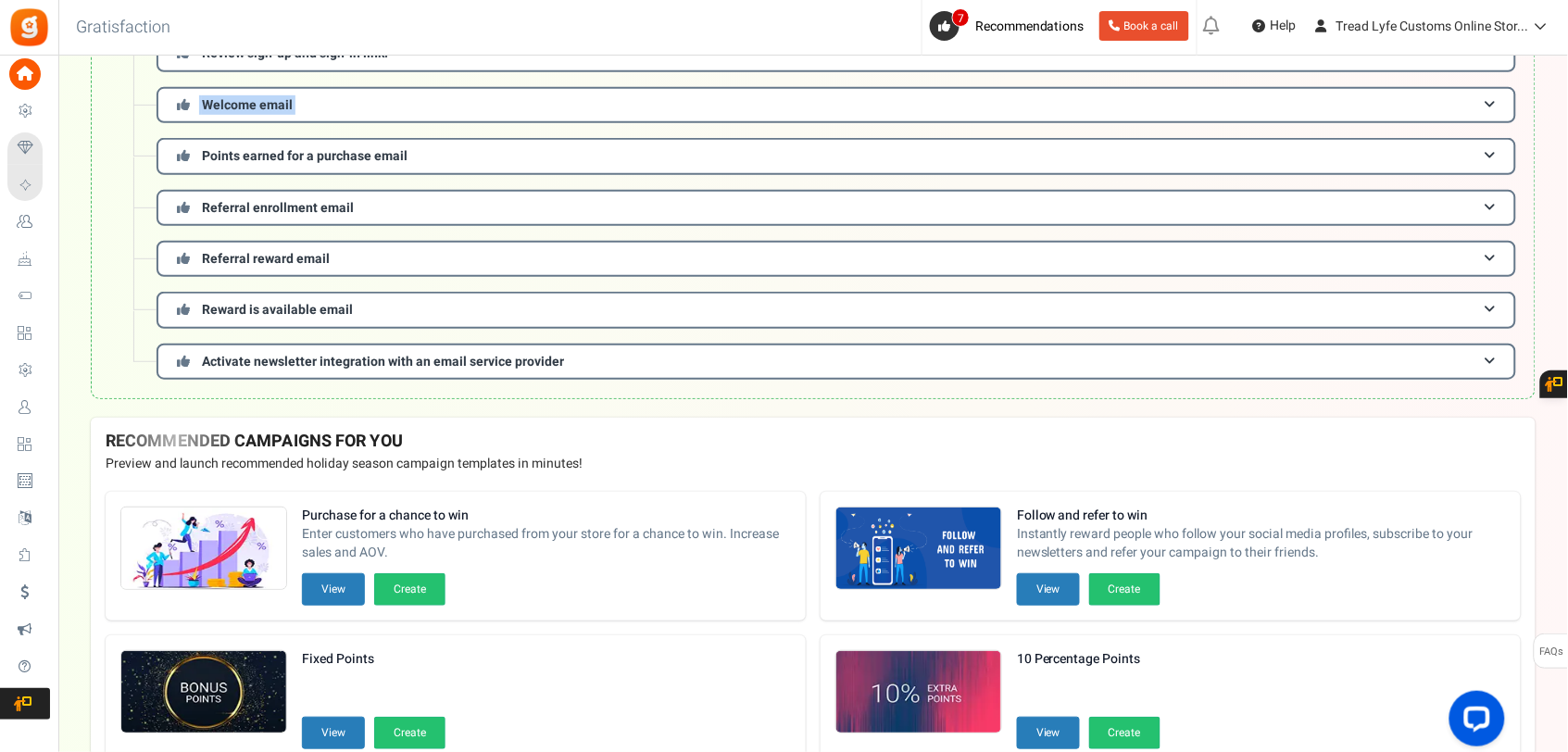 drag, startPoint x: 1567, startPoint y: 162, endPoint x: 1562, endPoint y: 88, distance: 74.168727 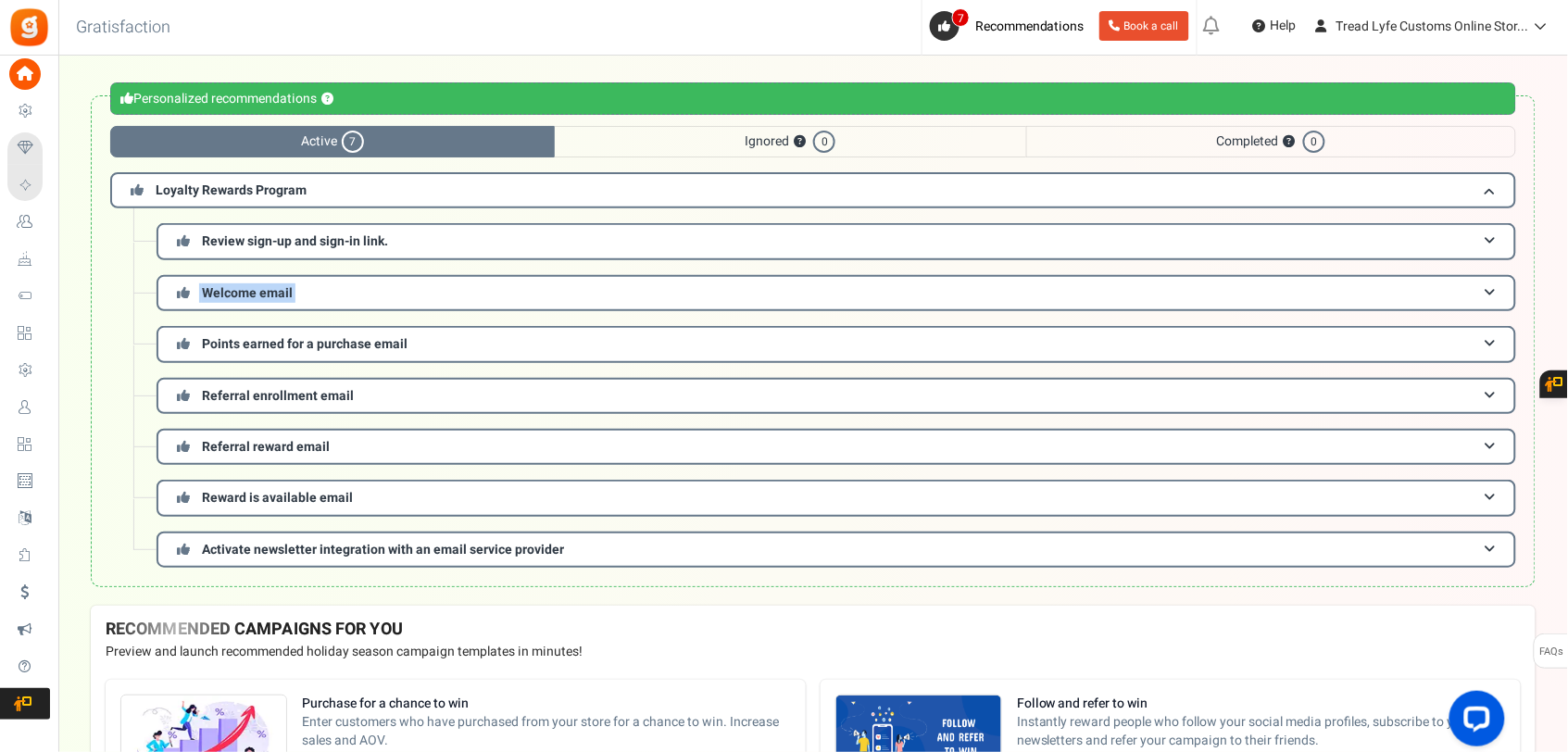 scroll, scrollTop: 56, scrollLeft: 0, axis: vertical 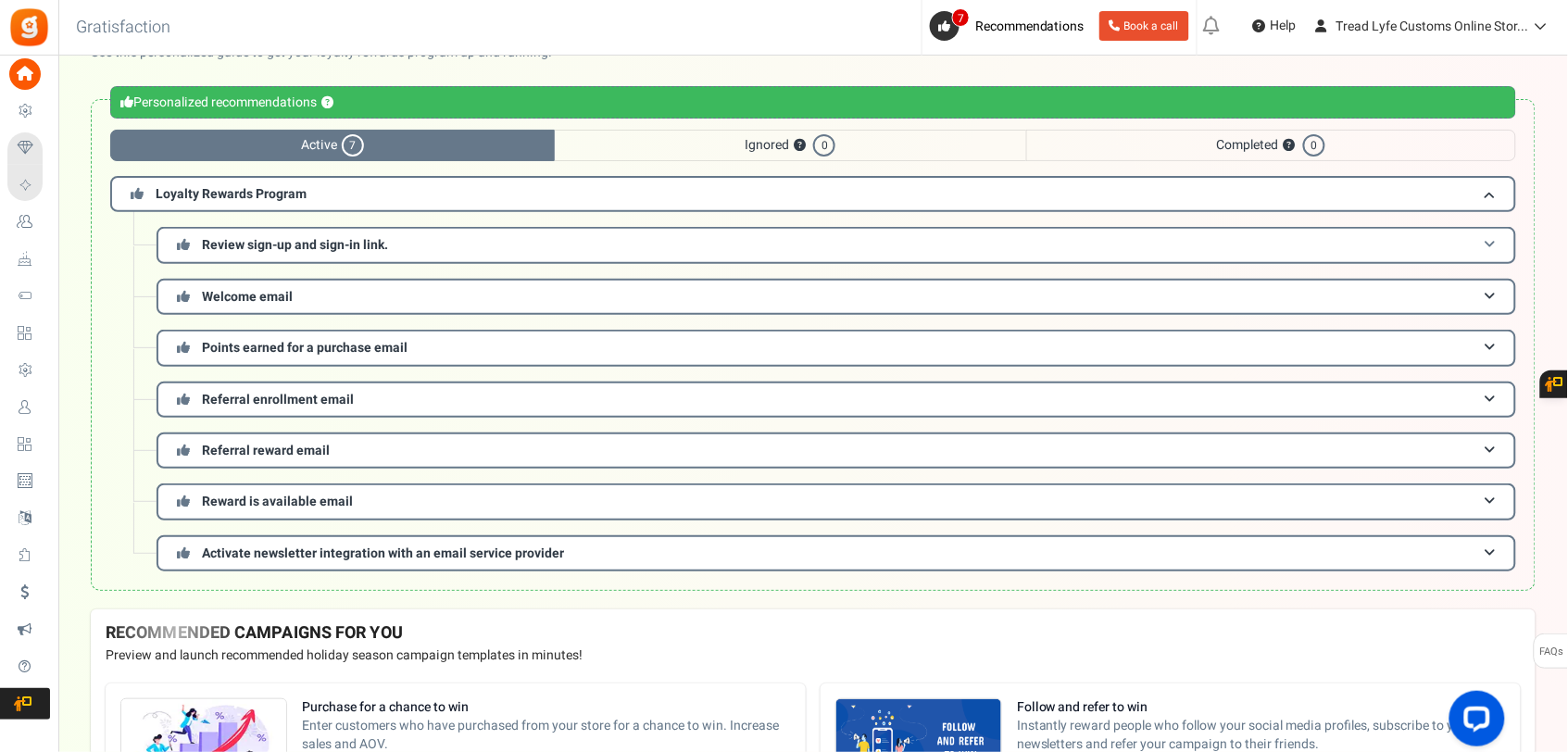 click at bounding box center (1490, 244) 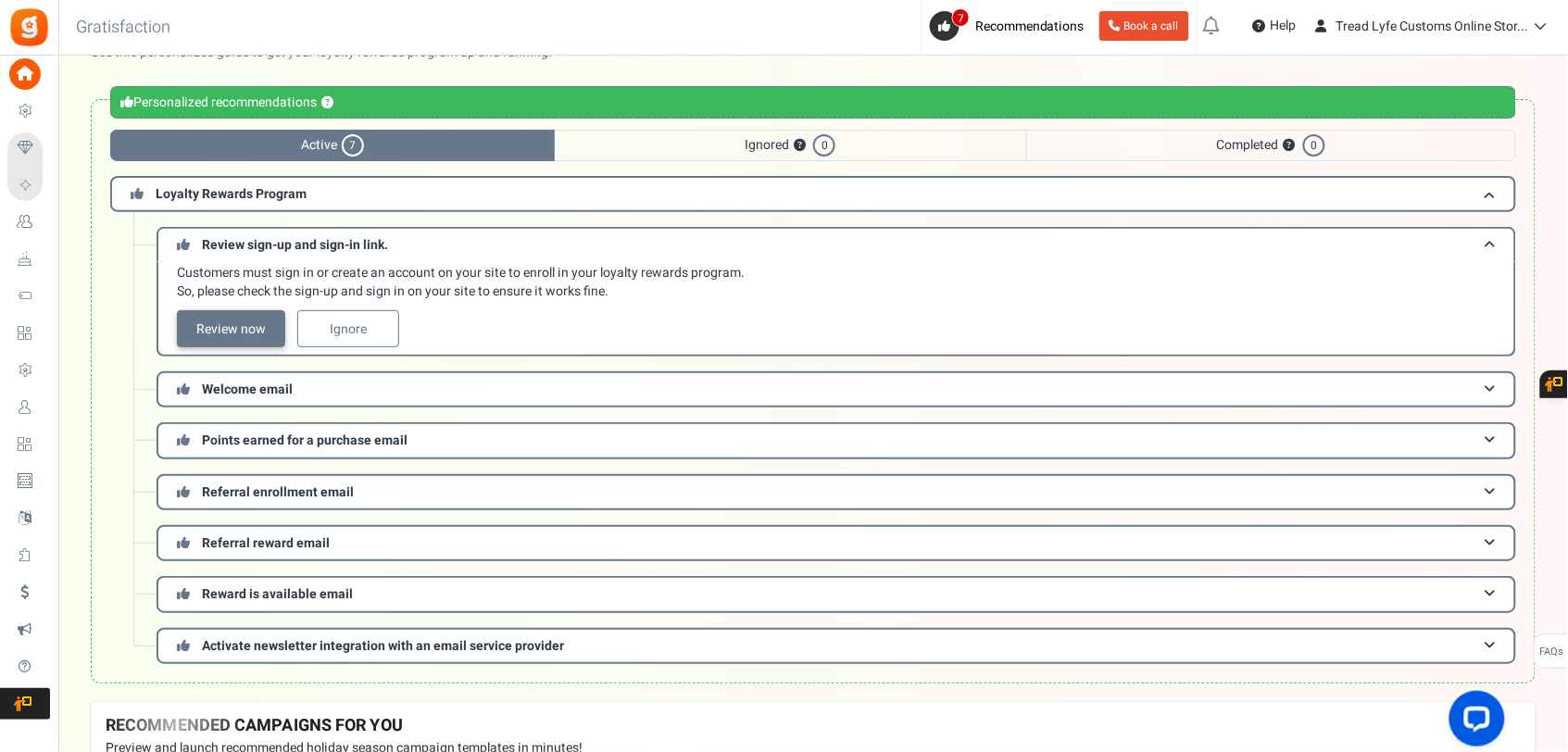 click on "Review now" at bounding box center (231, 329) 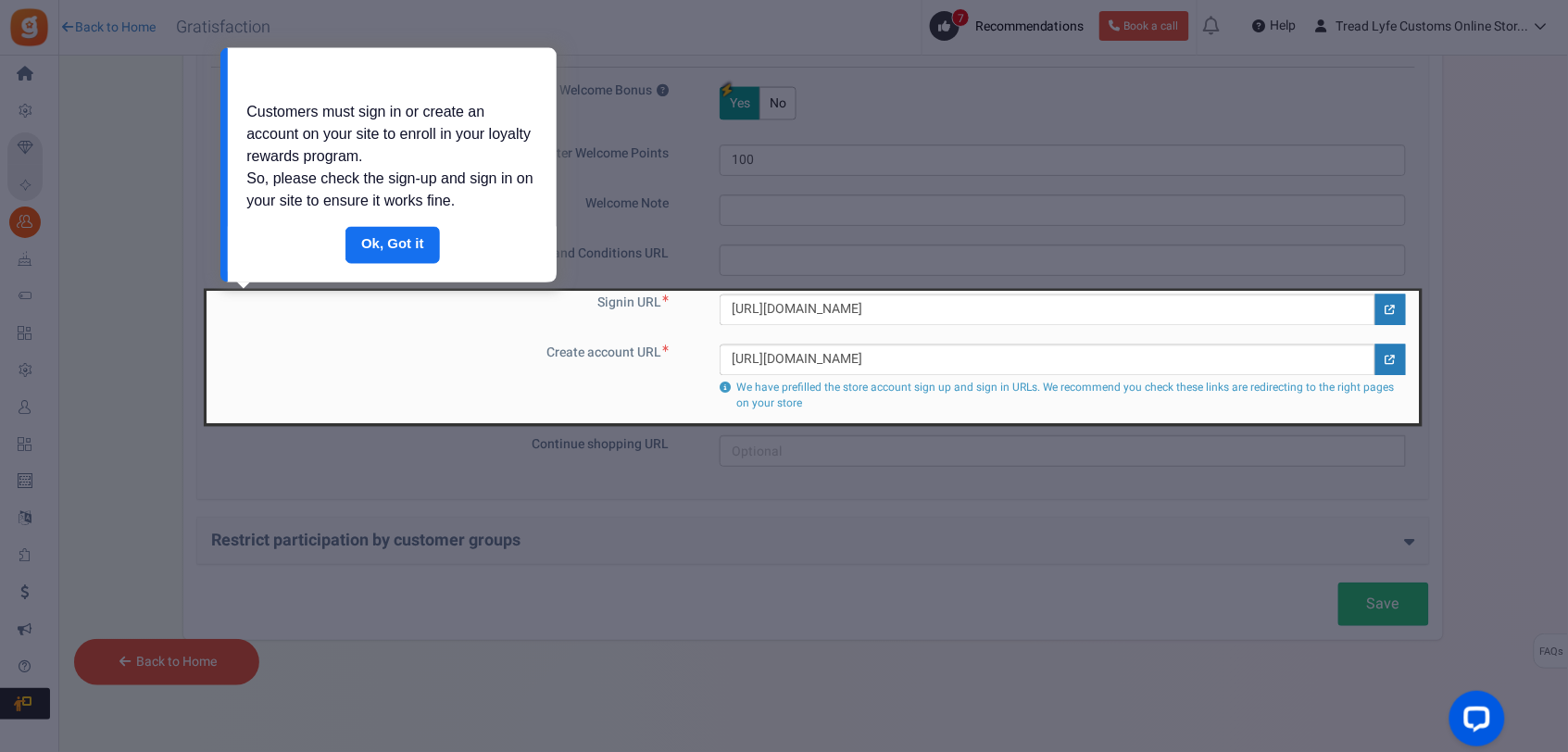 scroll, scrollTop: 0, scrollLeft: 0, axis: both 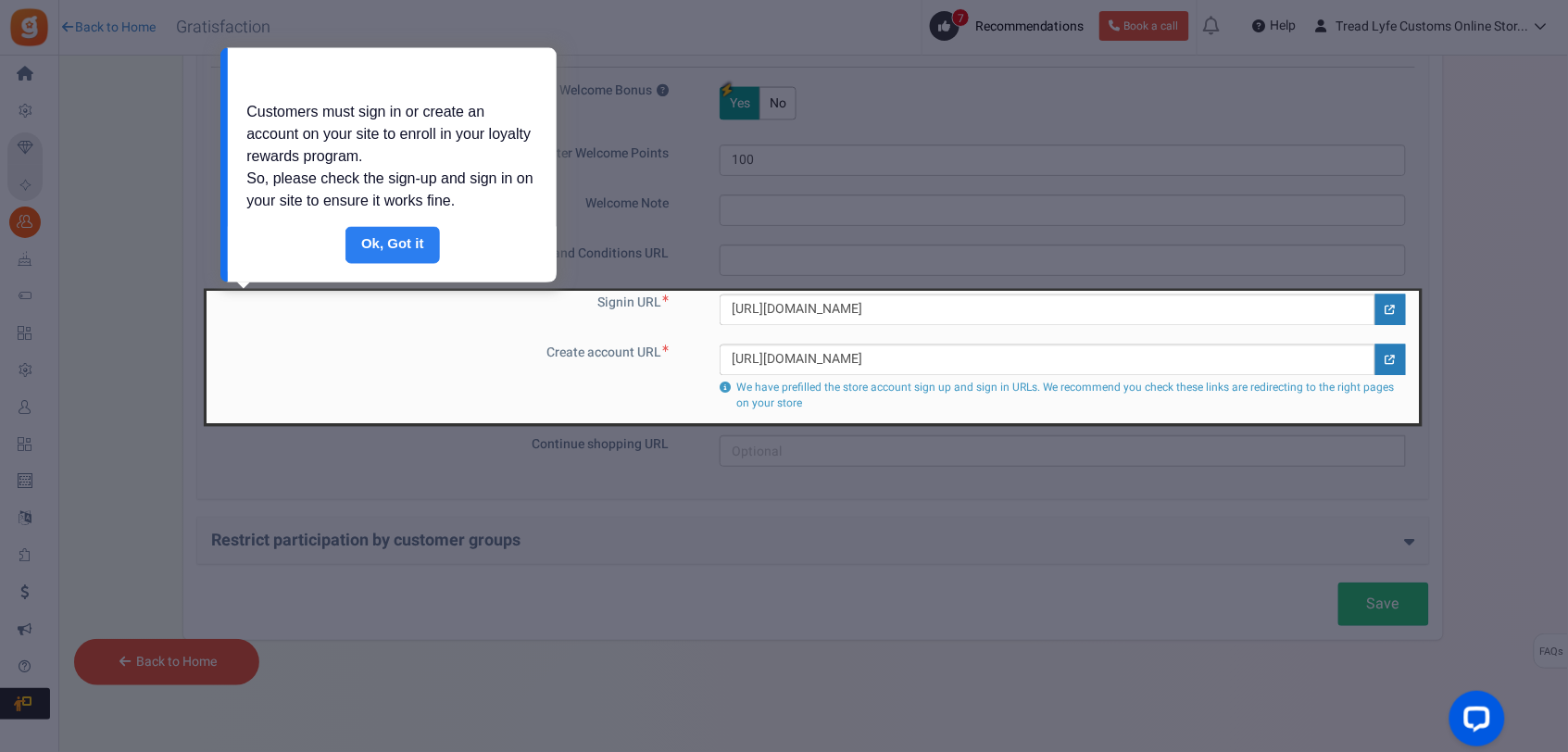 click on "Done" at bounding box center (393, 245) 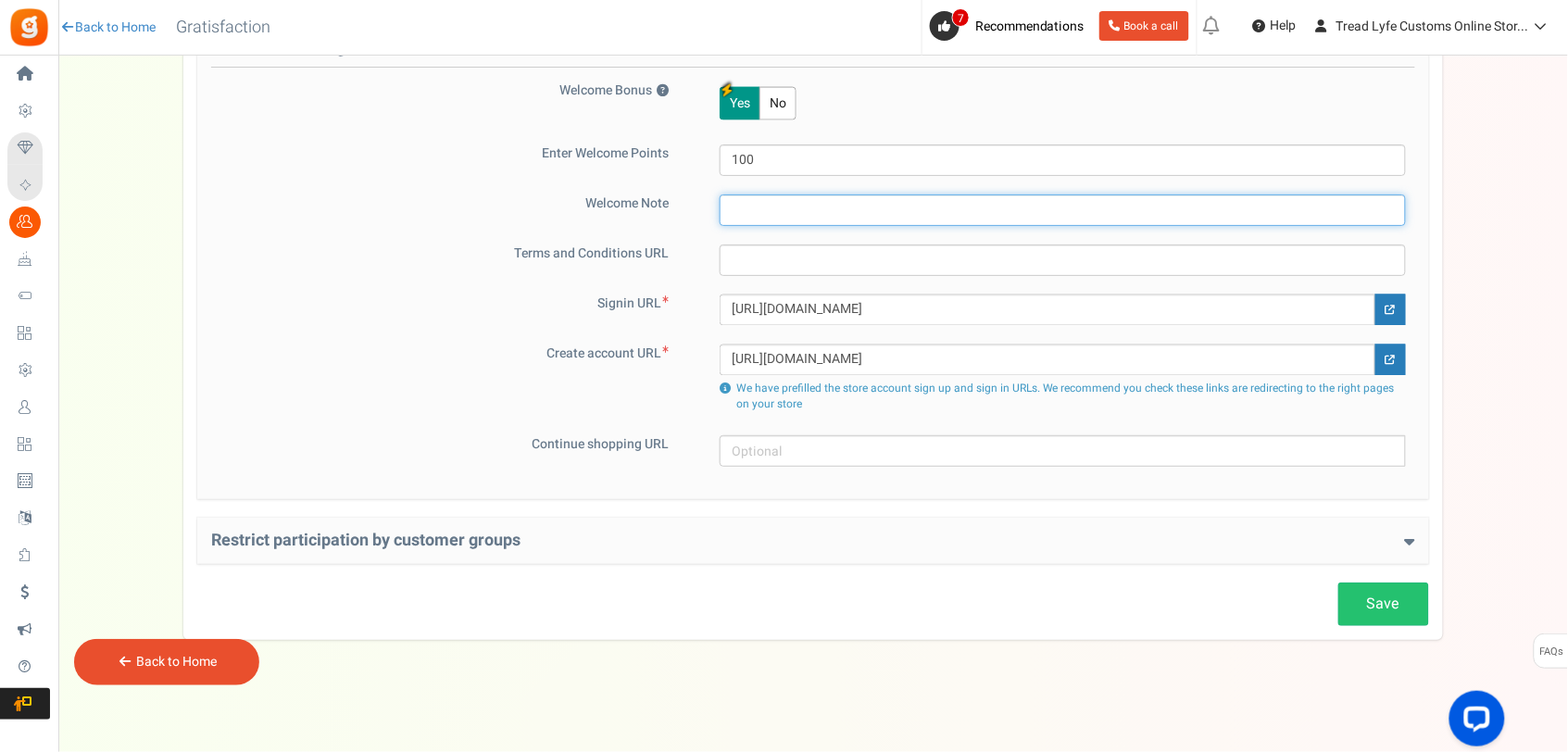 click at bounding box center [1062, 210] 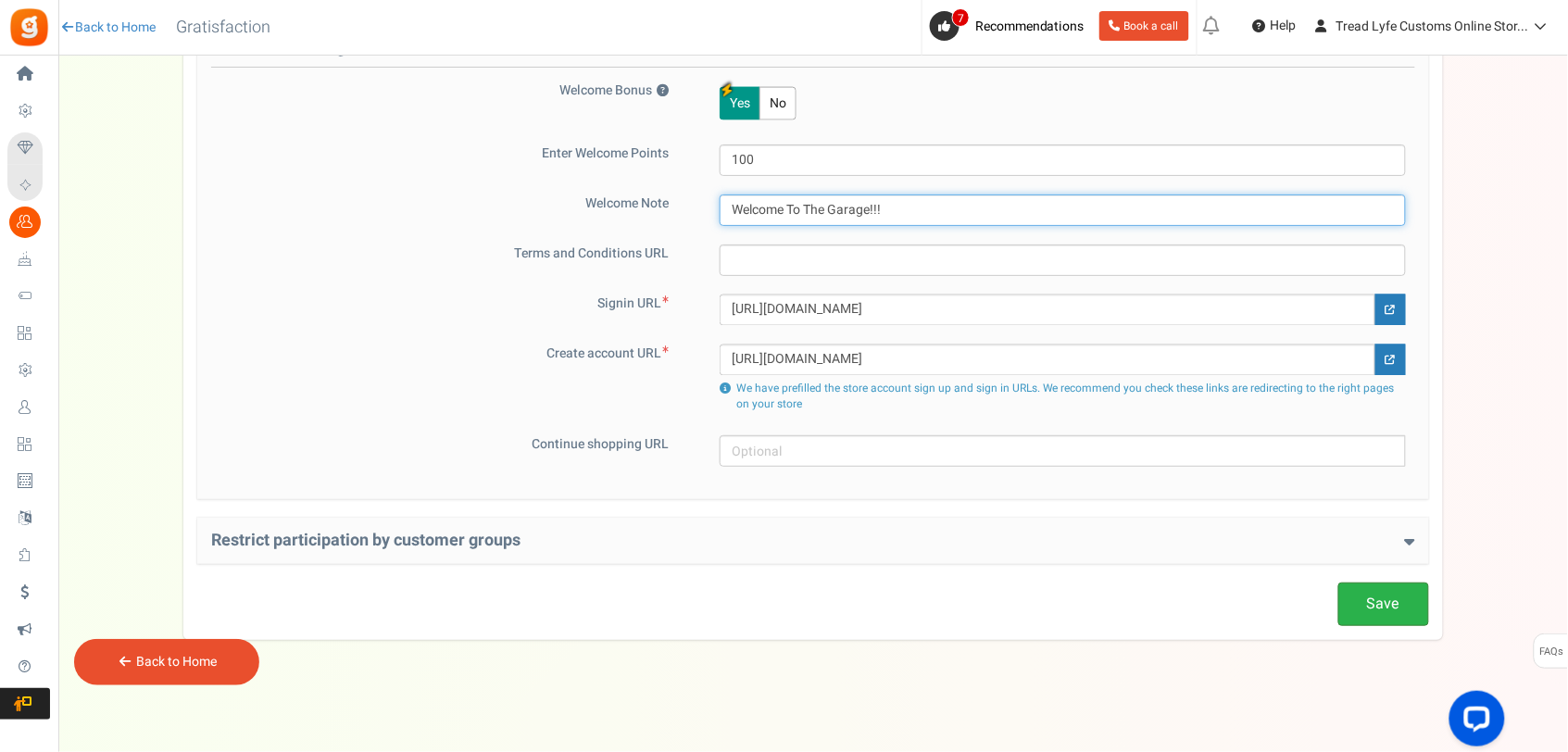 type on "Welcome To The Garage!!!" 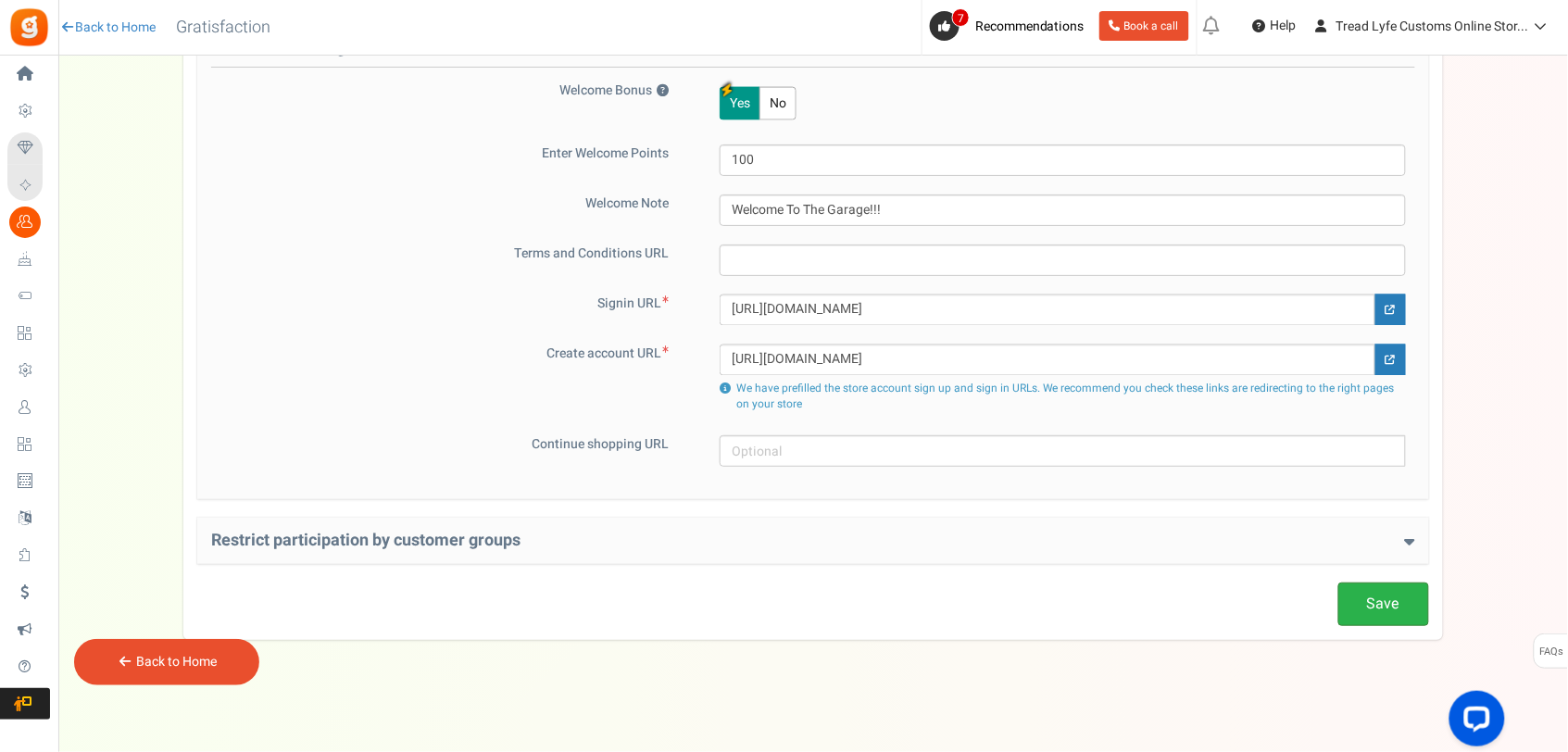 click on "Save" at bounding box center [1384, 604] 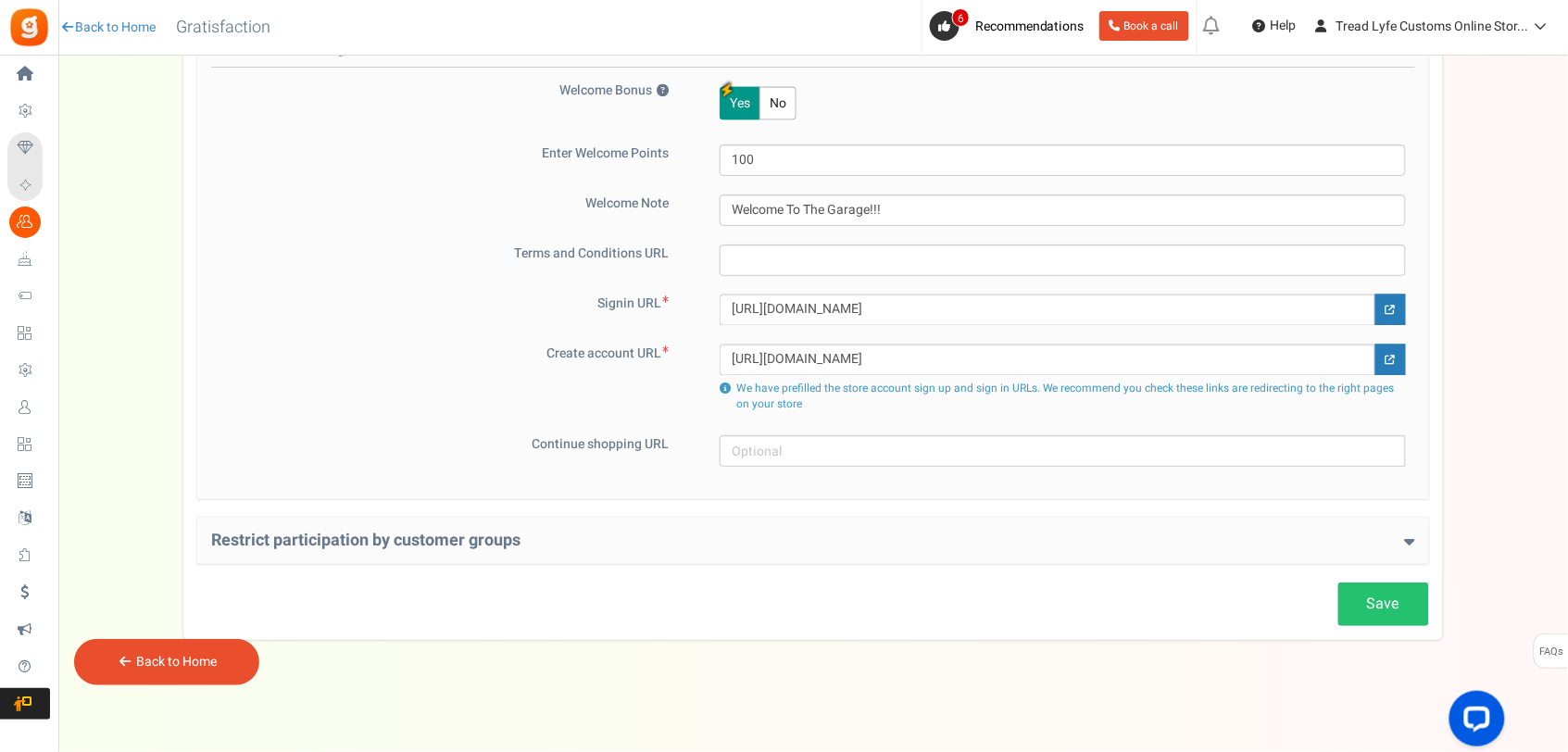 click on "Back to Home" at bounding box center [167, 662] 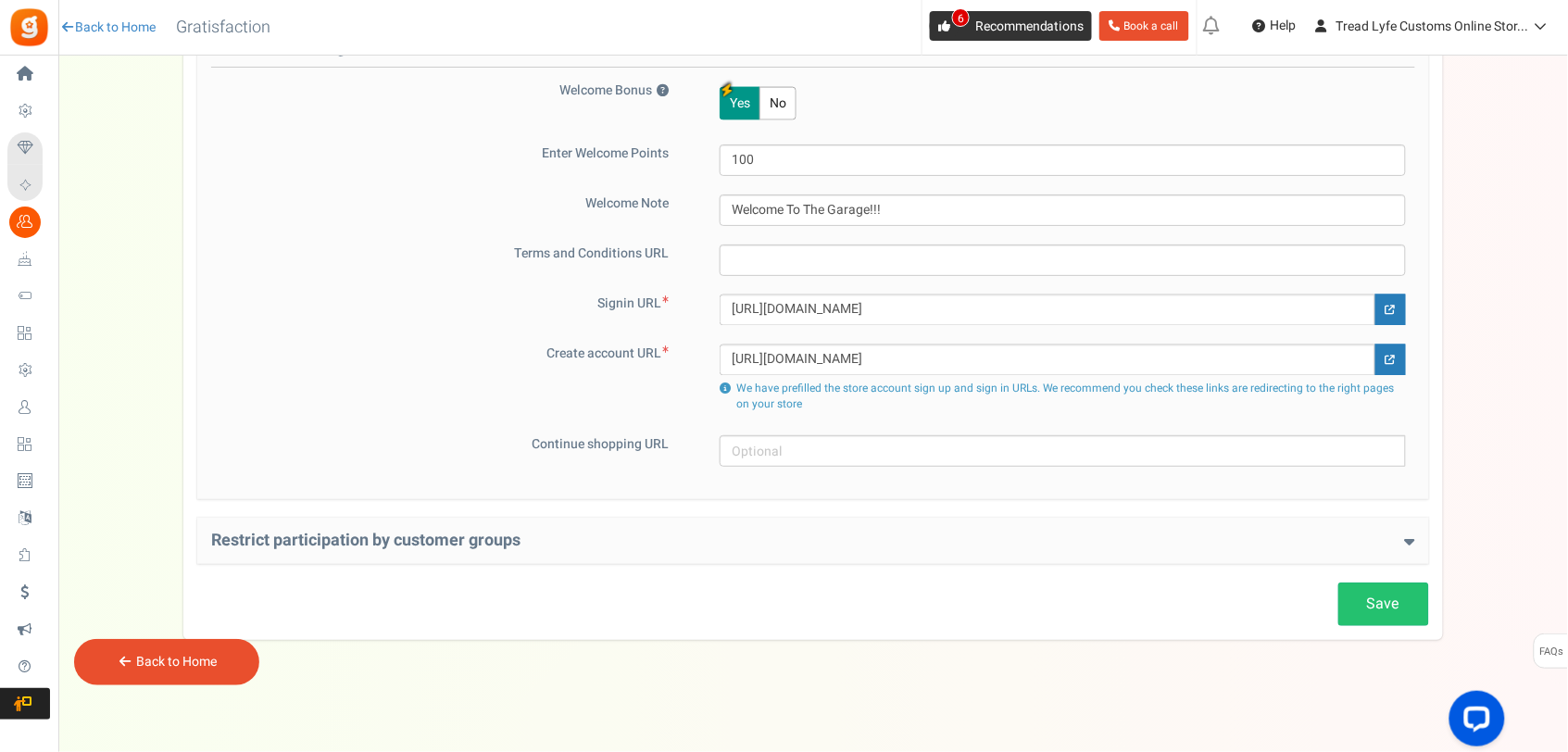 click on "Recommendations" at bounding box center (1030, 26) 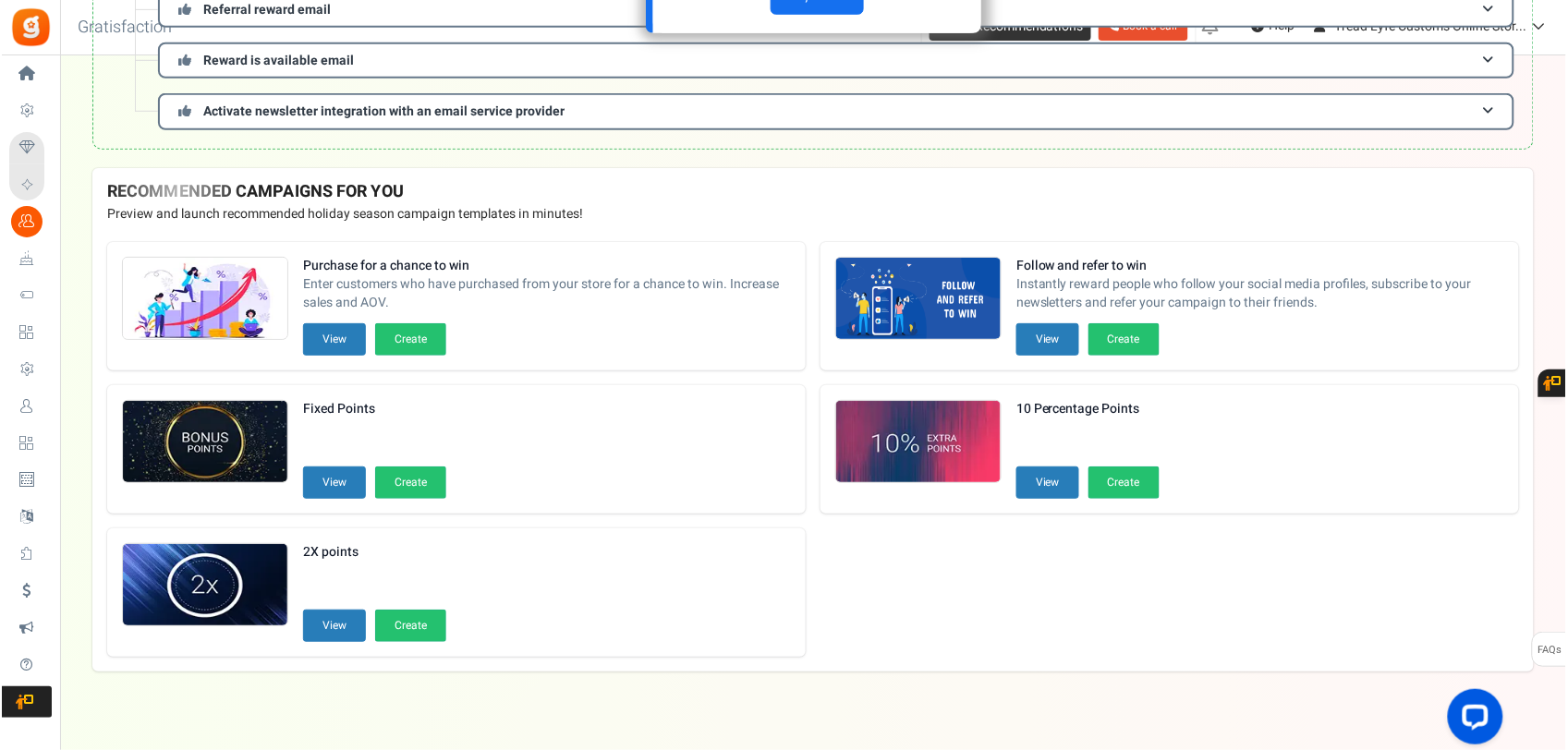 scroll, scrollTop: 0, scrollLeft: 0, axis: both 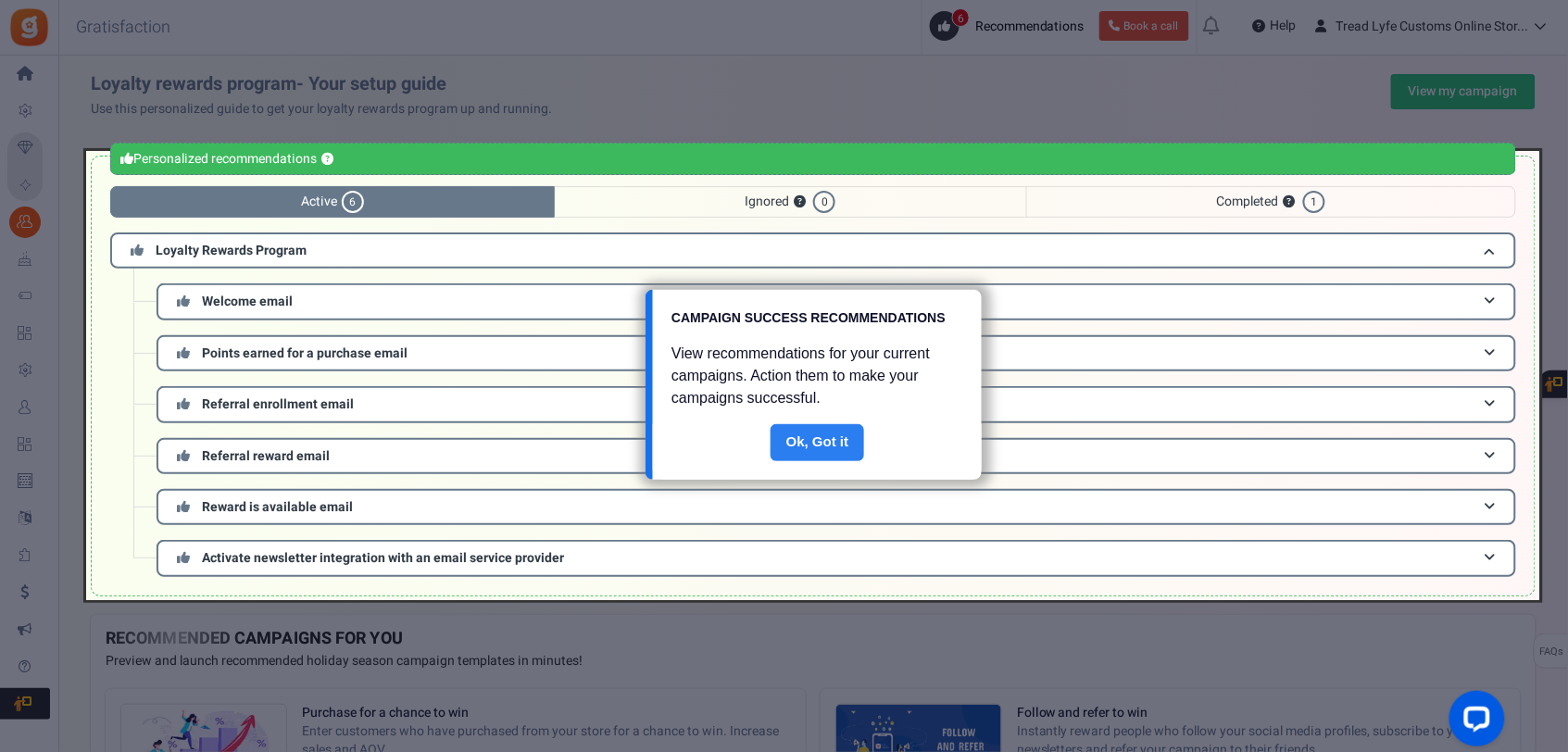 click on "Done" at bounding box center [818, 443] 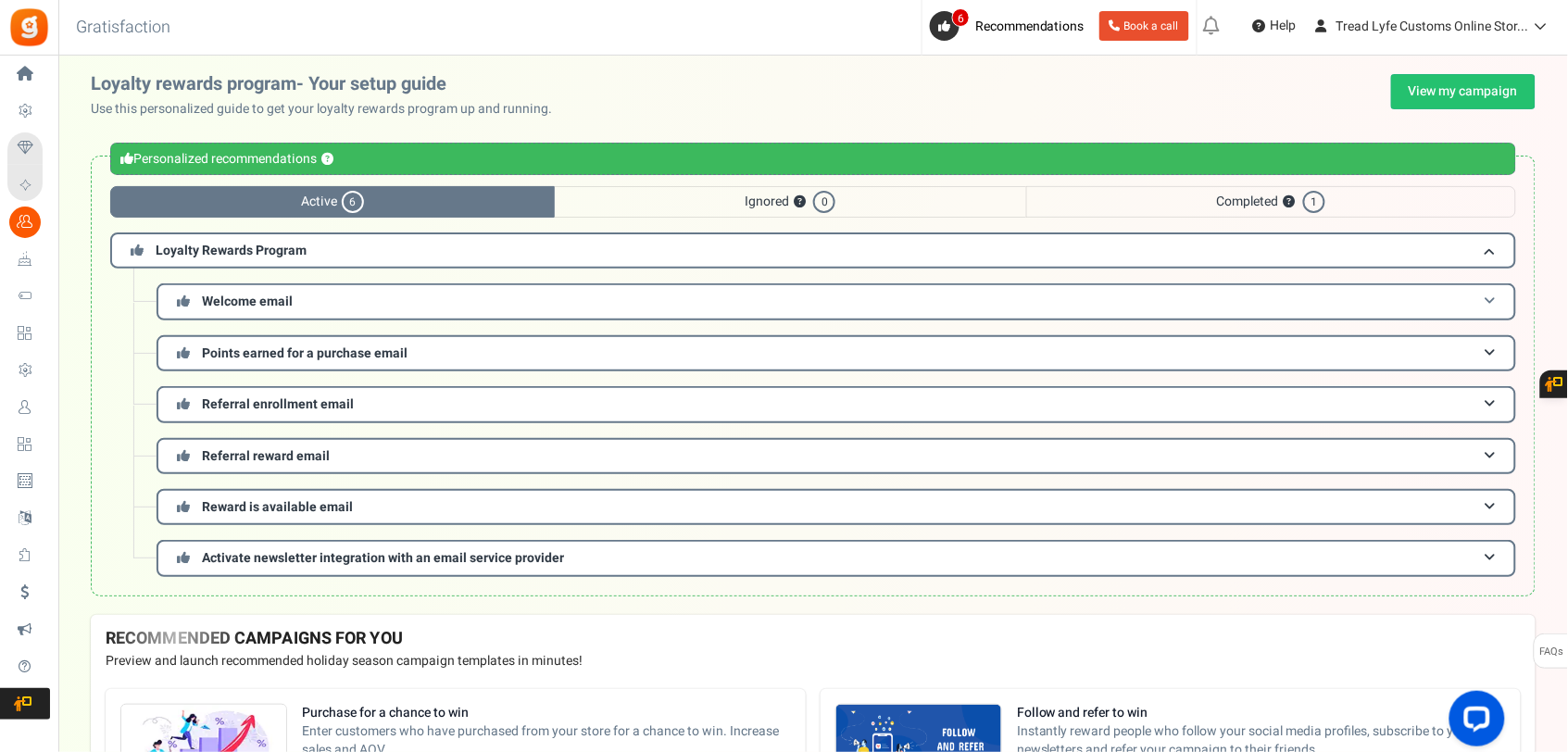 click at bounding box center [1490, 301] 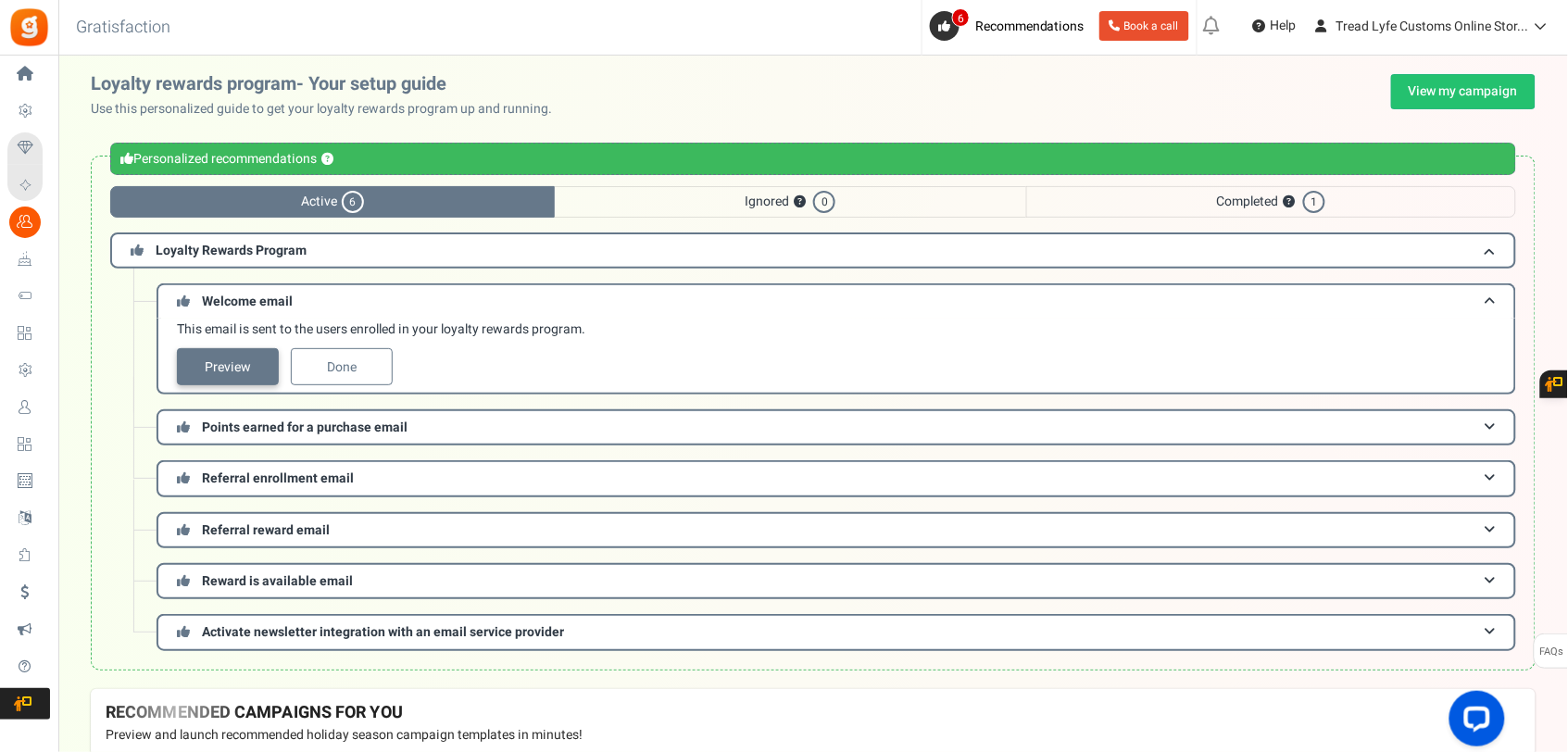 click on "Preview" at bounding box center [228, 367] 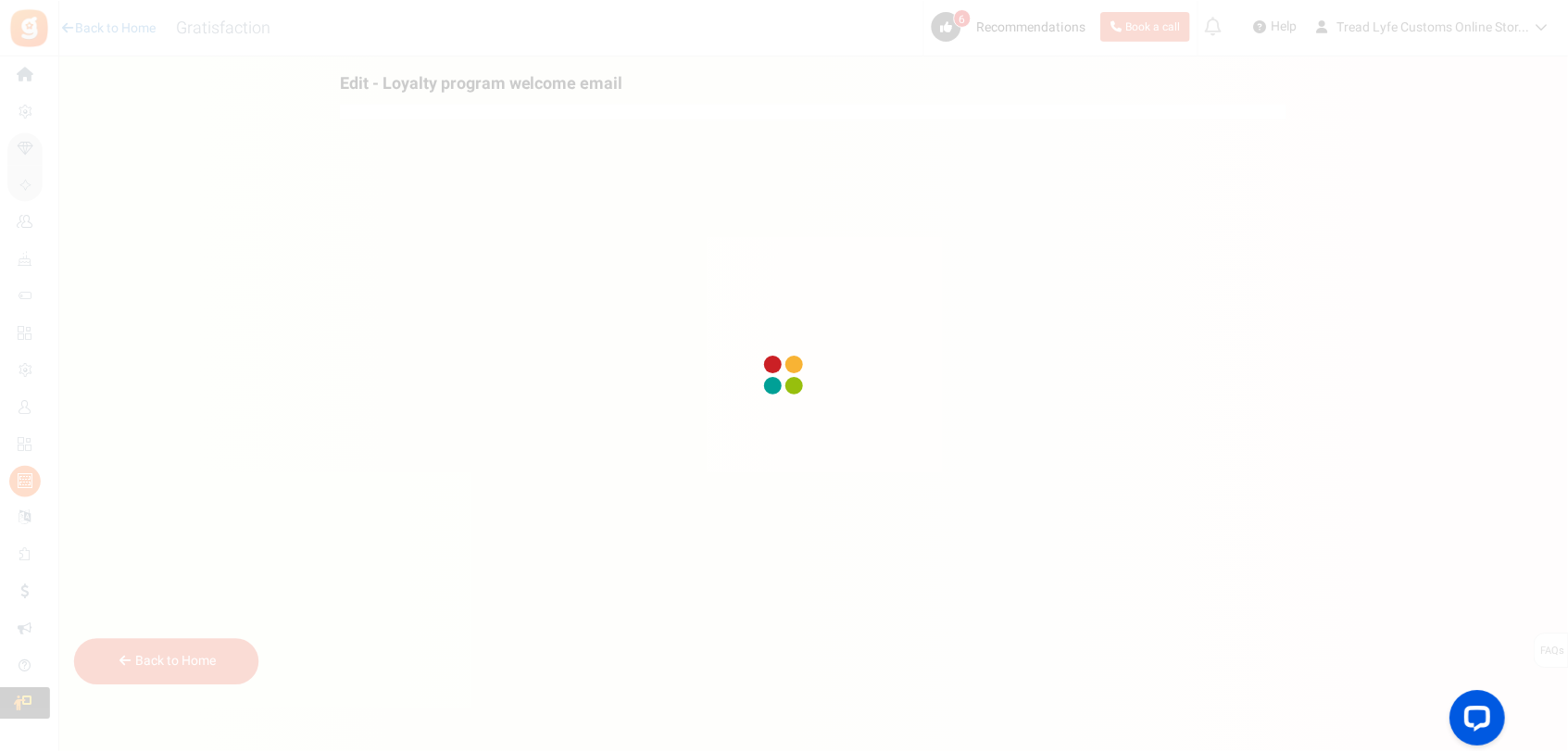scroll, scrollTop: 0, scrollLeft: 0, axis: both 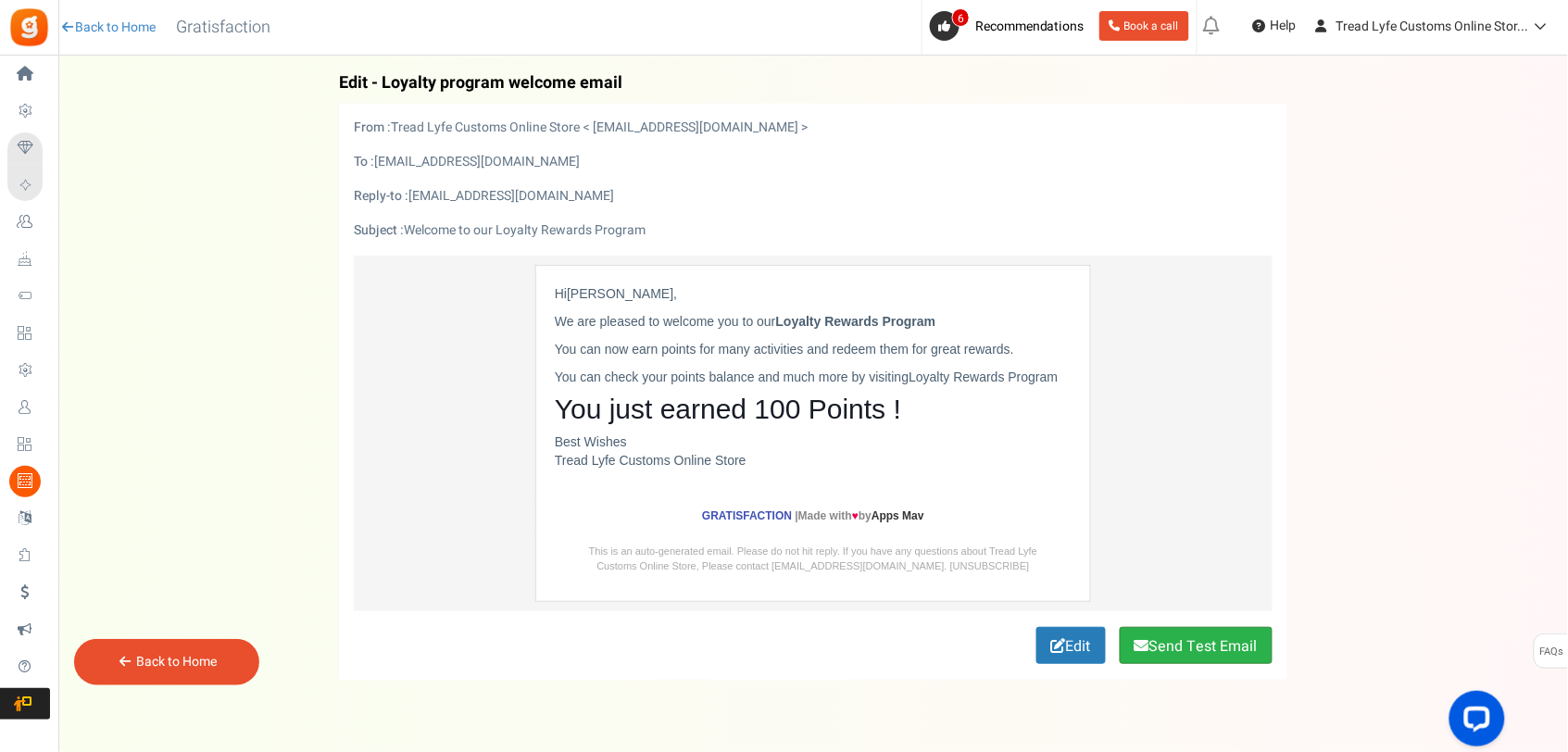 click on "Send Test Email" at bounding box center [1196, 645] 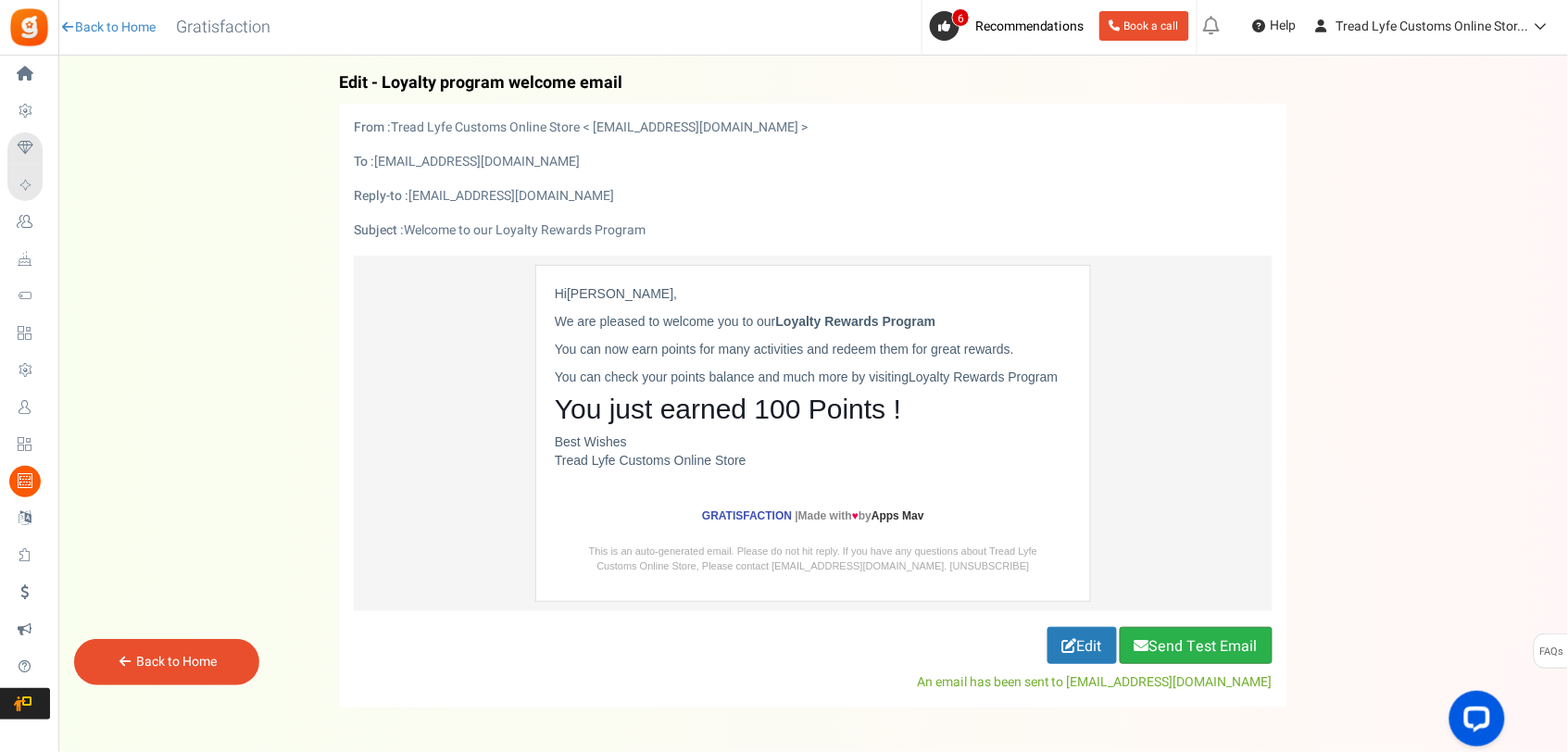 click on "Send Test Email" at bounding box center [1196, 645] 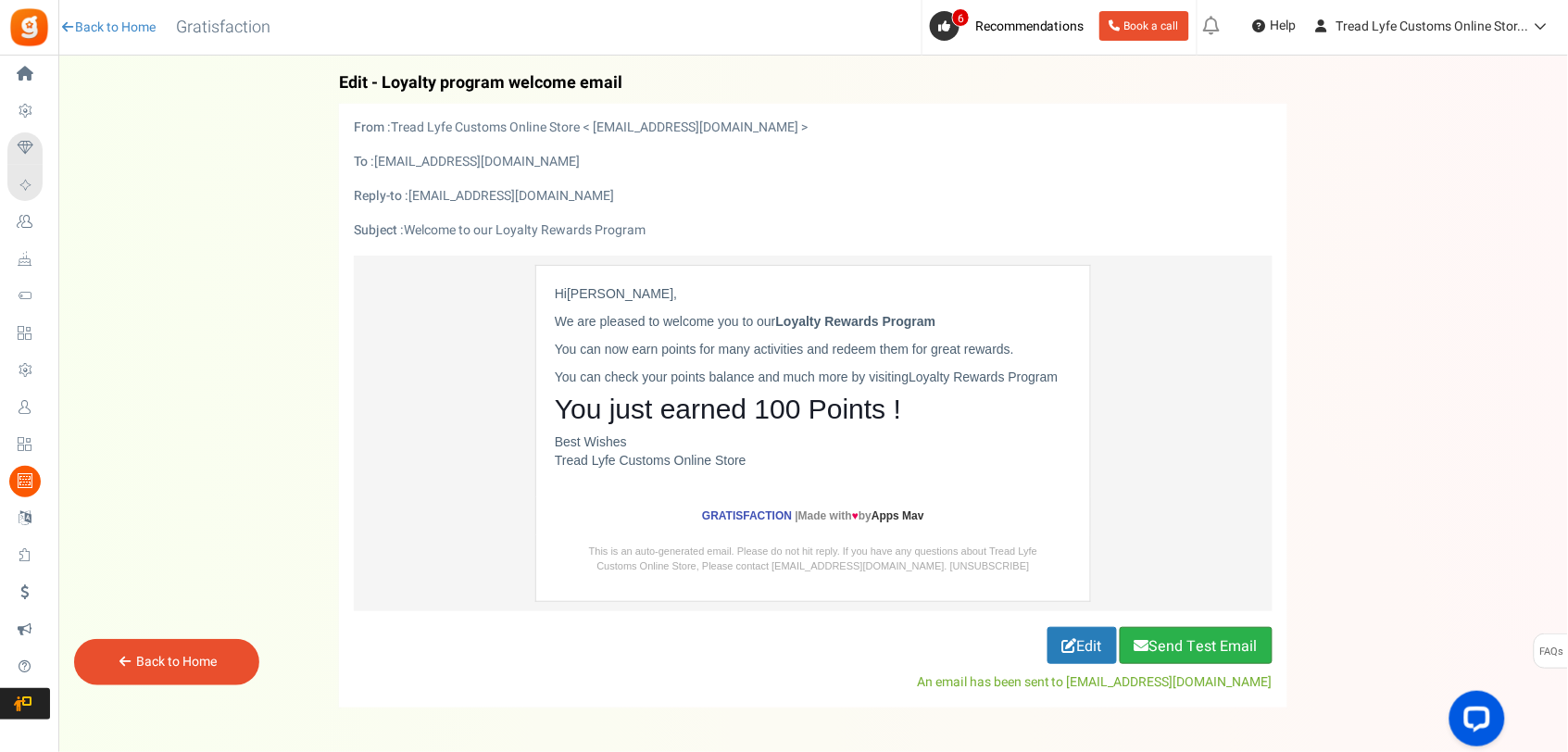 click on "Send Test Email" at bounding box center [1196, 645] 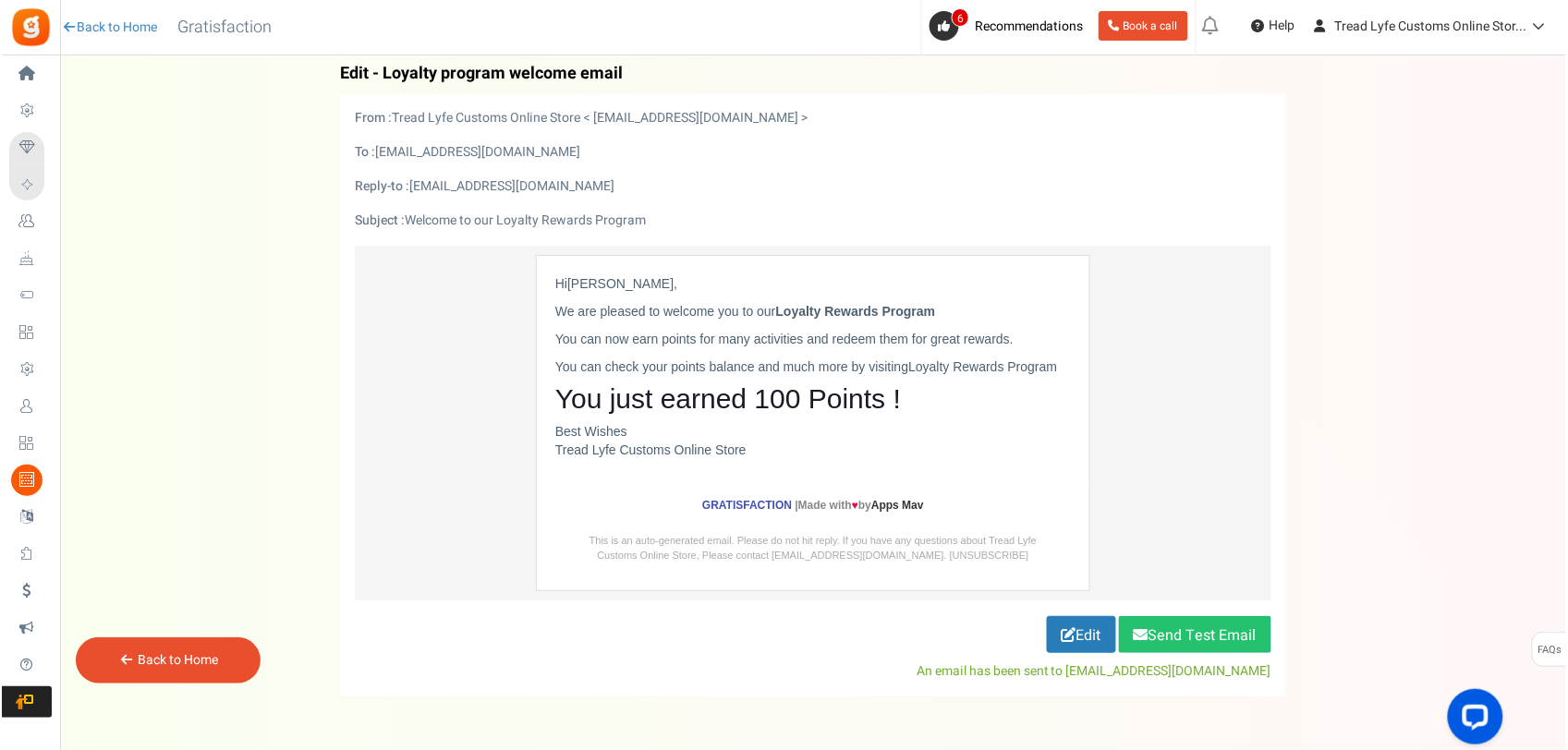 scroll, scrollTop: 0, scrollLeft: 0, axis: both 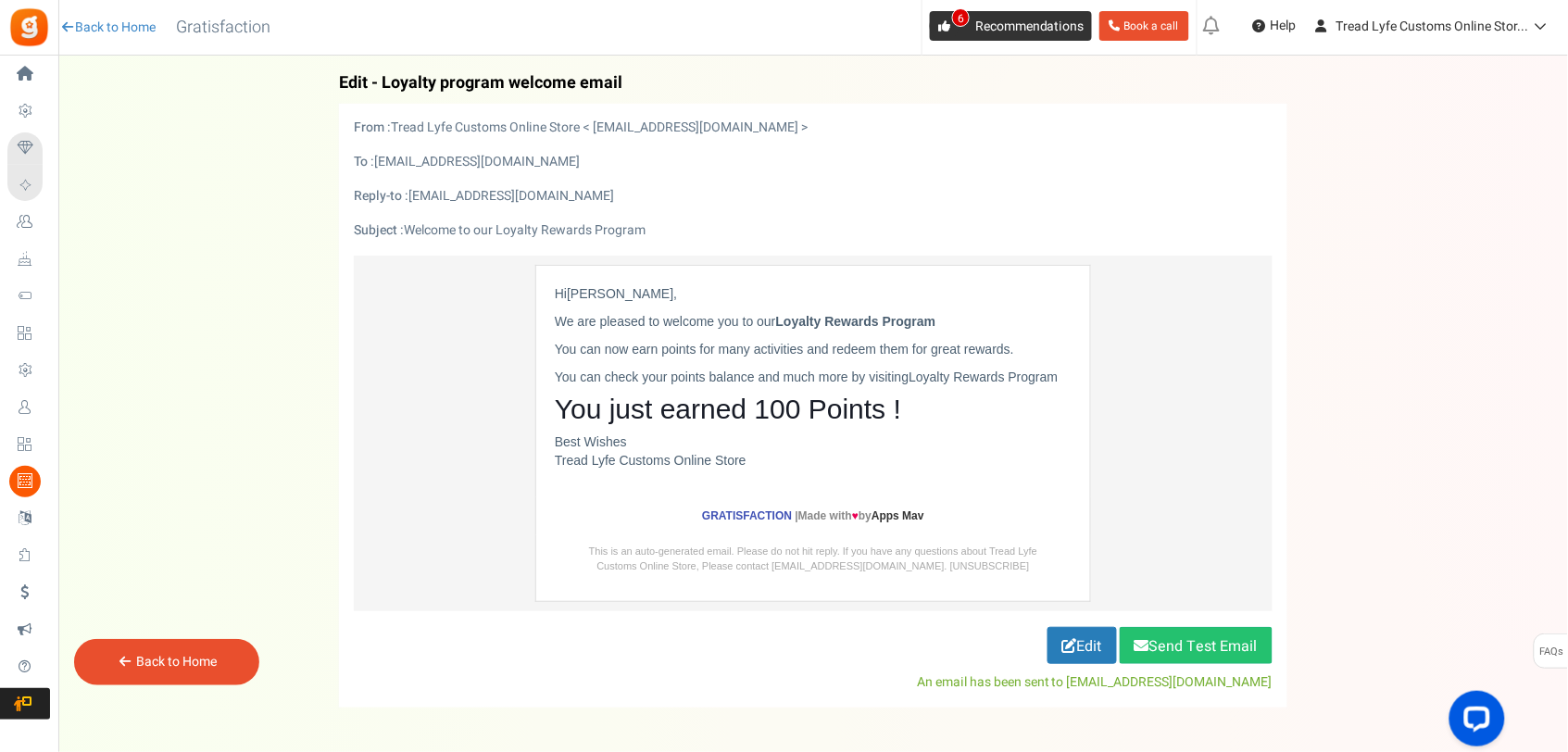 click on "Recommendations" at bounding box center [1030, 26] 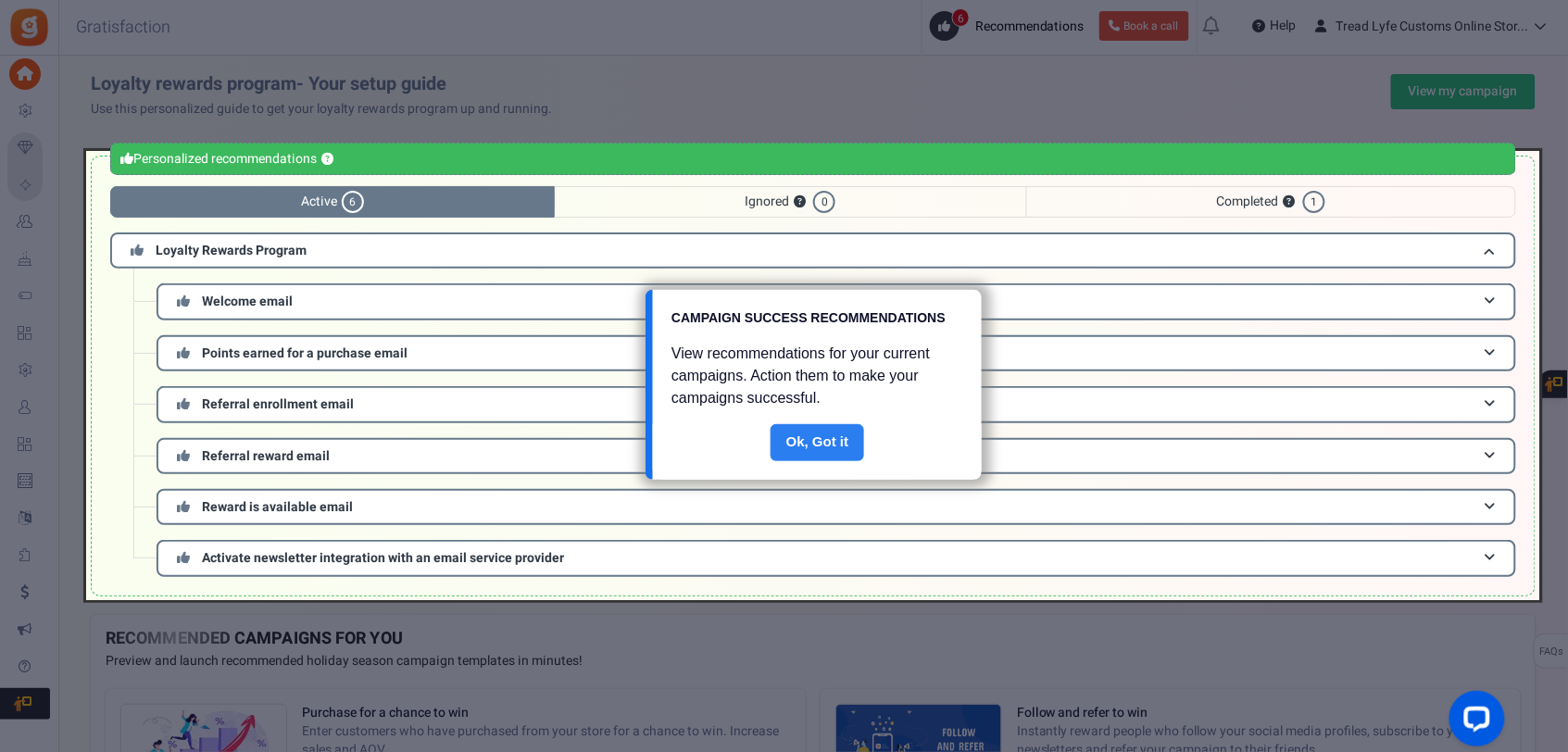 click on "Done" at bounding box center (818, 443) 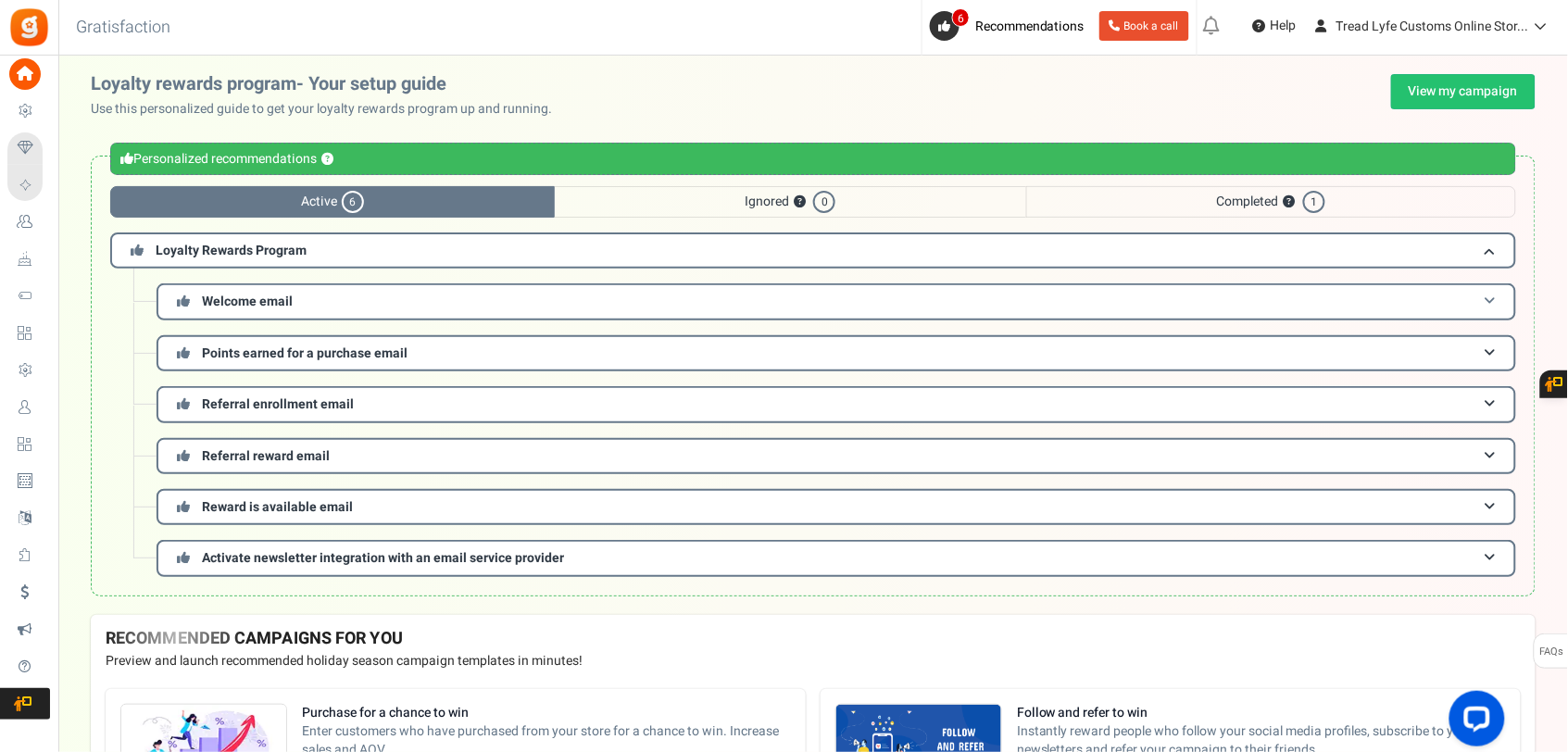 click on "Welcome email" at bounding box center (836, 301) 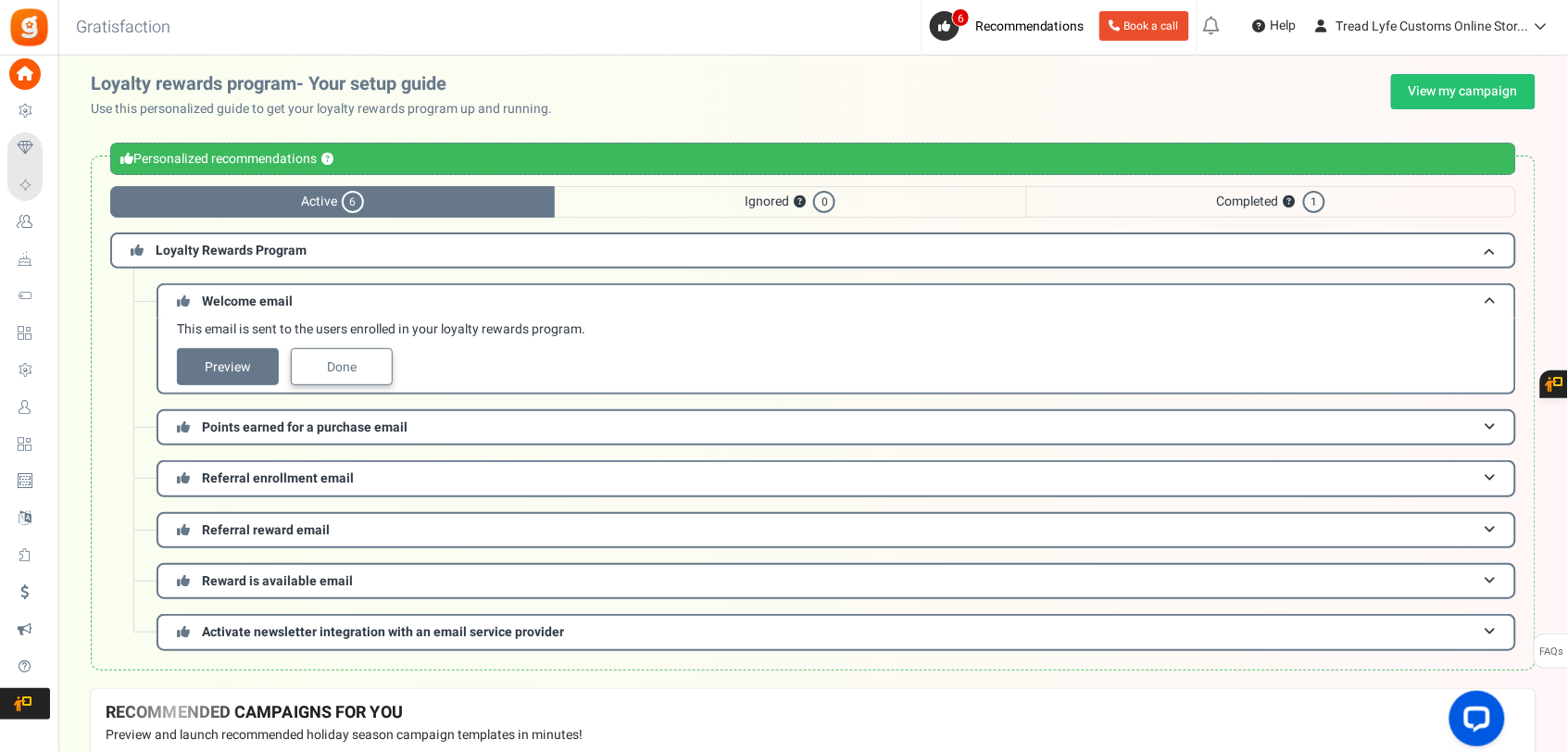 click on "Done" at bounding box center (342, 367) 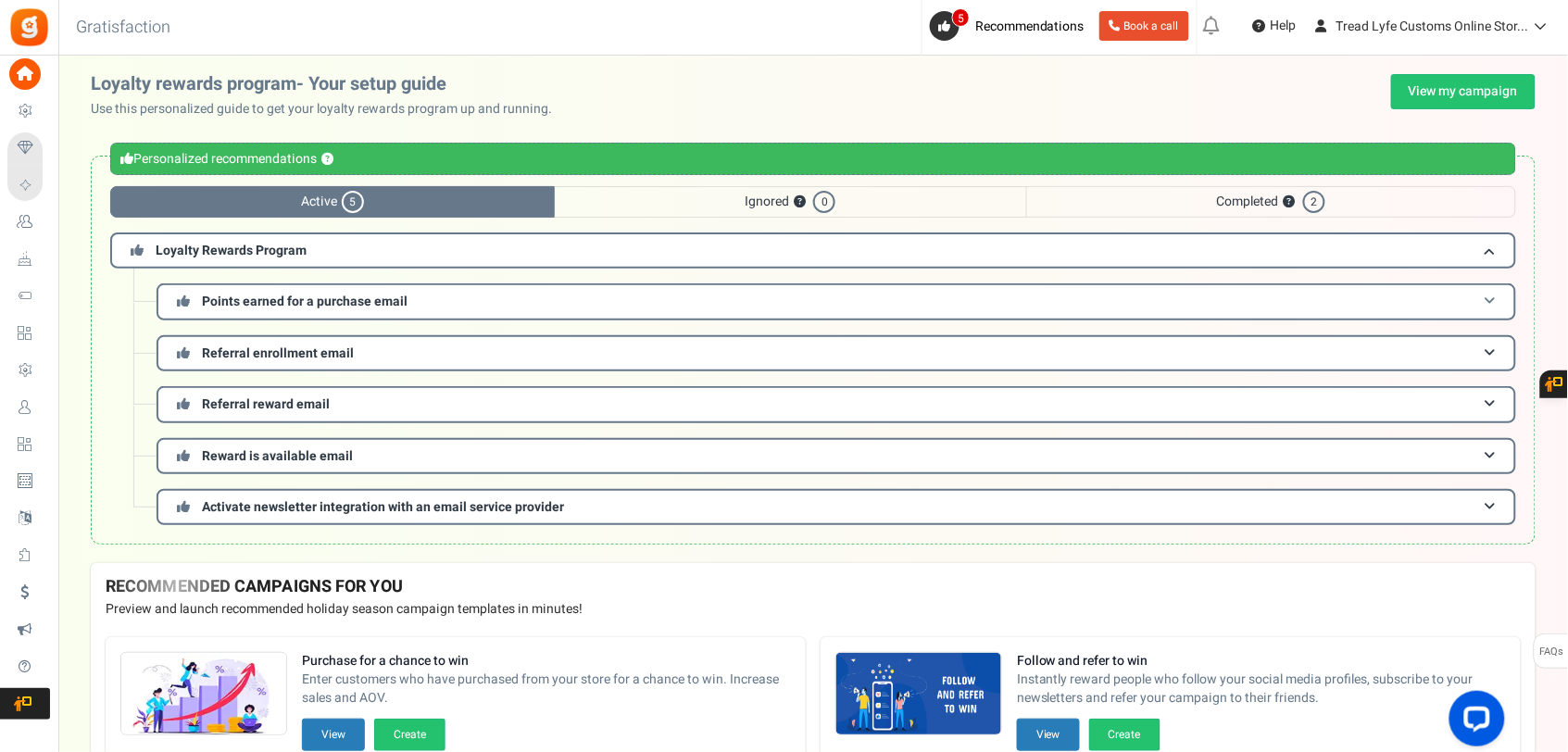 click on "Points earned for a purchase email" at bounding box center [836, 301] 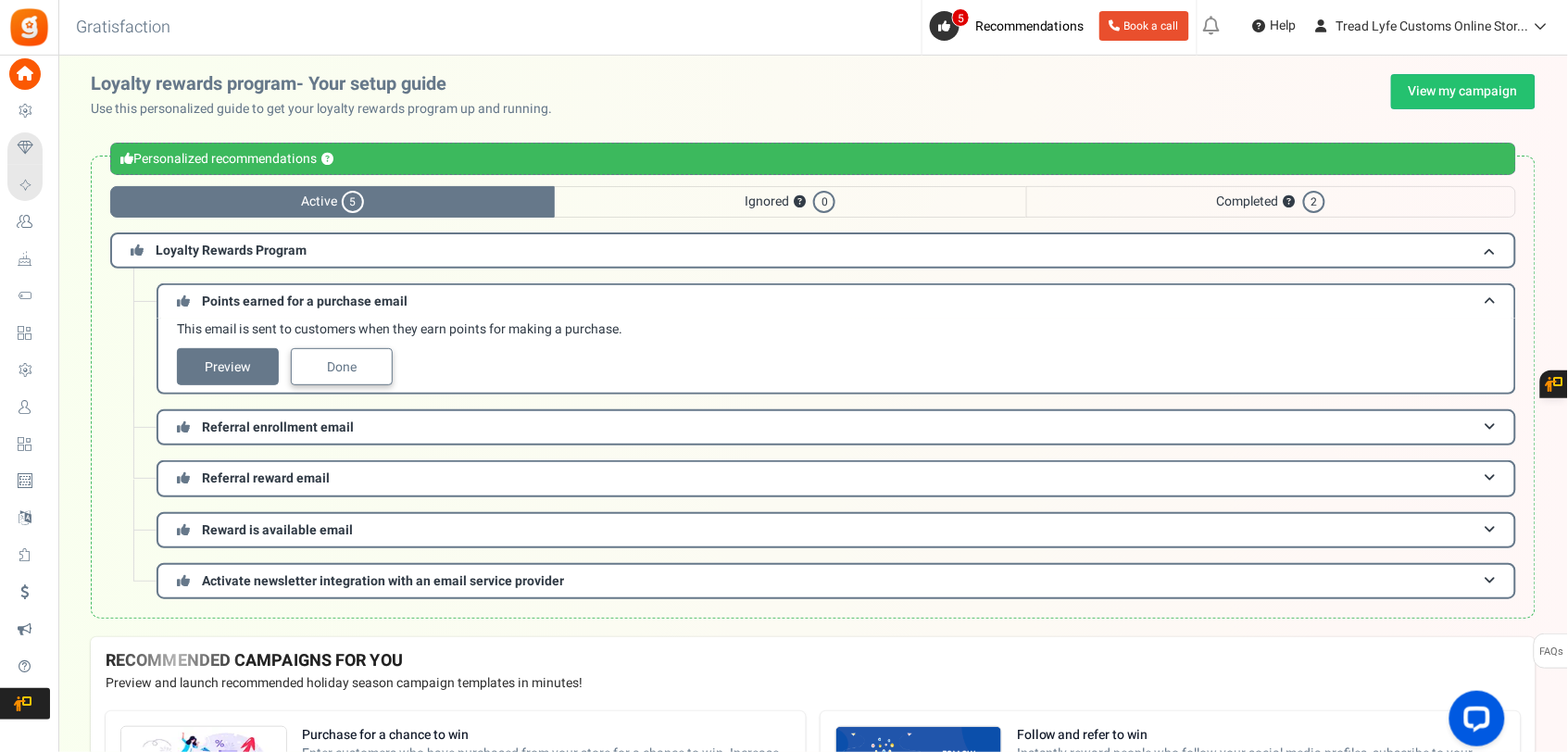 click on "Done" at bounding box center [342, 367] 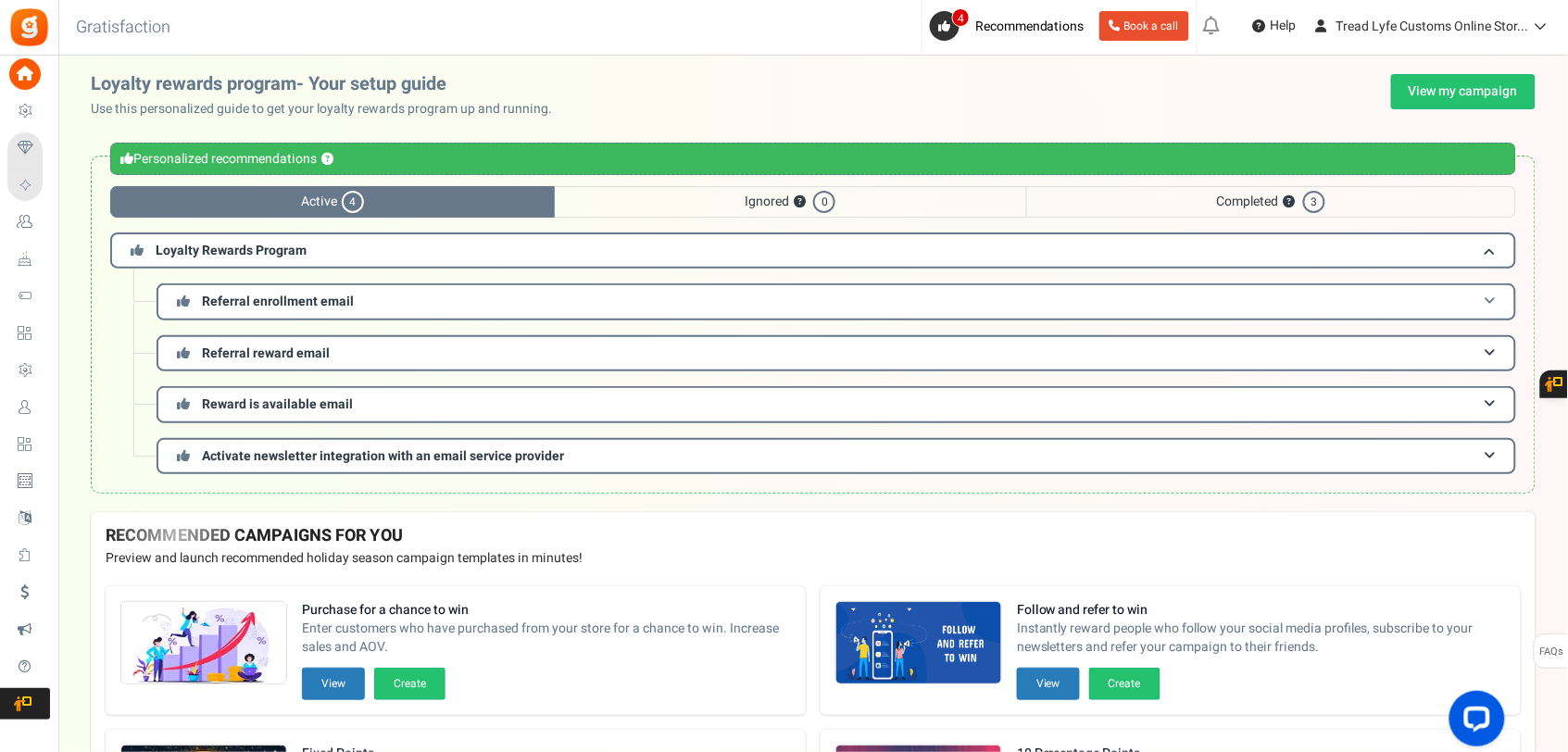 click on "Referral enrollment email" at bounding box center (836, 301) 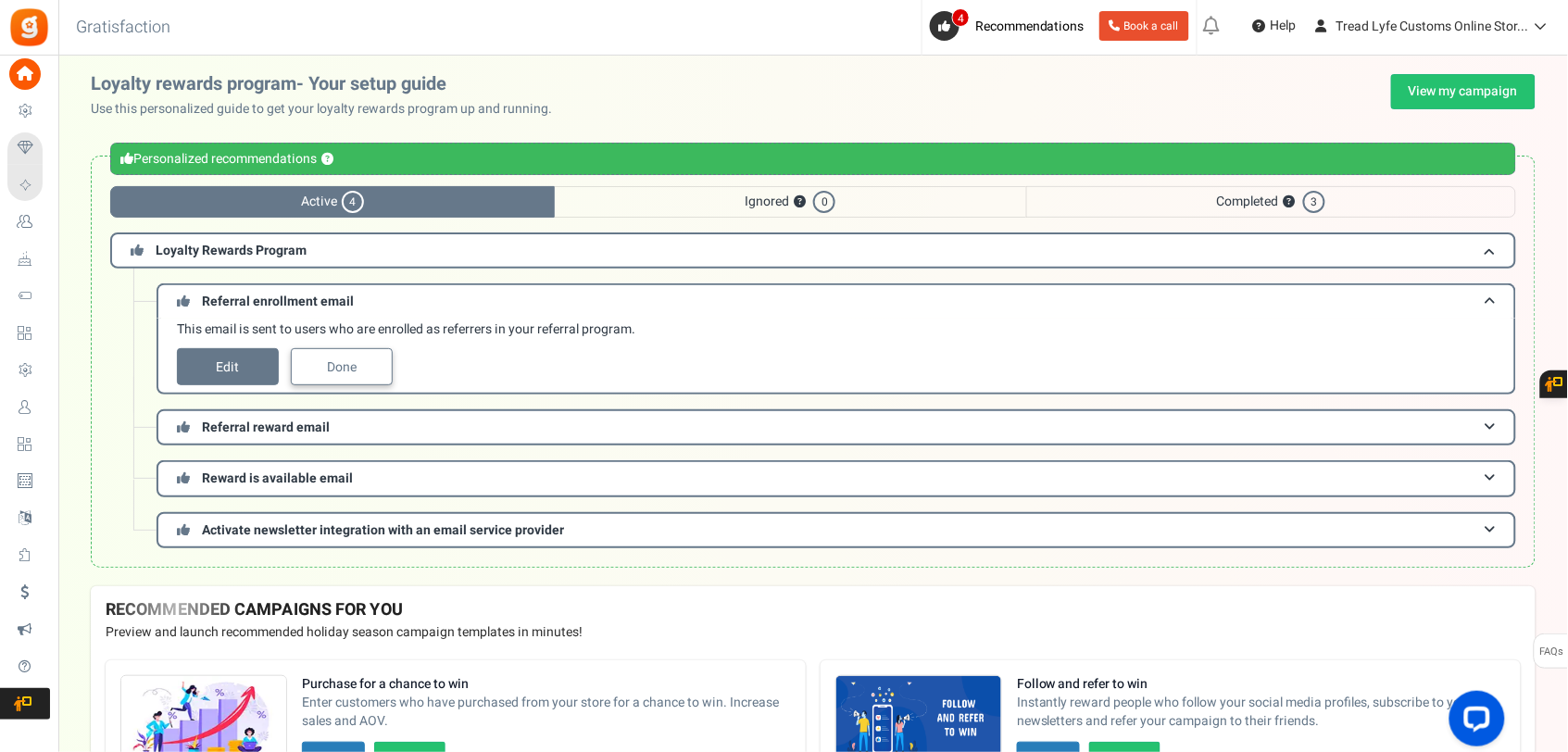 click on "Done" at bounding box center [342, 367] 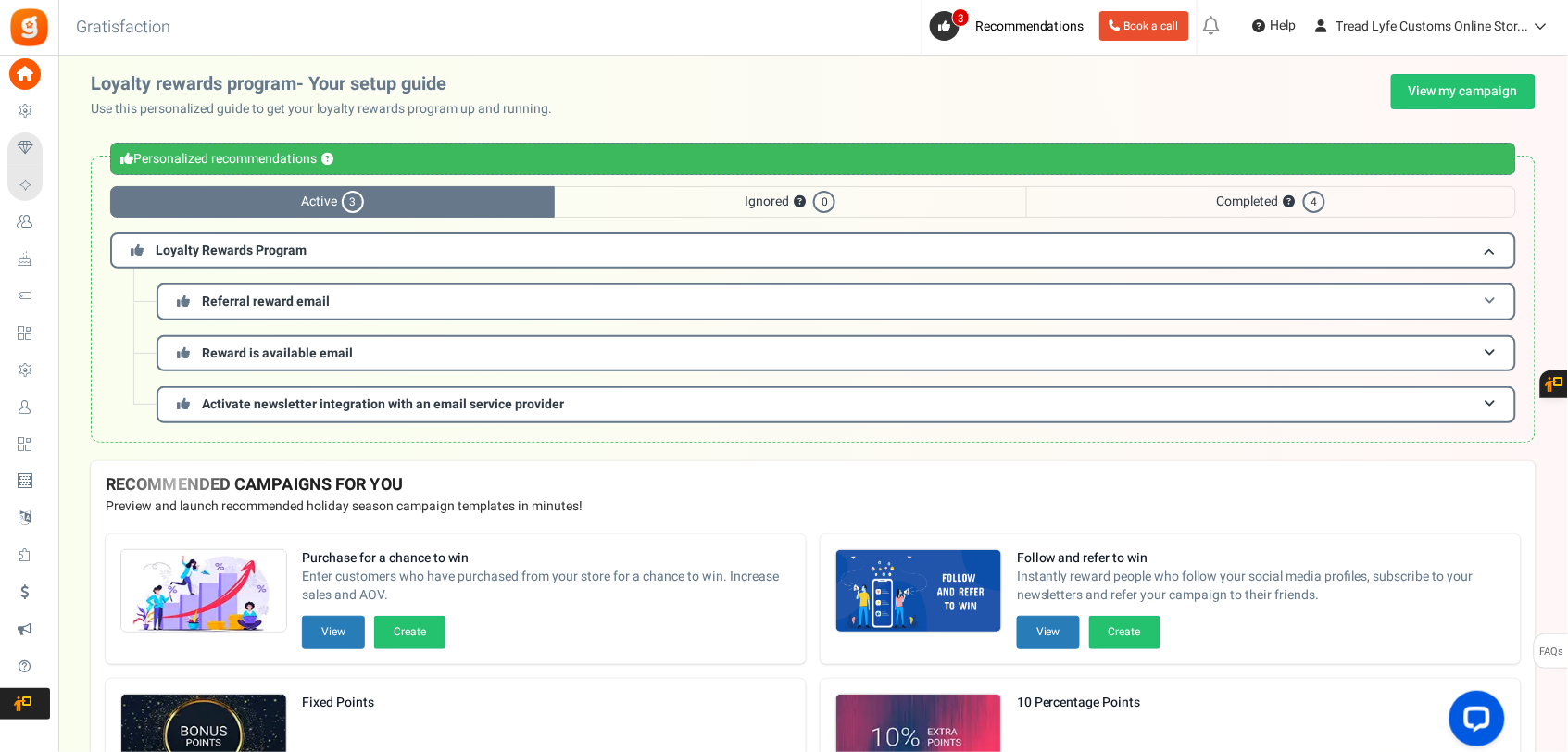 click on "Referral reward email" at bounding box center [836, 301] 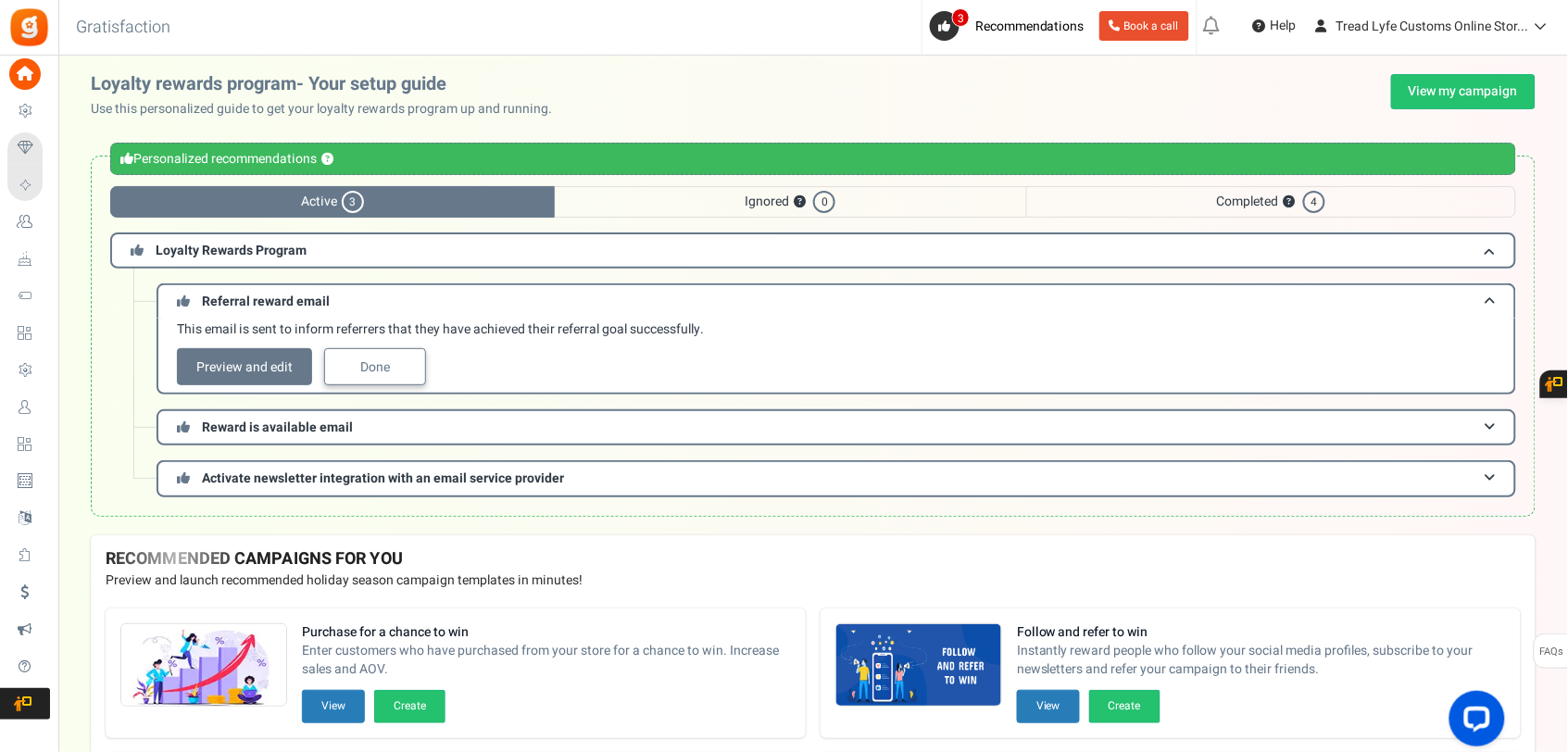 click on "Done" at bounding box center (375, 367) 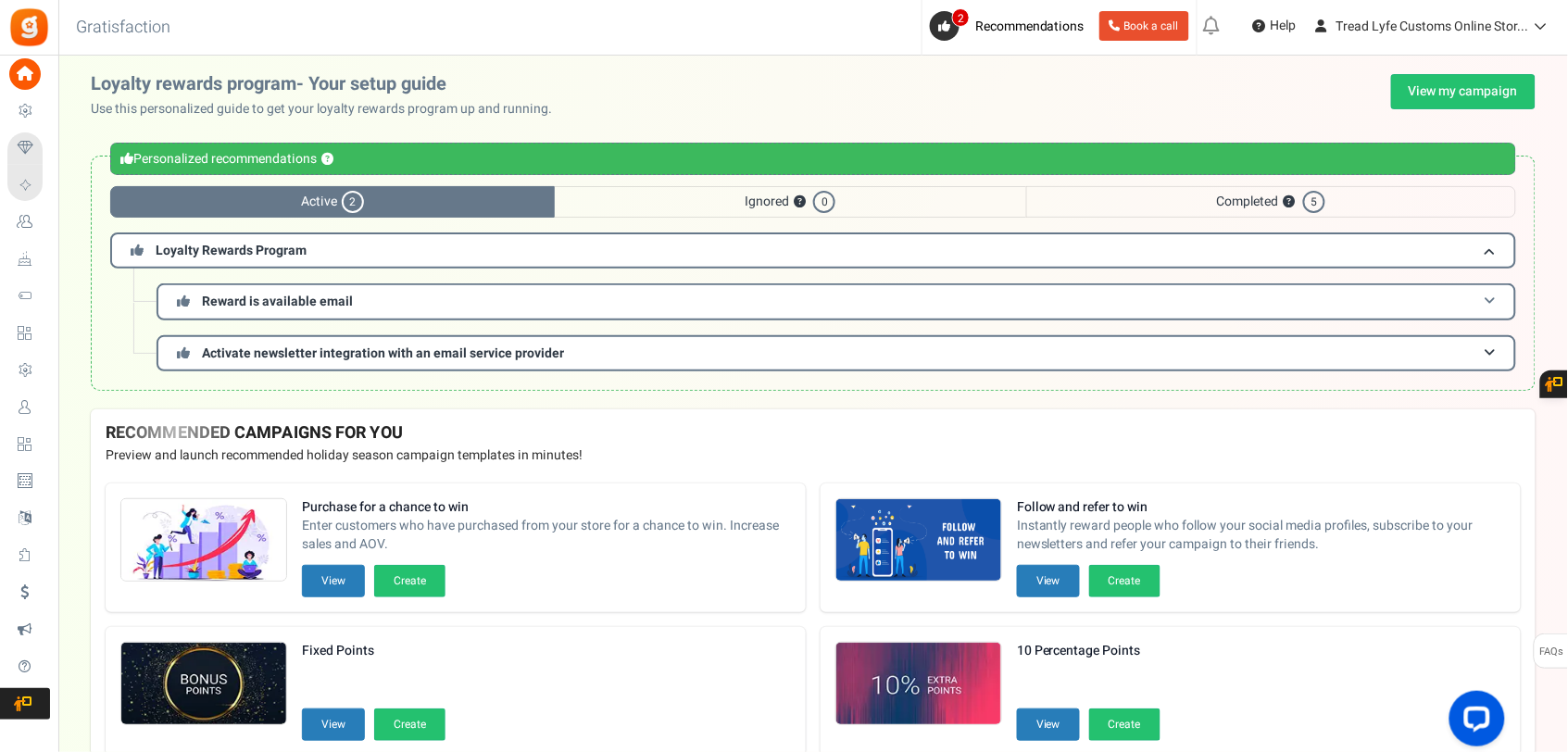 click on "Reward is available email" at bounding box center [836, 301] 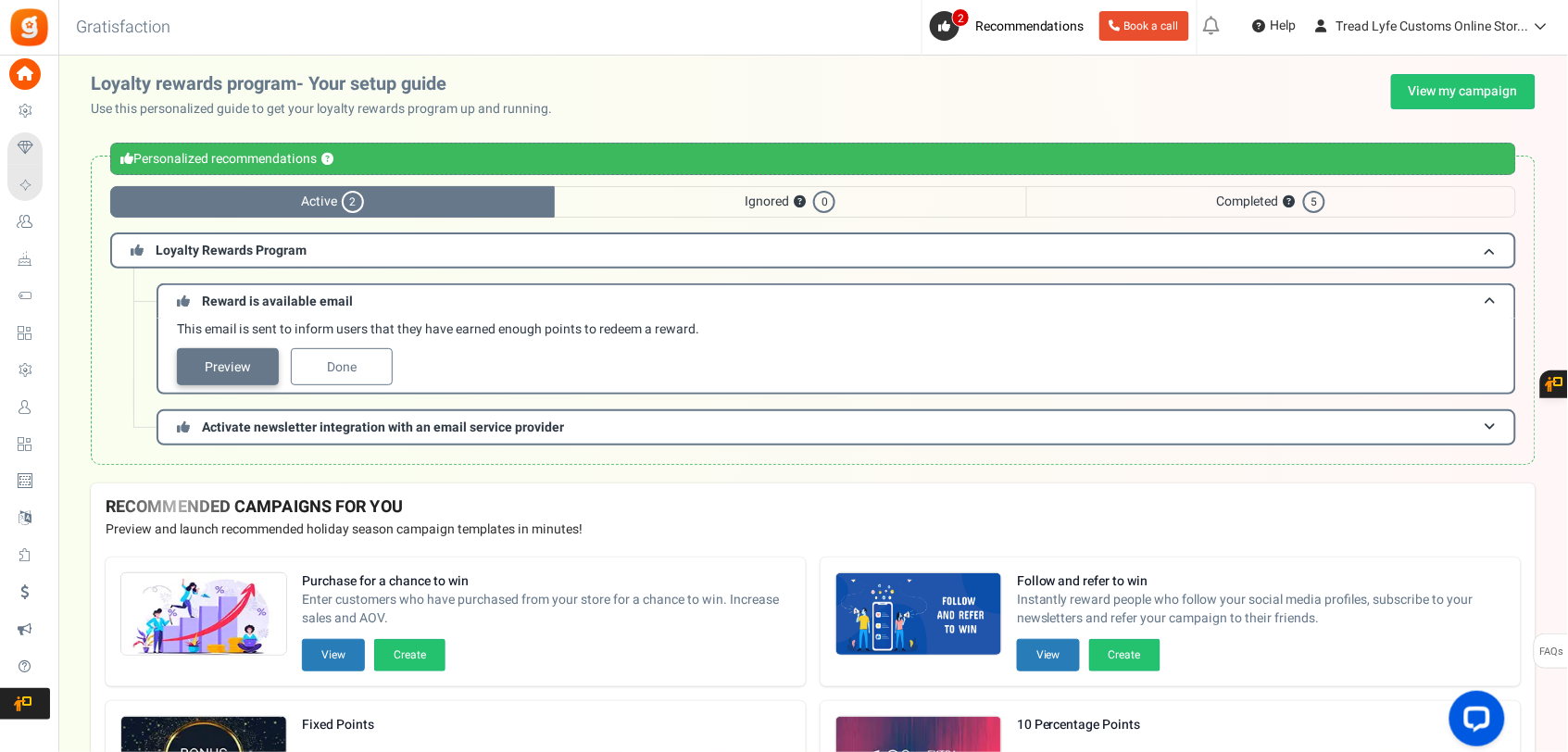click on "Preview" at bounding box center (228, 367) 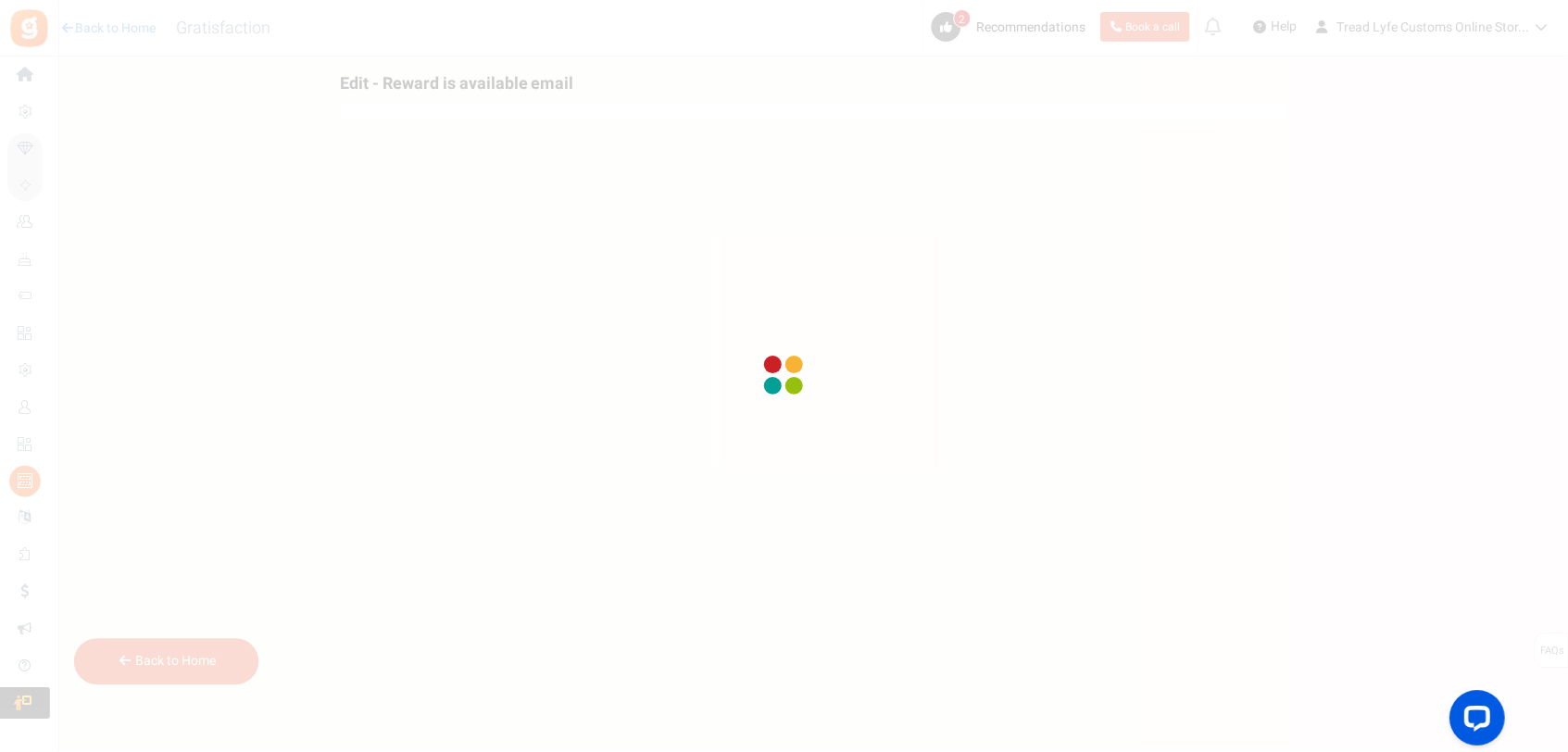scroll, scrollTop: 0, scrollLeft: 0, axis: both 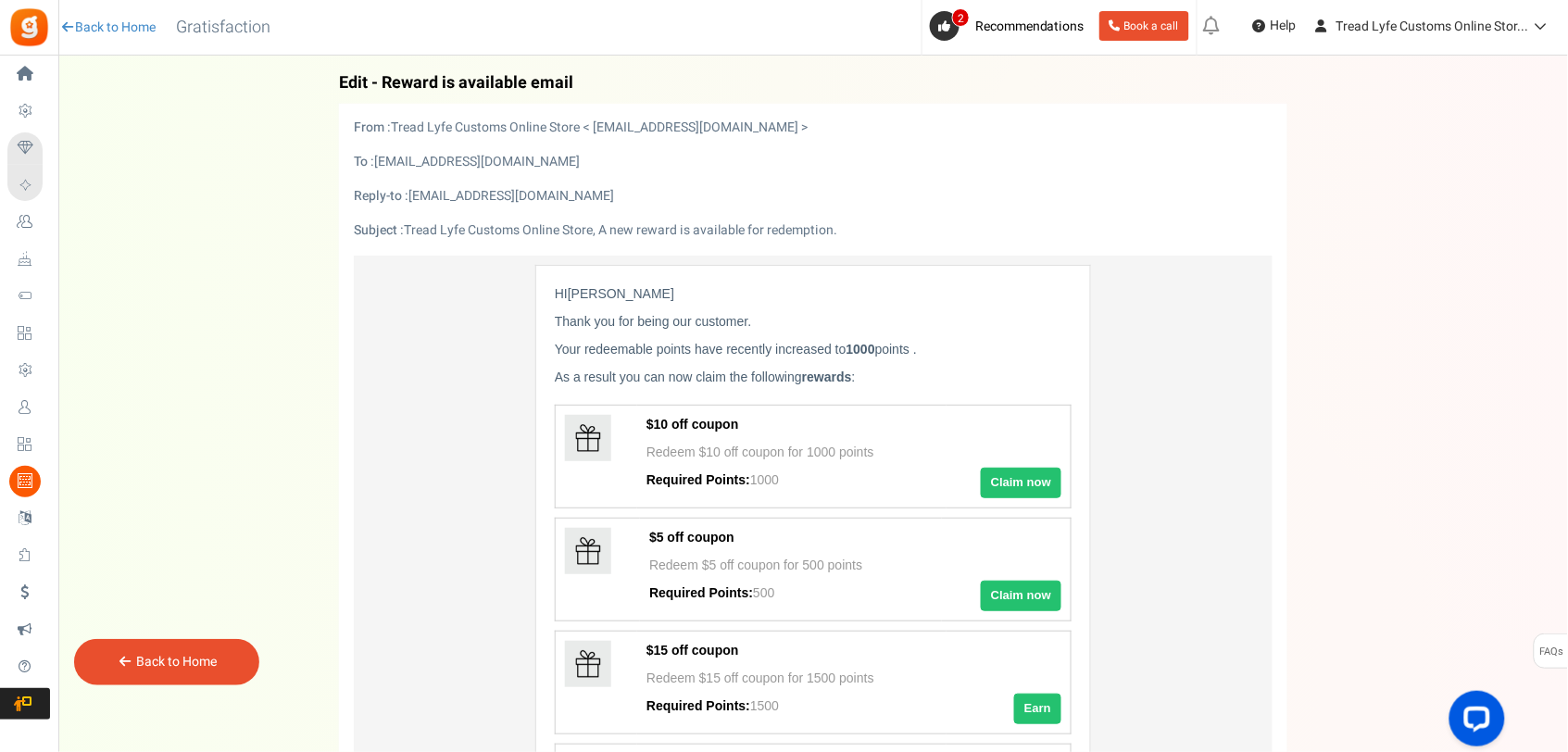 click on "Back
Edit - Reward is available email
From
[EMAIL_ADDRESS][DOMAIN_NAME]
To
[[Customer Email Address]]
Subject
[[Site Name]],  A new reward is available for redemption.
Variables
Learn more
[[Name]]    [[Site Name]]    [[Total points]]    [[Redeemable points]]    [[Eligible rewards list]]             |" at bounding box center (813, 613) 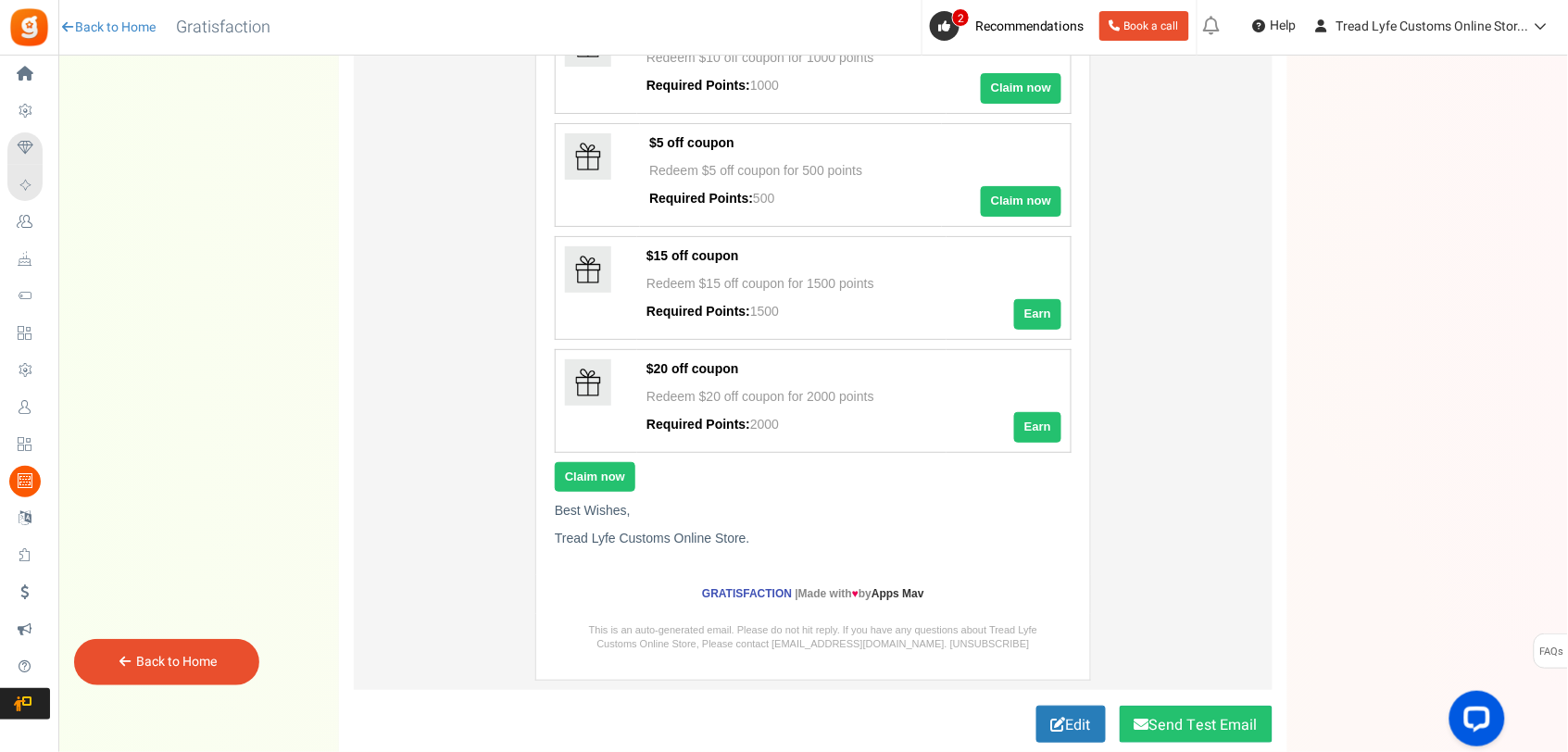 scroll, scrollTop: 515, scrollLeft: 0, axis: vertical 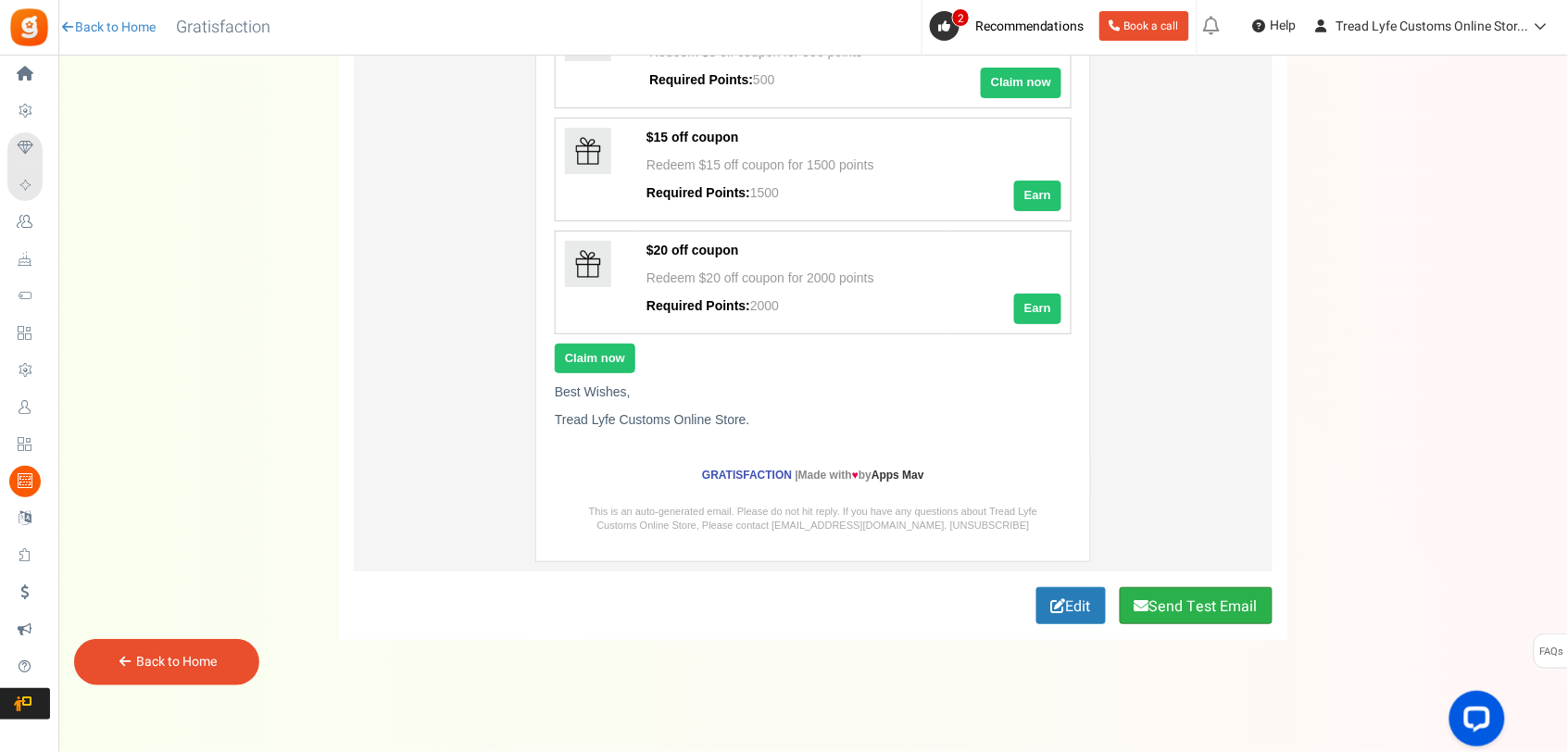 click on "Send Test Email" at bounding box center (1196, 606) 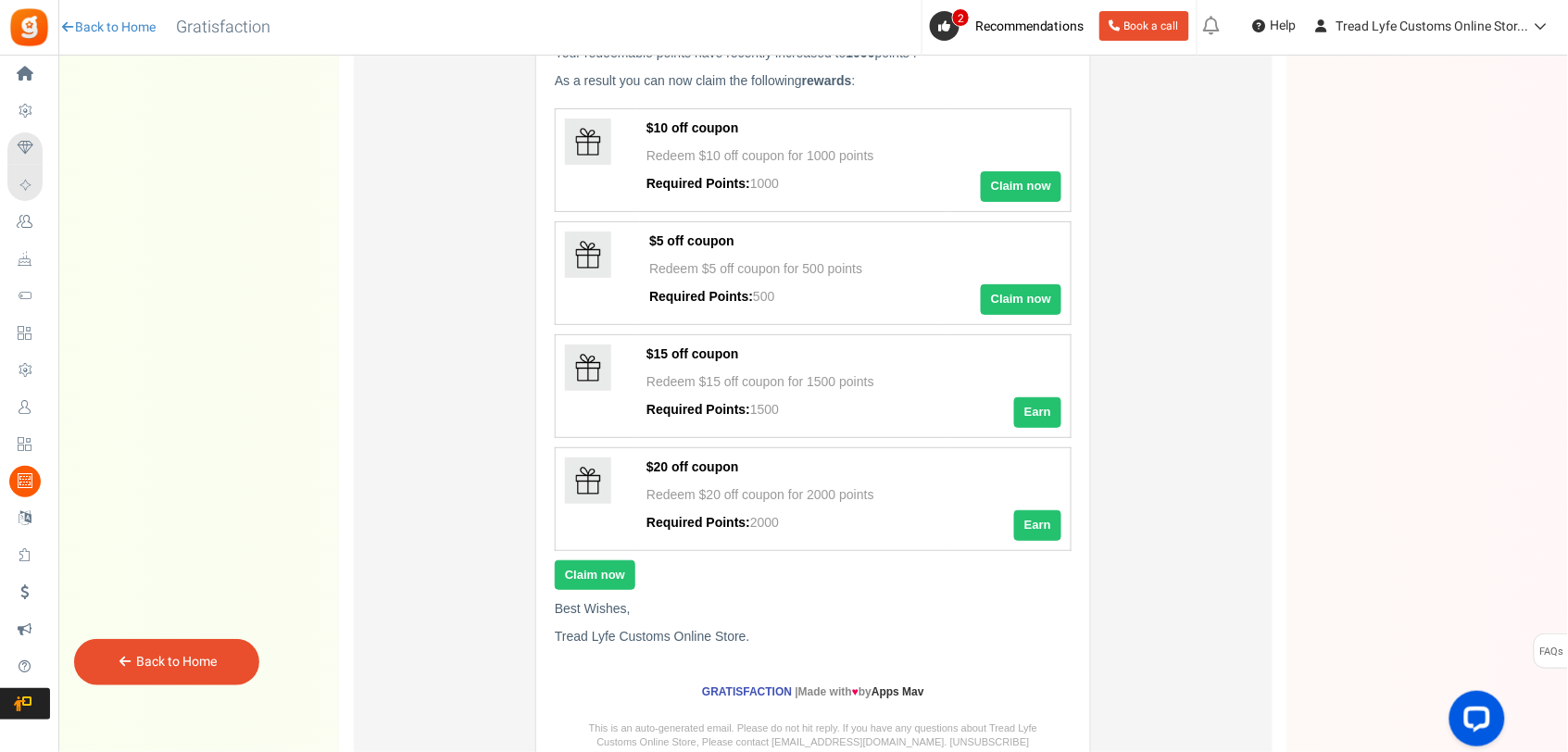 scroll, scrollTop: 259, scrollLeft: 0, axis: vertical 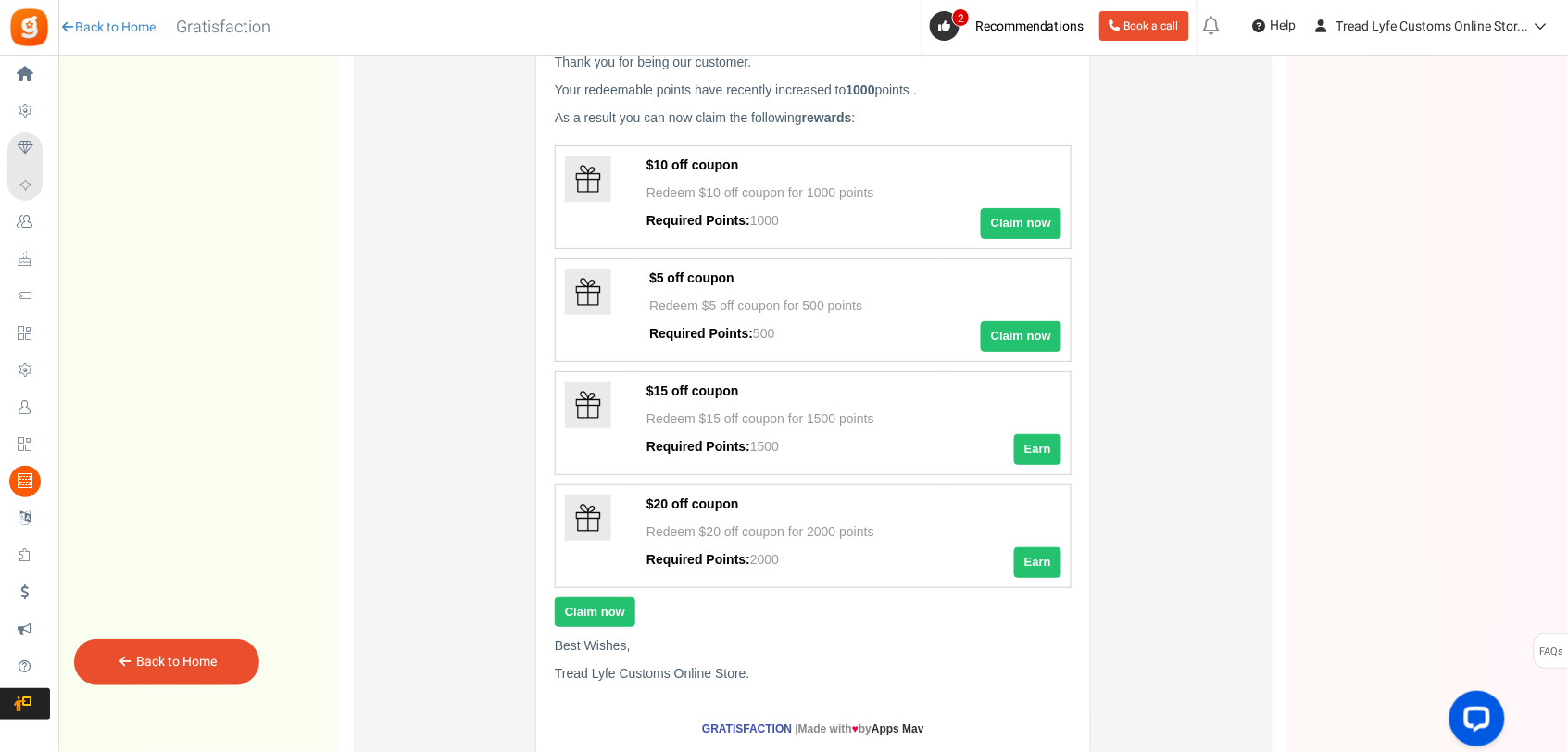 click on "Claim now" at bounding box center [1021, 223] 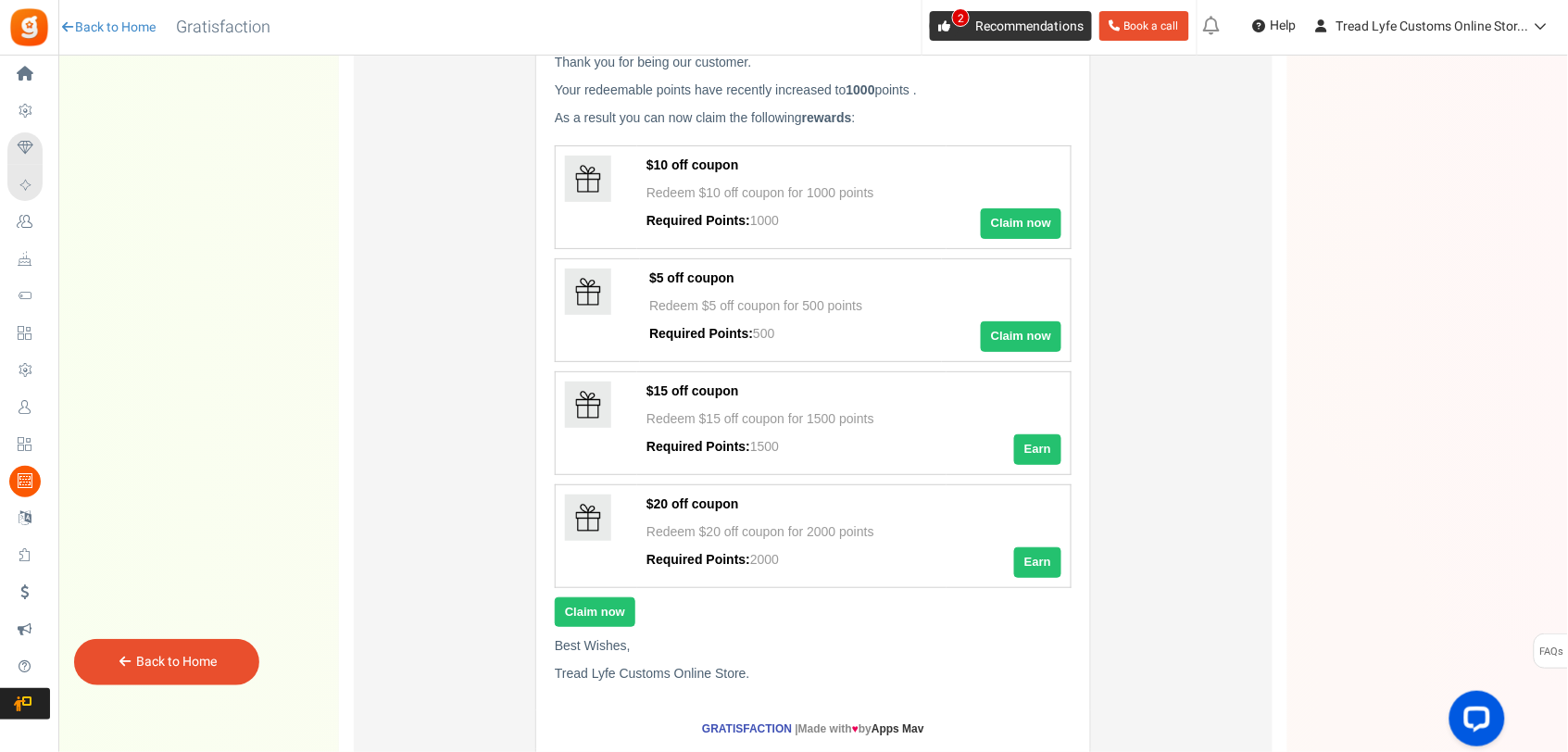 click on "Recommendations" at bounding box center [1030, 26] 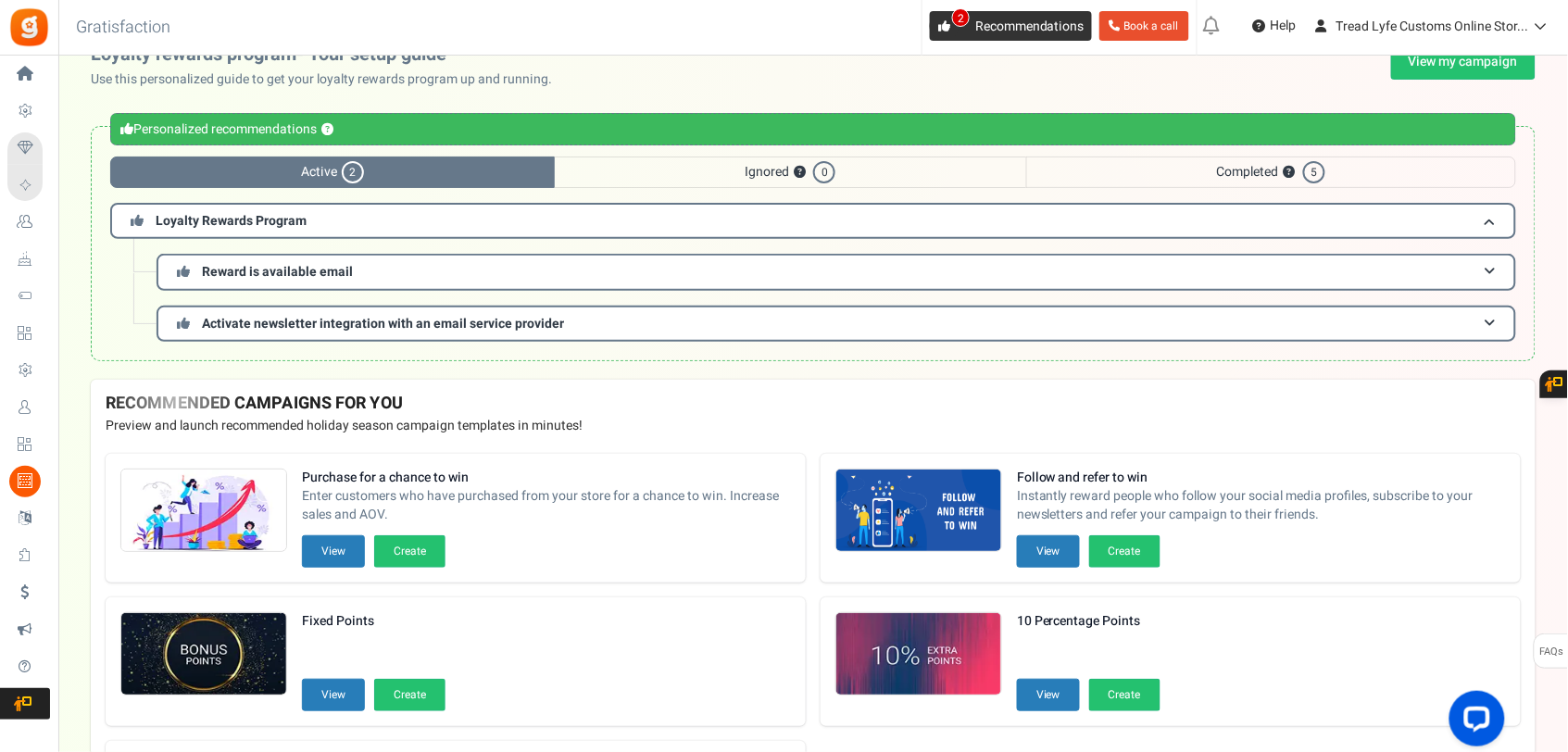 scroll, scrollTop: 0, scrollLeft: 0, axis: both 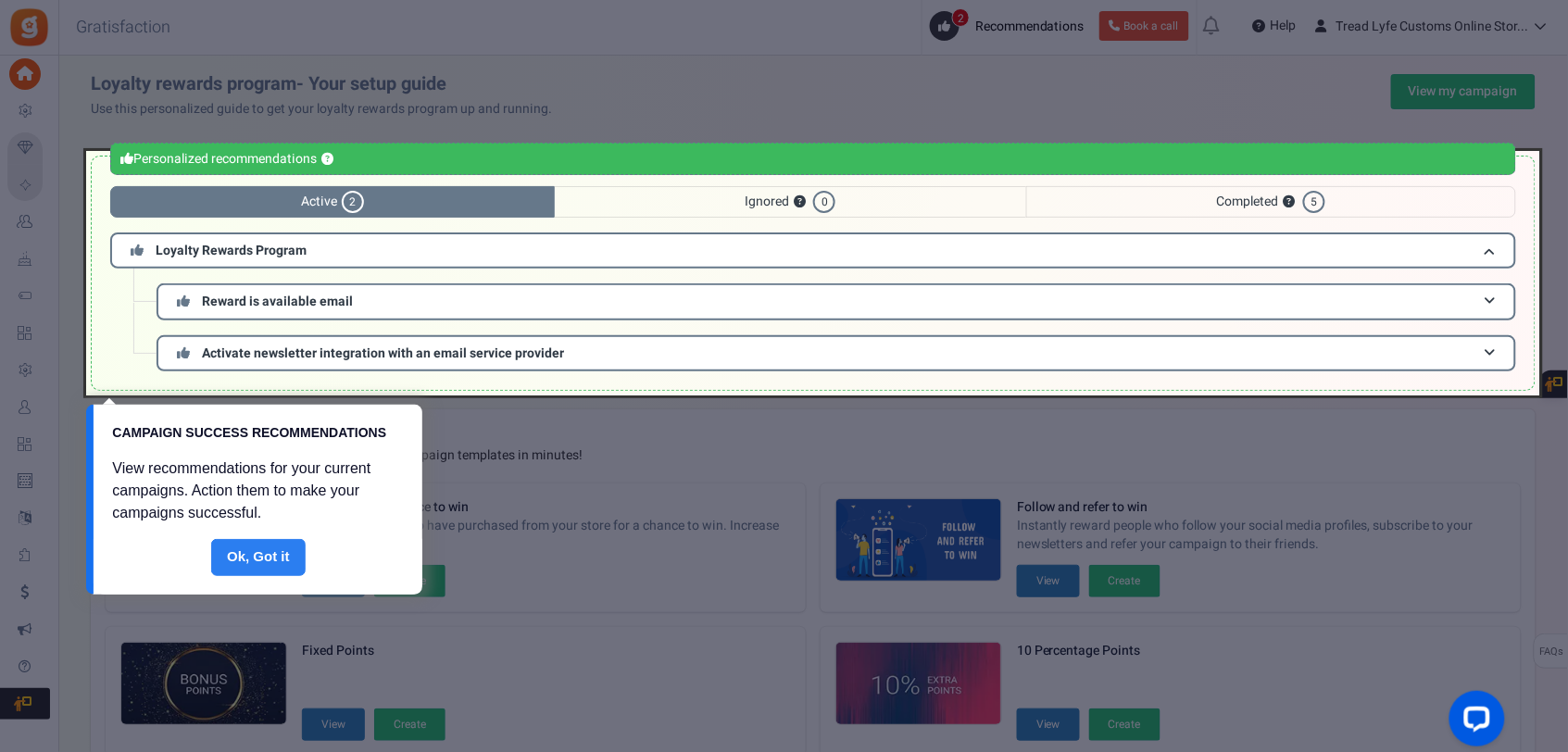 click on "Done" at bounding box center (258, 558) 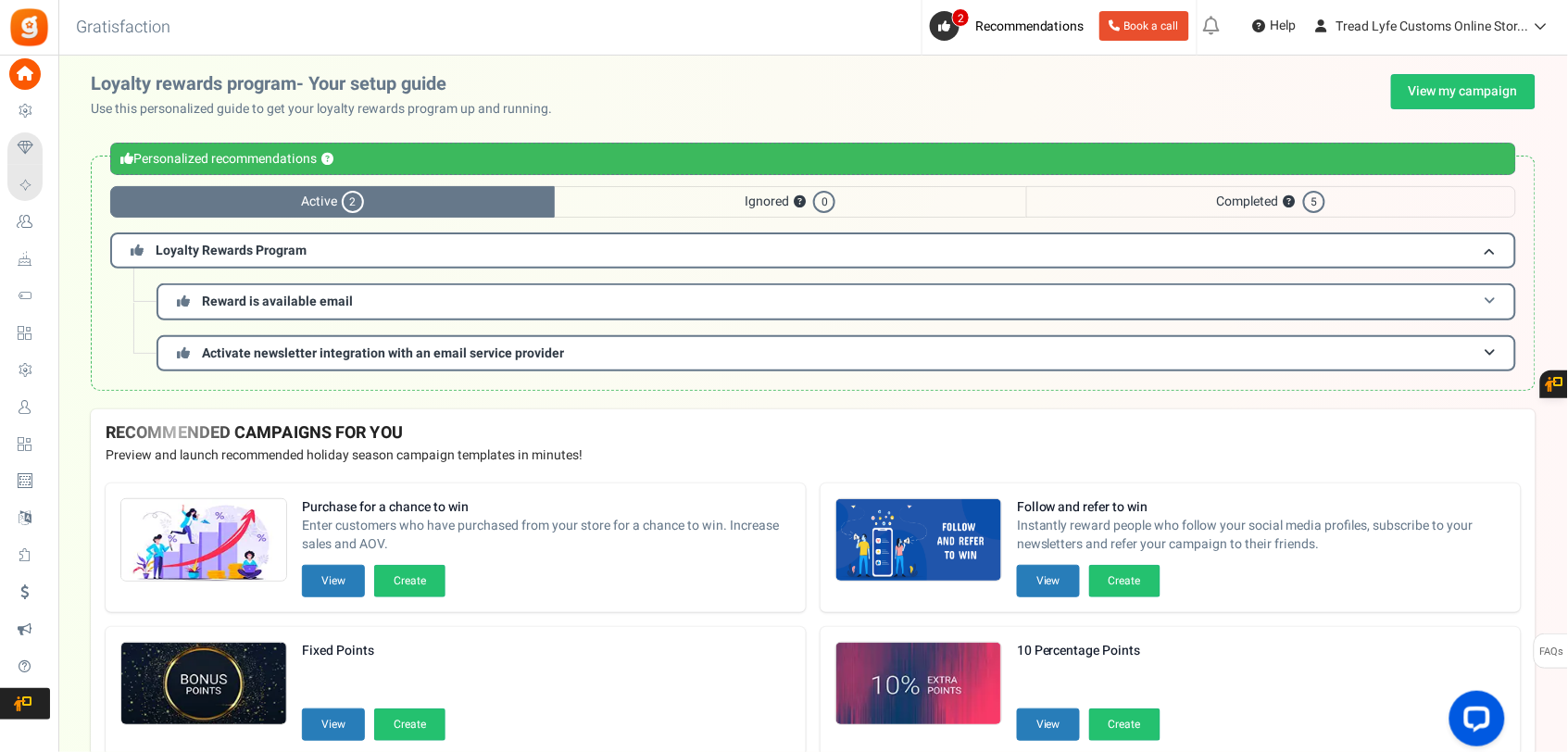 click on "Reward is available email" at bounding box center (836, 301) 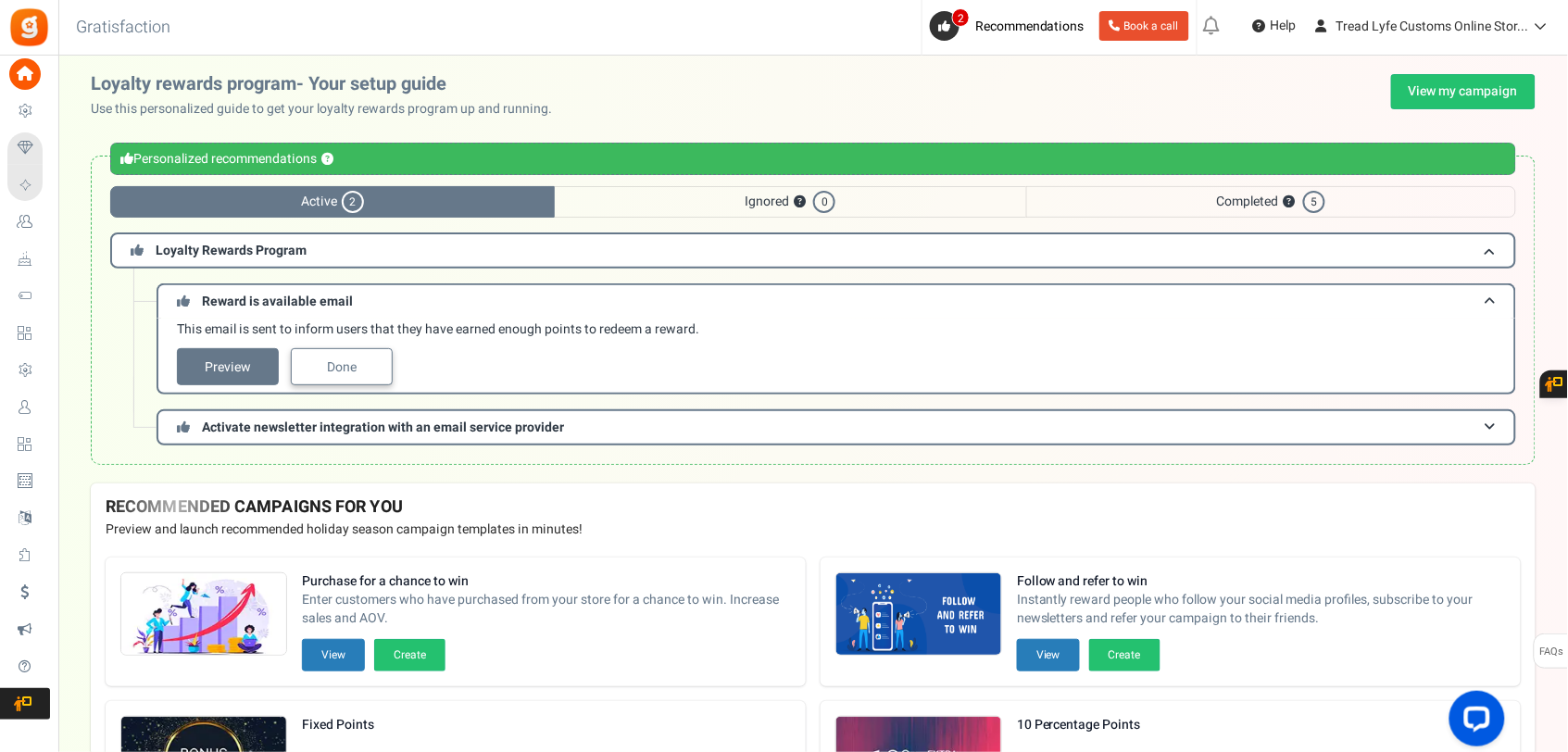 click on "Done" at bounding box center (342, 367) 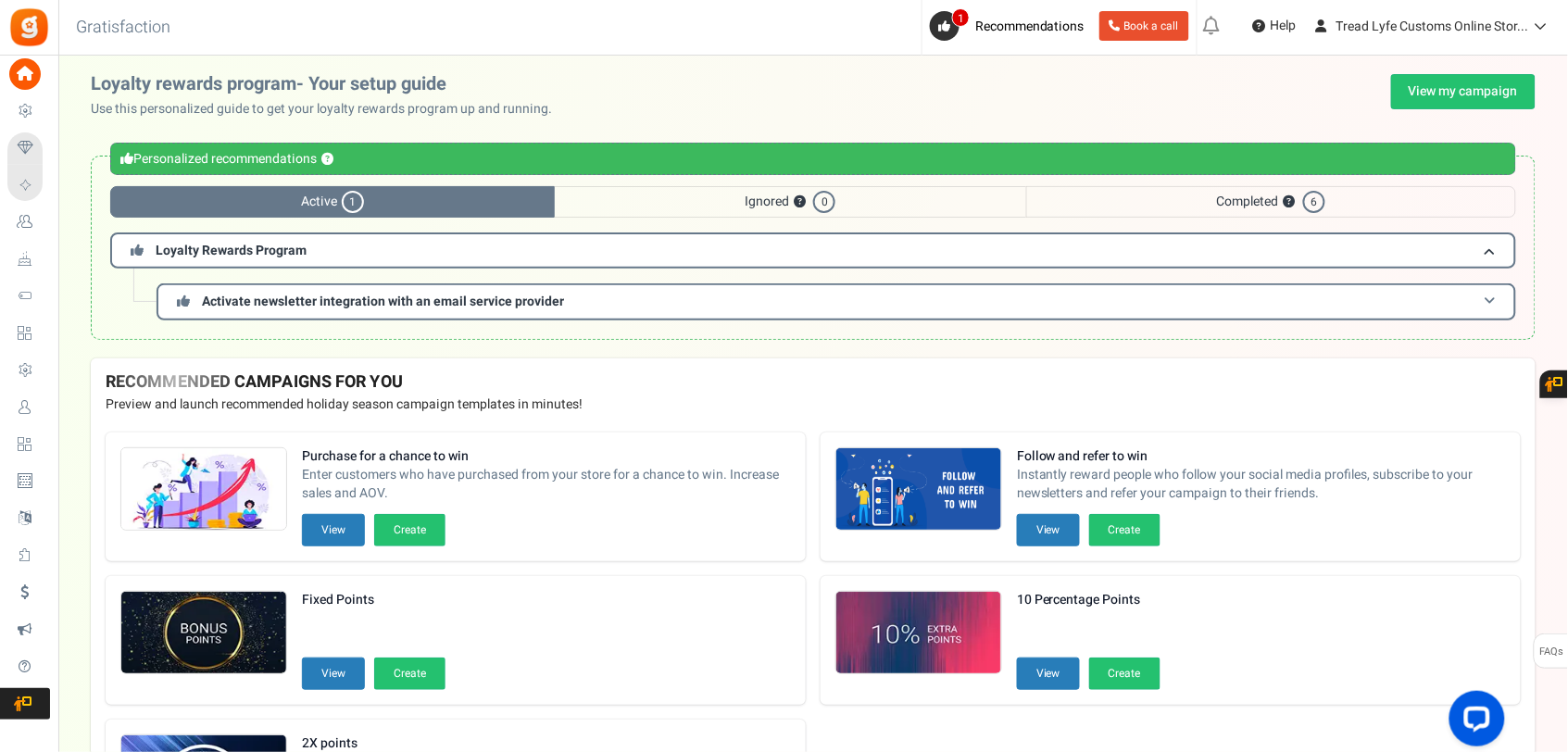 click on "Activate newsletter integration with an email service provider" at bounding box center (383, 301) 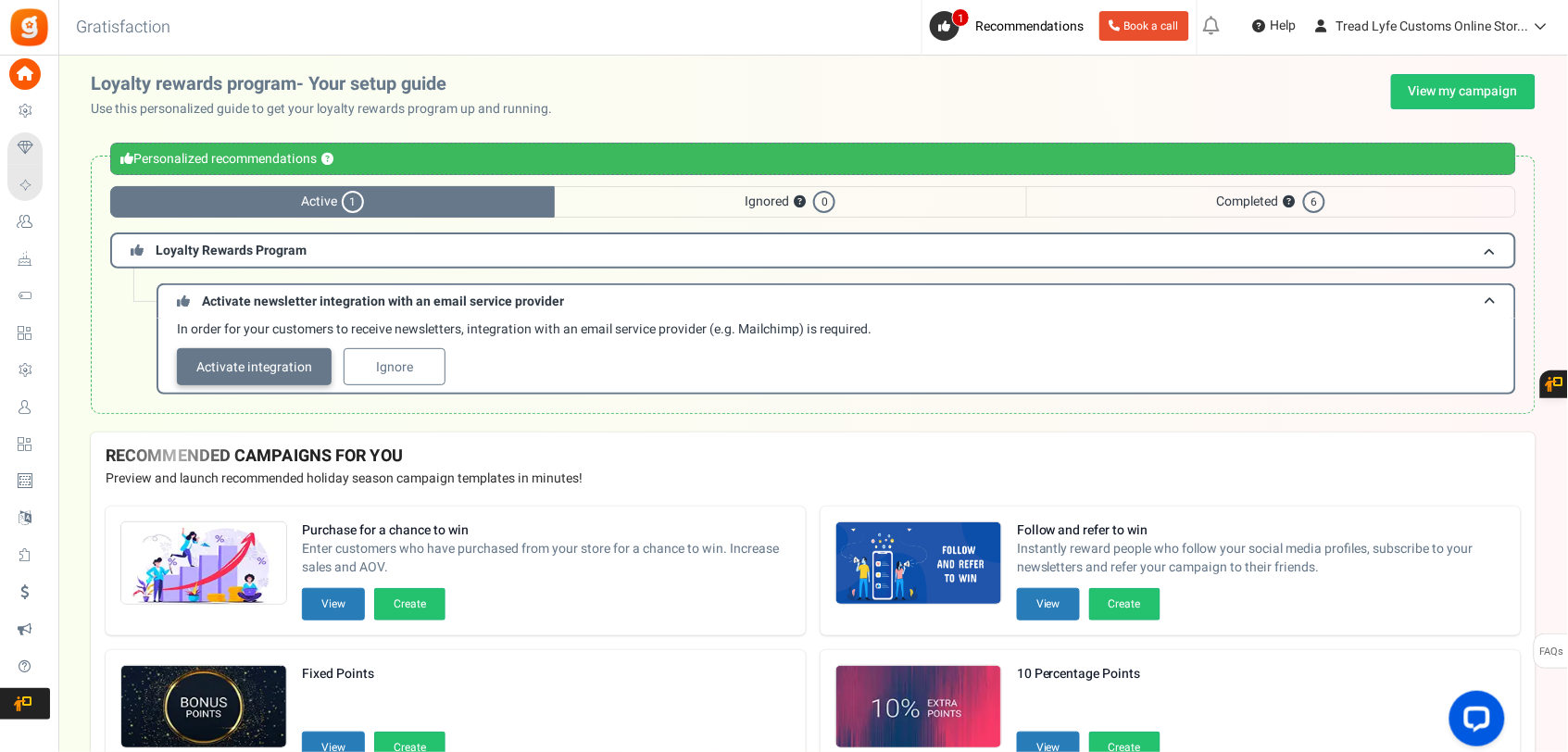 click on "Activate integration" at bounding box center [254, 367] 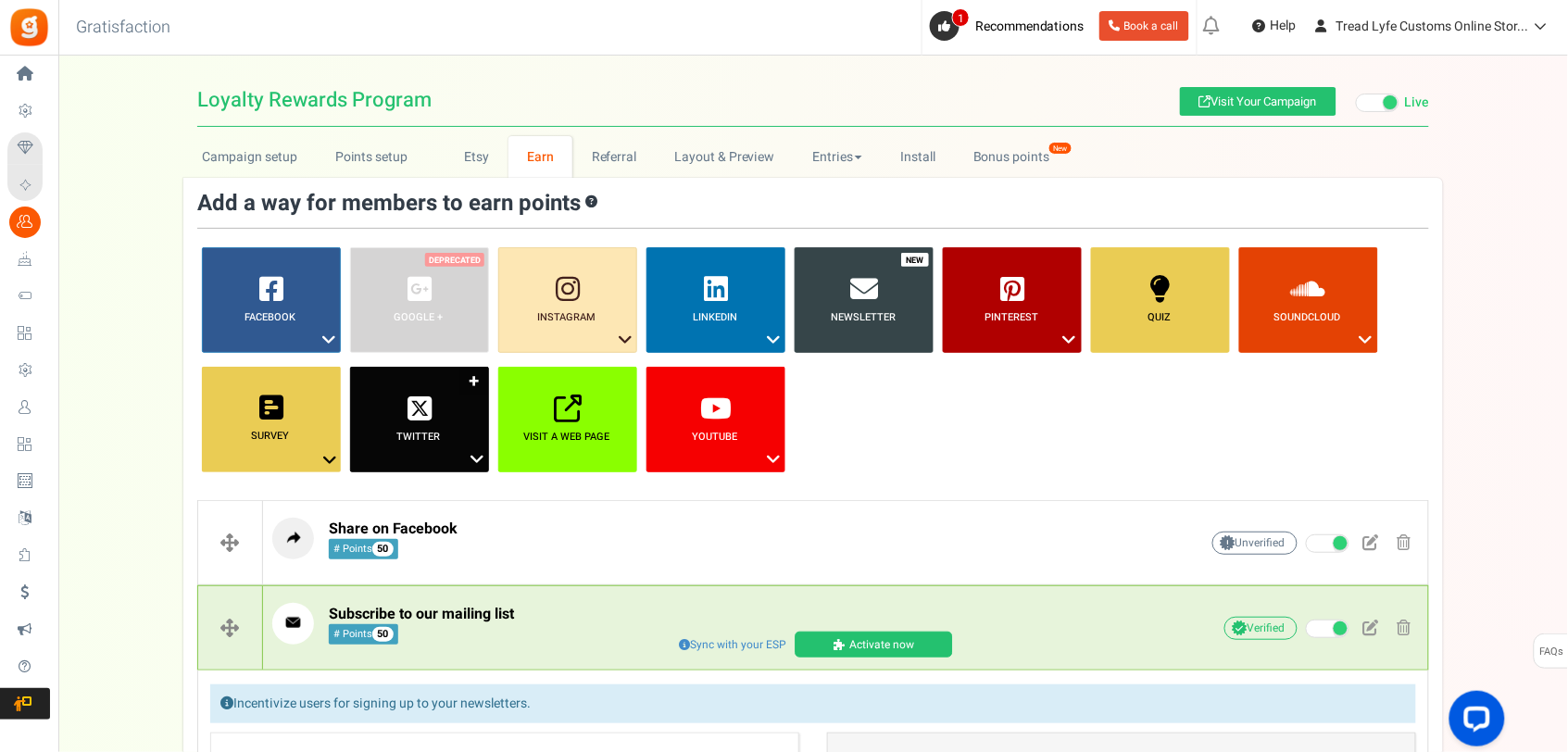 scroll, scrollTop: 0, scrollLeft: 0, axis: both 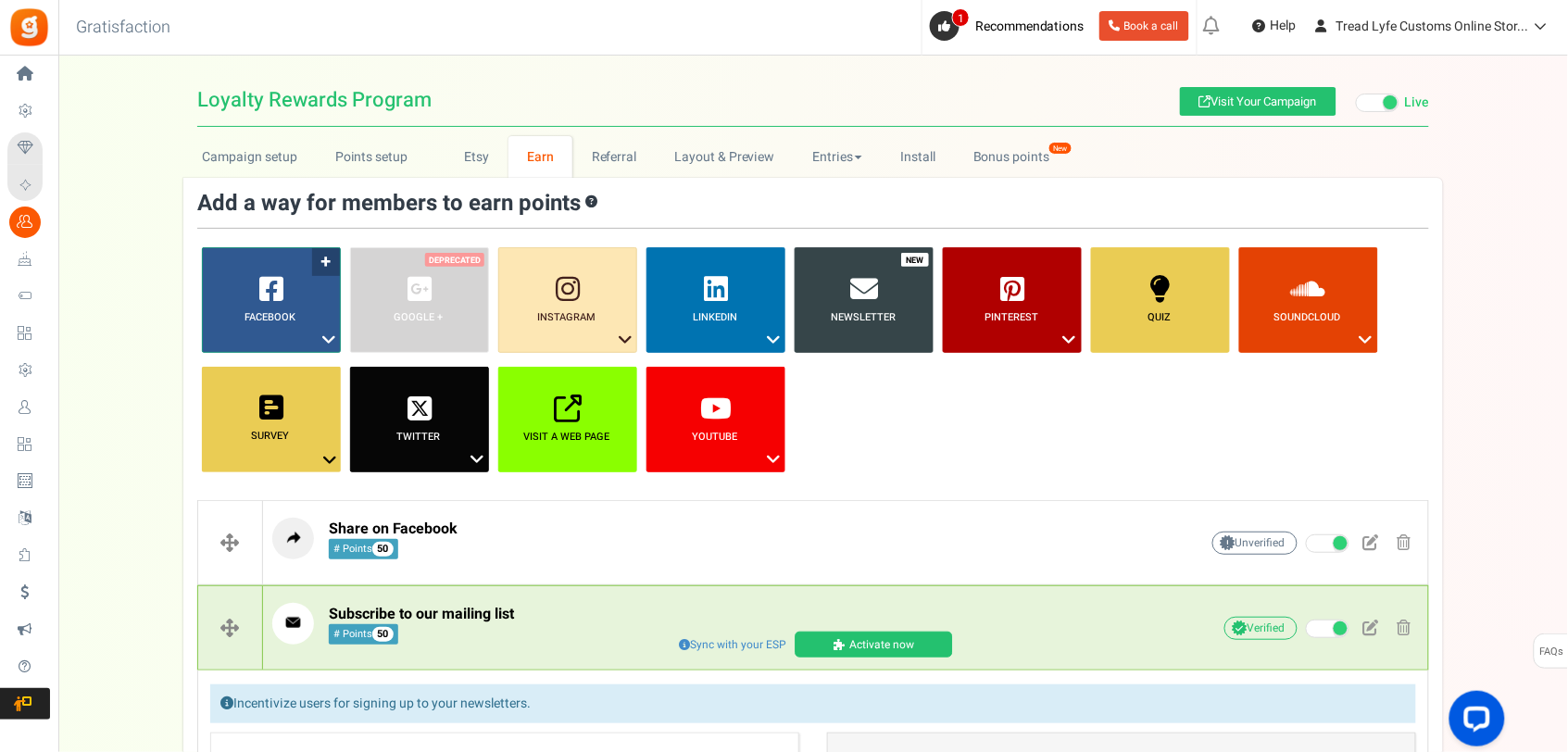 click on "Facebook
?" at bounding box center [271, 300] 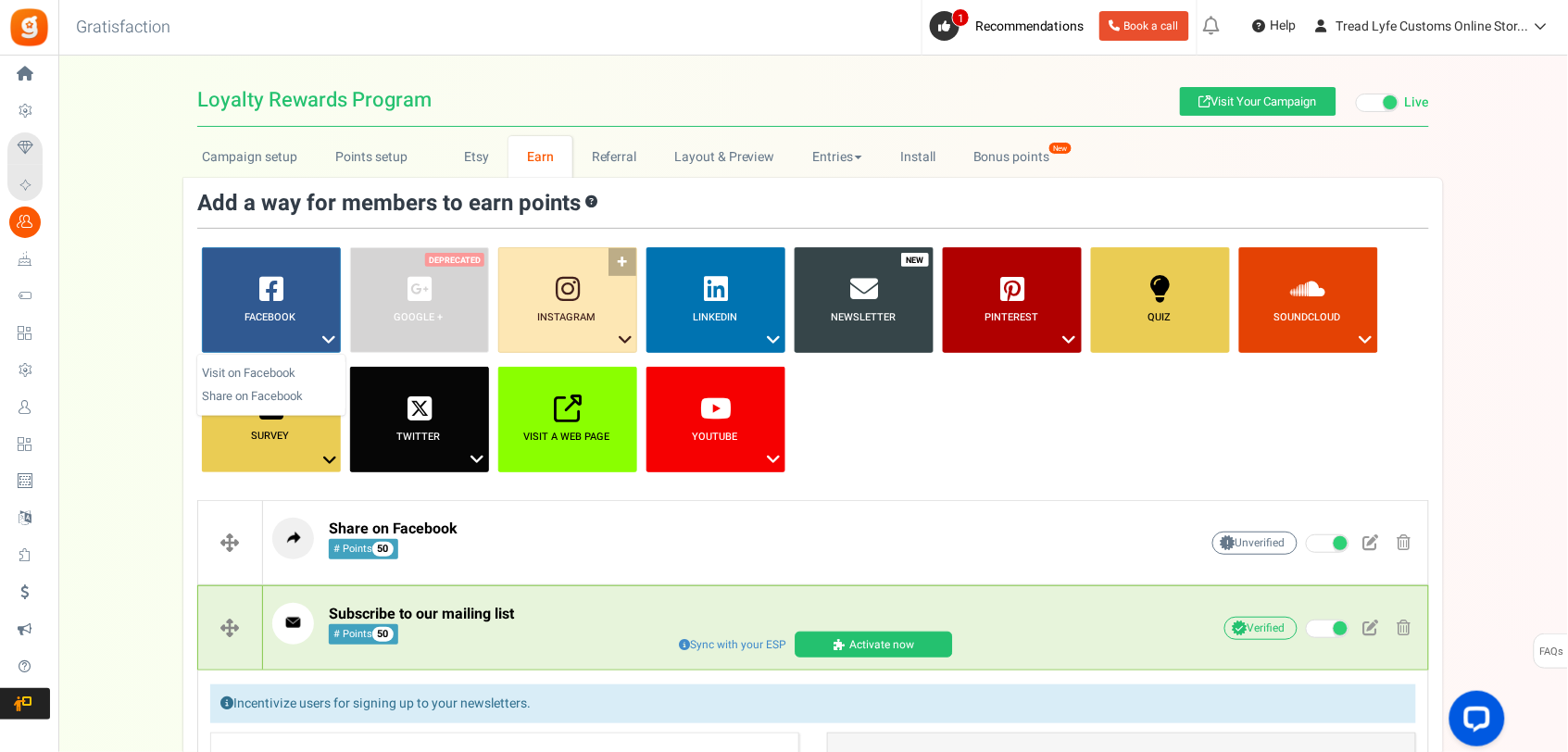 click on "Instagram
?" at bounding box center [568, 300] 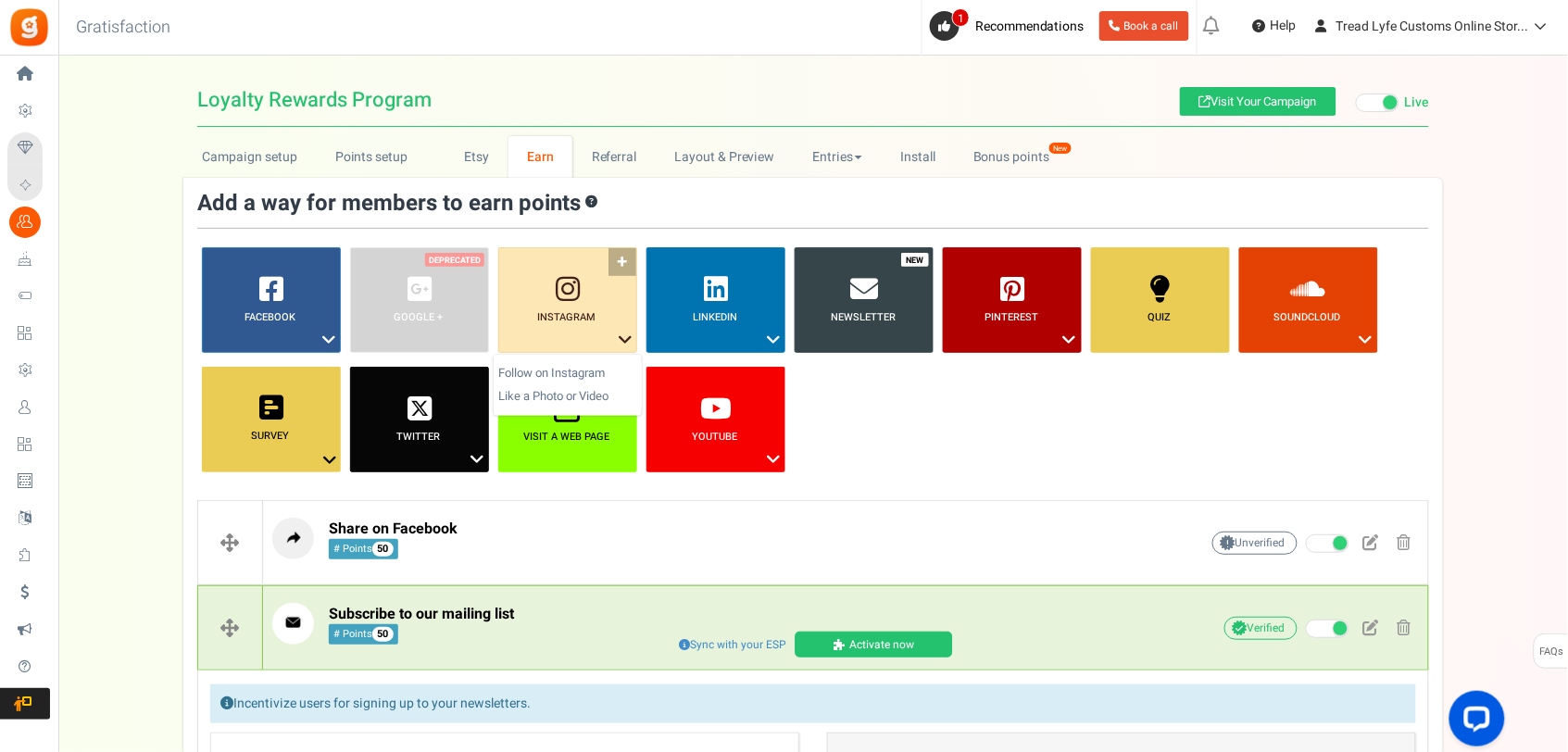 click at bounding box center (625, 340) 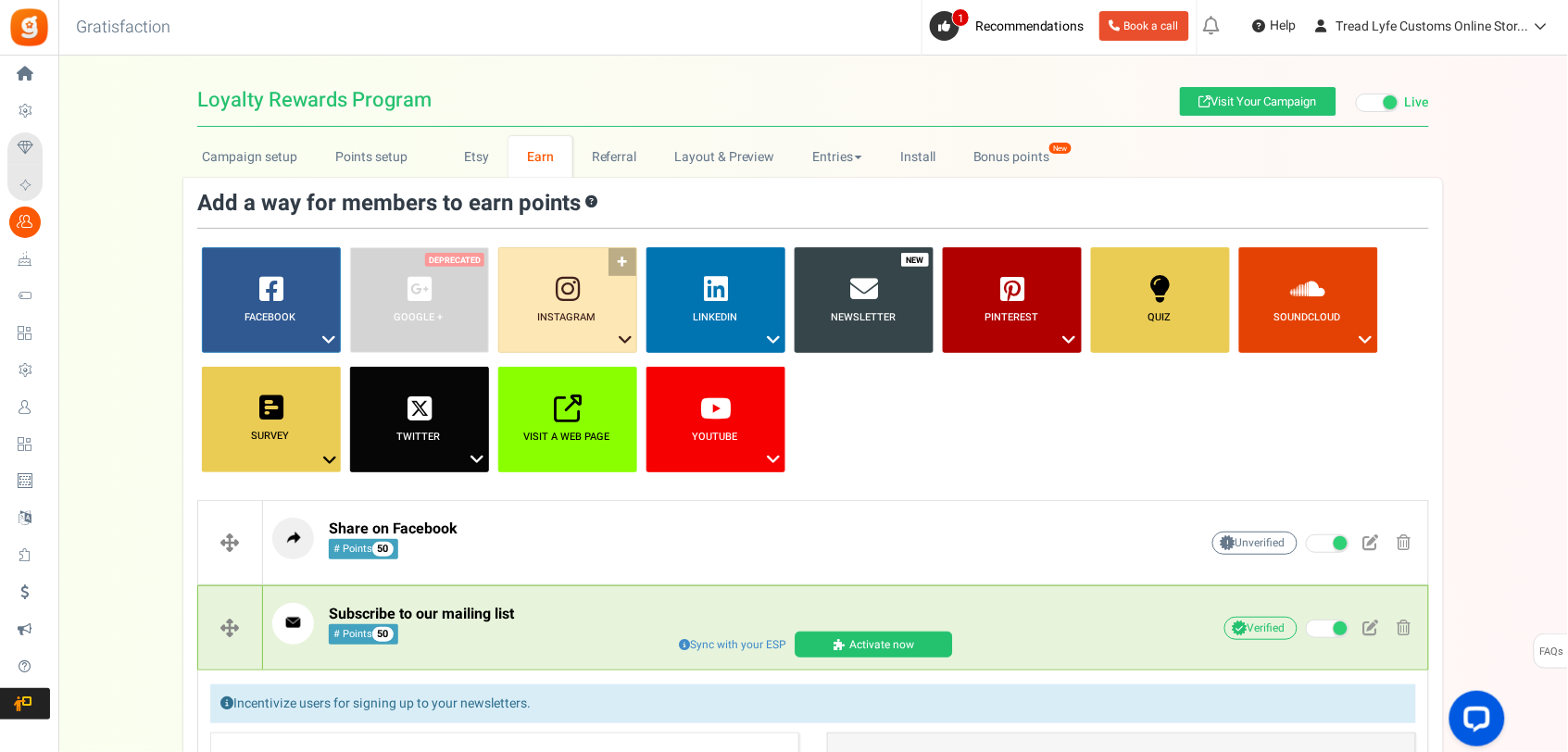 click on "Instagram
?" at bounding box center [568, 300] 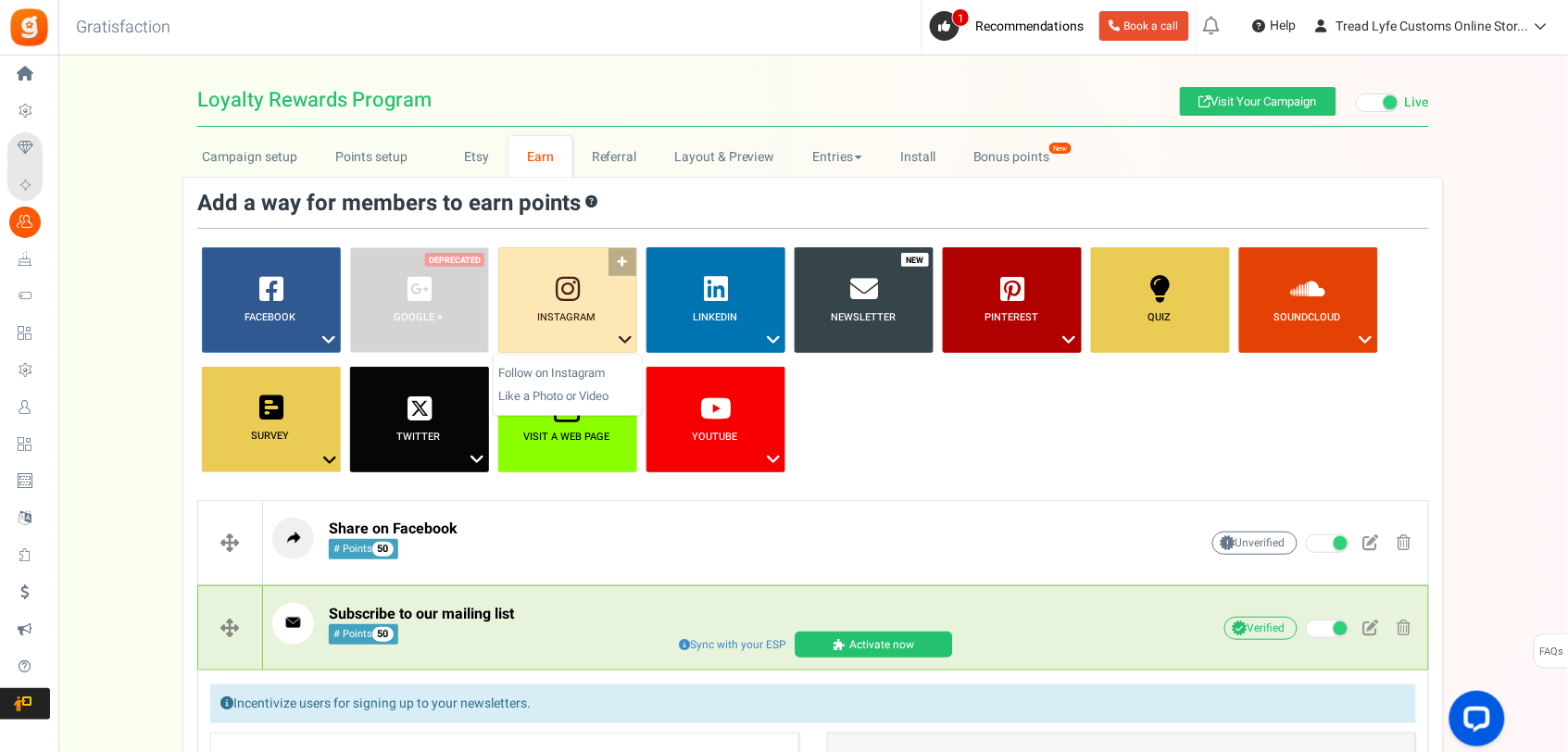 click on "Instagram
?" at bounding box center (568, 300) 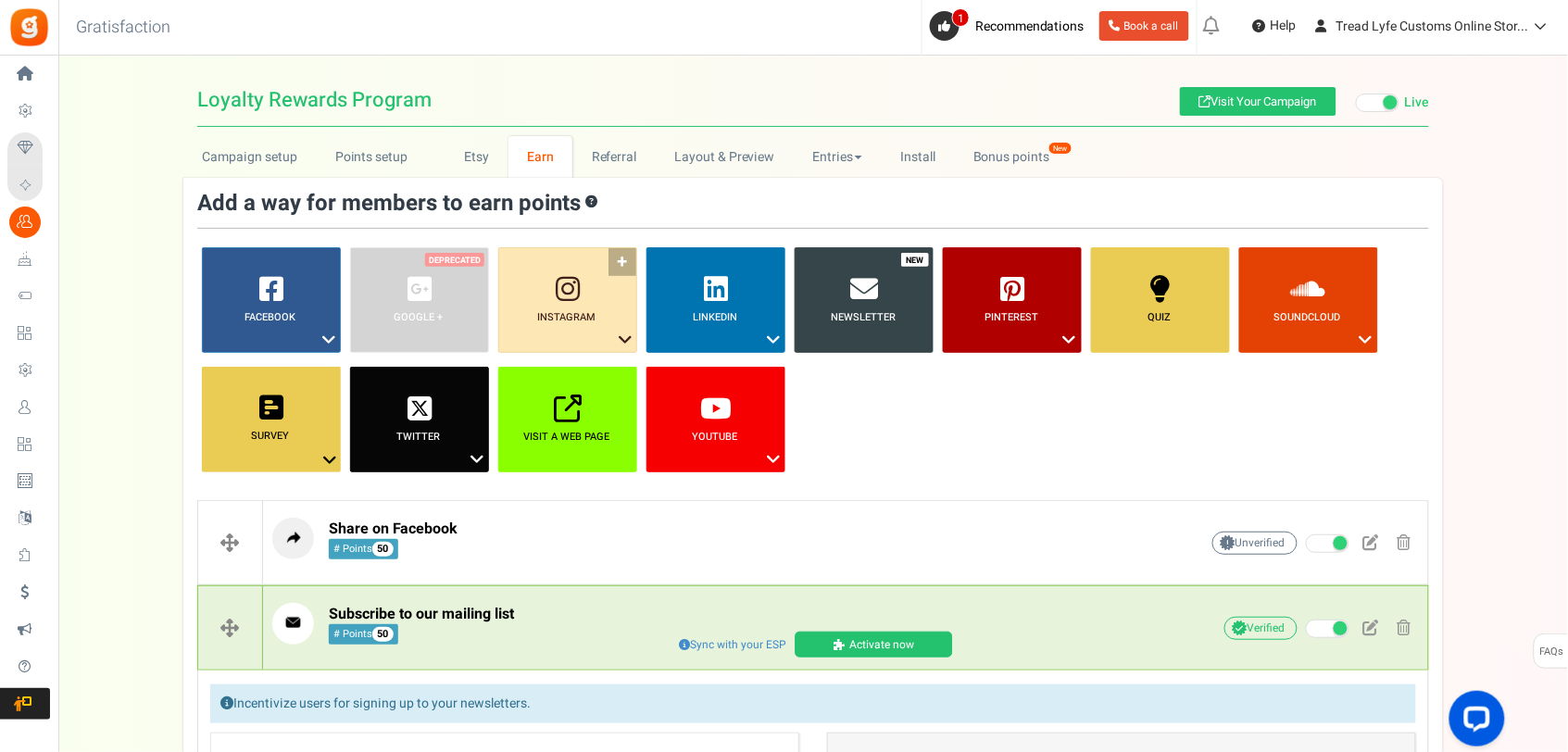 click on "Instagram
?" at bounding box center (568, 300) 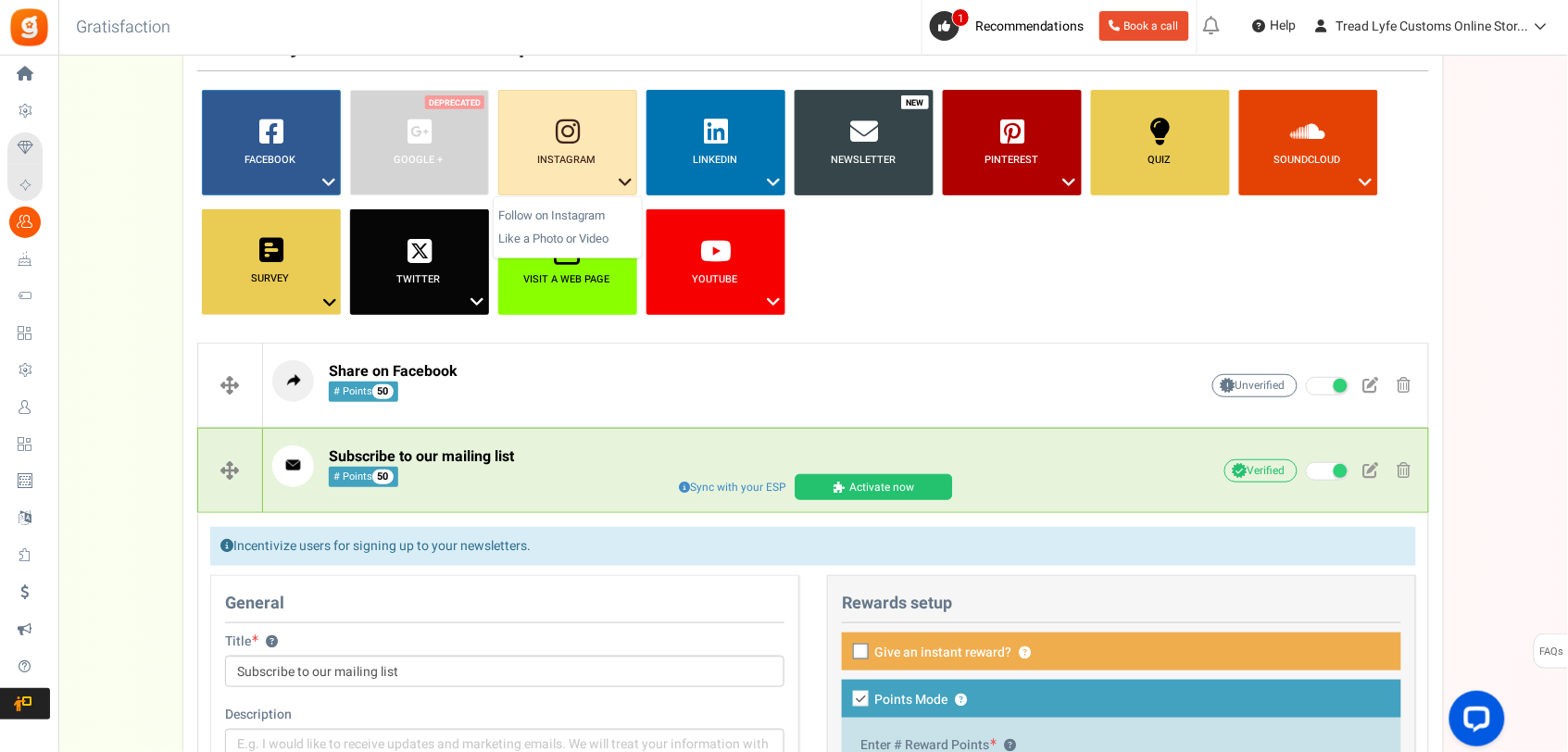 scroll, scrollTop: 196, scrollLeft: 0, axis: vertical 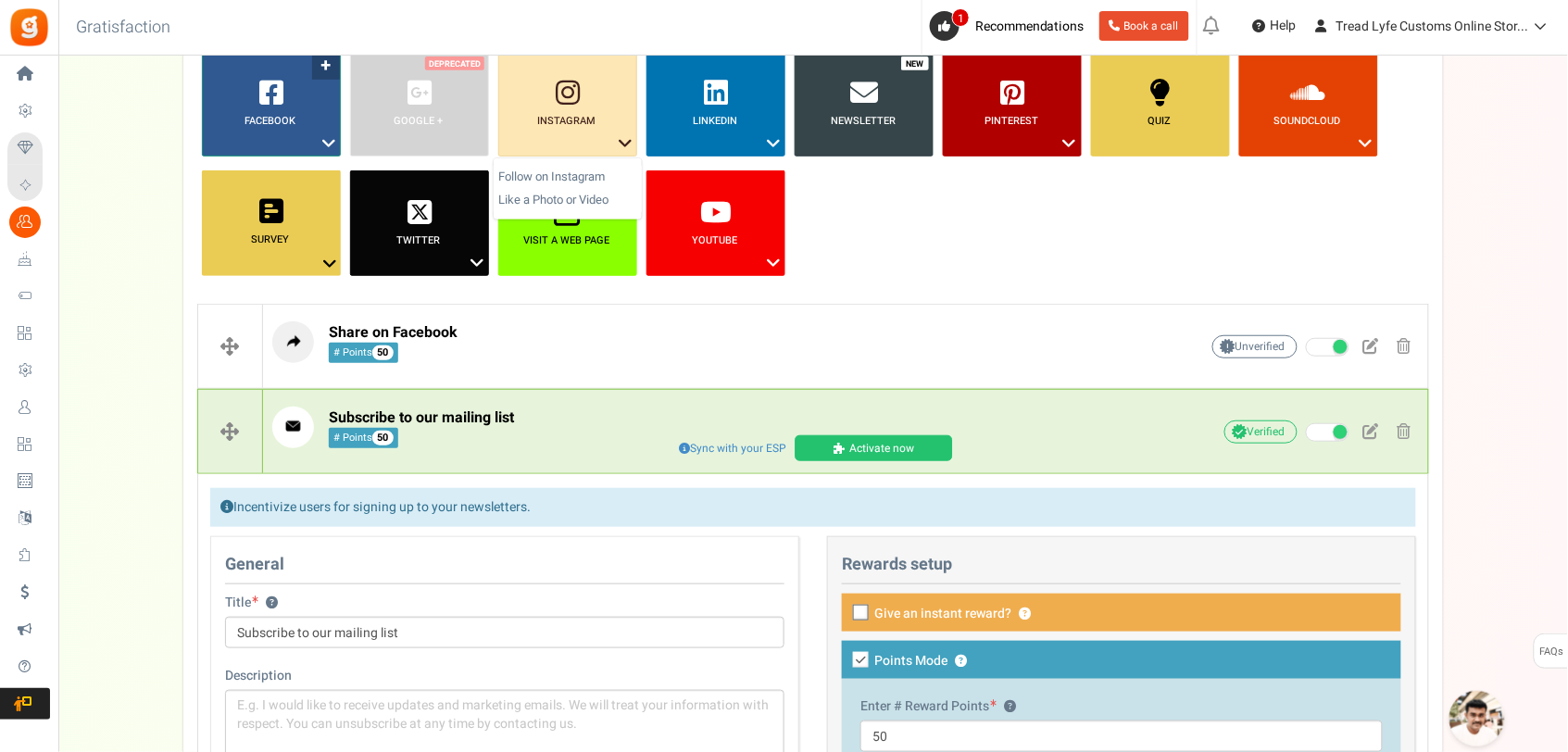 click on "Facebook
?" at bounding box center [271, 104] 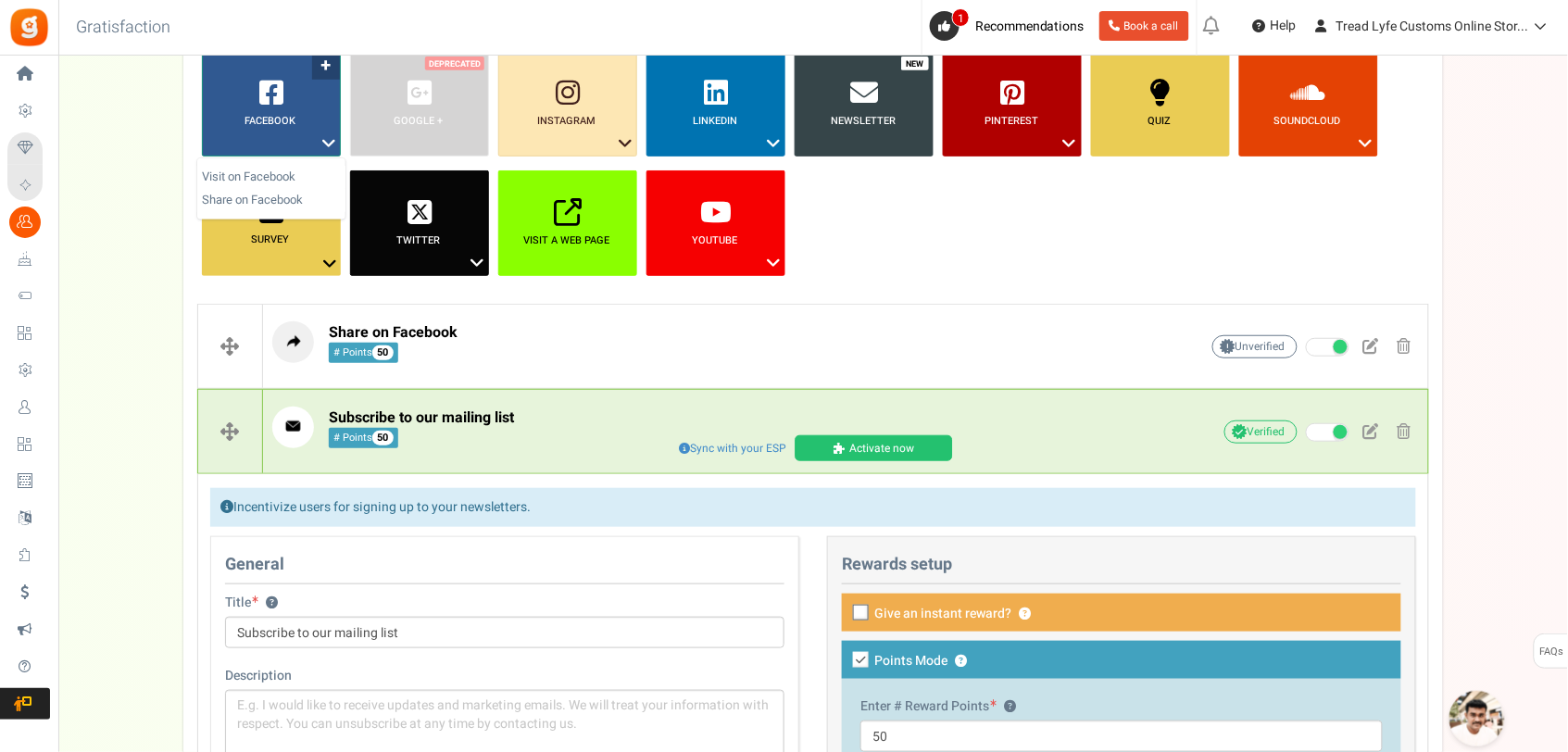 click on "Facebook
?" at bounding box center [271, 104] 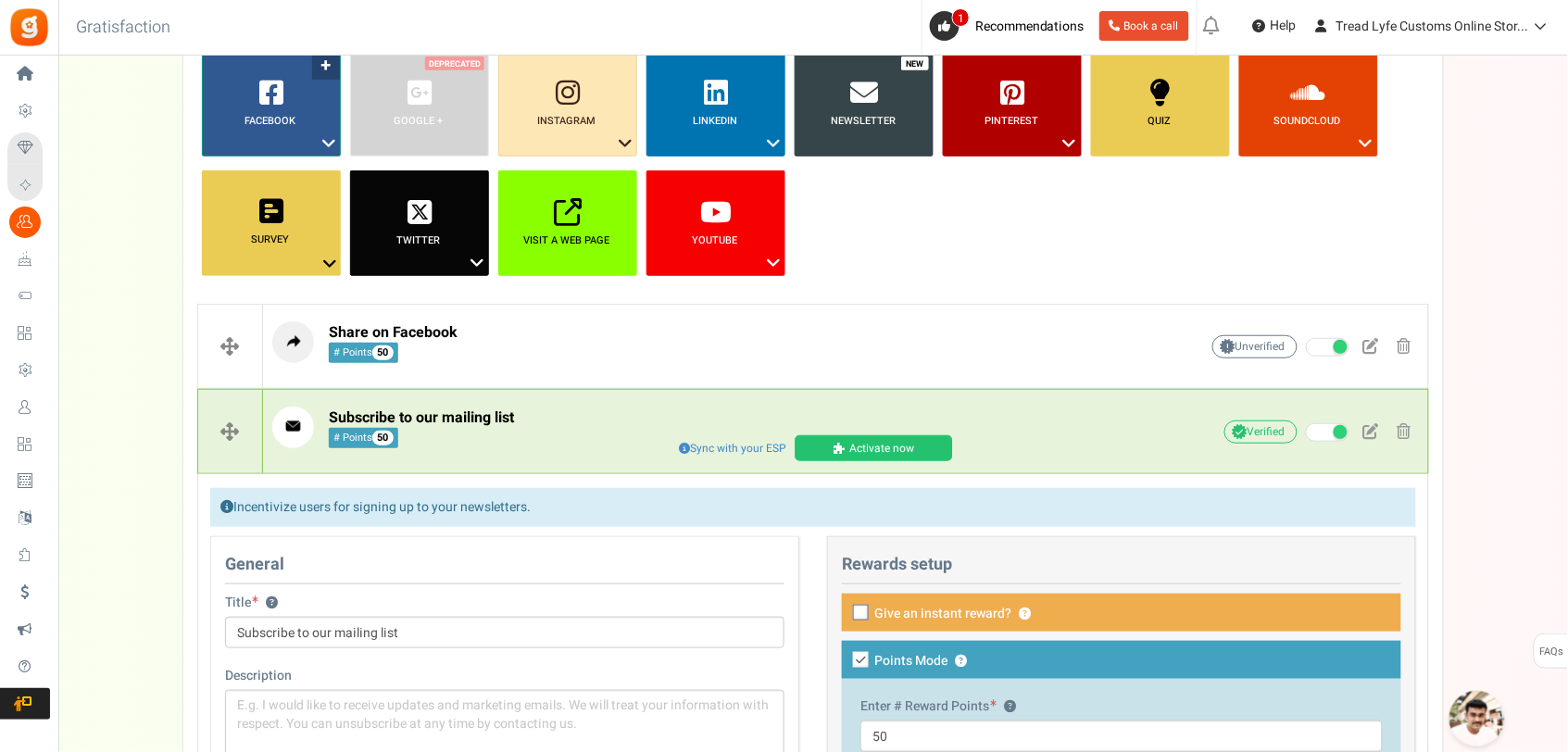 click at bounding box center [329, 144] 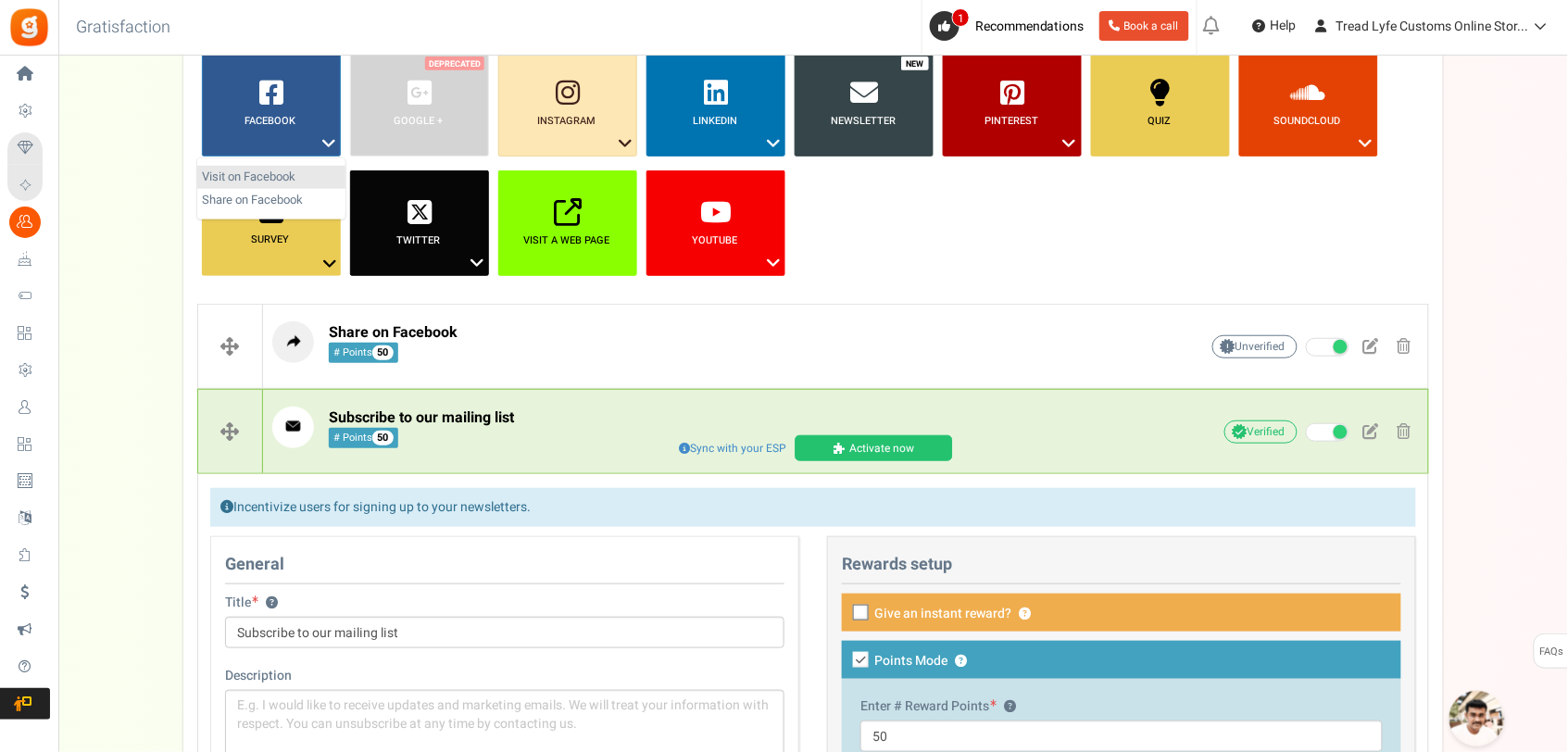 click on "Visit on Facebook" at bounding box center (271, 177) 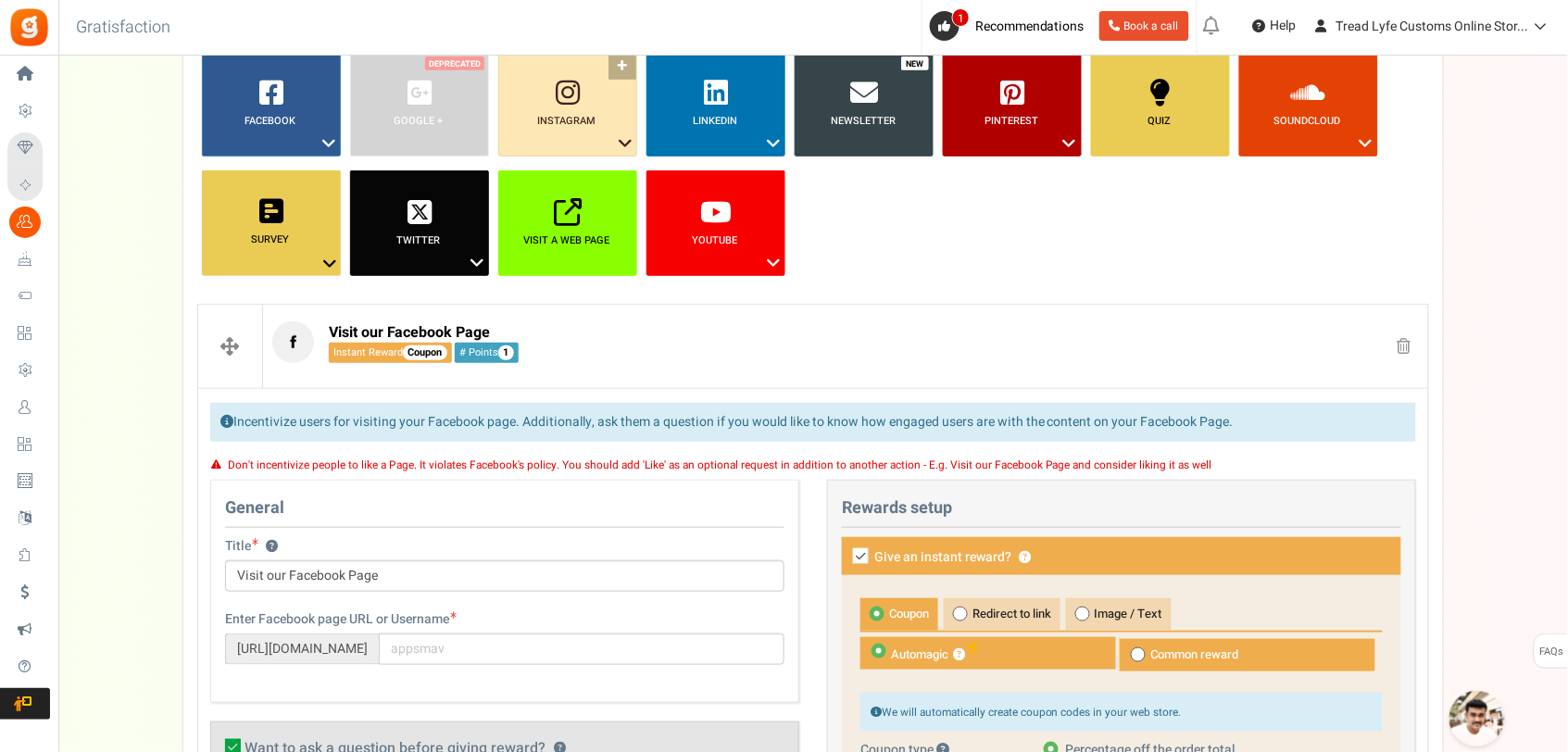 click on "Instagram
?" at bounding box center [568, 104] 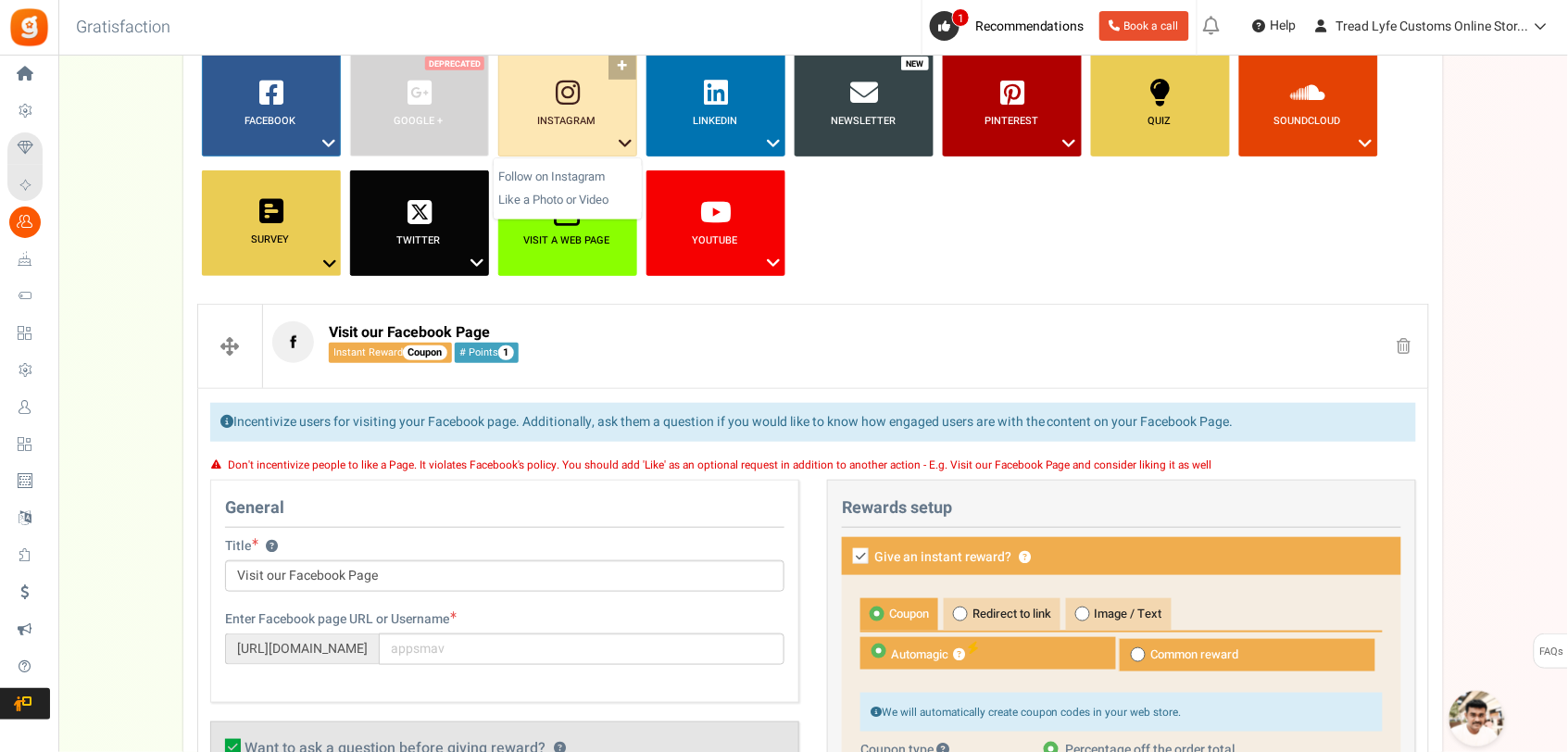 click on "Instagram
?" at bounding box center [568, 104] 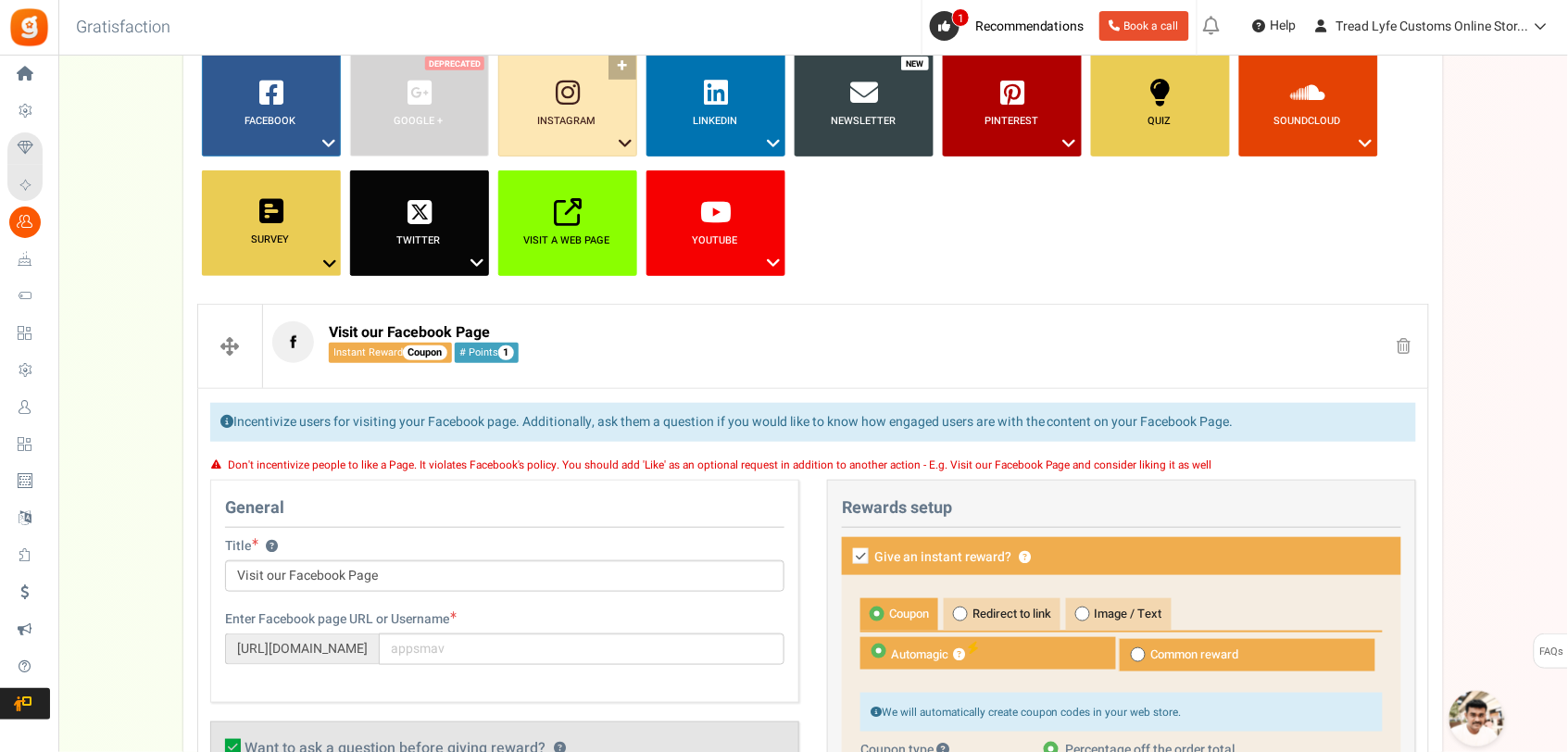 click on "Instagram" at bounding box center (567, 120) 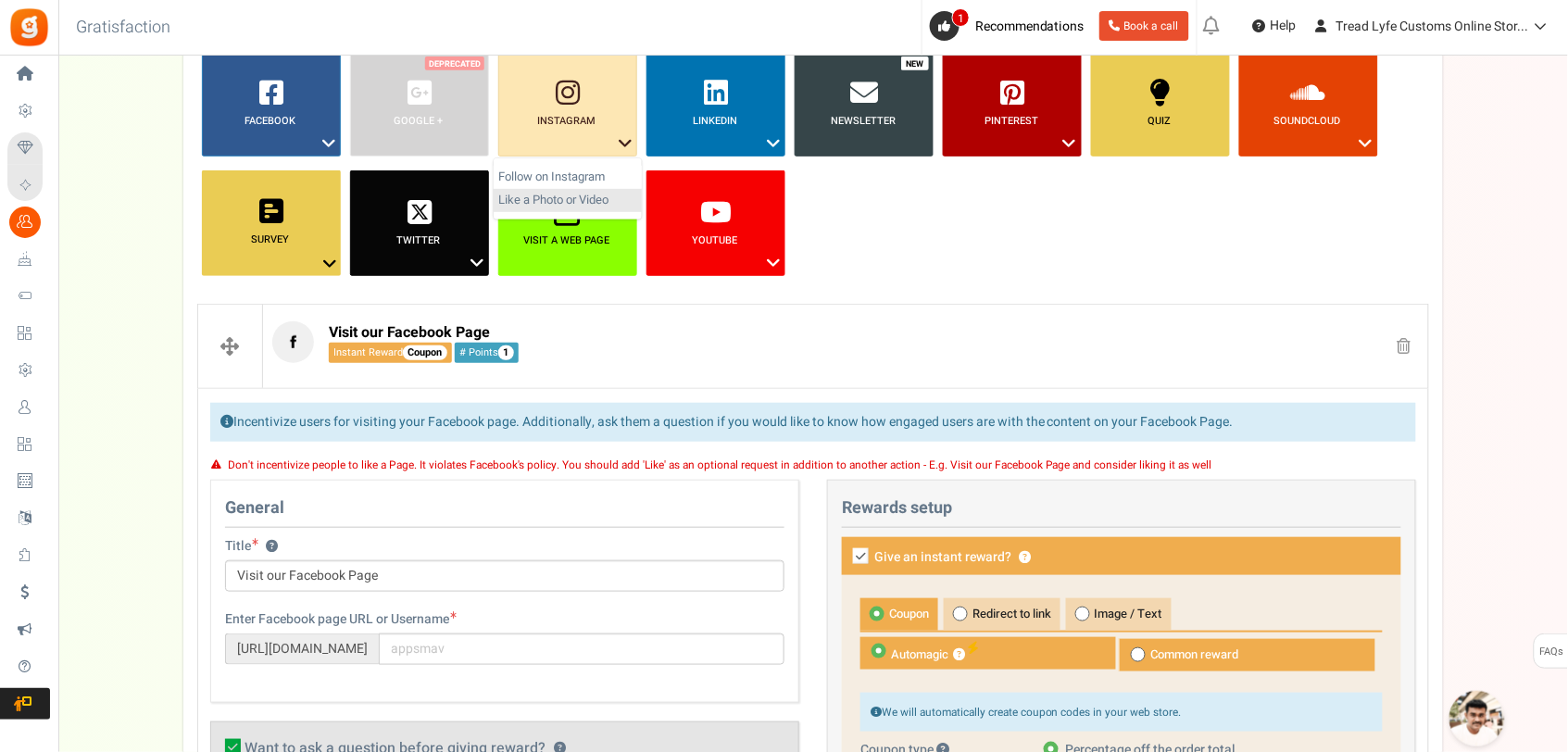 click on "Like a Photo or Video" at bounding box center (568, 200) 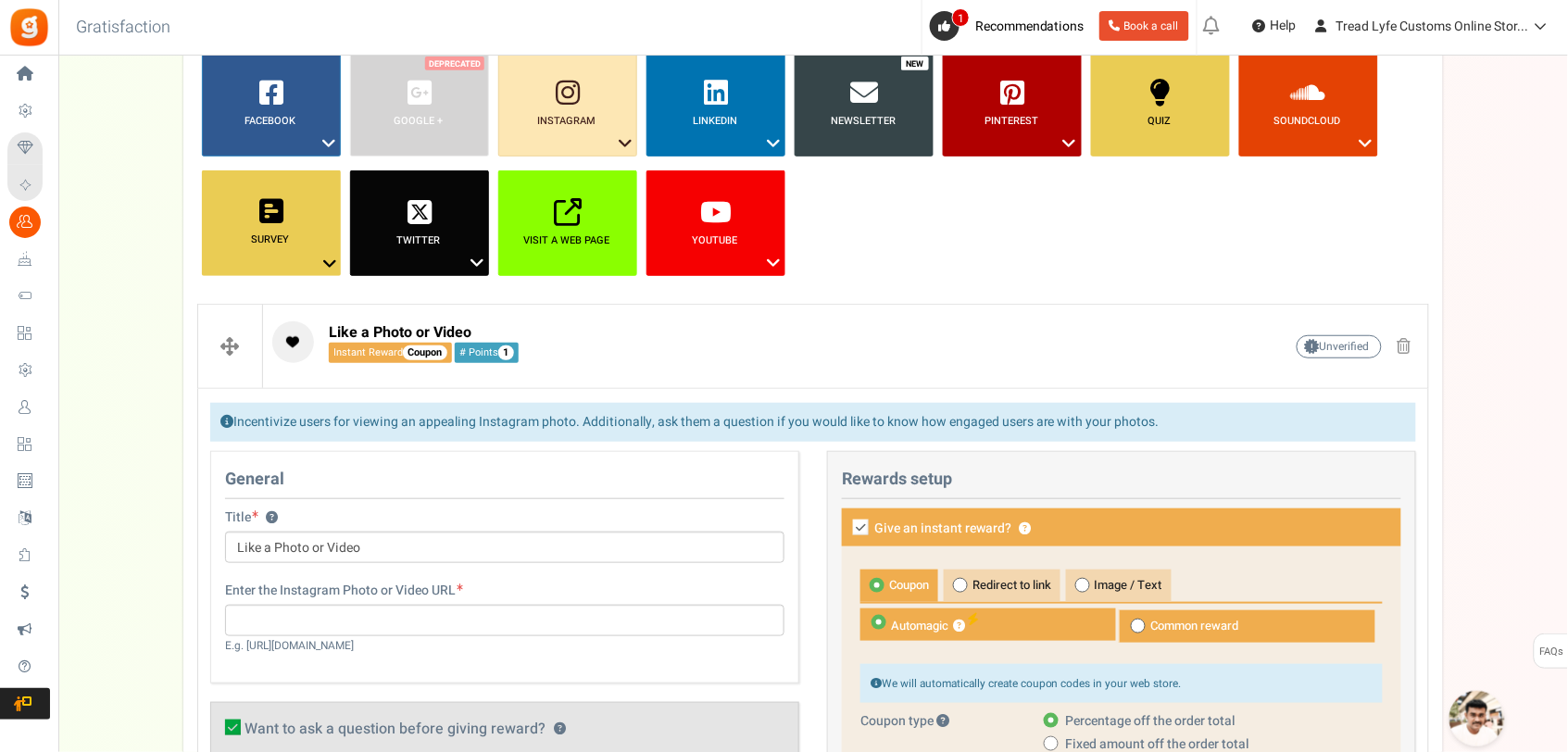 click on "Campaign setup
Points setup
New
Etsy
Earn
Referral
Reward reviews
WOO
LOOX
[DOMAIN_NAME] Layout & Preview" at bounding box center [813, 2018] 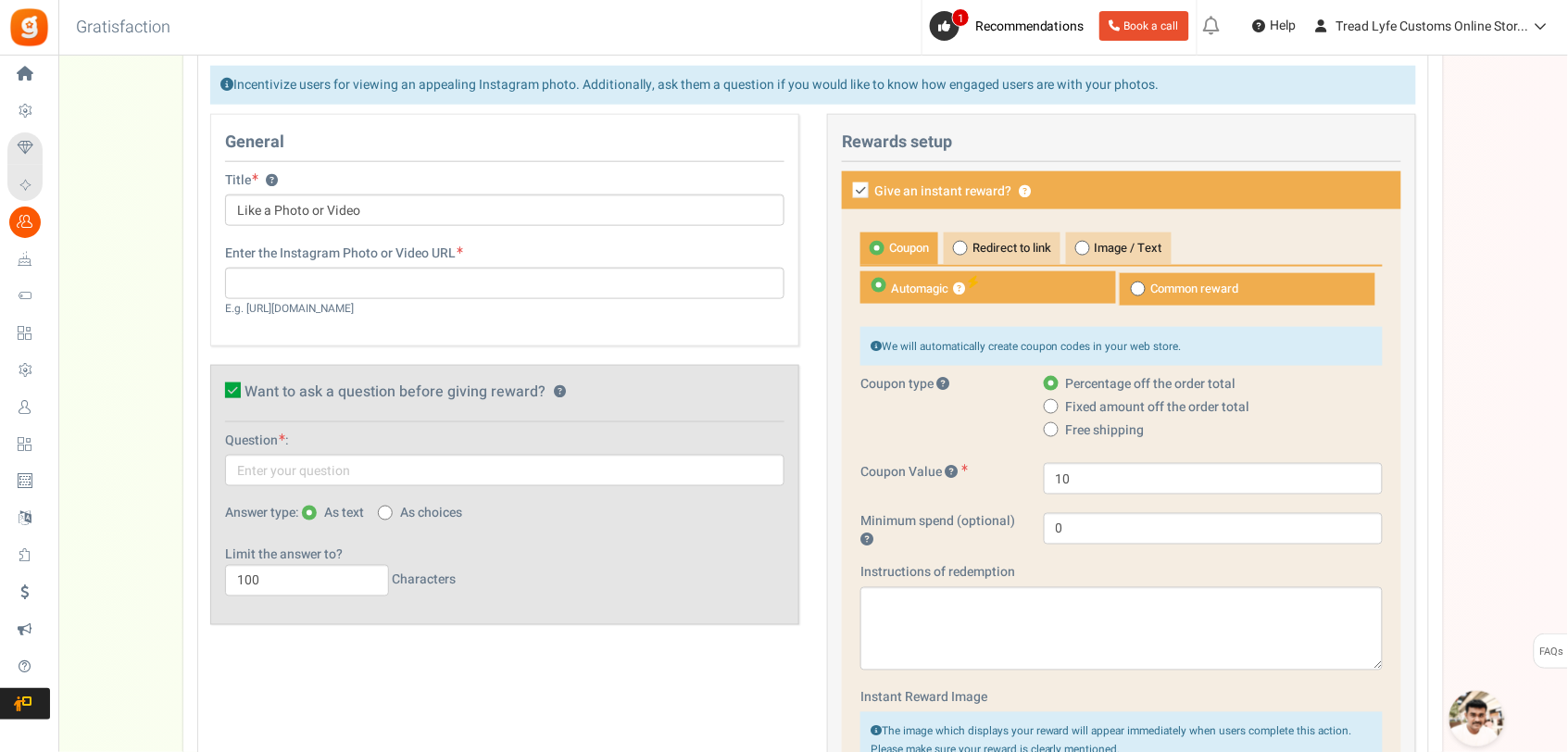 scroll, scrollTop: 567, scrollLeft: 0, axis: vertical 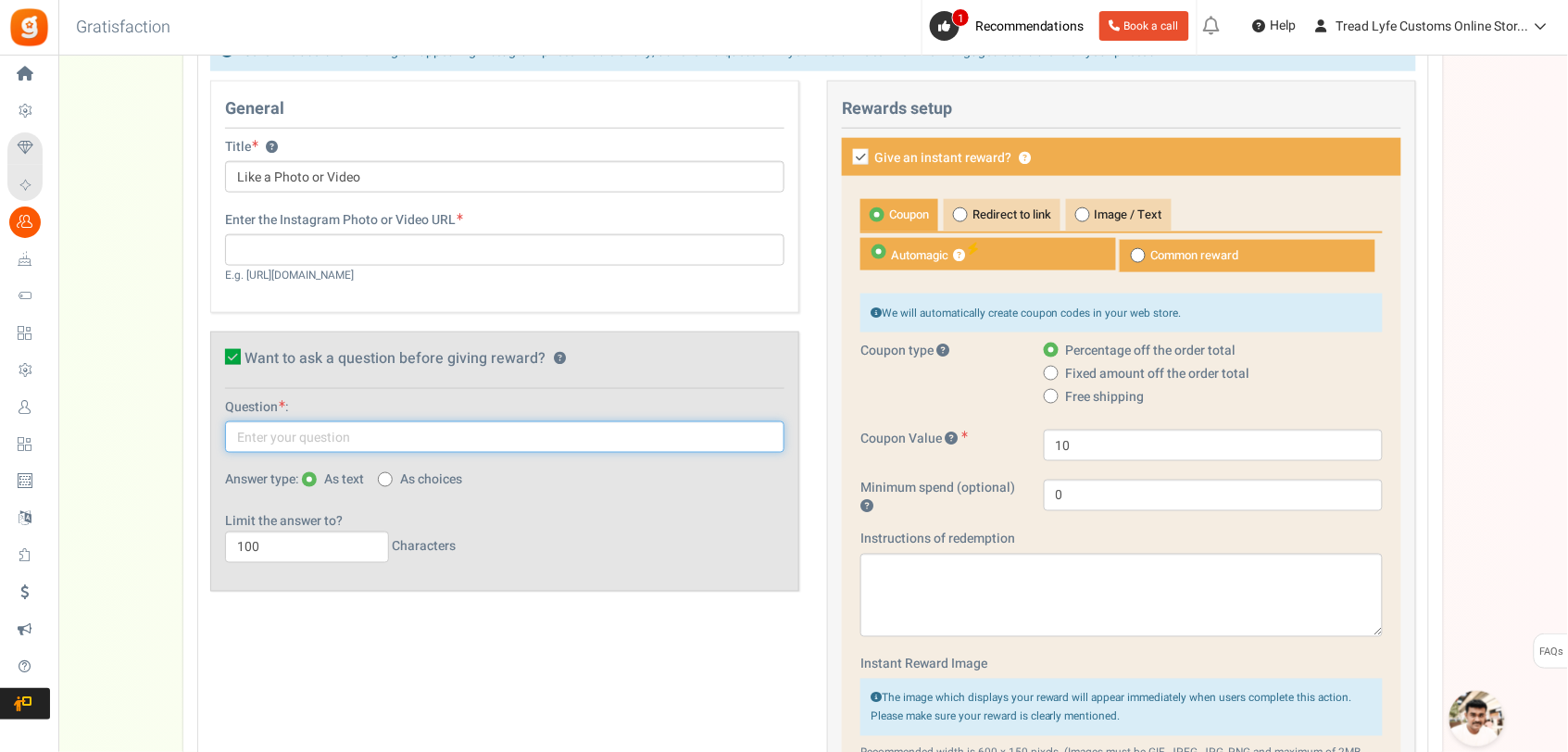 click at bounding box center (505, 437) 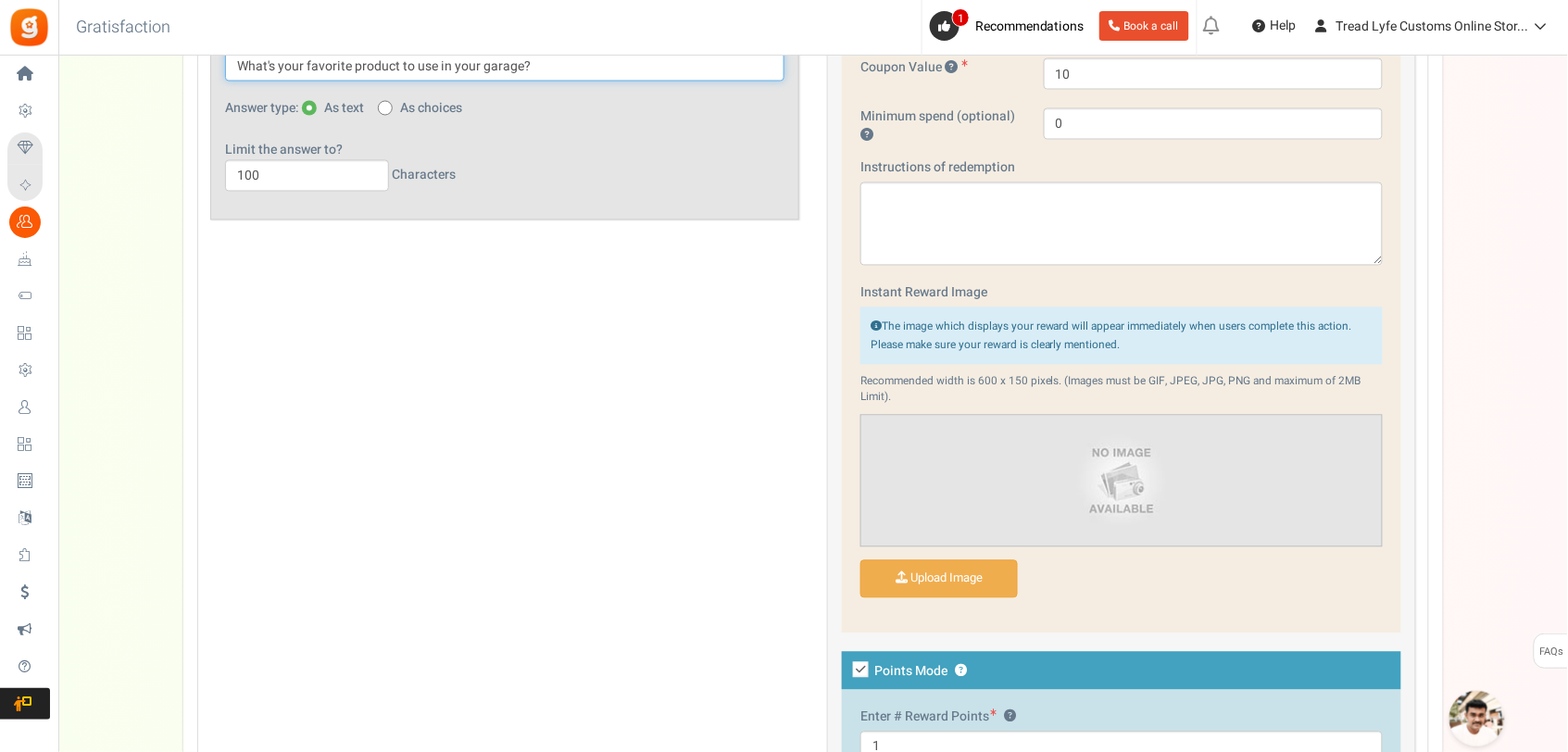 scroll, scrollTop: 1184, scrollLeft: 0, axis: vertical 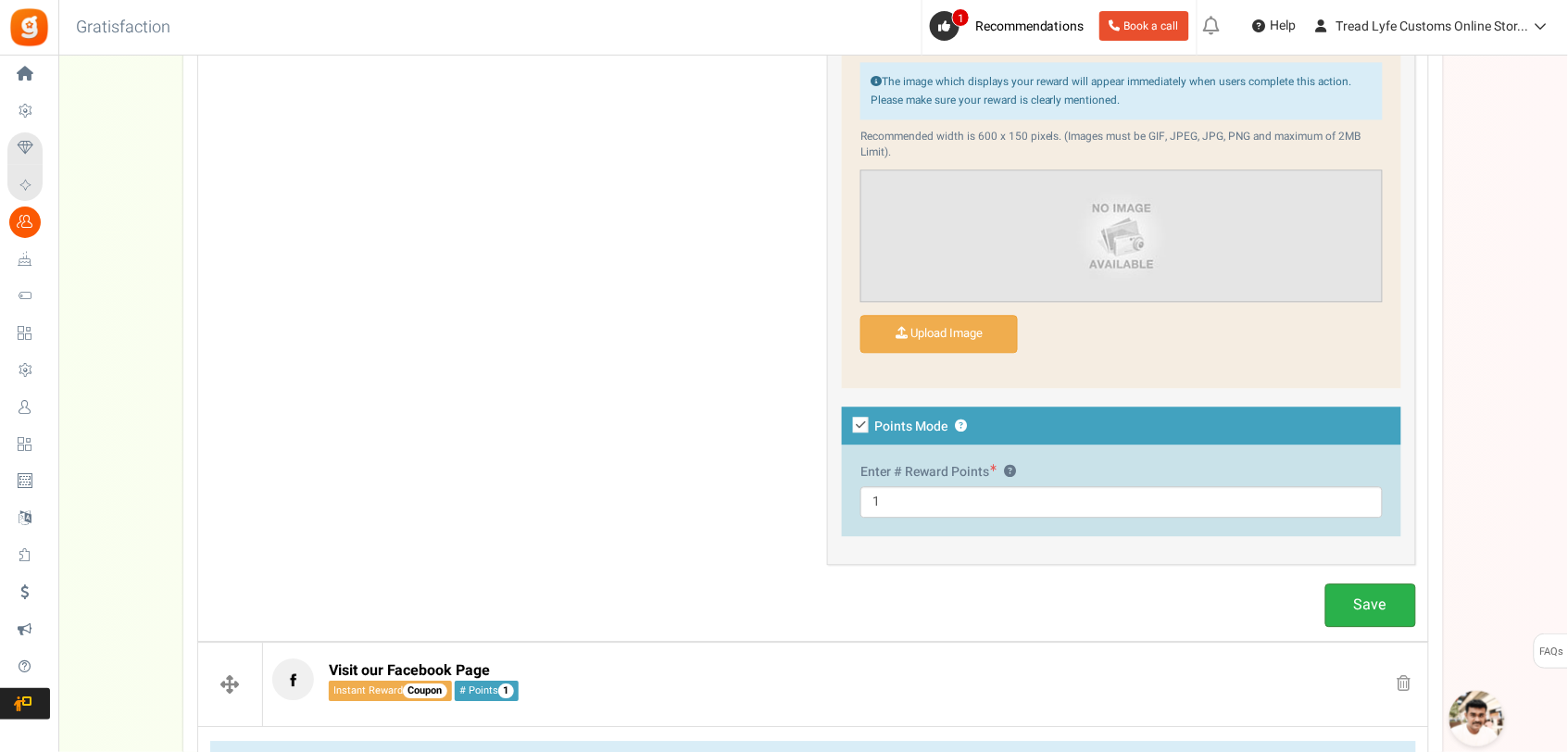 type on "What's your favorite product to use in your garage?" 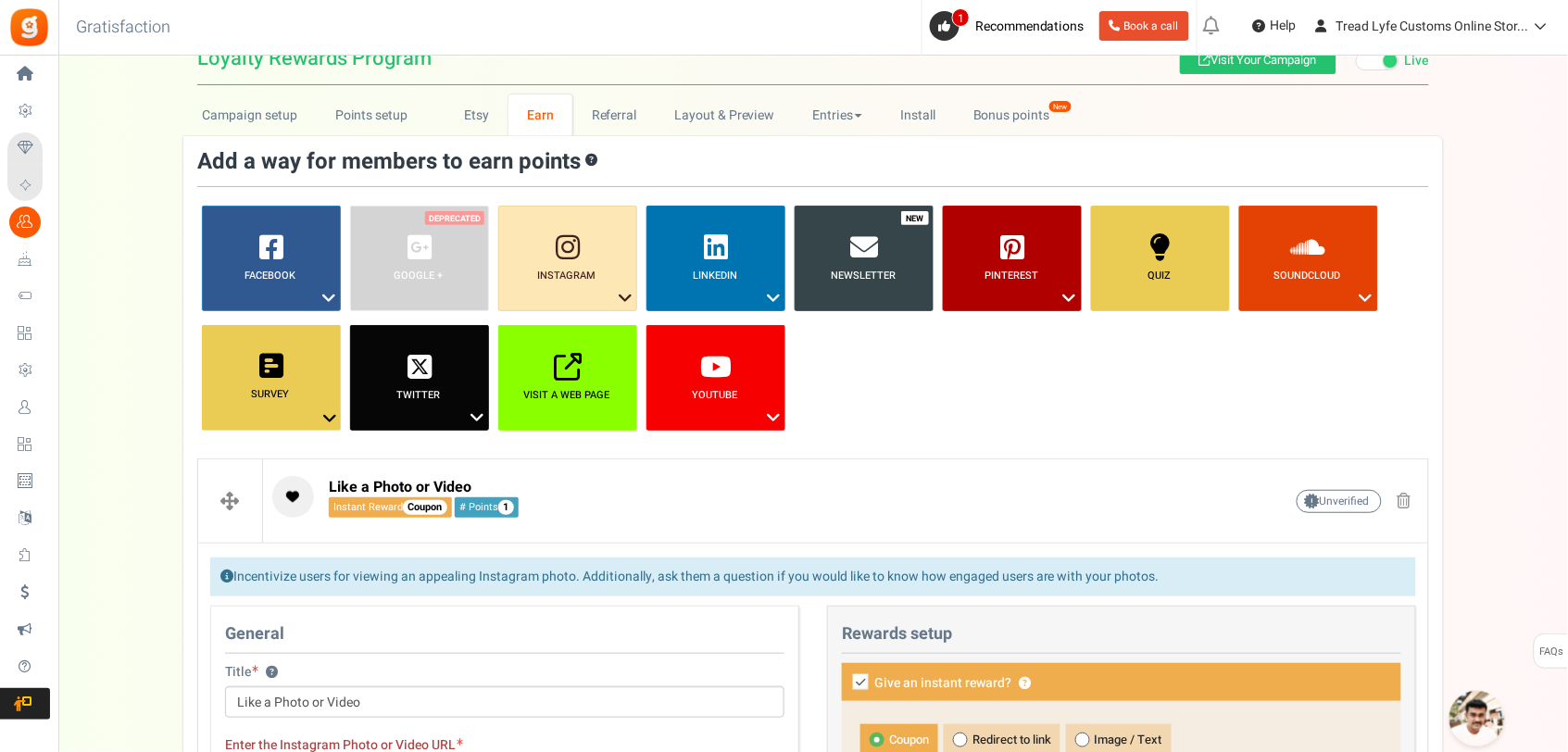 scroll, scrollTop: 0, scrollLeft: 0, axis: both 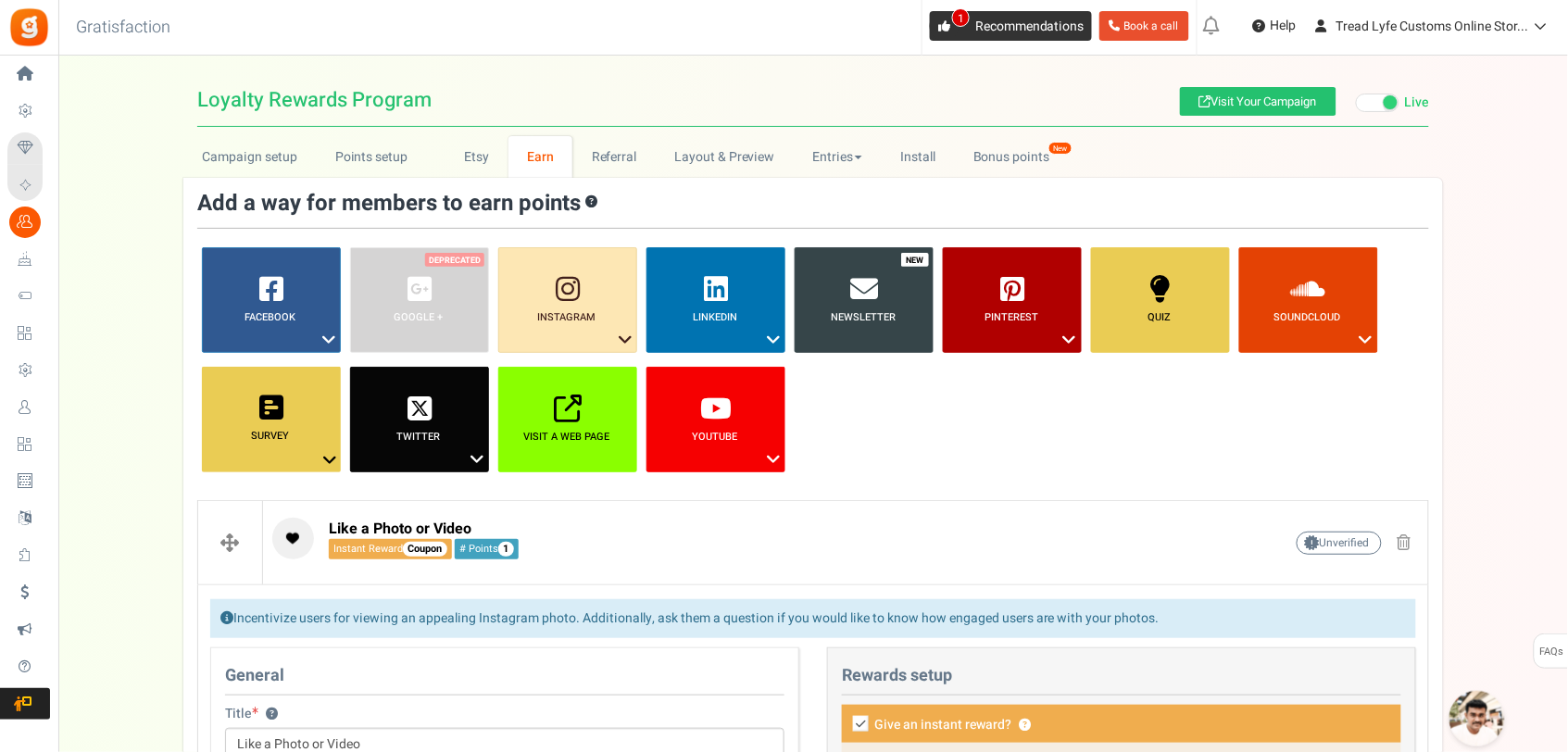 click on "1" at bounding box center [960, 18] 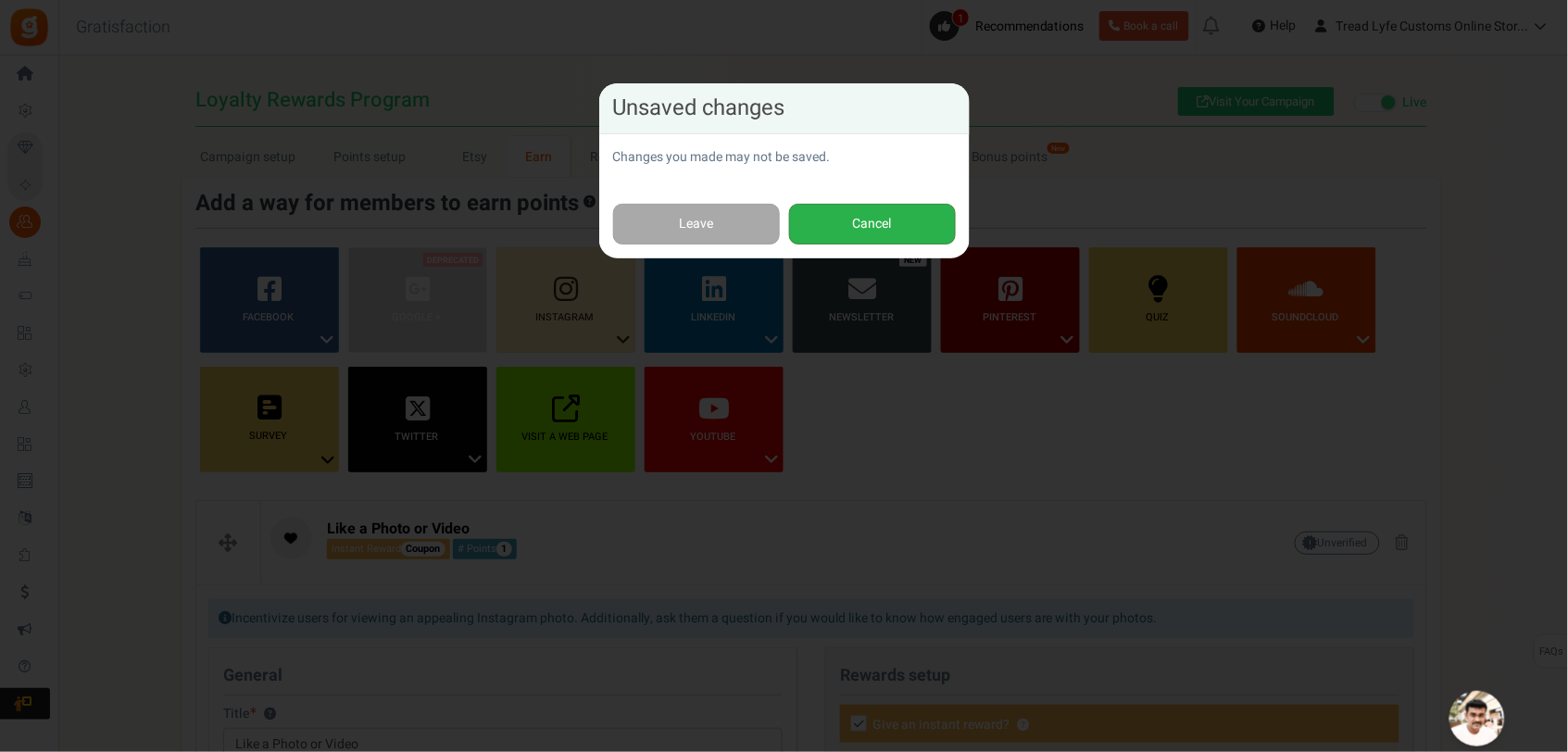 click on "Cancel" at bounding box center (872, 224) 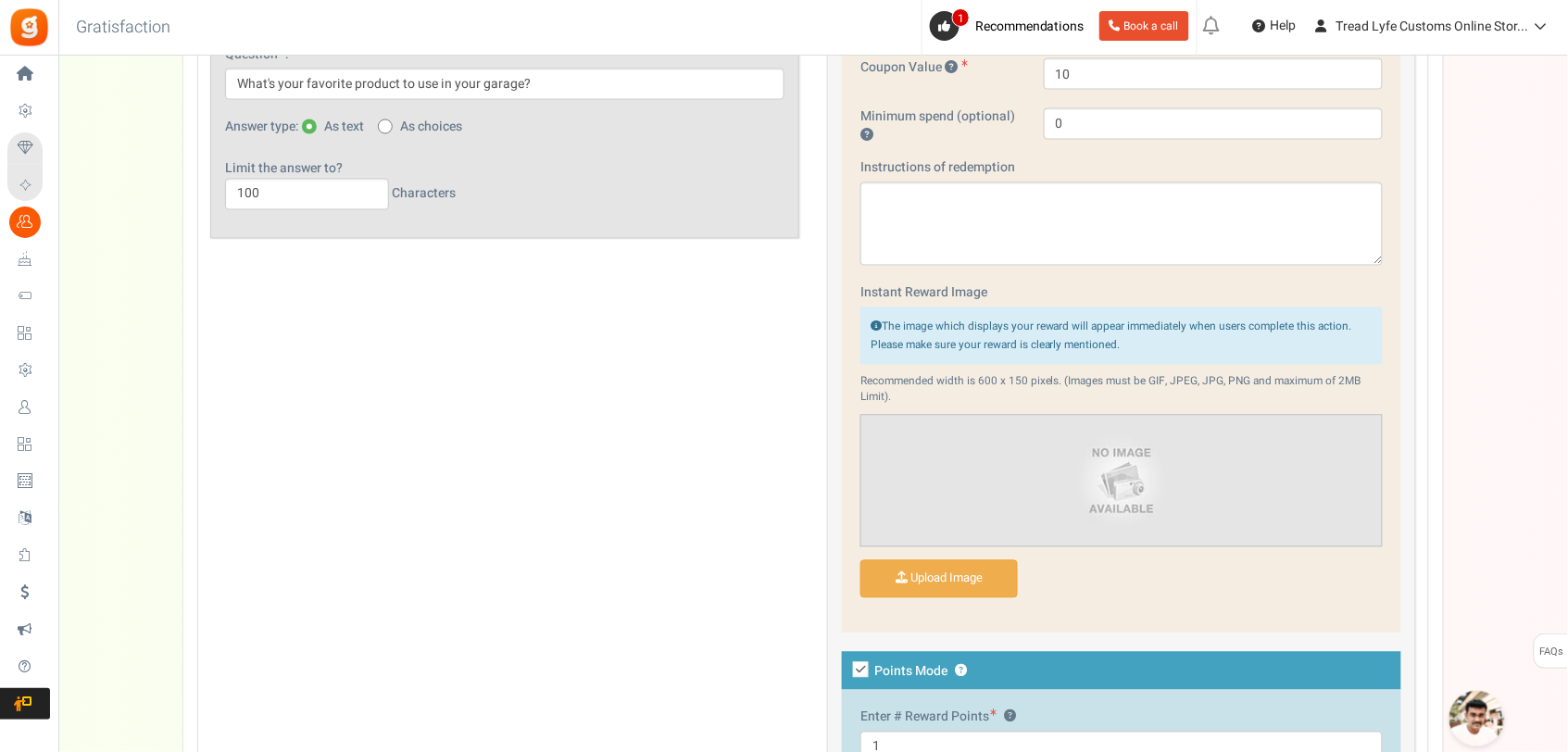 scroll, scrollTop: 1109, scrollLeft: 0, axis: vertical 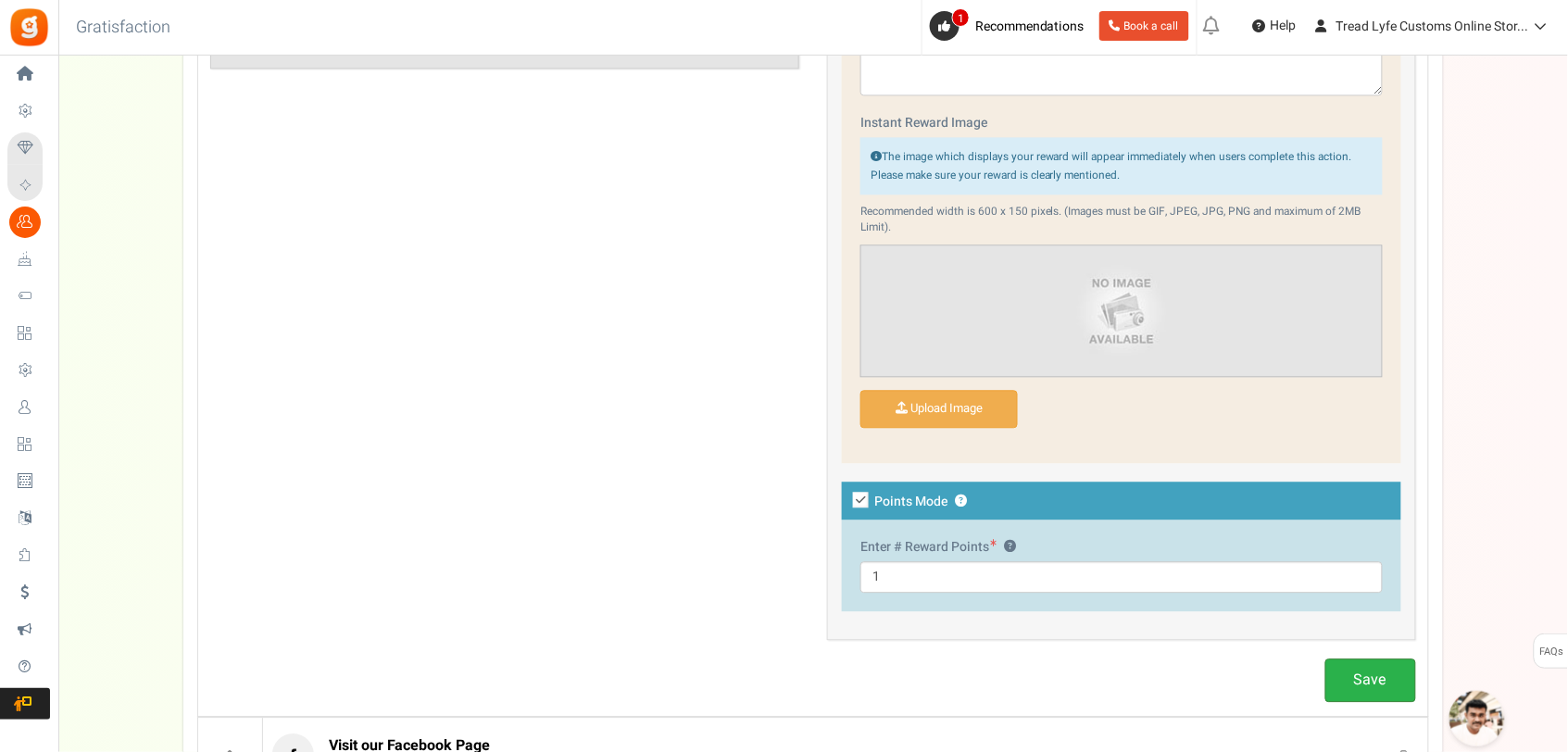 click on "Save" at bounding box center [1371, 680] 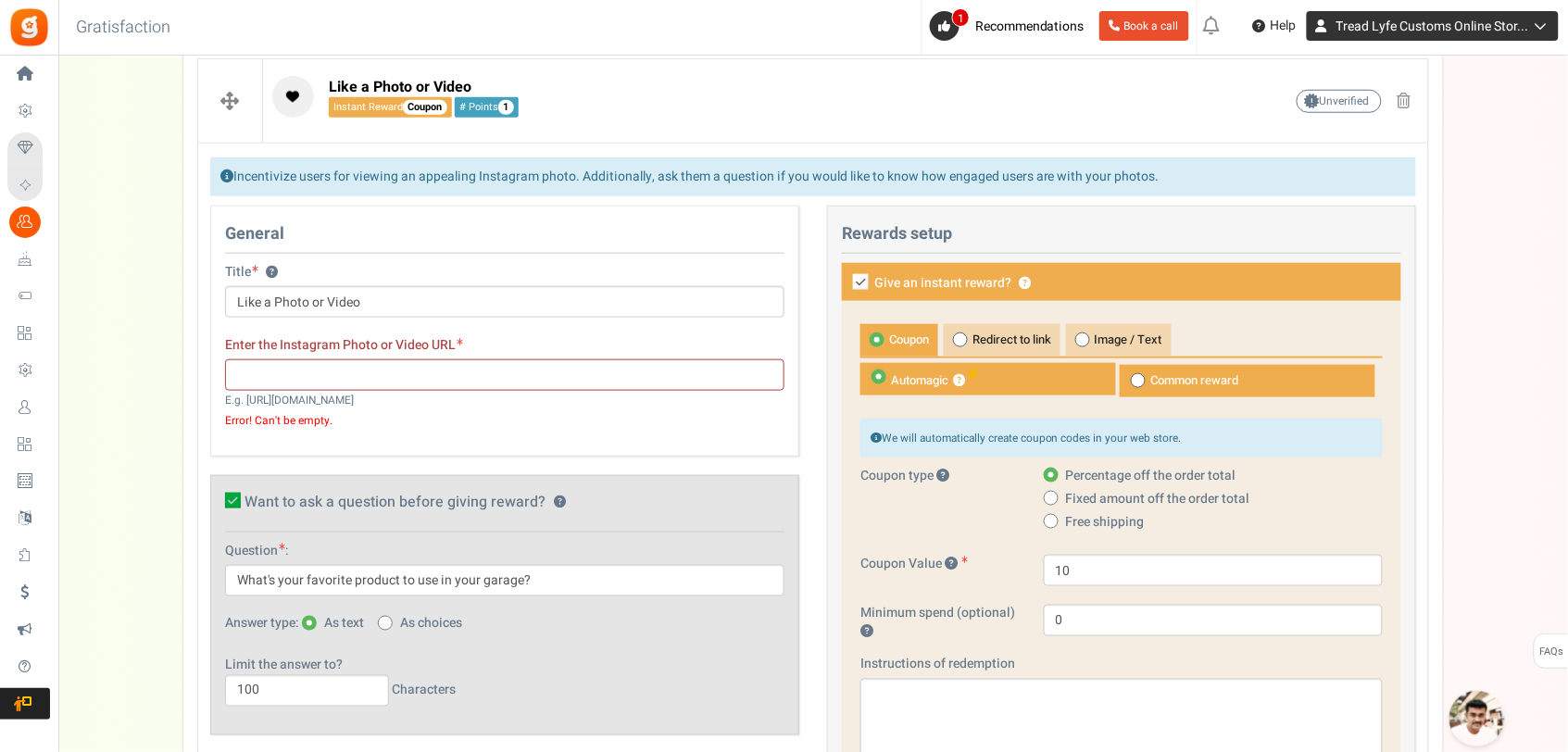 click on "Tread Lyfe Customs Online Stor..." at bounding box center (1433, 26) 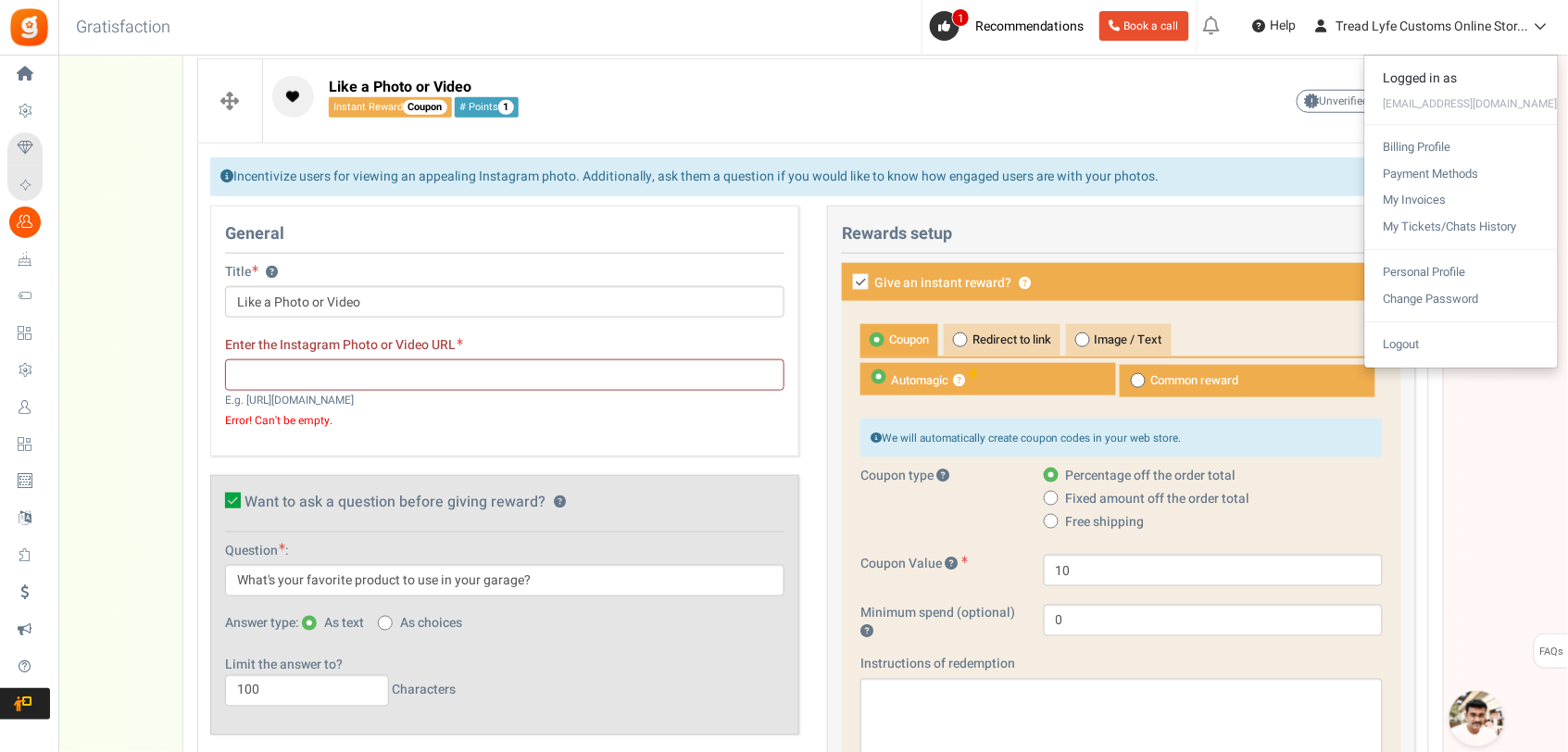 click on "Back to Home
Back to program setup
Gratisfaction
0
WARNING
1
Recommendations
Book a call
New
[New!] Pay with points:
Now showing a sign up prompt on your site that is sure to increase sign ups and sales. Also released enhanced settings. Take me there
[Enhanced]
Added more coupon attributes to restrict coupon usage.   Help" at bounding box center [811, 28] 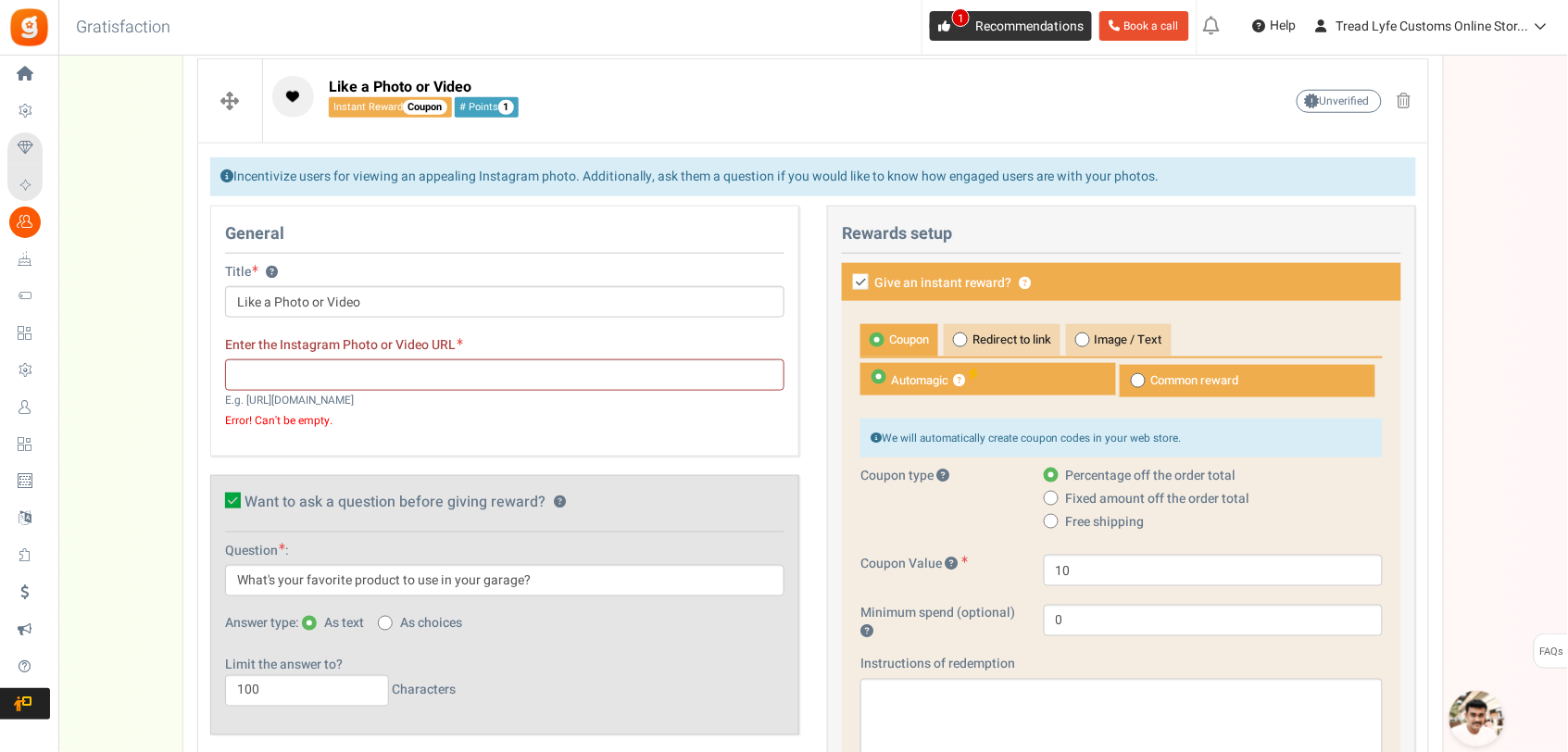 click on "Recommendations" at bounding box center (1030, 26) 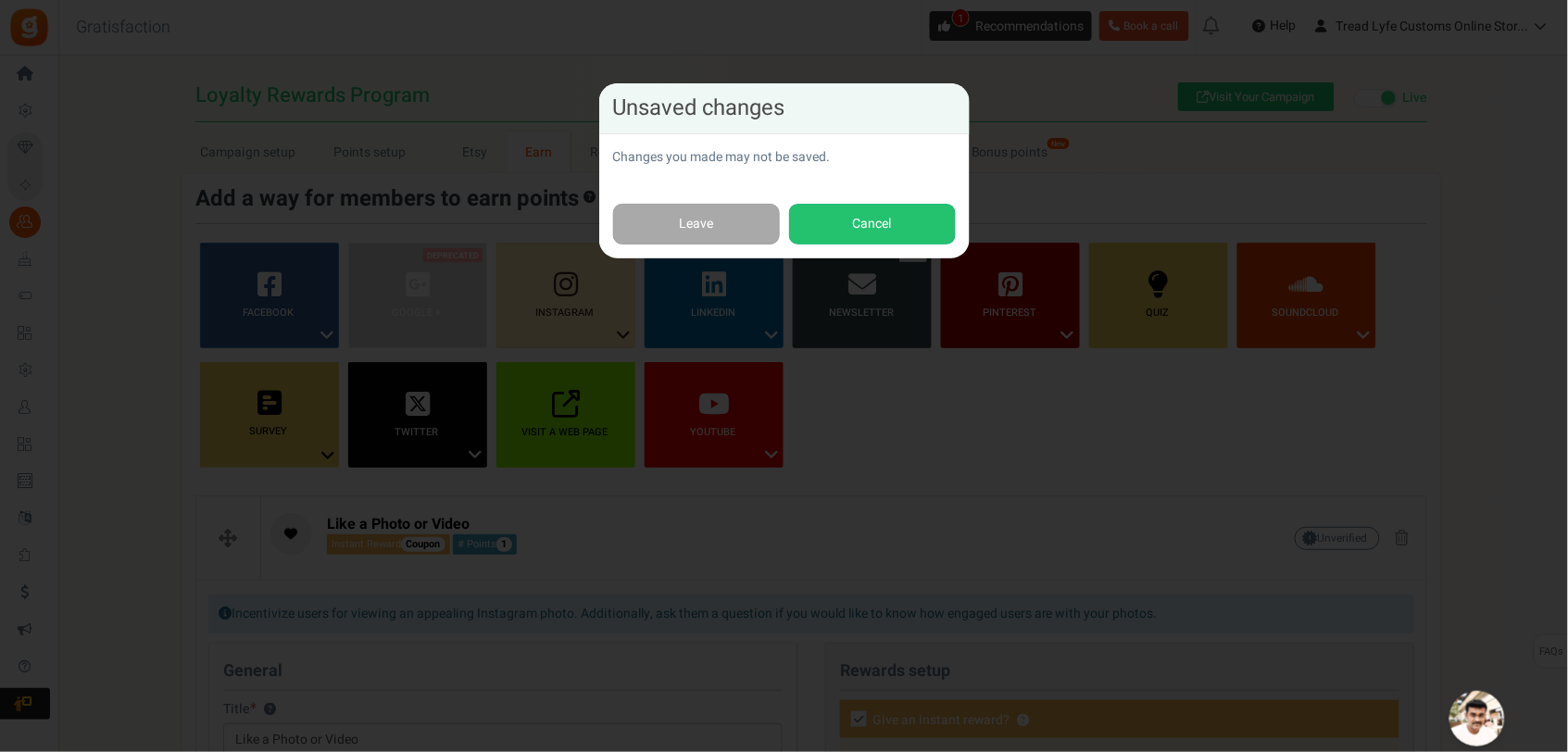 scroll, scrollTop: 0, scrollLeft: 0, axis: both 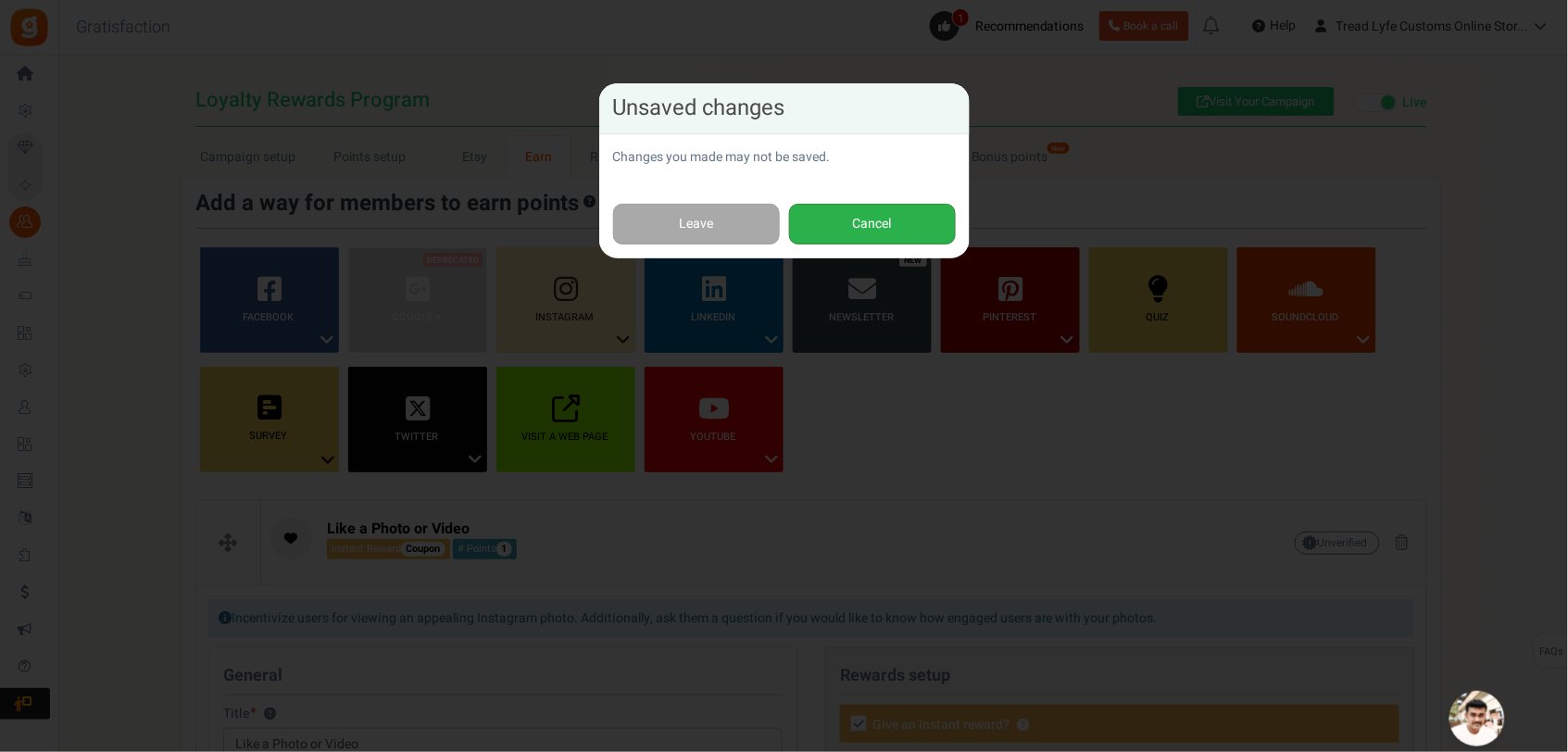 click on "Cancel" at bounding box center (872, 224) 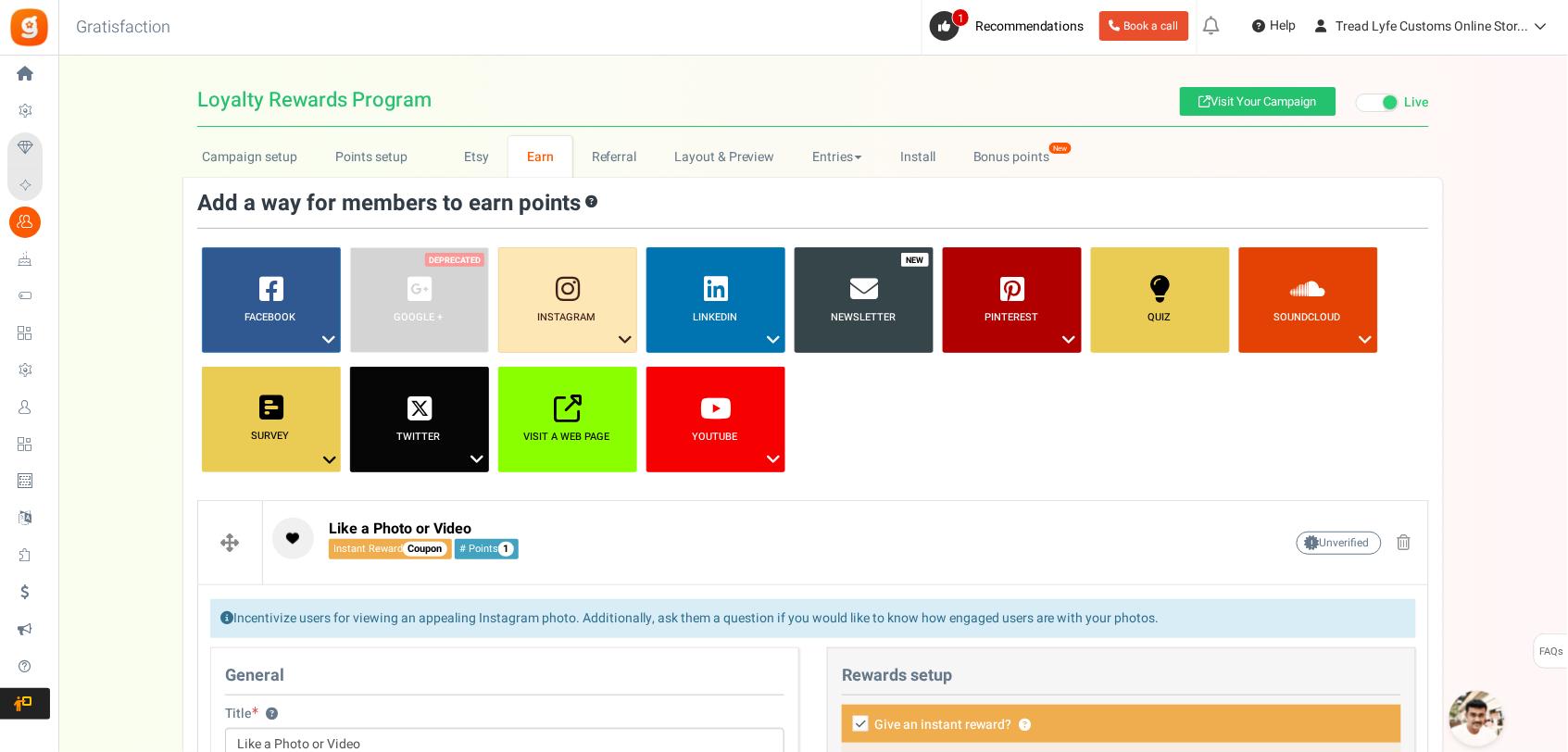 click at bounding box center [1377, 103] 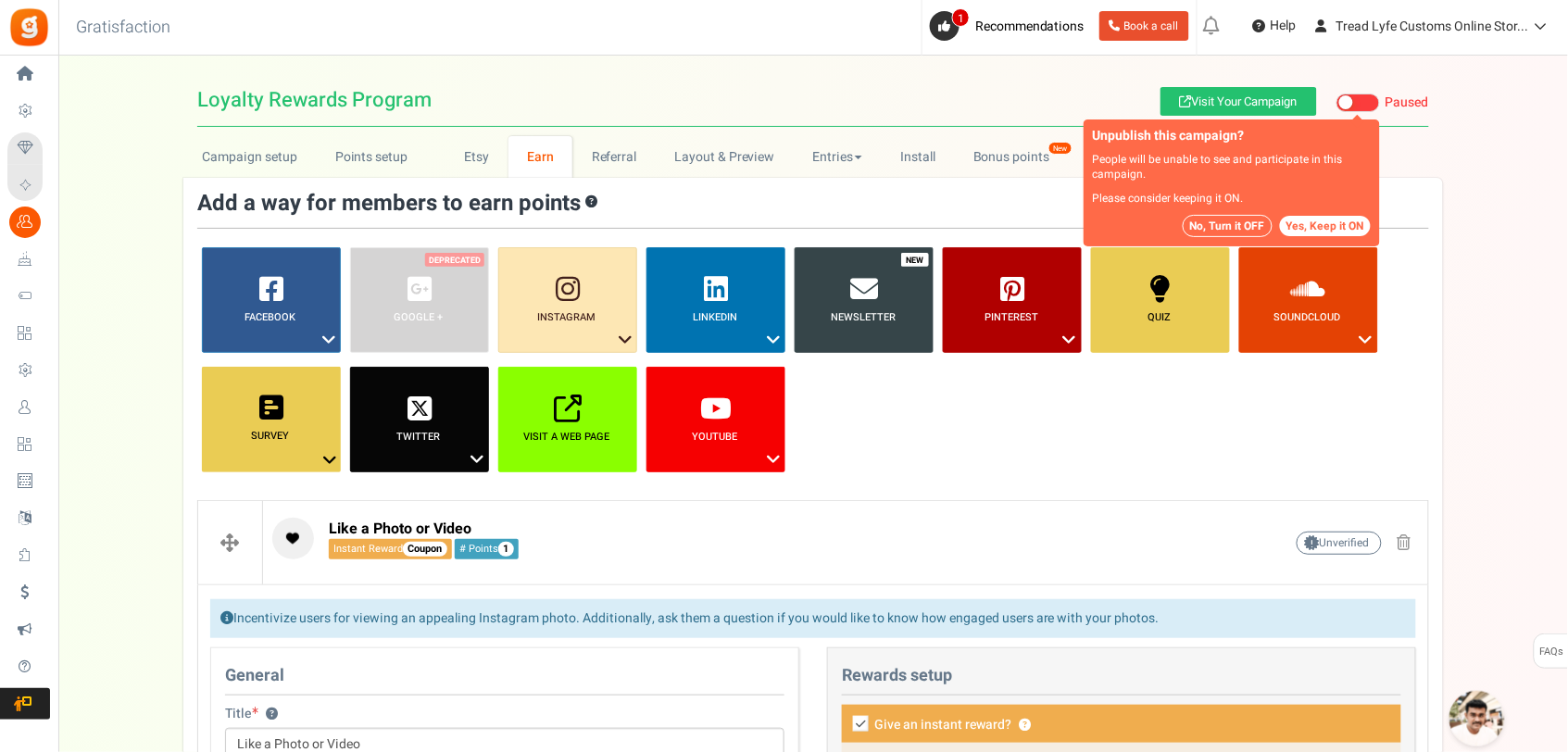 click on "Yes, Keep it ON" at bounding box center [1325, 226] 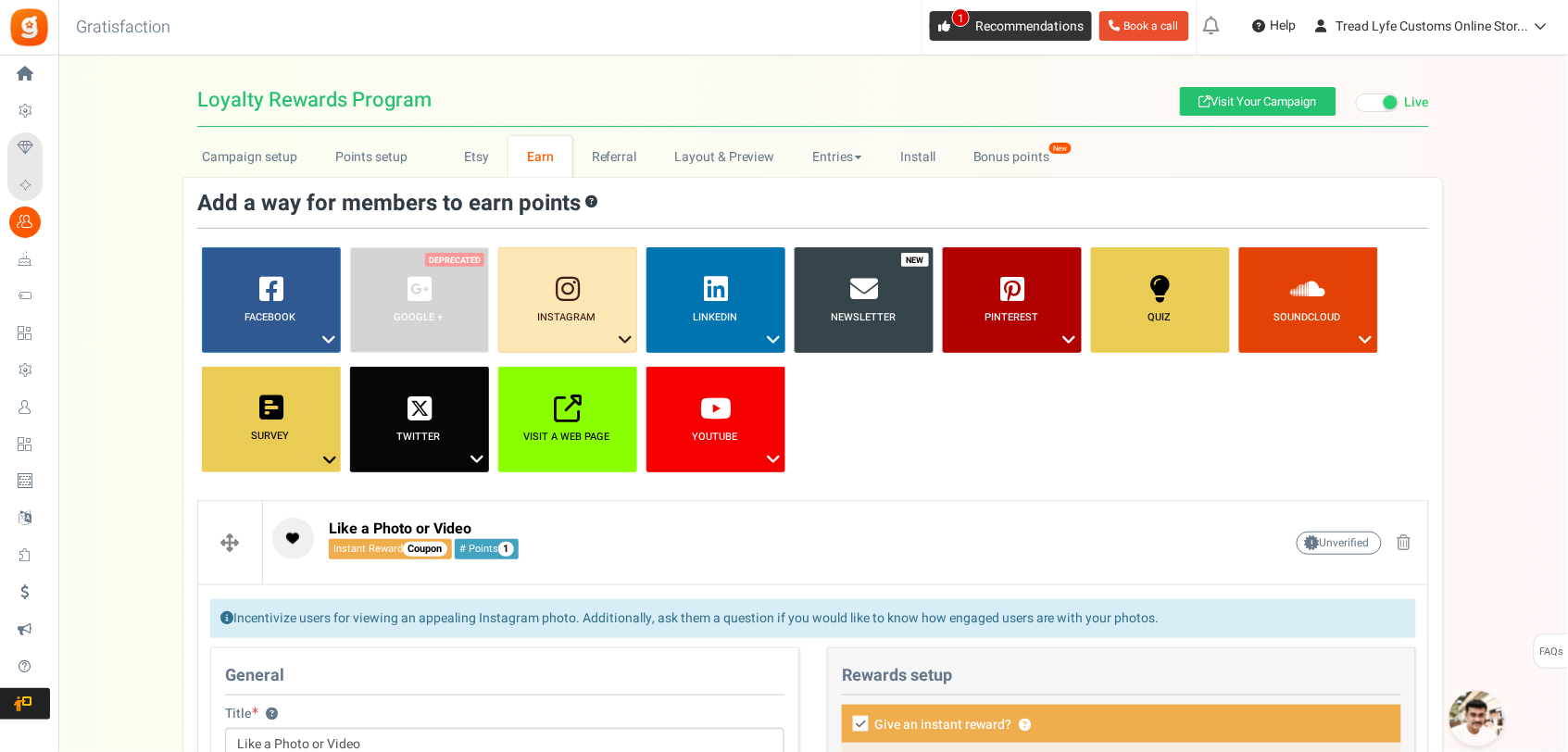 click at bounding box center [945, 26] 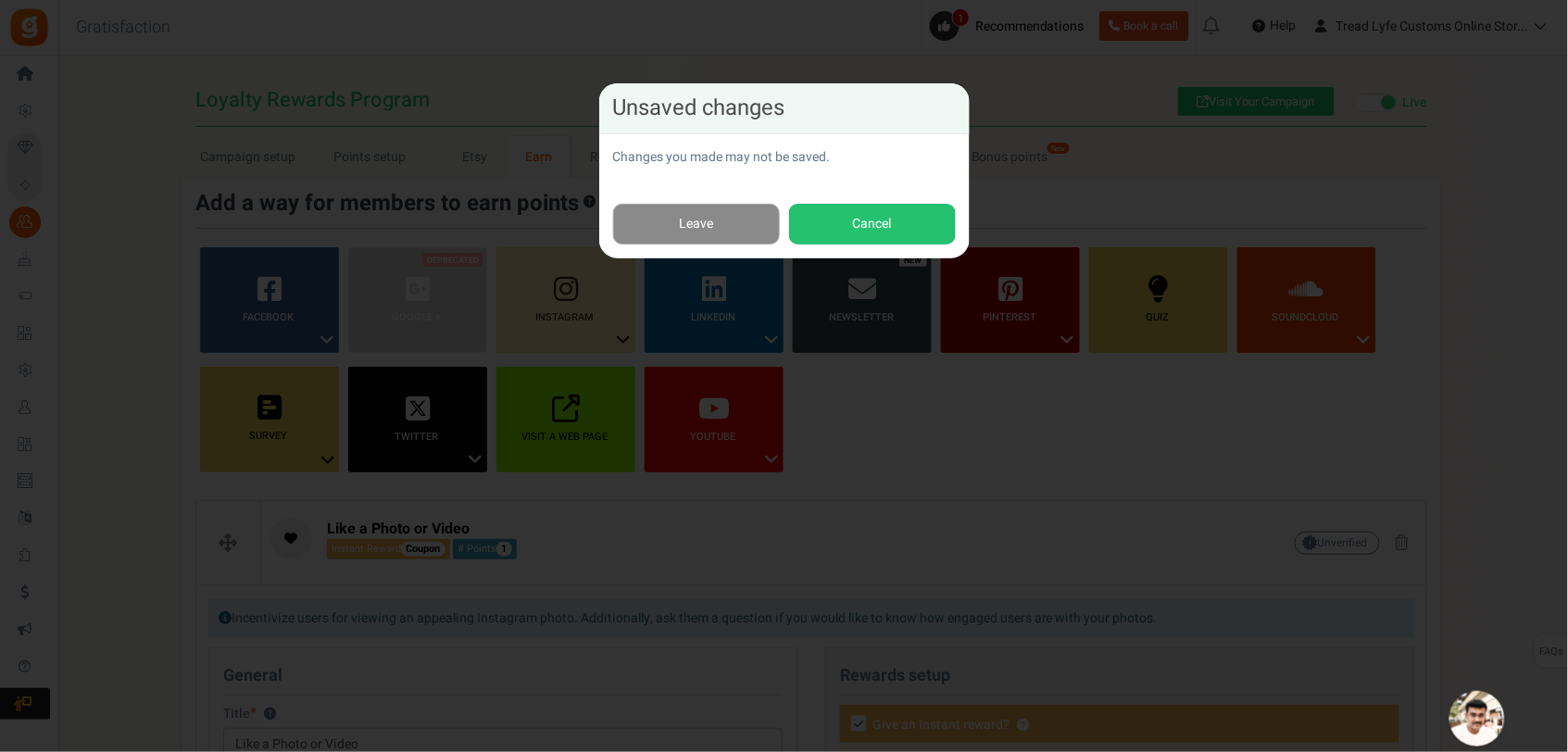 click on "Leave" at bounding box center (696, 224) 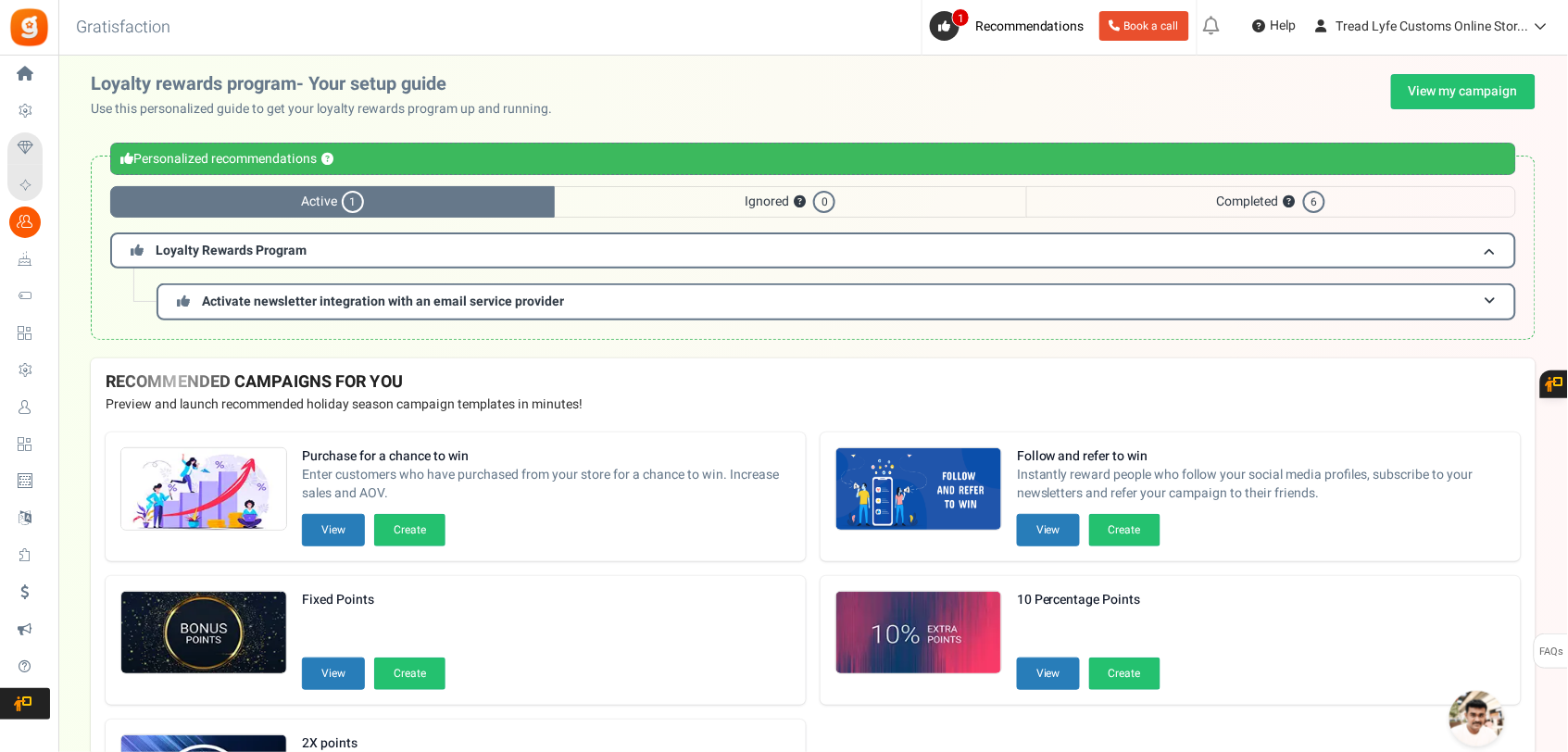 scroll, scrollTop: 155, scrollLeft: 0, axis: vertical 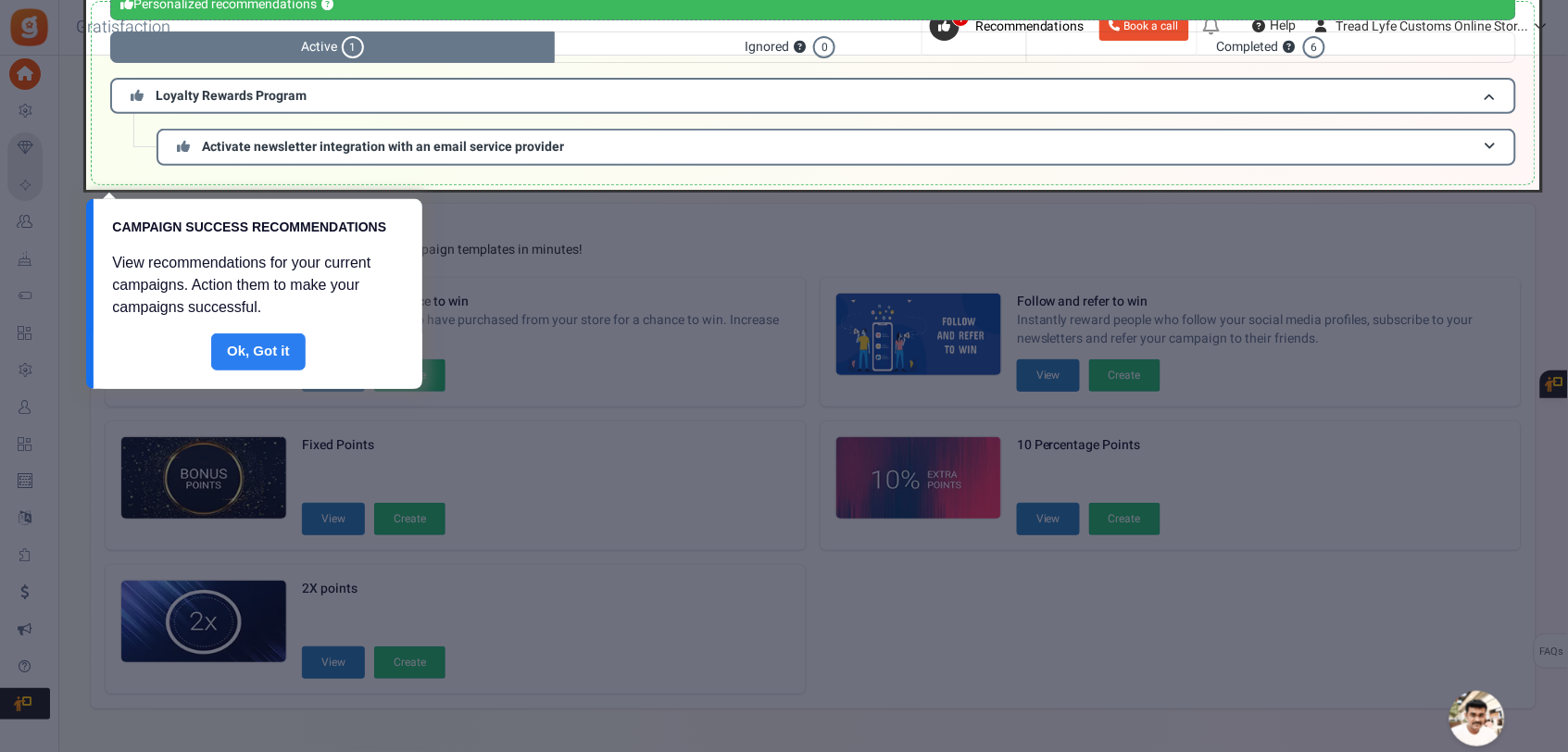 click on "Done" at bounding box center (258, 352) 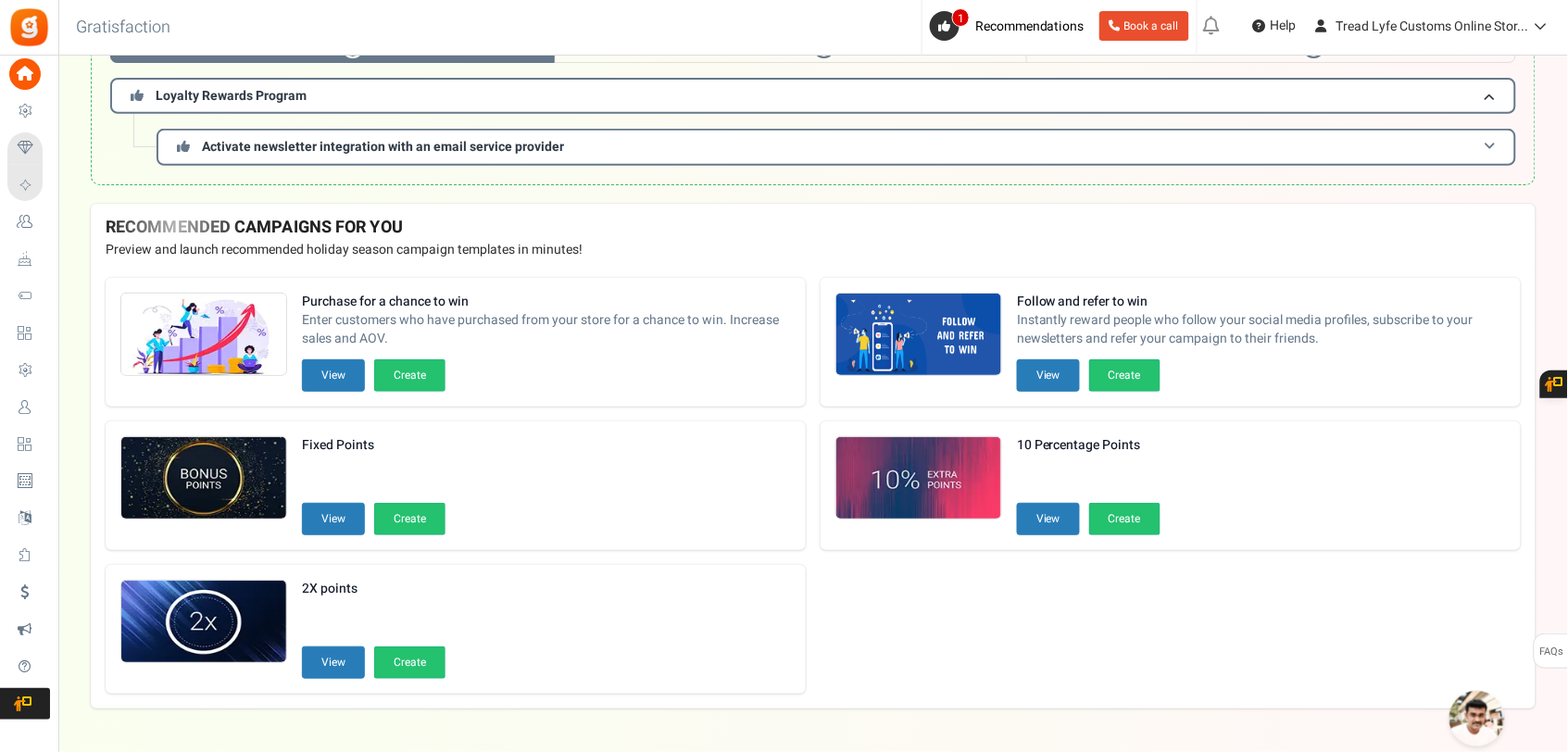 click on "Activate newsletter integration with an email service provider" at bounding box center [836, 146] 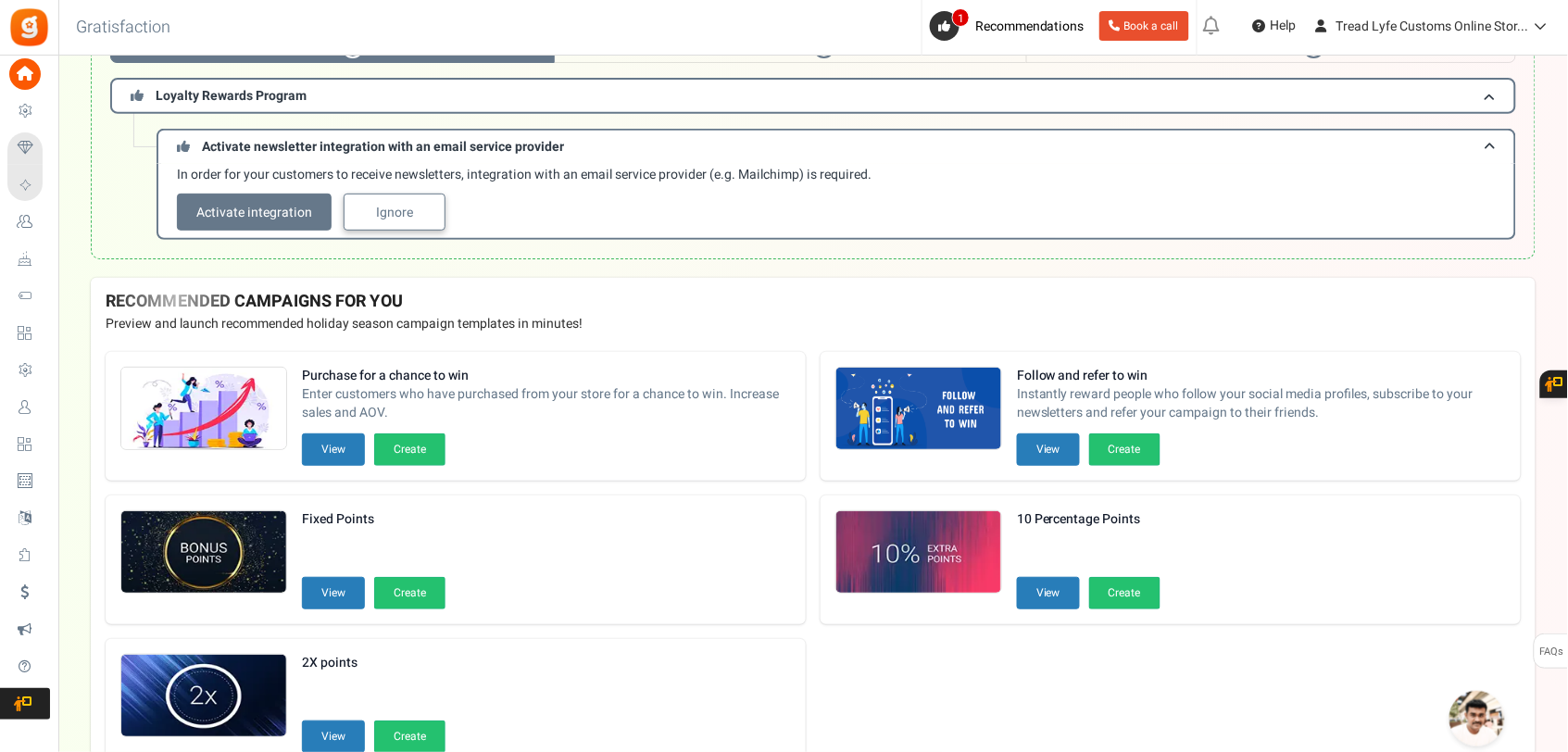 click on "Ignore" at bounding box center (395, 212) 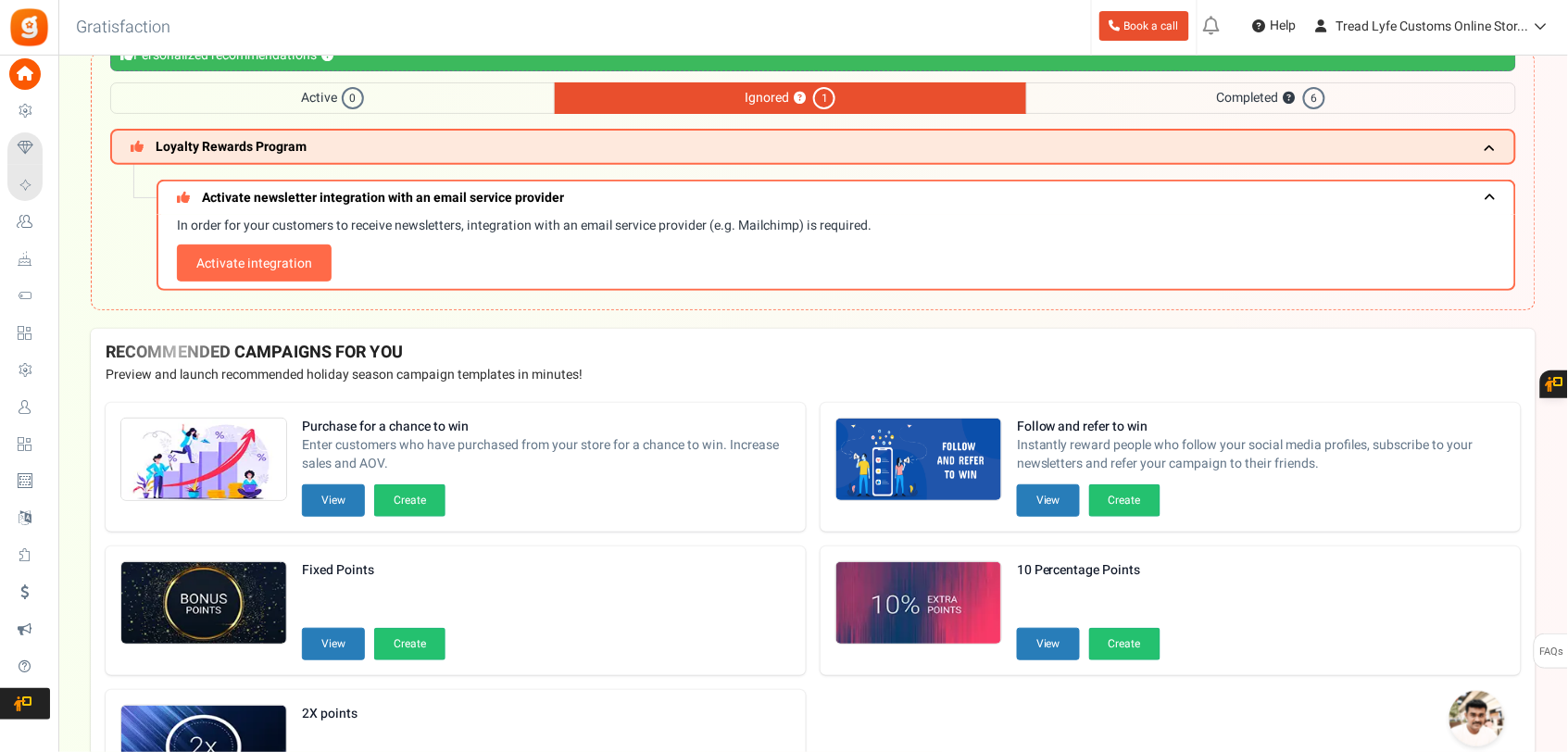 scroll, scrollTop: 155, scrollLeft: 0, axis: vertical 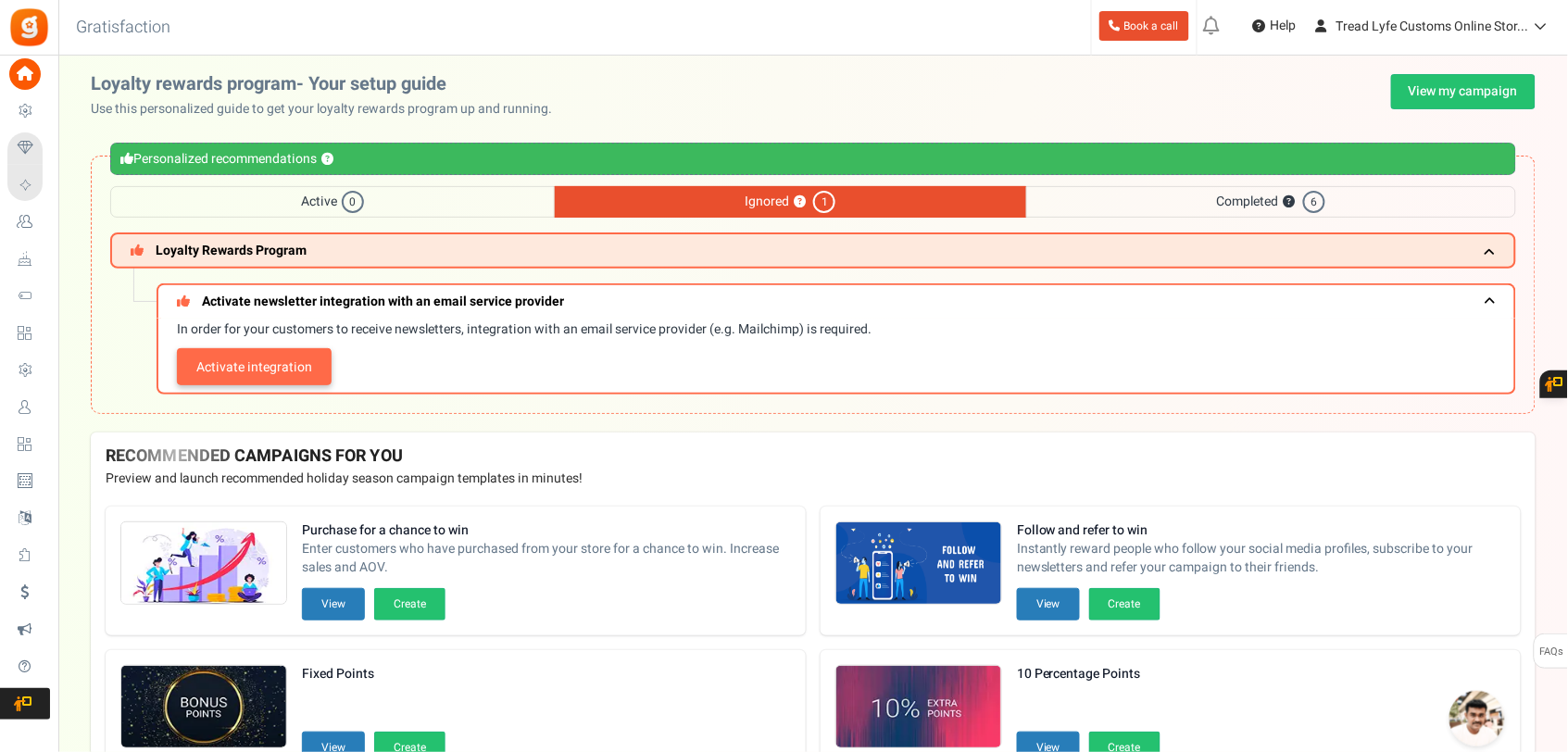 click on "Activate integration" at bounding box center [254, 367] 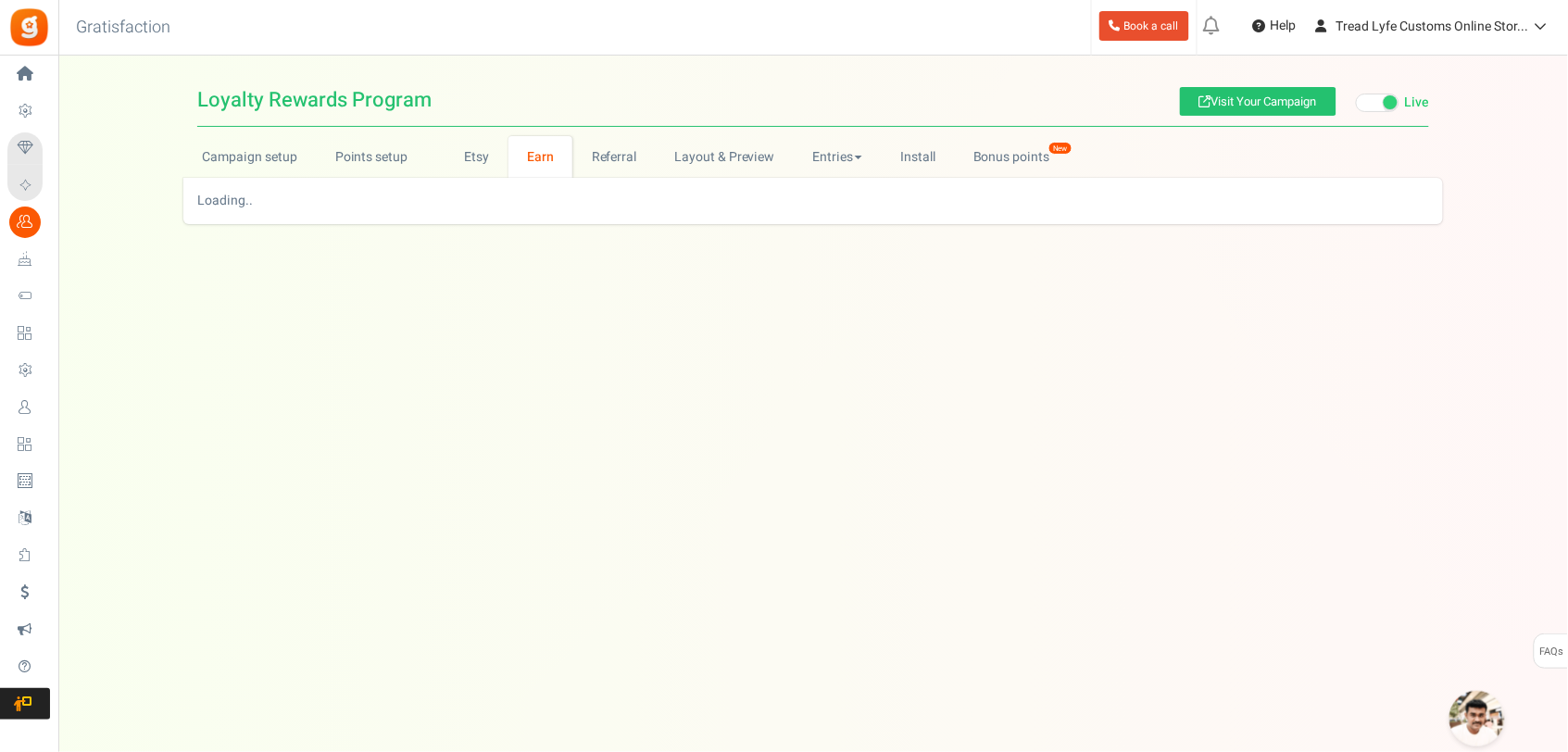 scroll, scrollTop: 44, scrollLeft: 0, axis: vertical 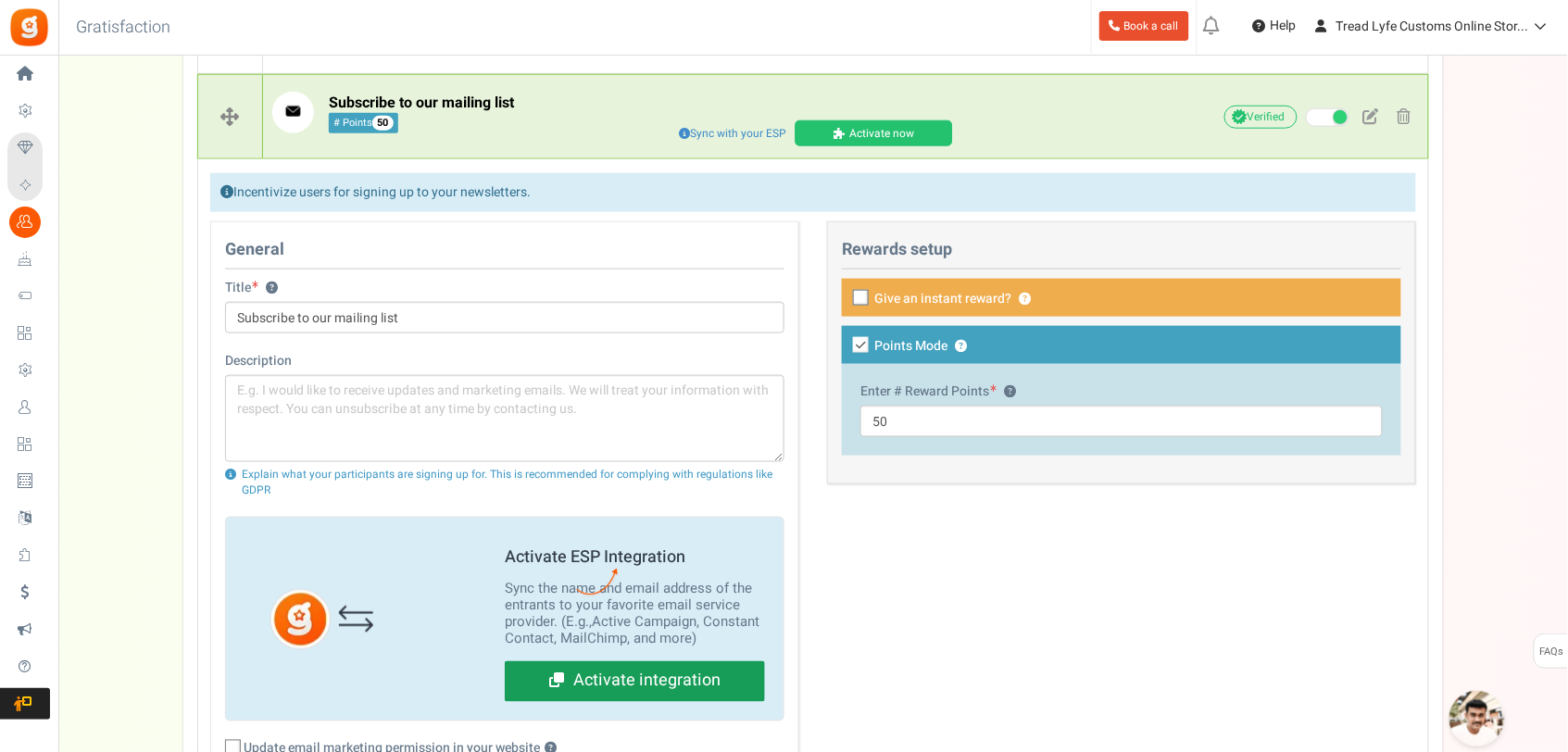 click on "Activate integration" at bounding box center [634, 682] 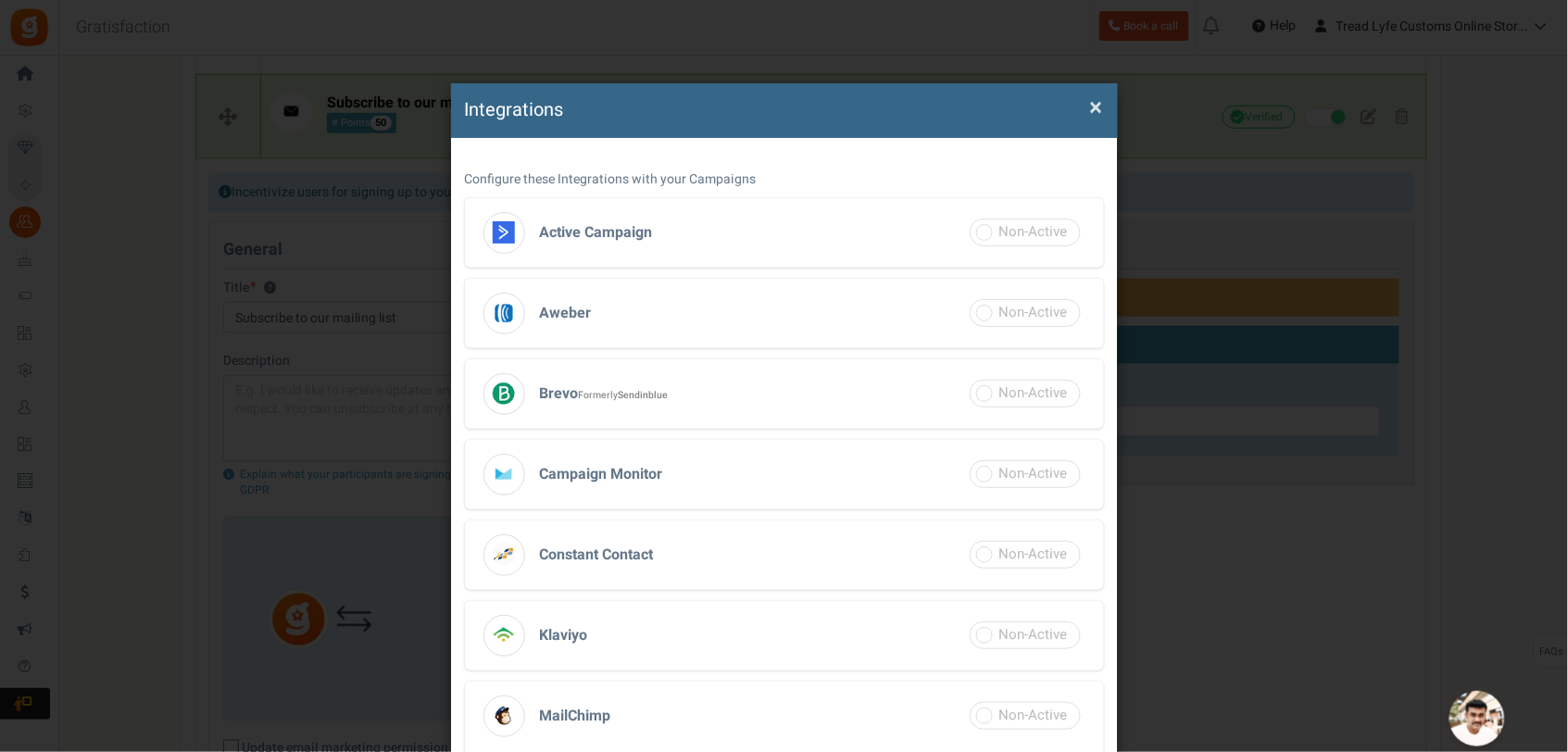 click on "MailChimp" at bounding box center (784, 716) 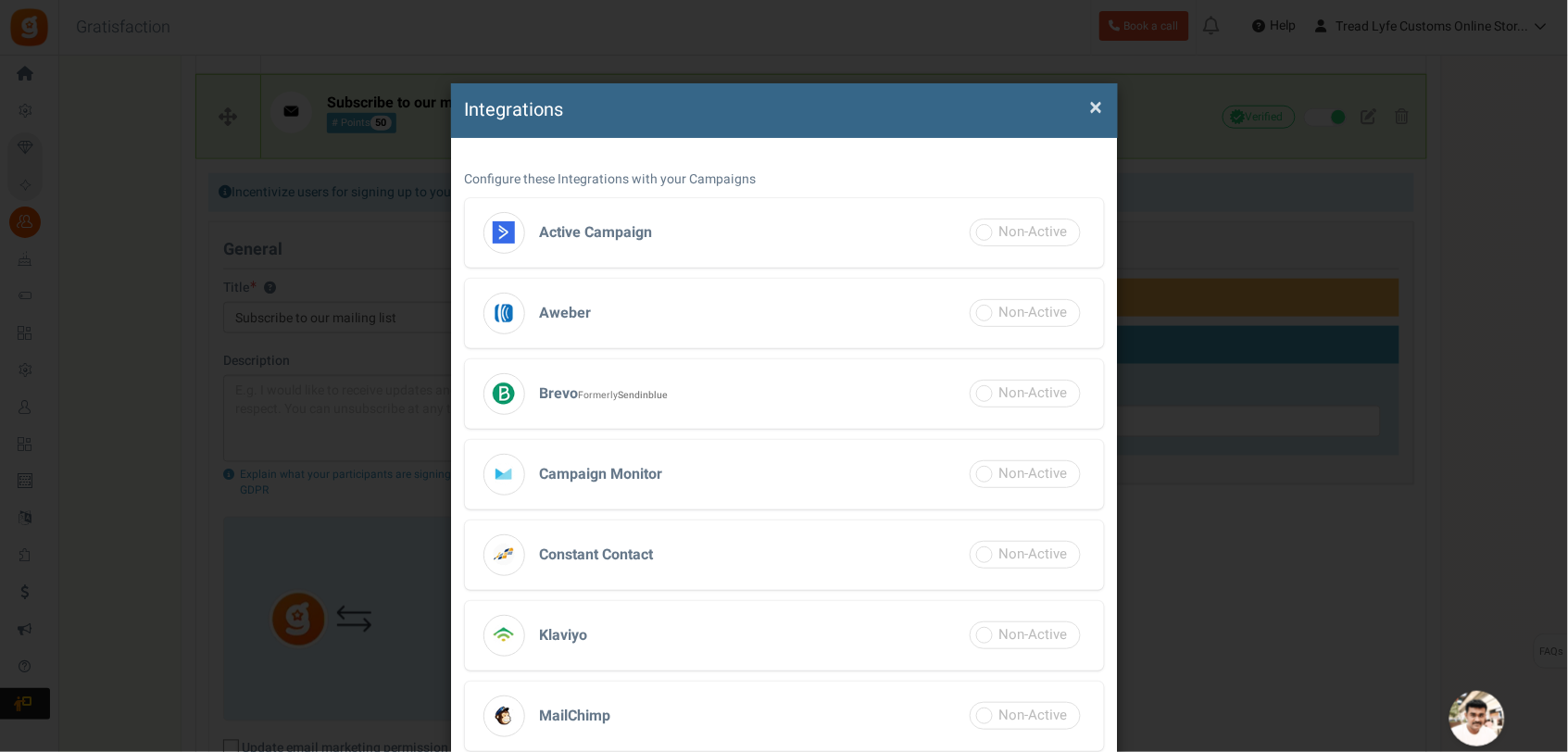 click on "MailChimp" at bounding box center (575, 716) 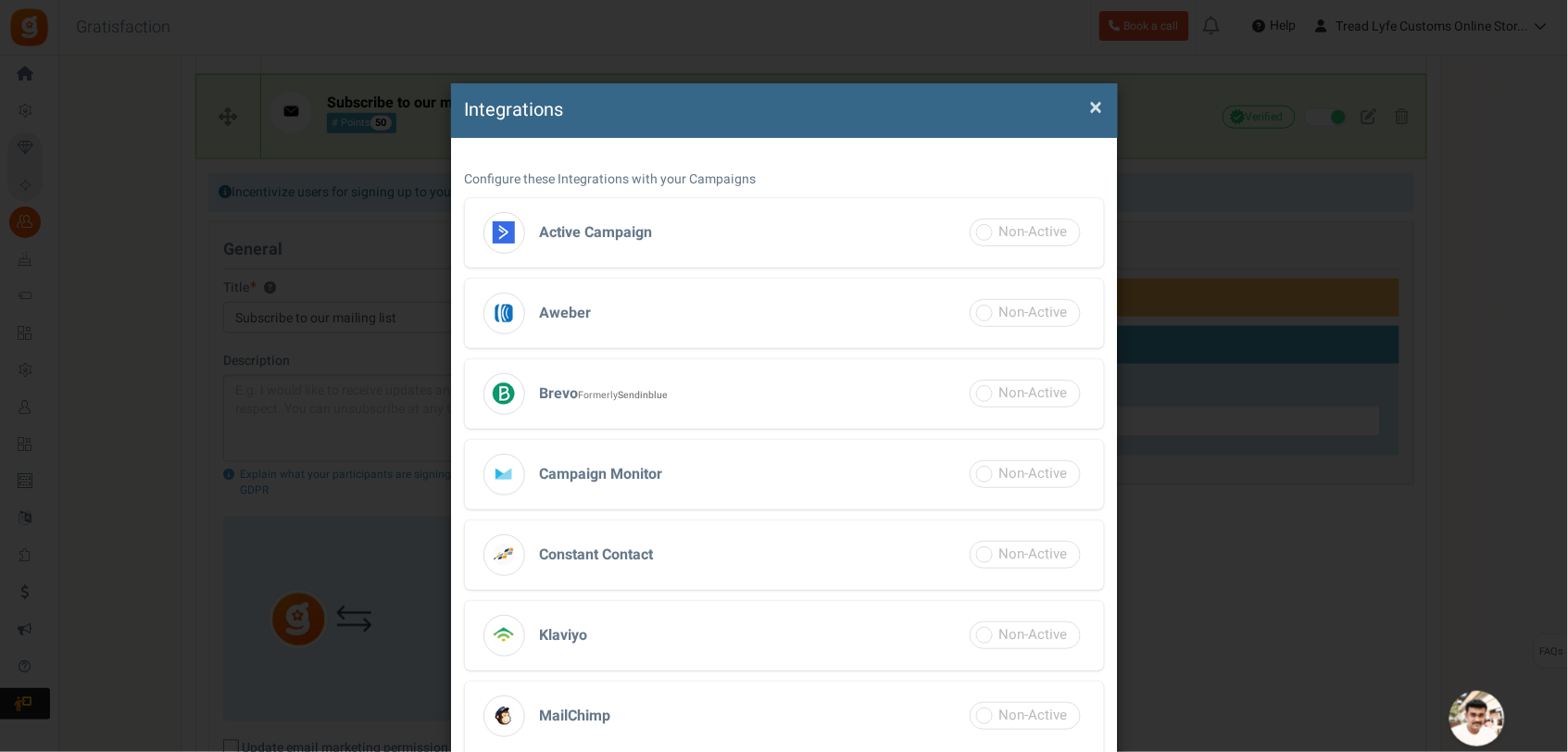 scroll, scrollTop: 427, scrollLeft: 0, axis: vertical 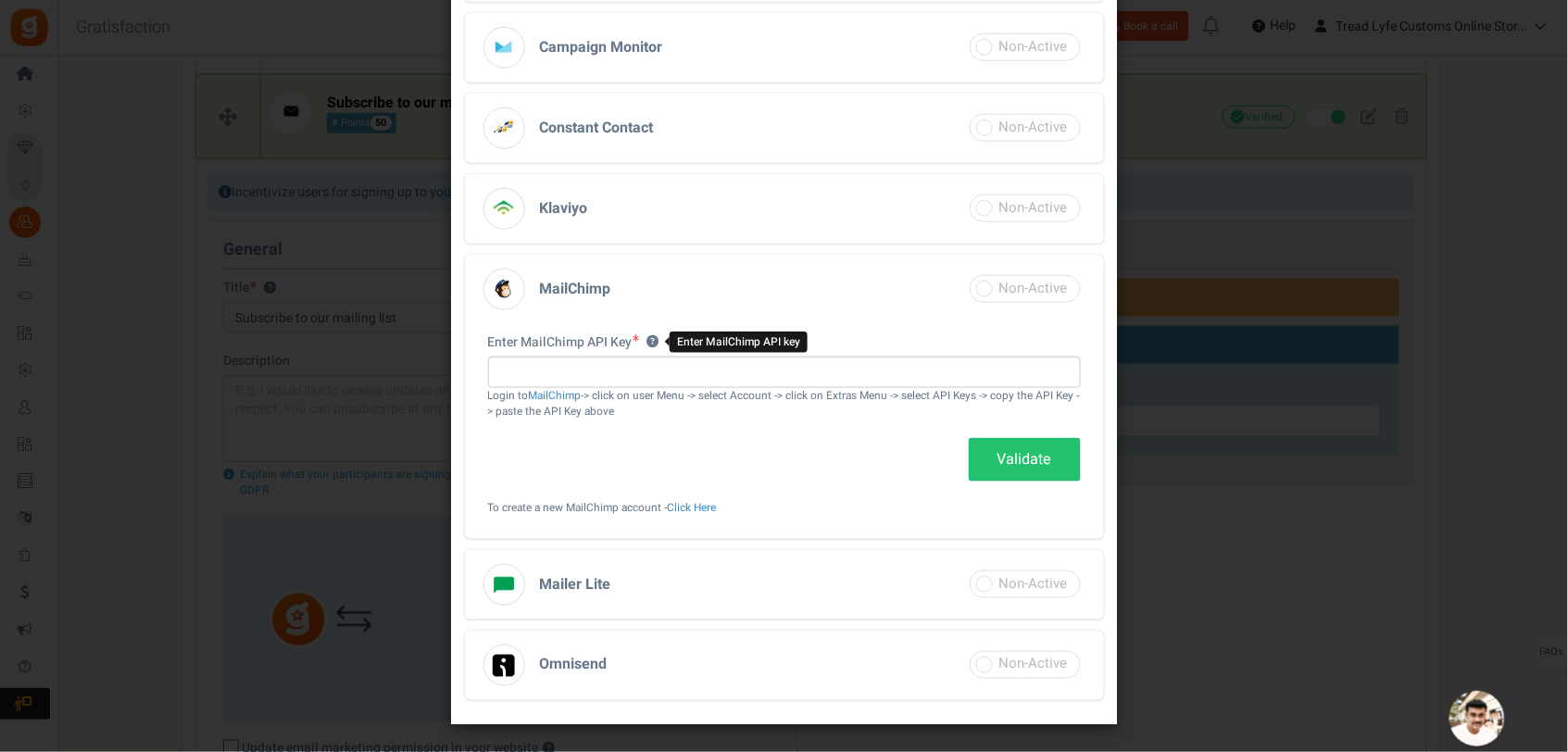 click on "?" at bounding box center [653, 342] 